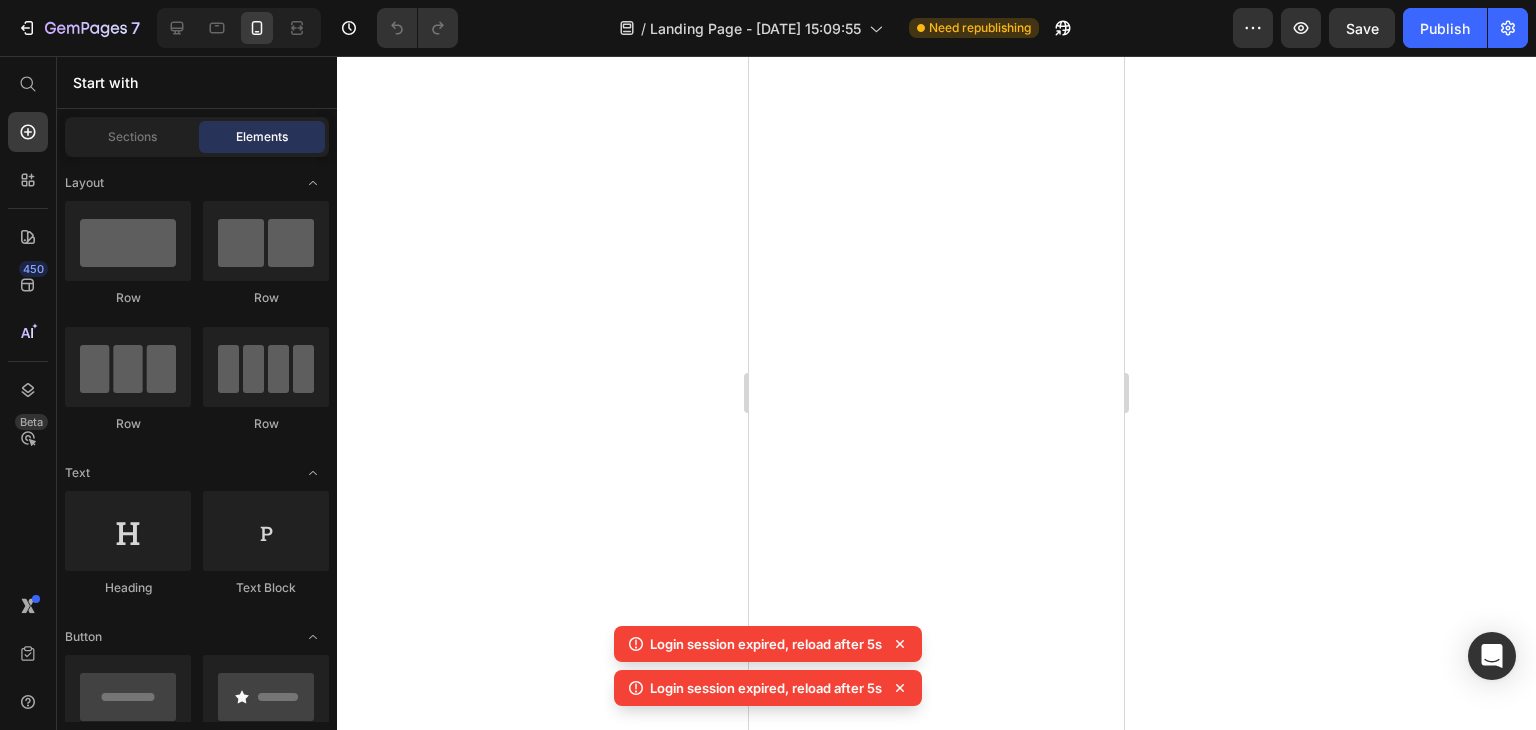 scroll, scrollTop: 0, scrollLeft: 0, axis: both 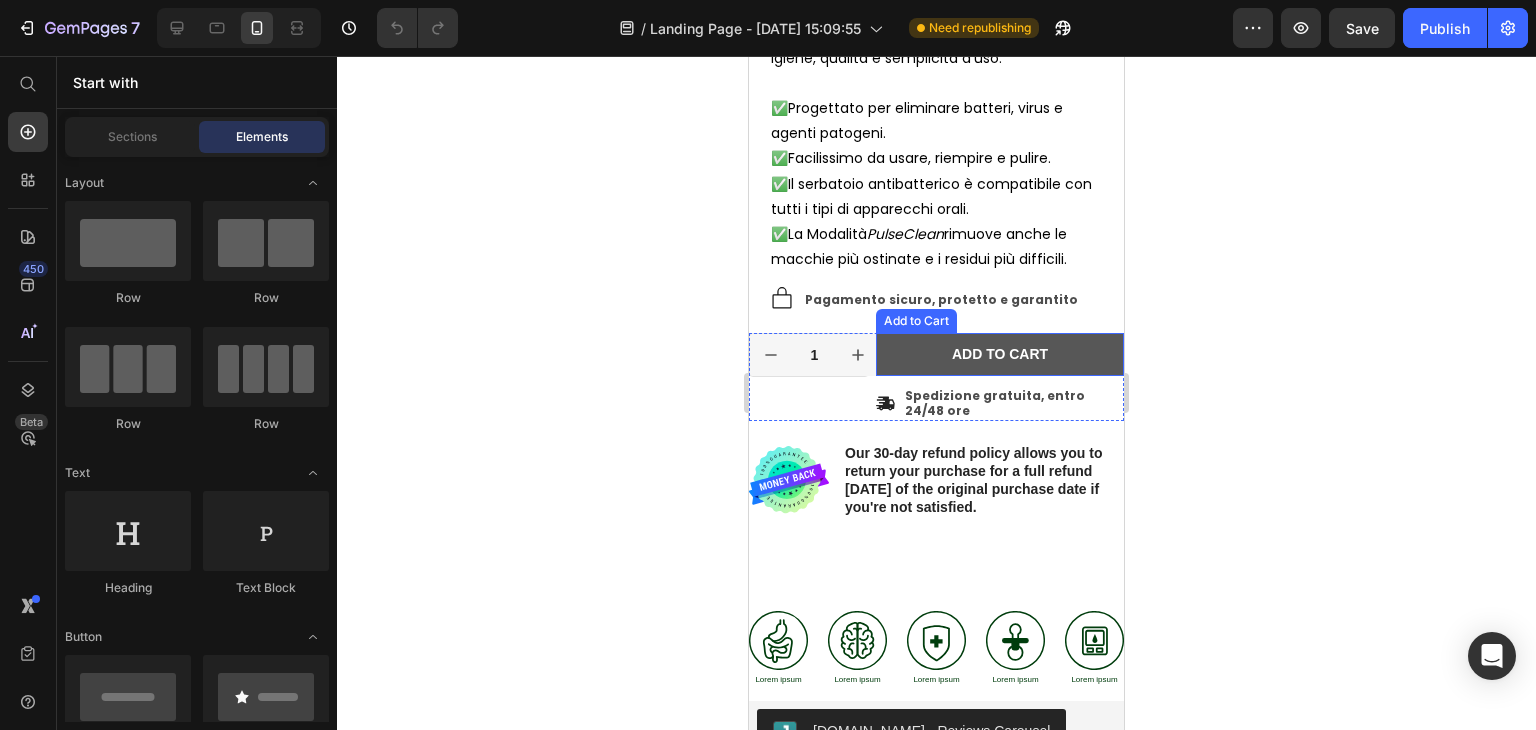 click on "Add to cart" at bounding box center (1000, 354) 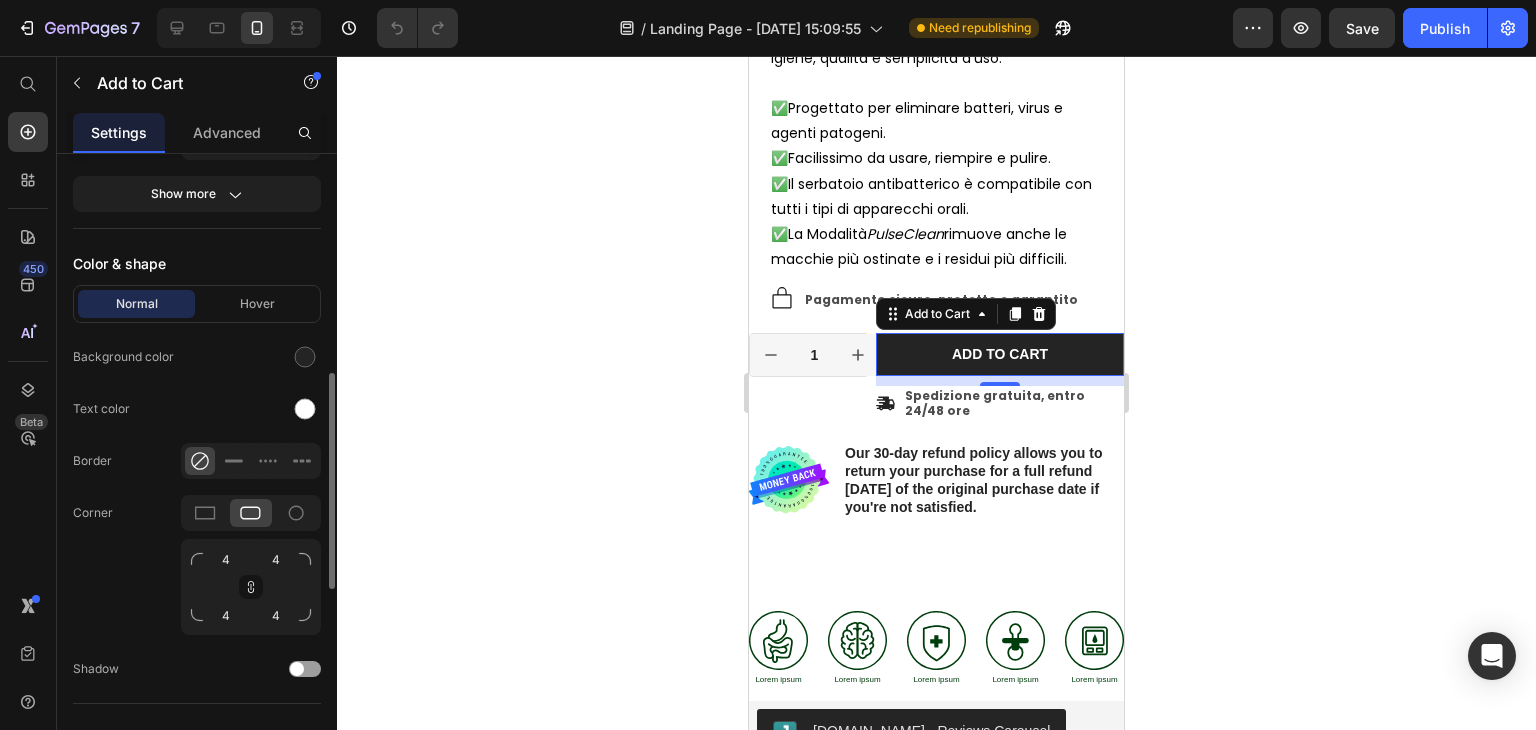 scroll, scrollTop: 967, scrollLeft: 0, axis: vertical 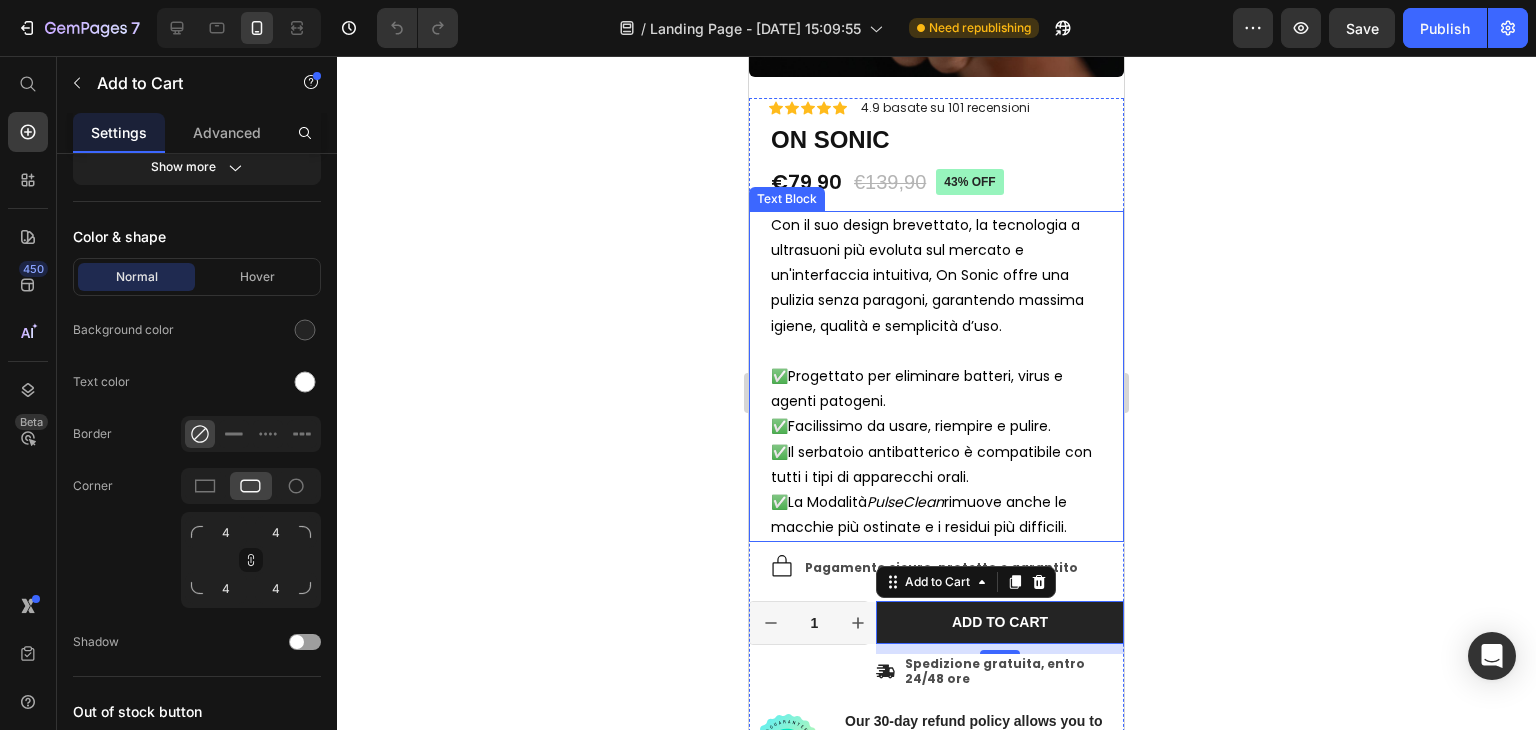 click on "✅Progettato per eliminare batteri, virus e agenti patogeni." at bounding box center [917, 388] 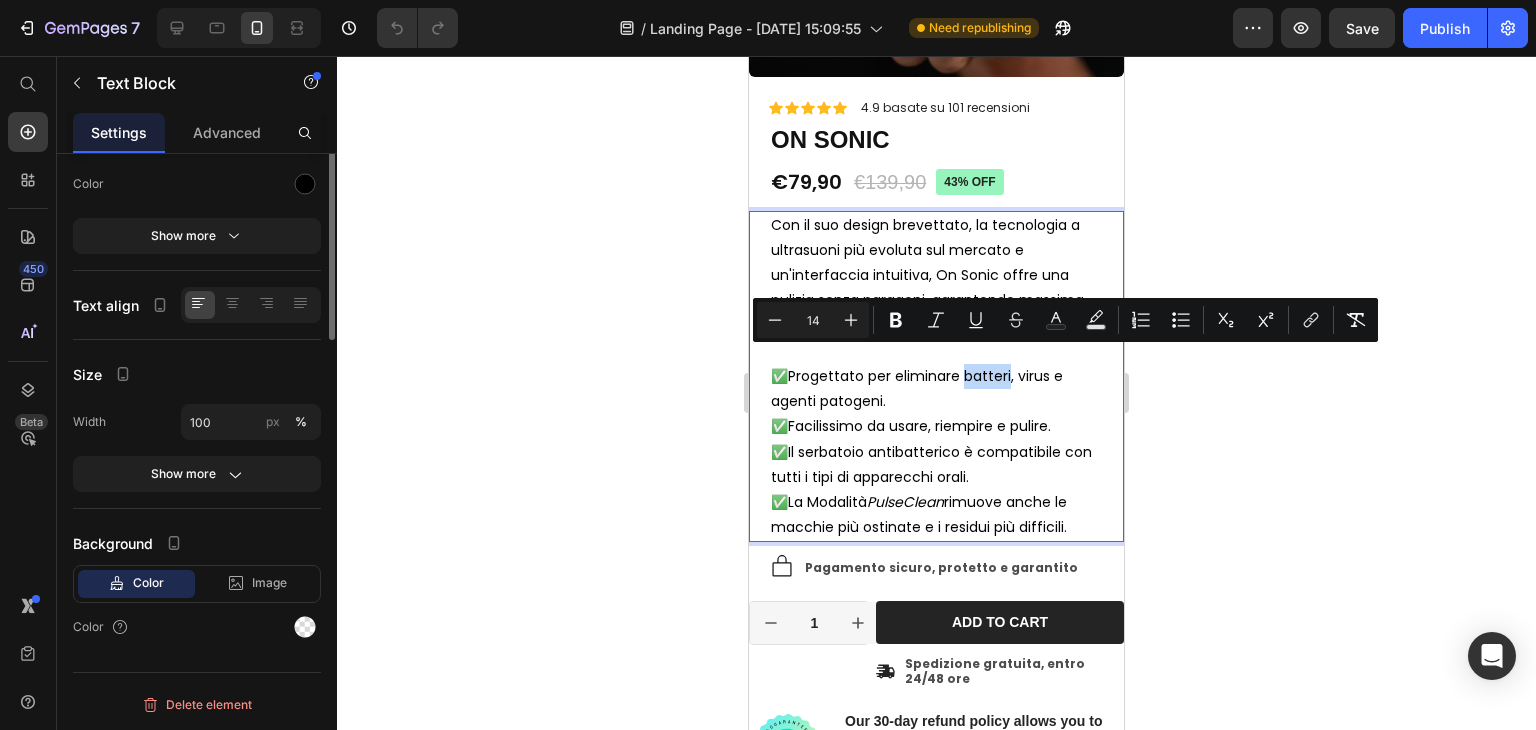 scroll, scrollTop: 0, scrollLeft: 0, axis: both 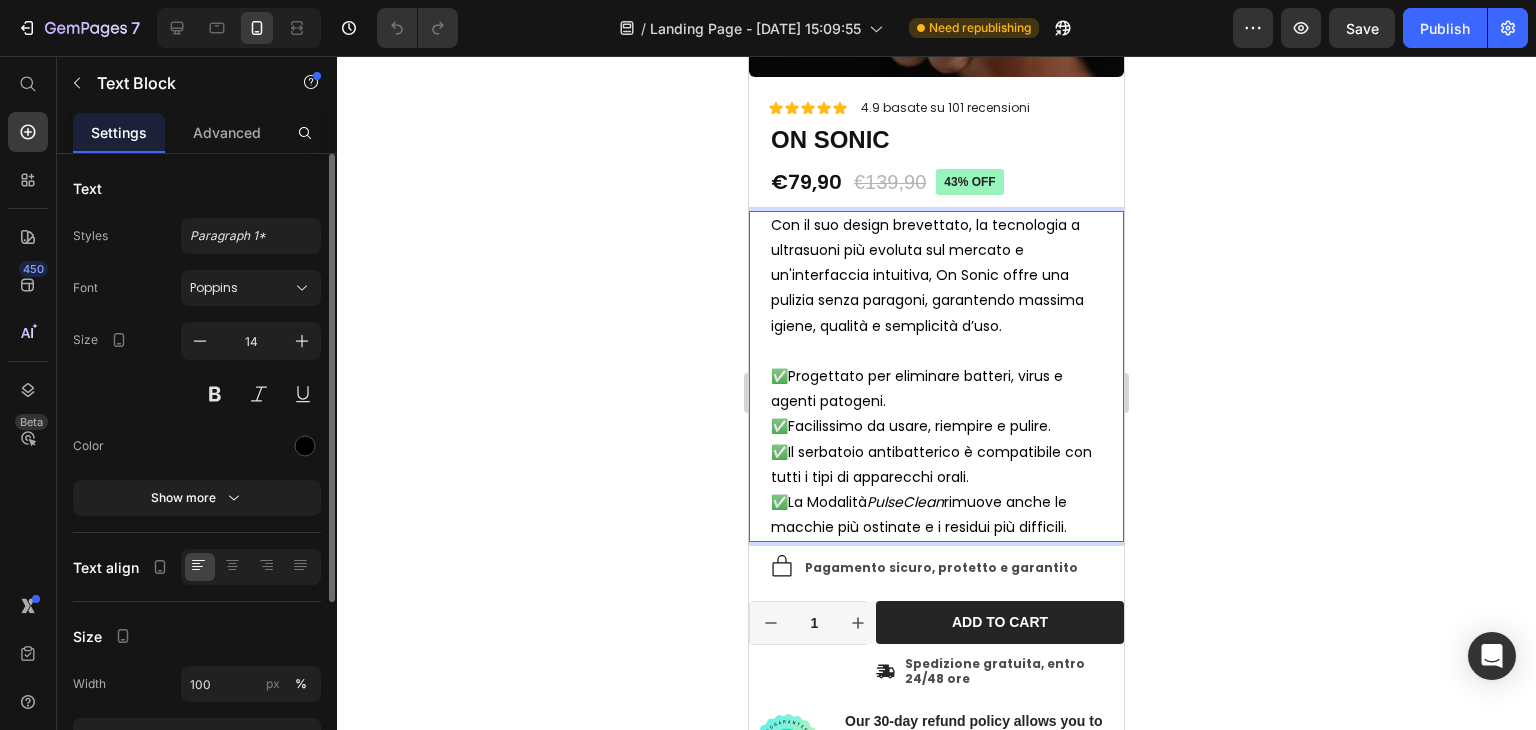 click on "✅Progettato per eliminare batteri, virus e agenti patogeni." at bounding box center (917, 388) 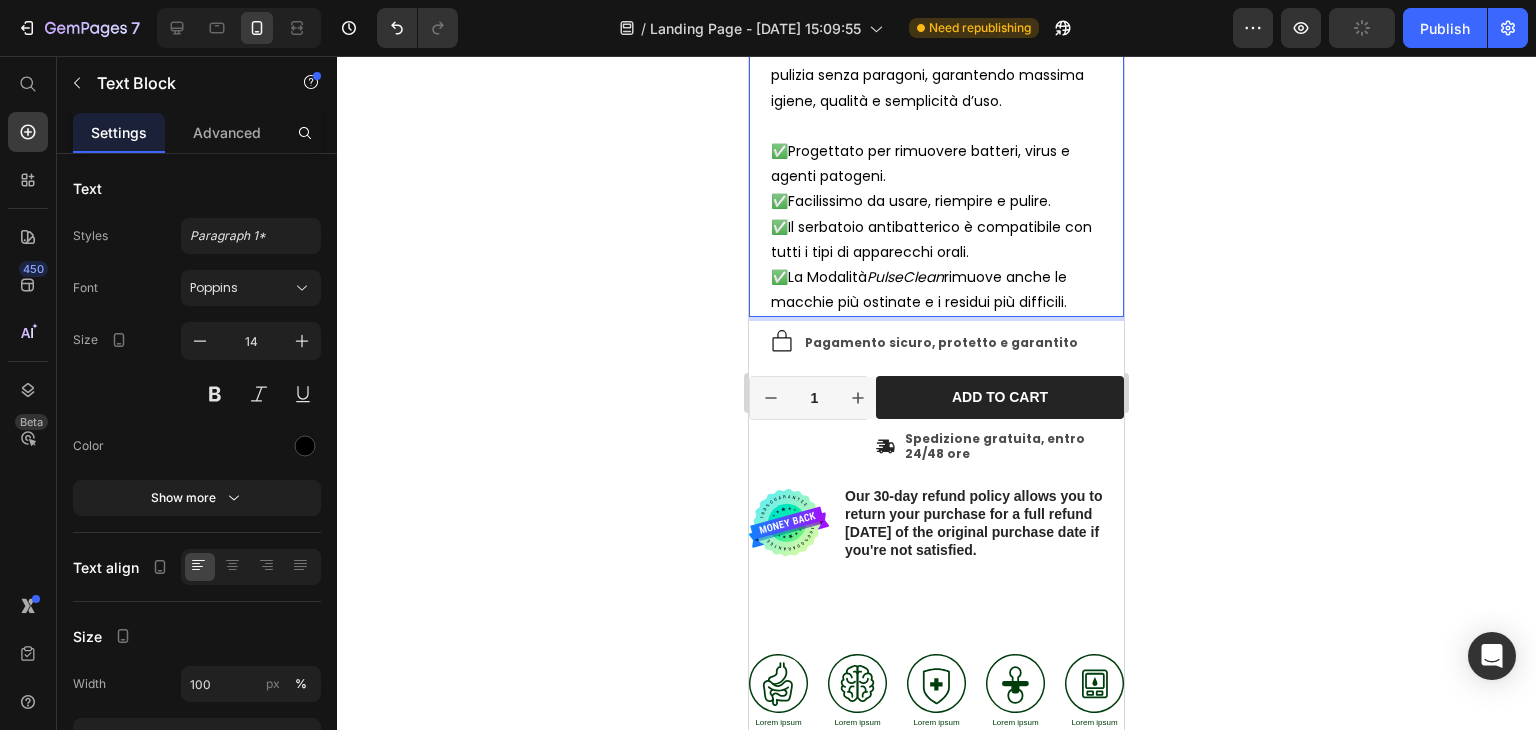 scroll, scrollTop: 650, scrollLeft: 0, axis: vertical 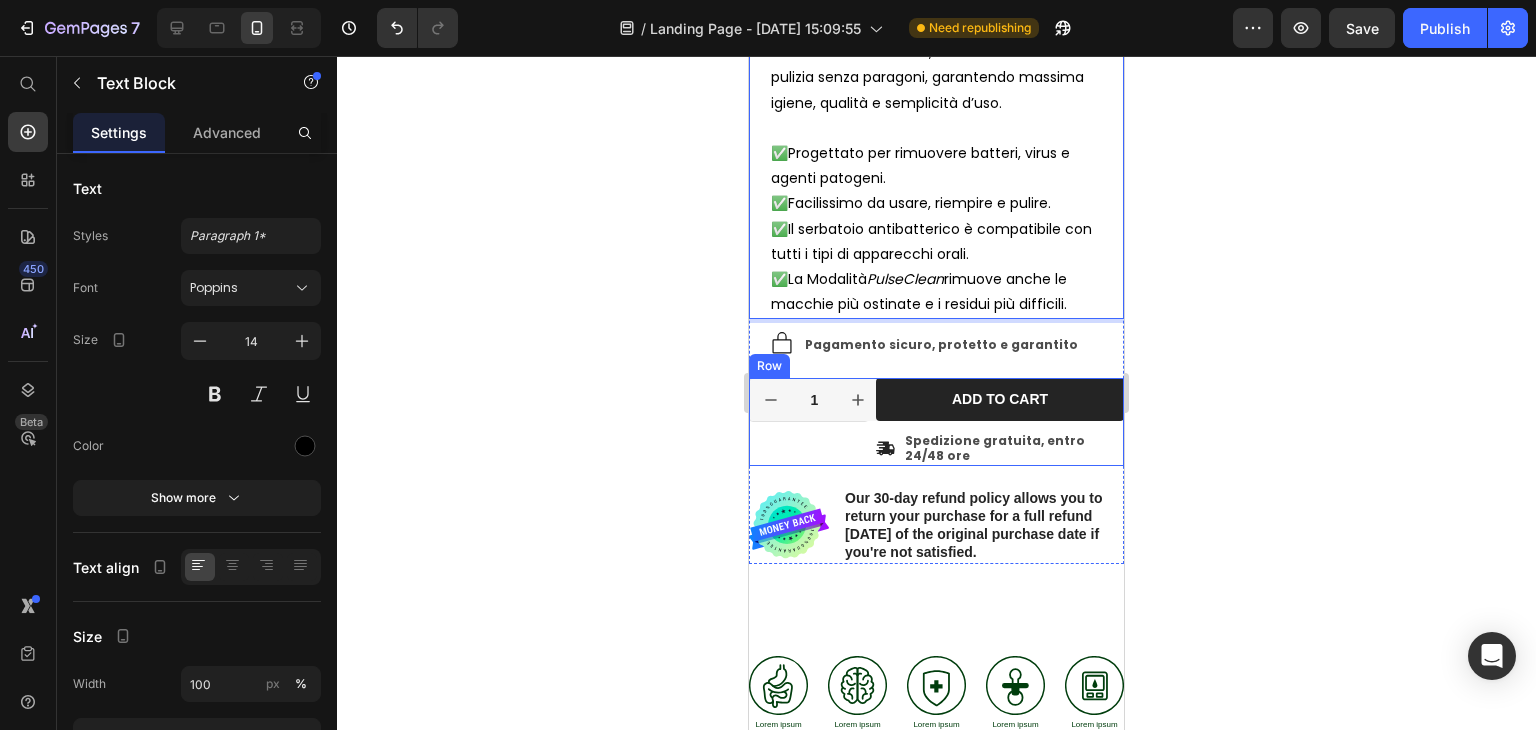 click on "1 Product Quantity Row" at bounding box center (809, 421) 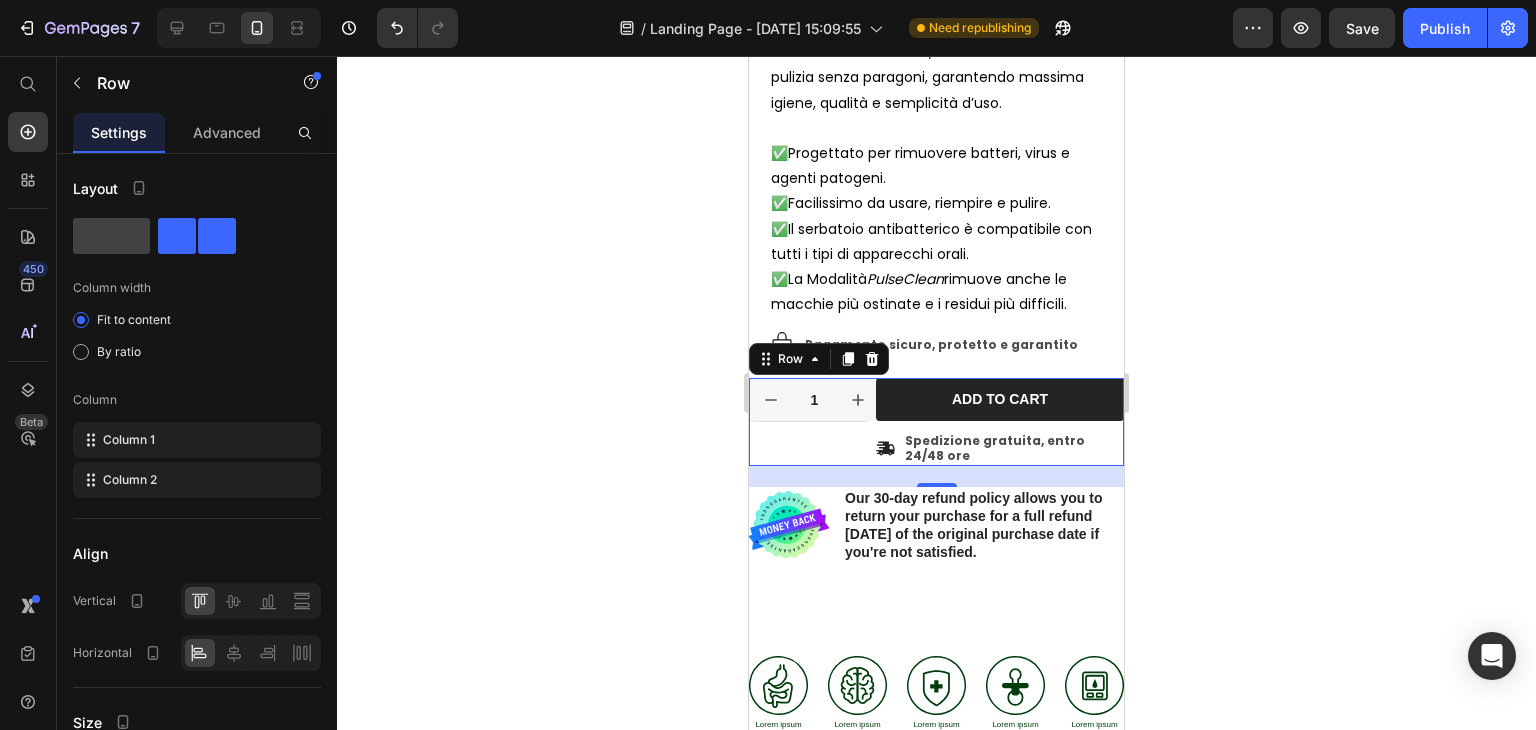 click 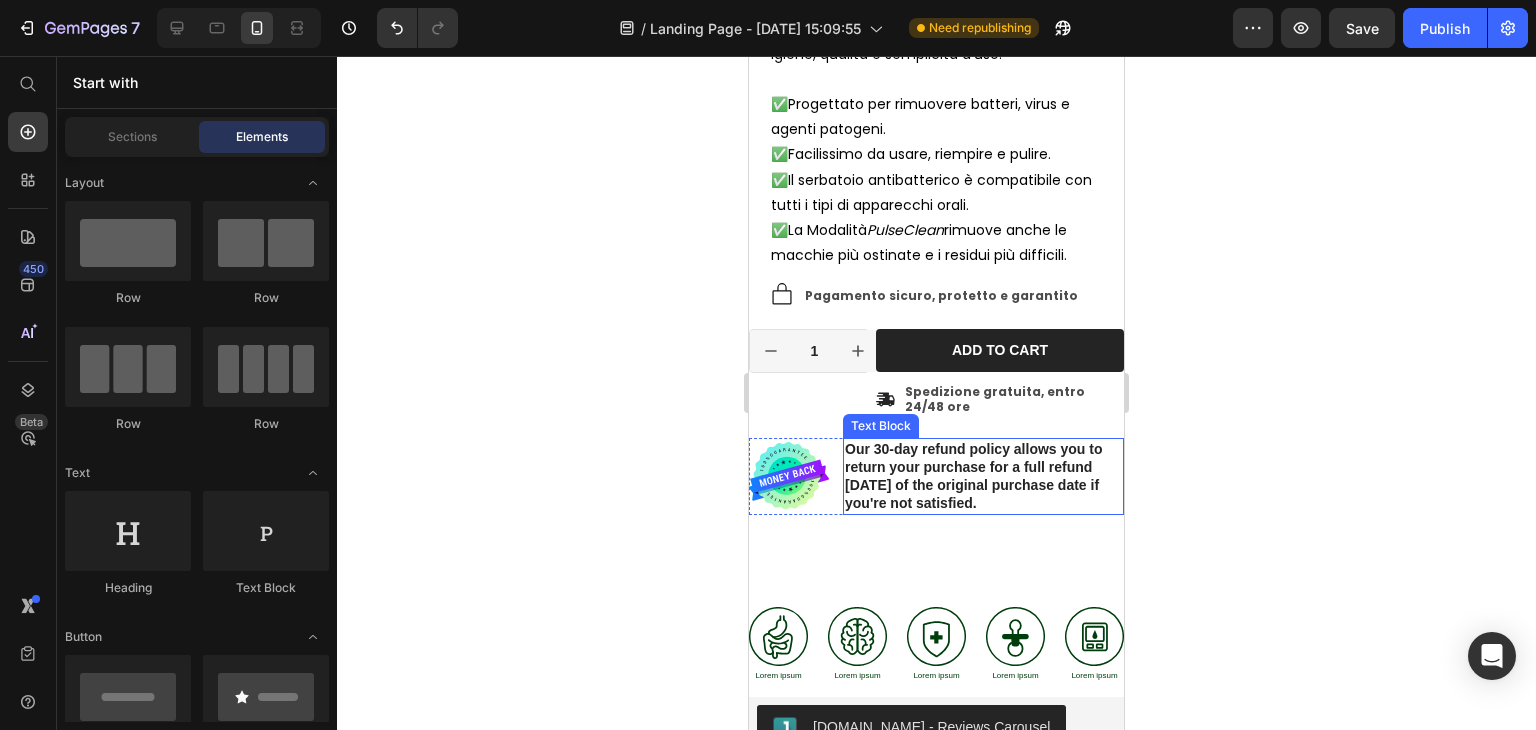 scroll, scrollTop: 700, scrollLeft: 0, axis: vertical 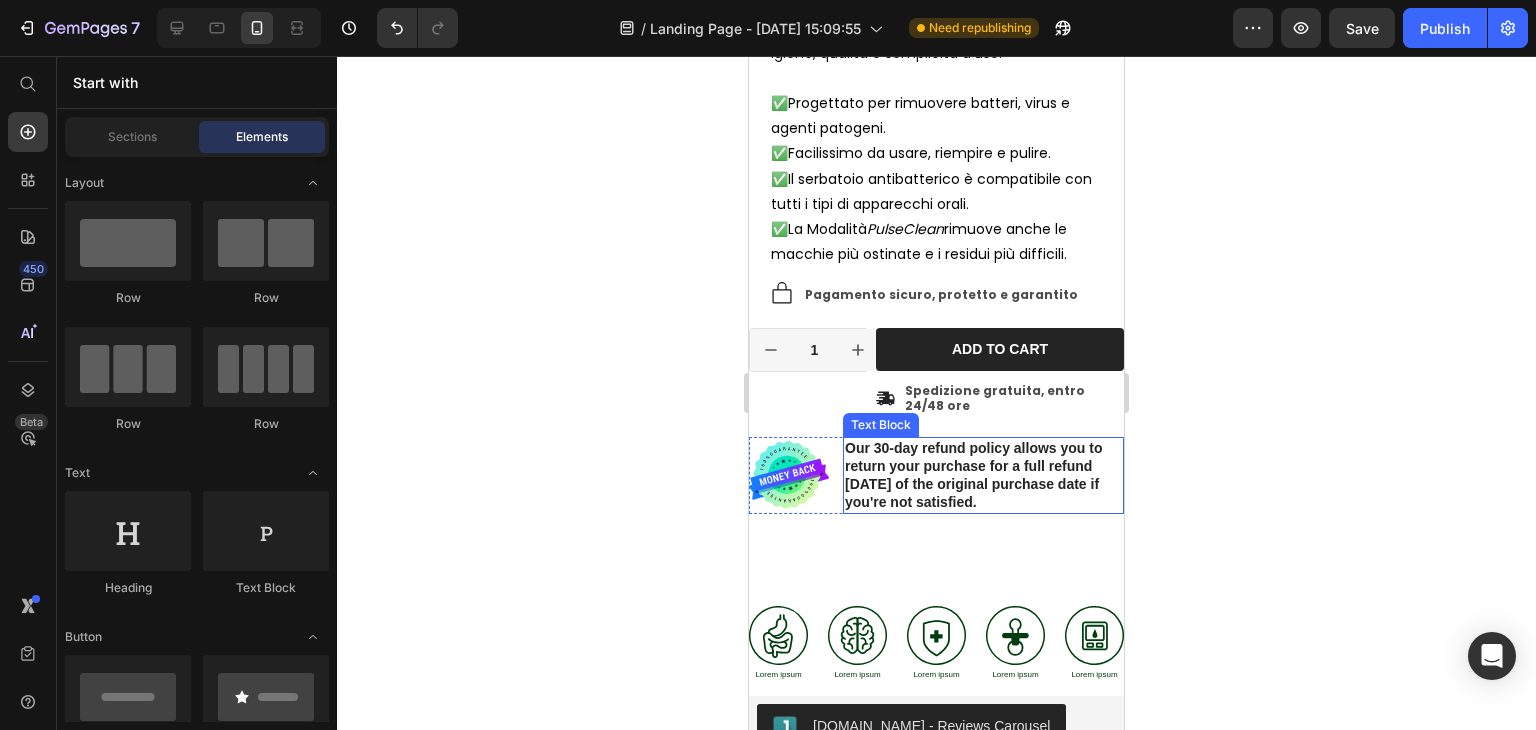click on "Our 30-day refund policy allows you to return your purchase for a full refund [DATE] of the original purchase date if you're not satisfied." at bounding box center (983, 475) 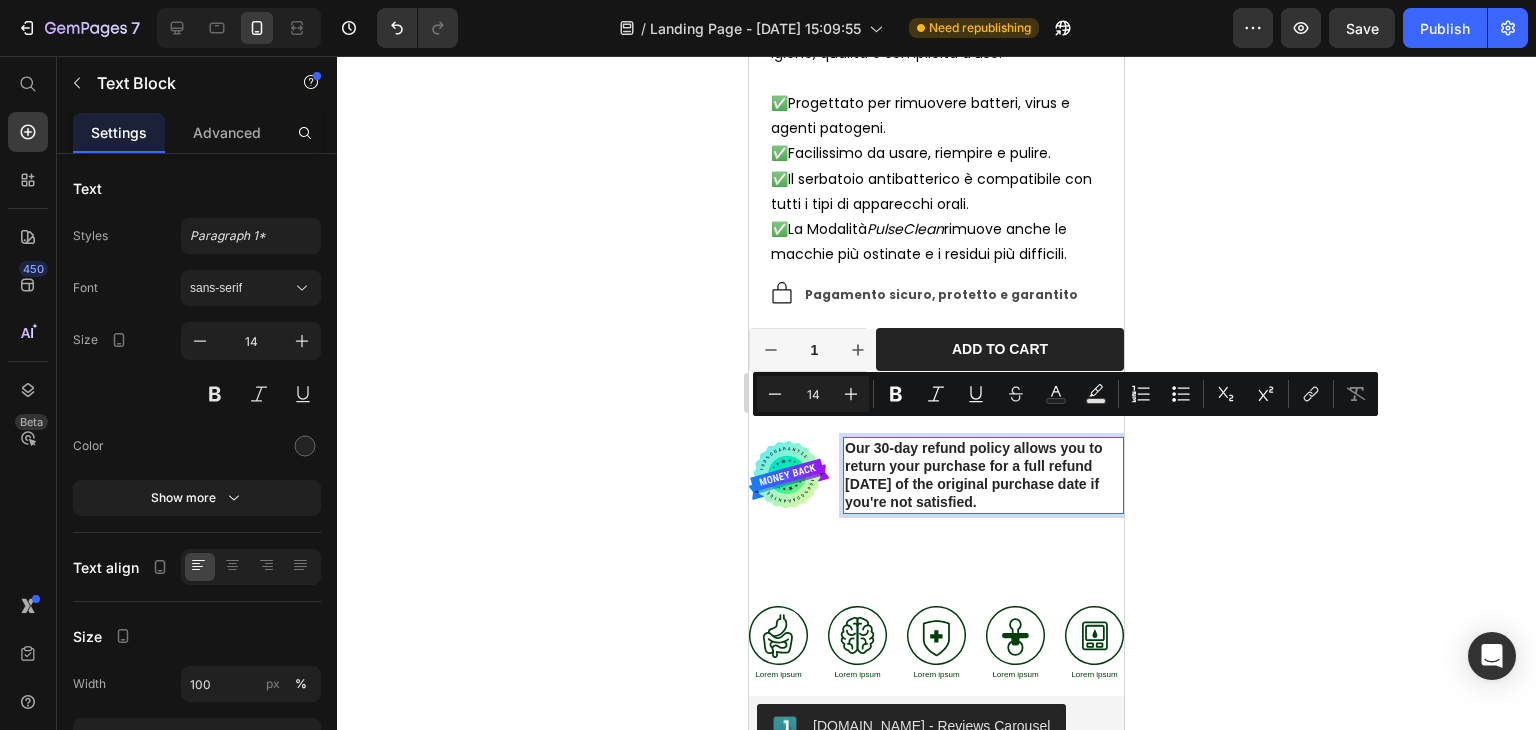 drag, startPoint x: 846, startPoint y: 434, endPoint x: 1023, endPoint y: 488, distance: 185.05405 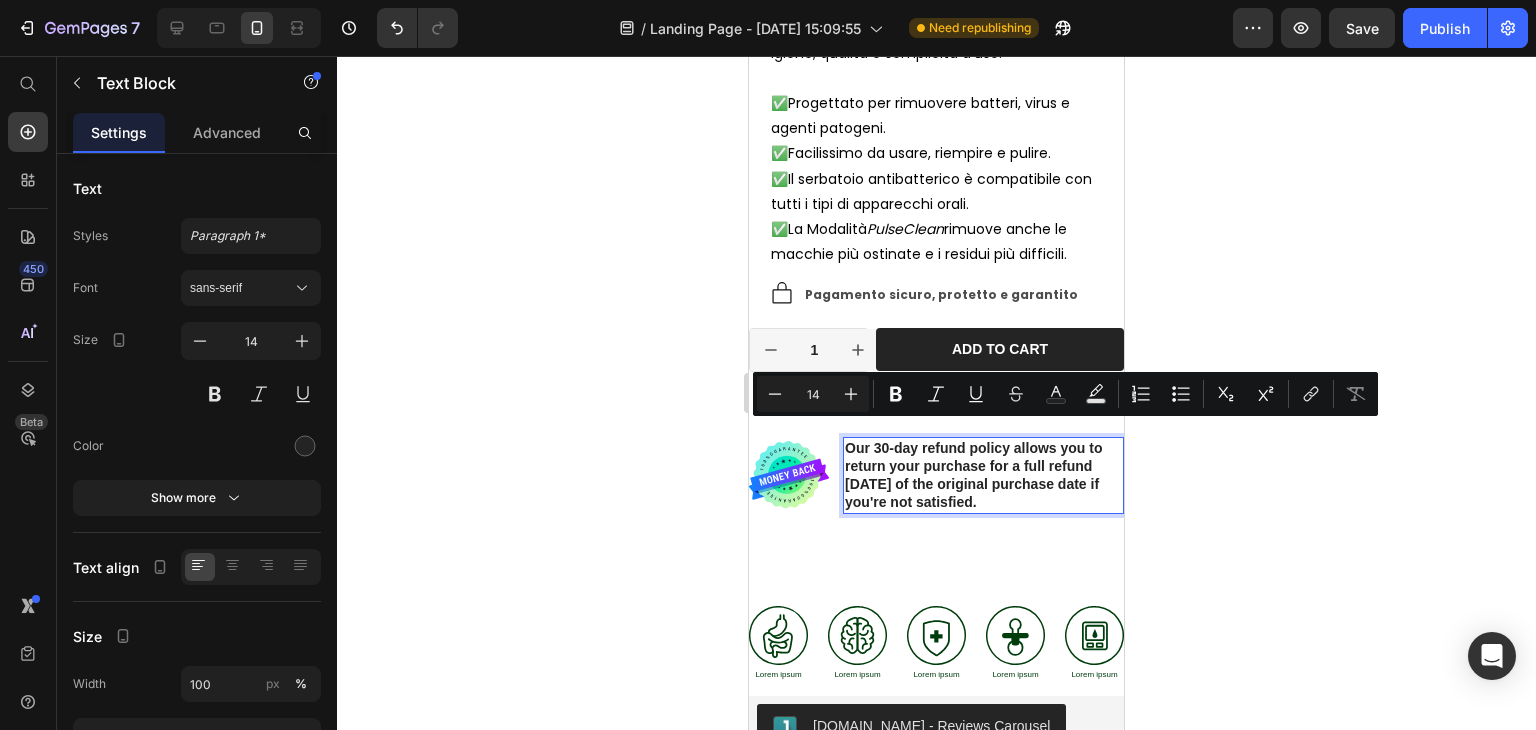 click on "Our 30-day refund policy allows you to return your purchase for a full refund [DATE] of the original purchase date if you're not satisfied." at bounding box center [983, 475] 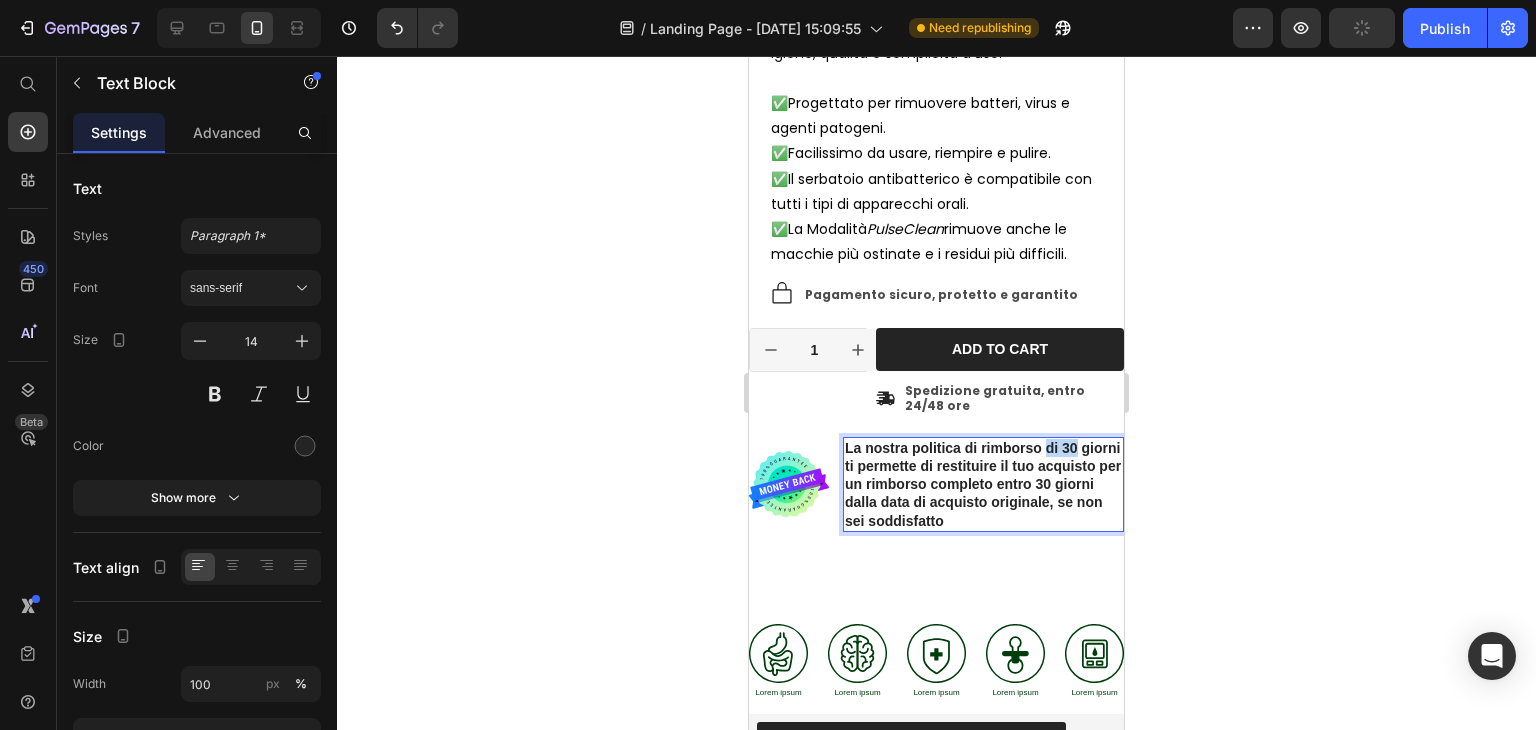 drag, startPoint x: 1044, startPoint y: 433, endPoint x: 1076, endPoint y: 434, distance: 32.01562 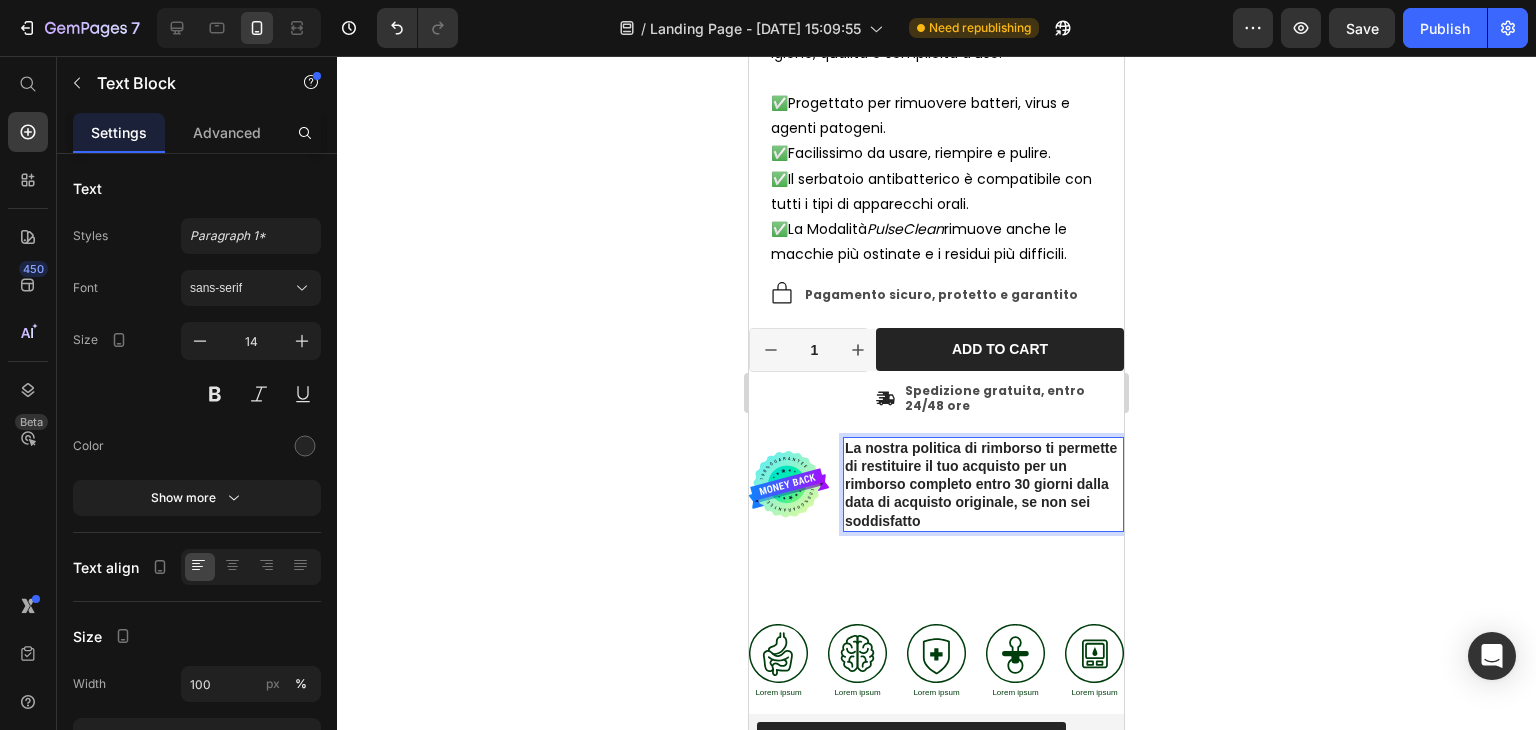 click on "La nostra politica di rimborso ti permette di restituire il tuo acquisto per un rimborso completo entro 30 giorni dalla data di acquisto originale, se non sei soddisfatto" at bounding box center (983, 484) 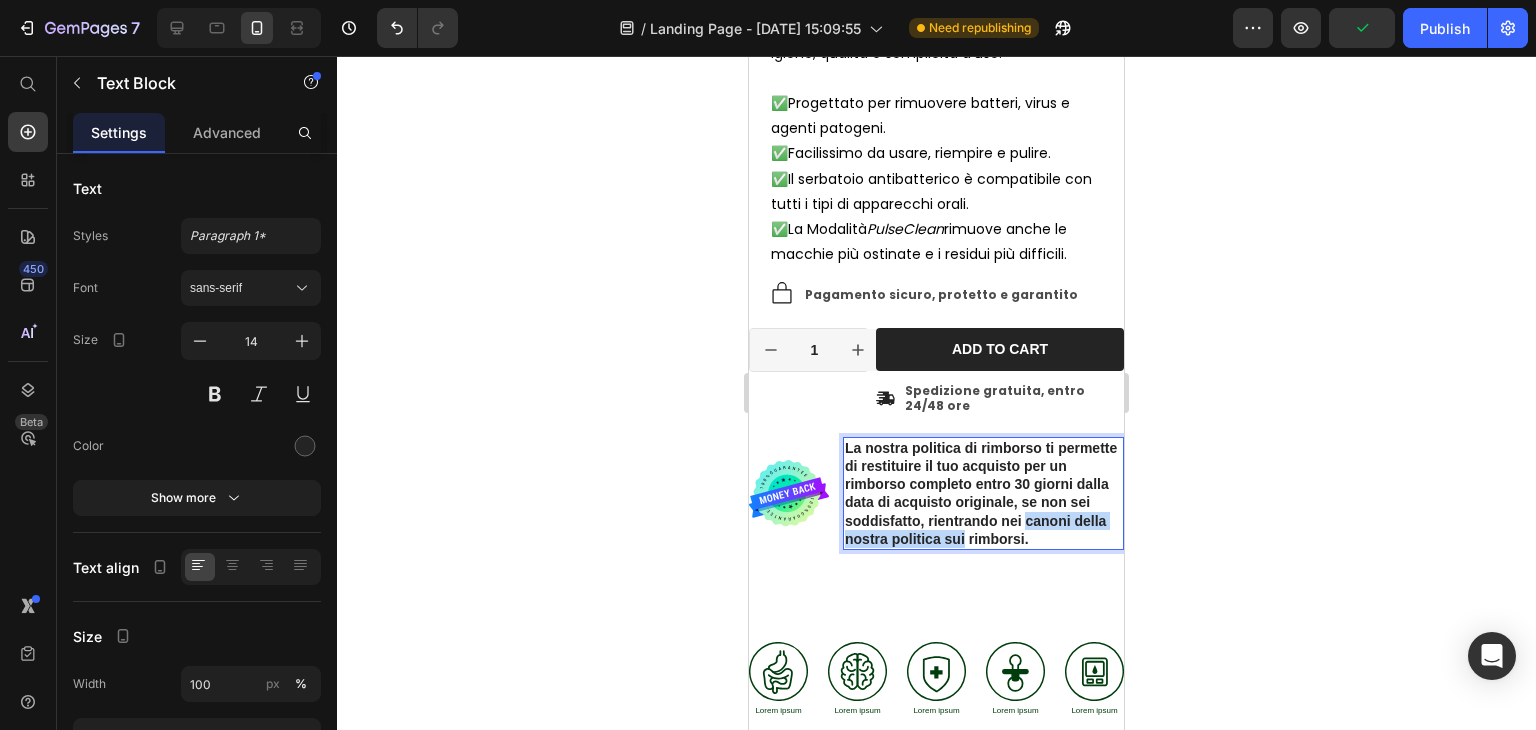 drag, startPoint x: 845, startPoint y: 525, endPoint x: 1062, endPoint y: 523, distance: 217.00922 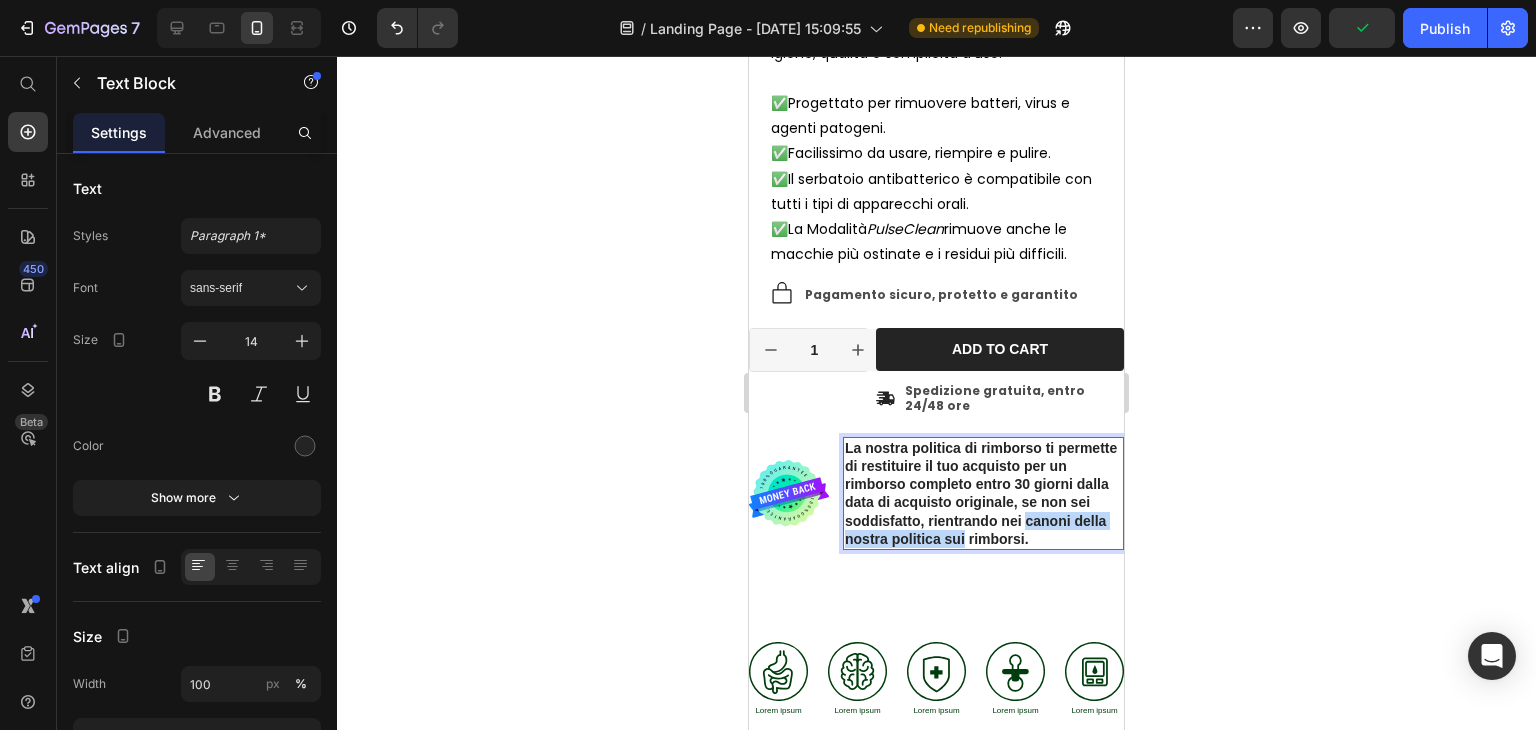 click on "La nostra politica di rimborso ti permette di restituire il tuo acquisto per un rimborso completo entro 30 giorni dalla data di acquisto originale, se non sei soddisfatto, rientrando nei canoni della nostra politica sui rimborsi." at bounding box center (983, 493) 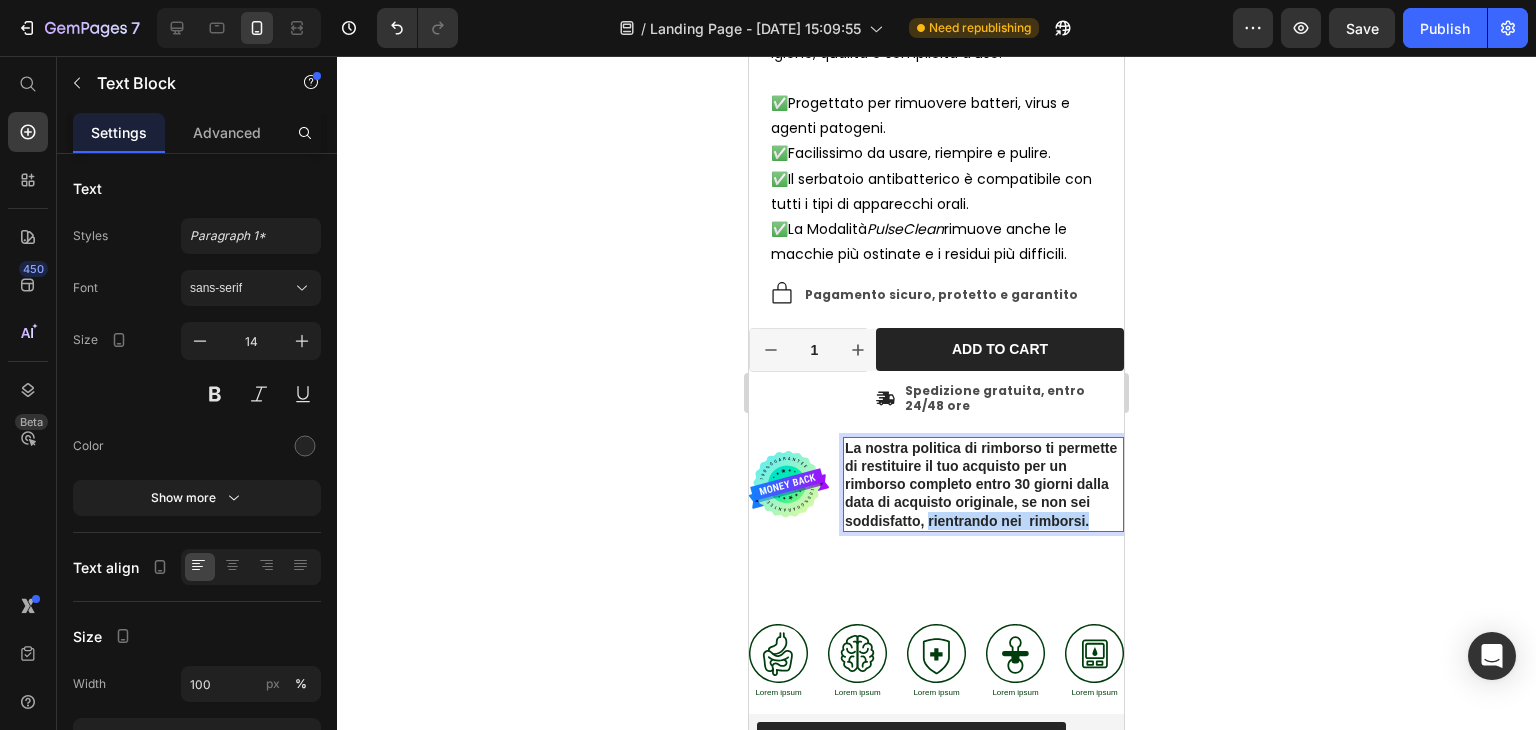 drag, startPoint x: 914, startPoint y: 529, endPoint x: 1003, endPoint y: 505, distance: 92.17918 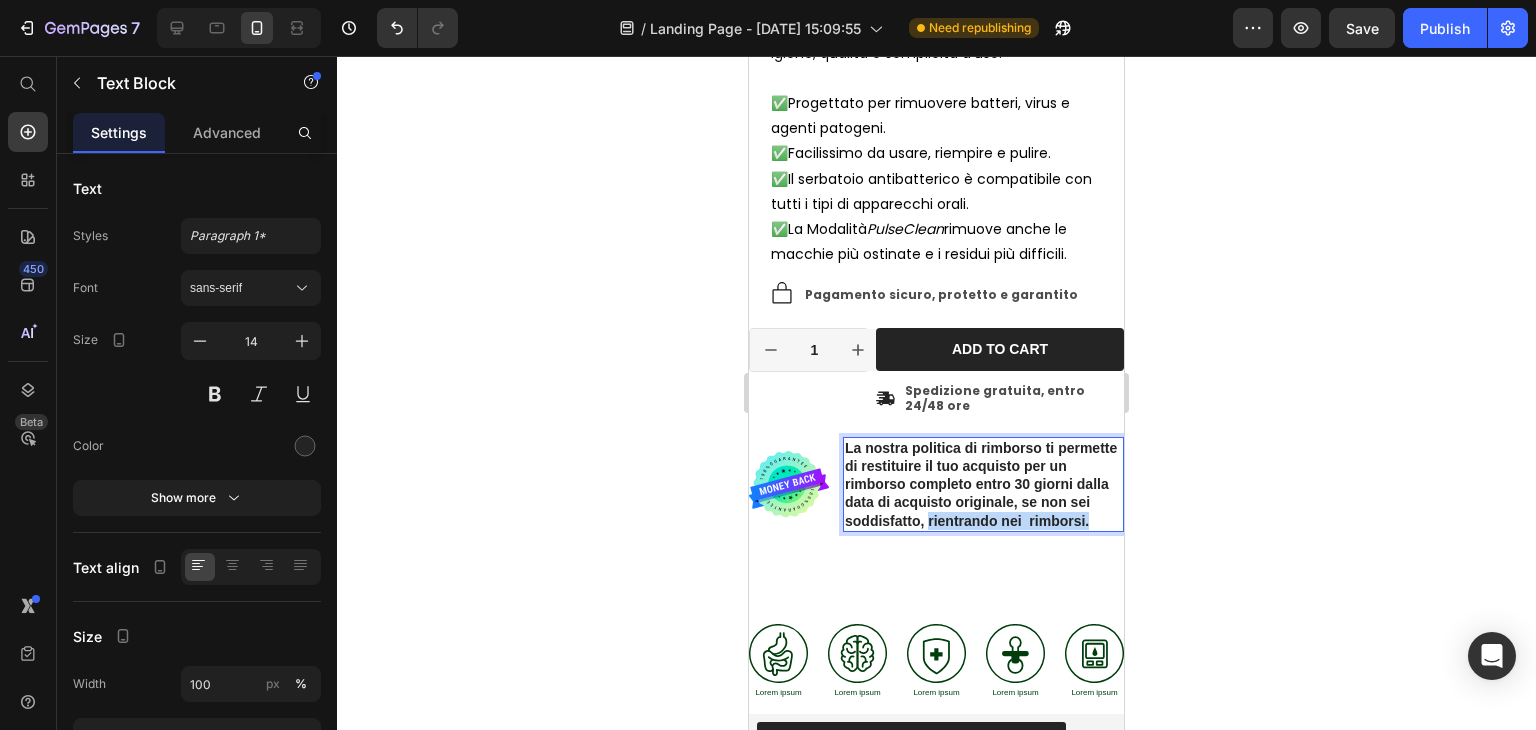 click on "La nostra politica di rimborso ti permette di restituire il tuo acquisto per un rimborso completo entro 30 giorni dalla data di acquisto originale, se non sei soddisfatto, rientrando nei  rimborsi." at bounding box center (983, 484) 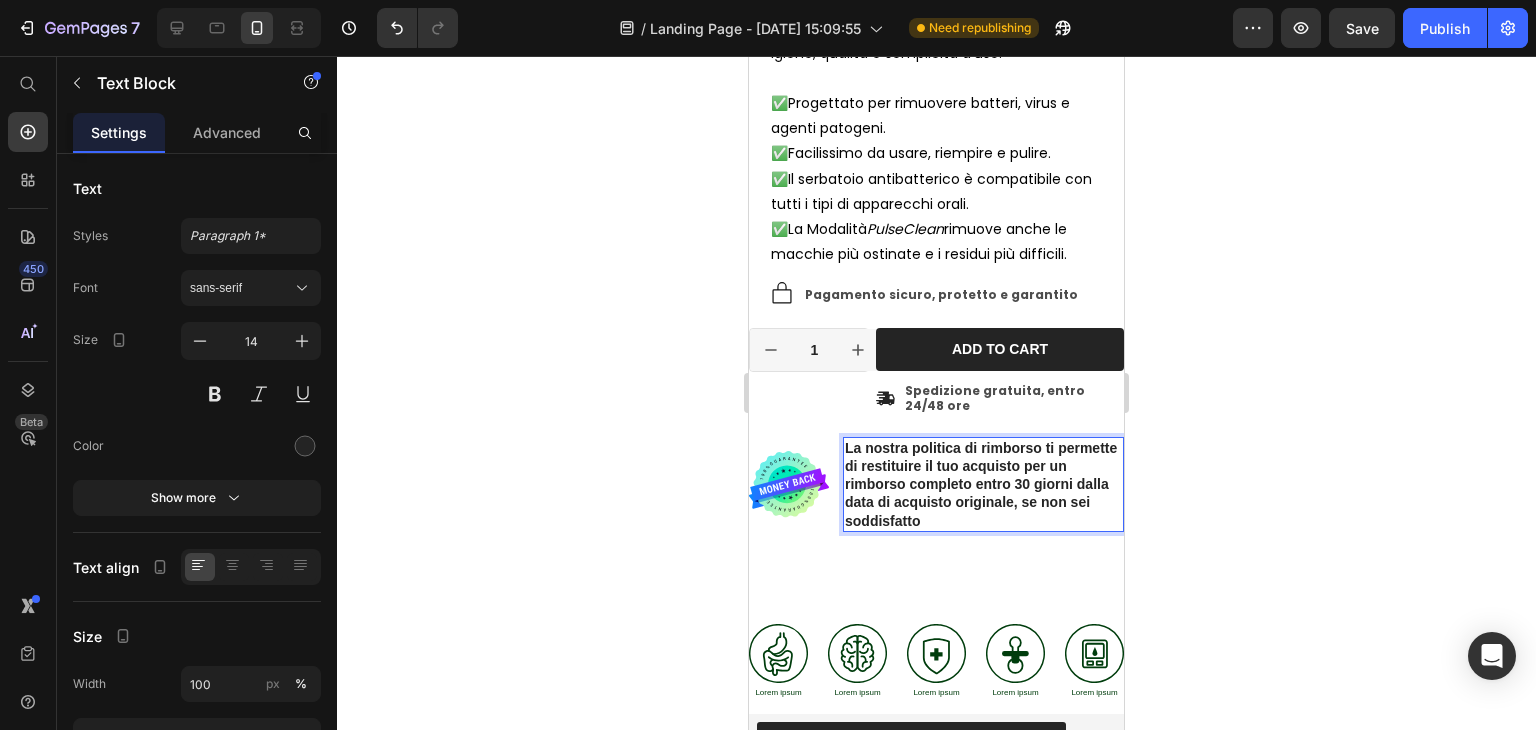 click on "La nostra politica di rimborso ti permette di restituire il tuo acquisto per un rimborso completo entro 30 giorni dalla data di acquisto originale, se non sei soddisfatto" at bounding box center [983, 484] 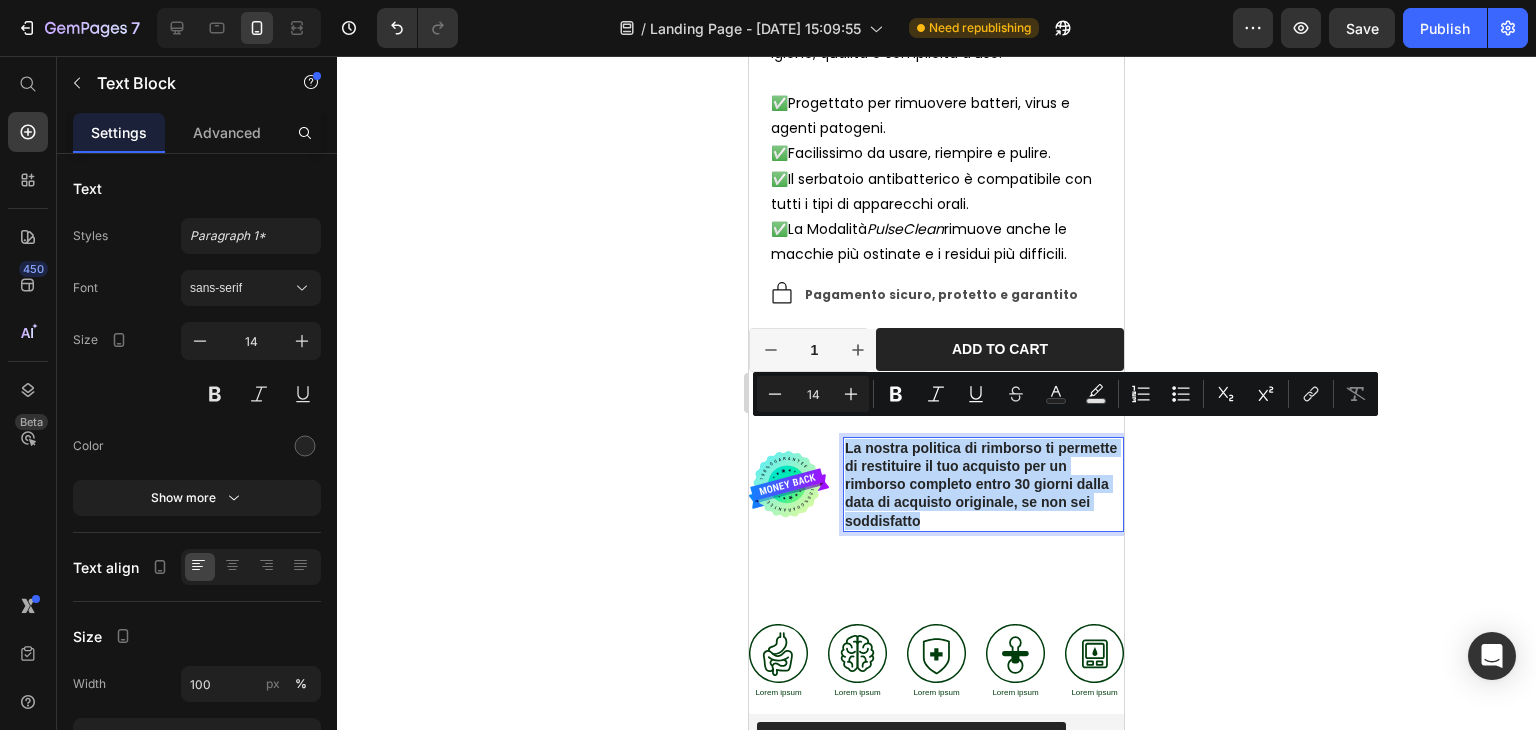 drag, startPoint x: 998, startPoint y: 506, endPoint x: 846, endPoint y: 428, distance: 170.84496 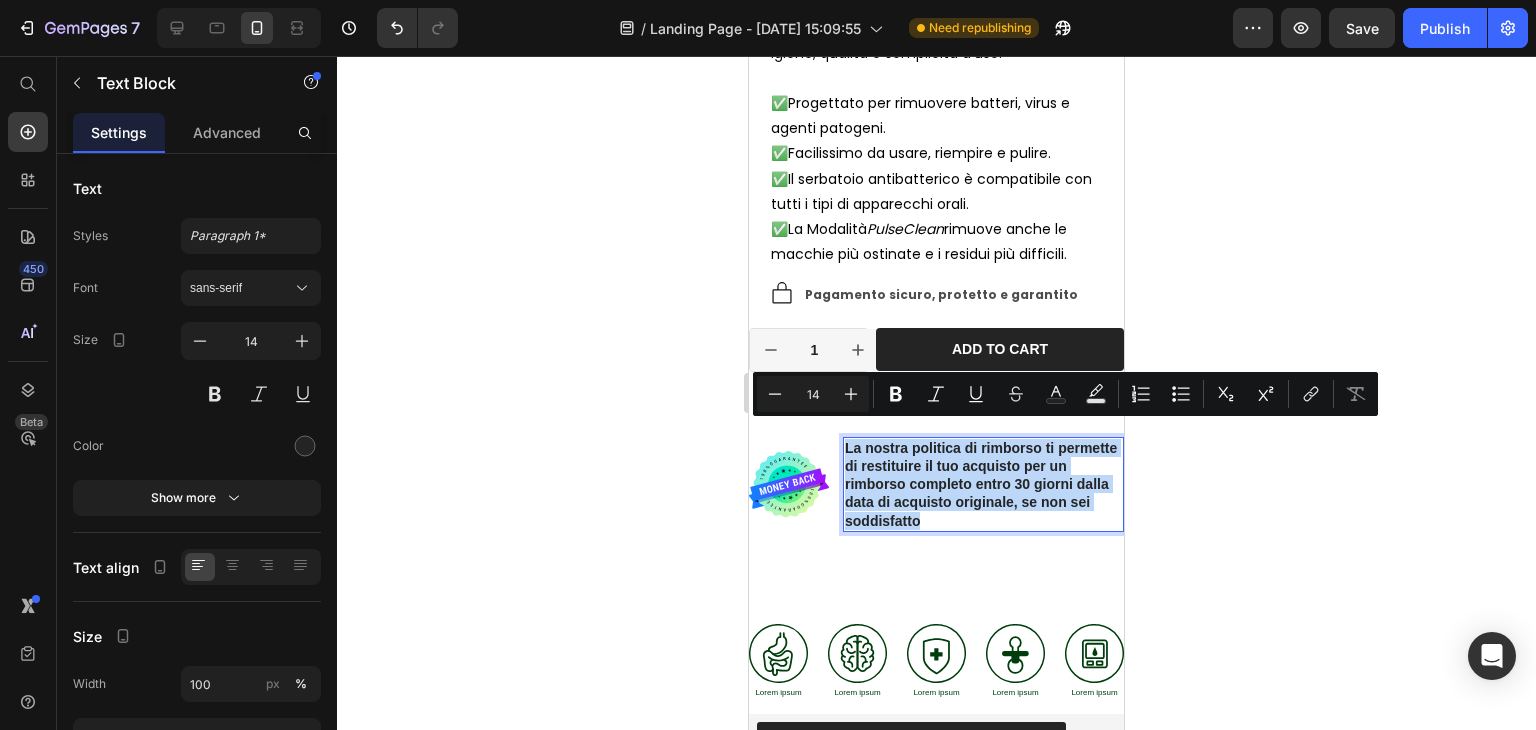 click on "La nostra politica di rimborso ti permette di restituire il tuo acquisto per un rimborso completo entro 30 giorni dalla data di acquisto originale, se non sei soddisfatto" at bounding box center [983, 484] 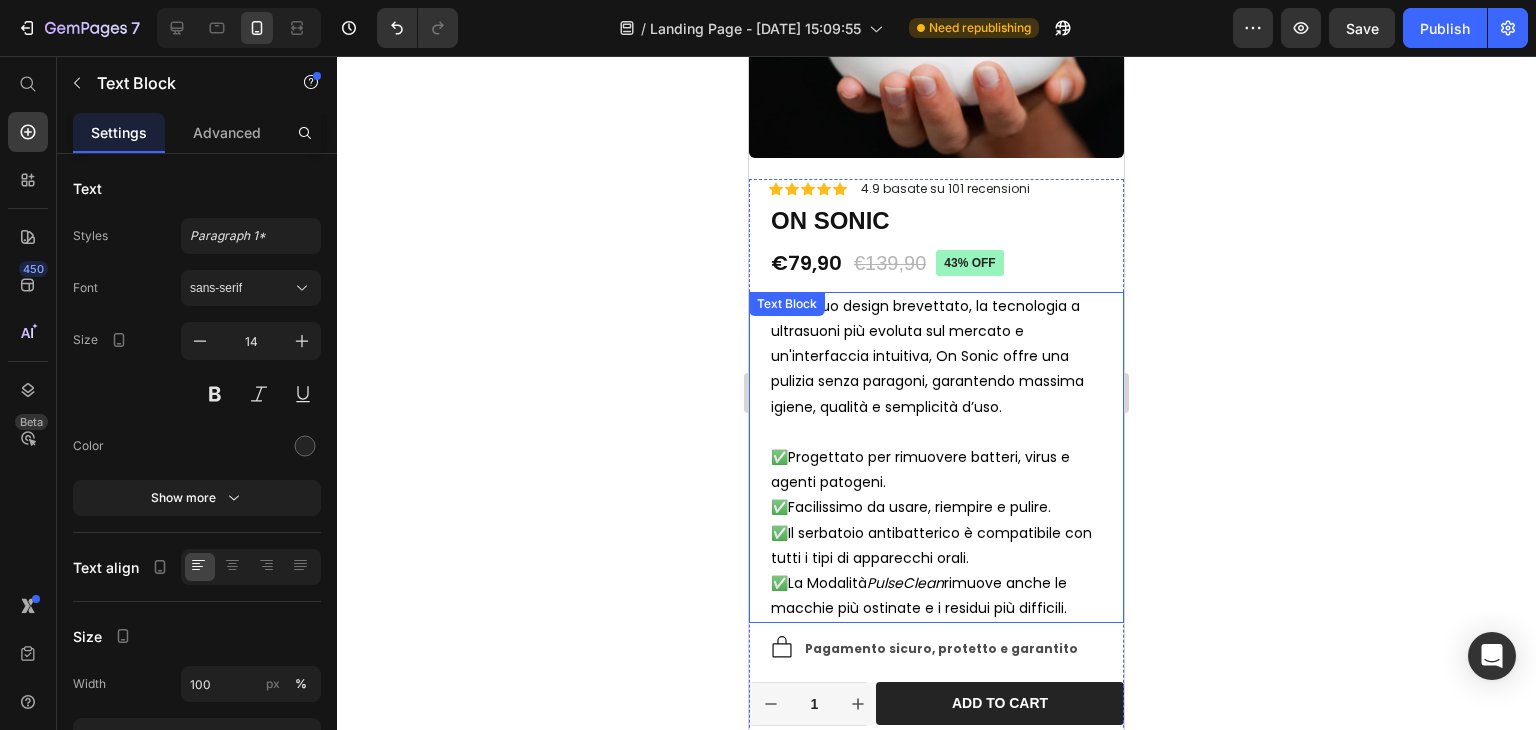 scroll, scrollTop: 347, scrollLeft: 0, axis: vertical 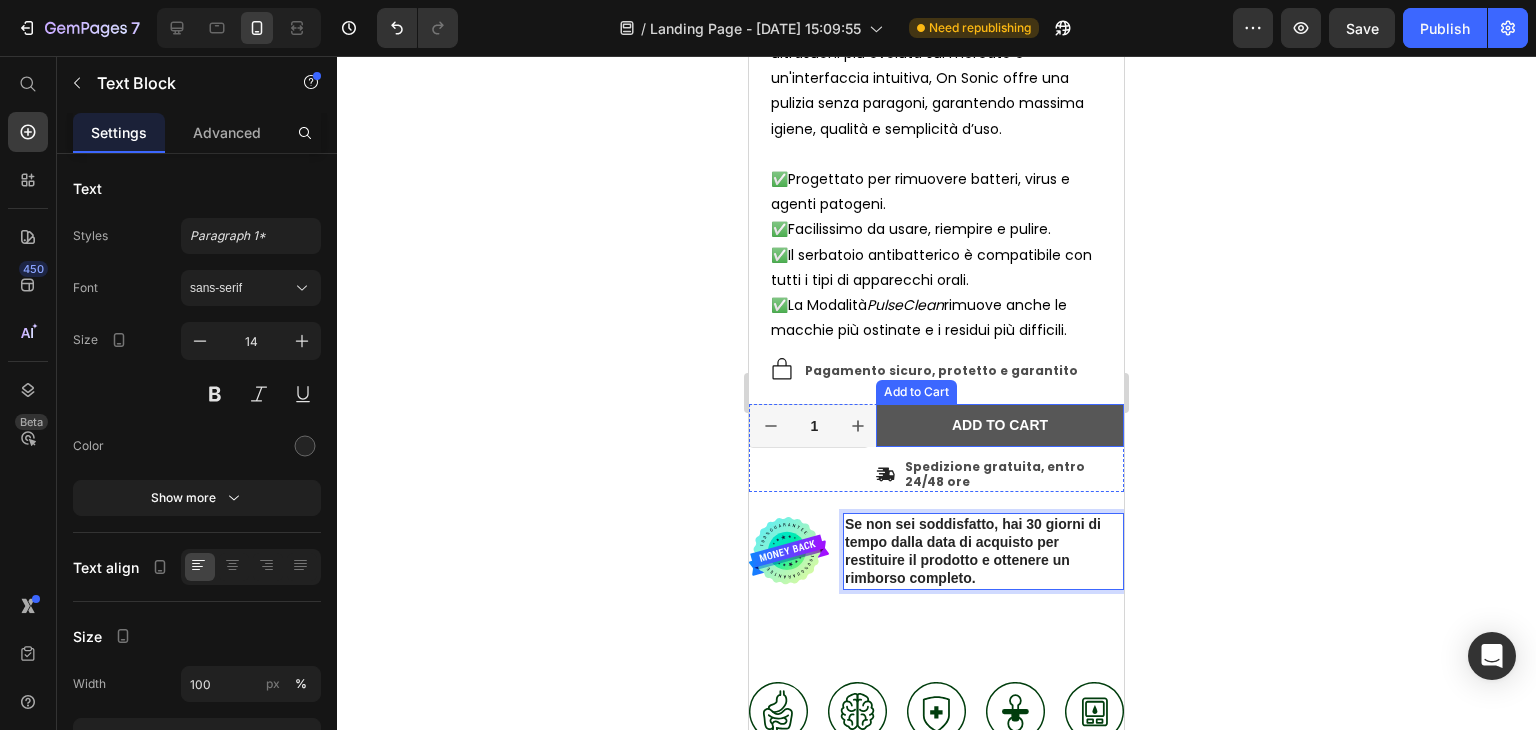 click on "Add to cart" at bounding box center [1000, 425] 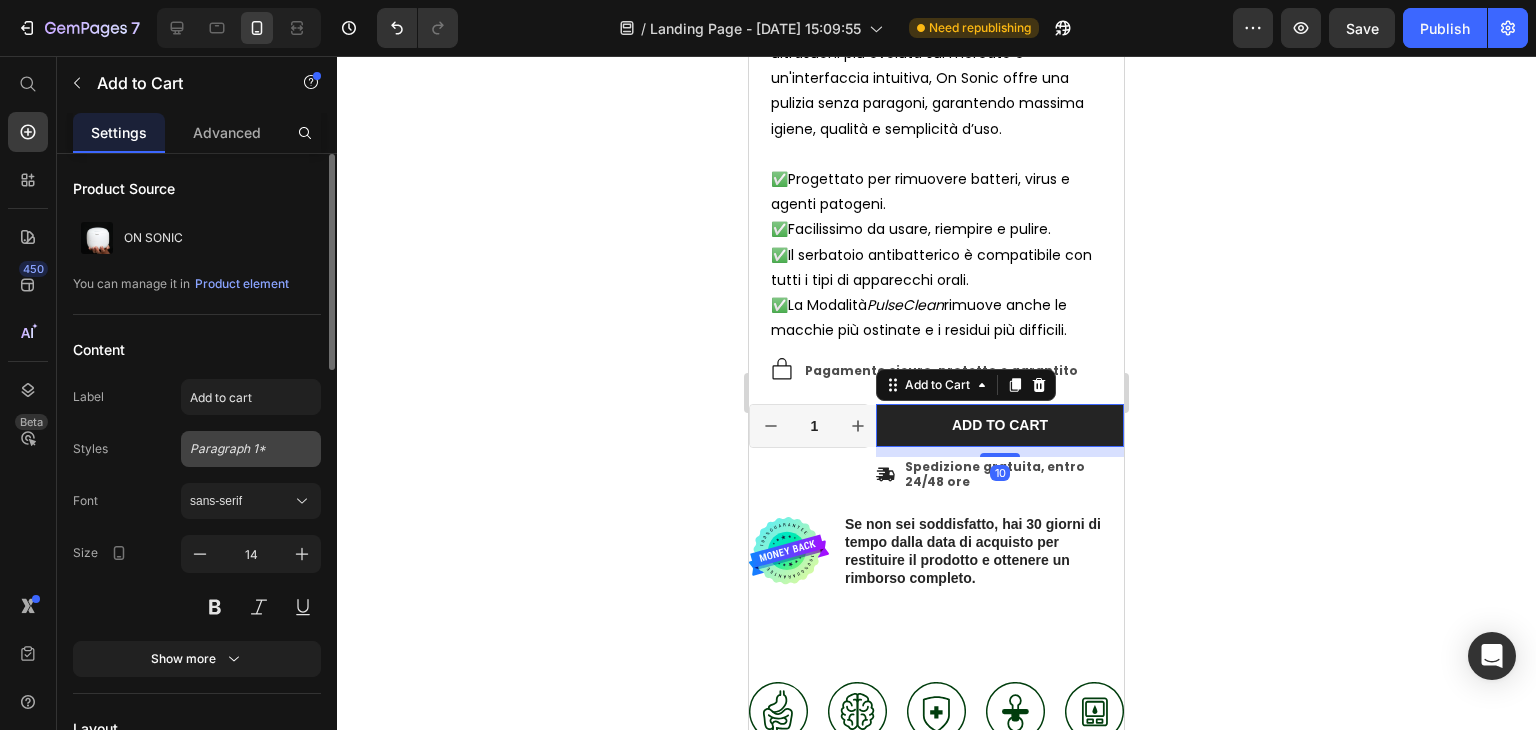 click on "Paragraph 1*" 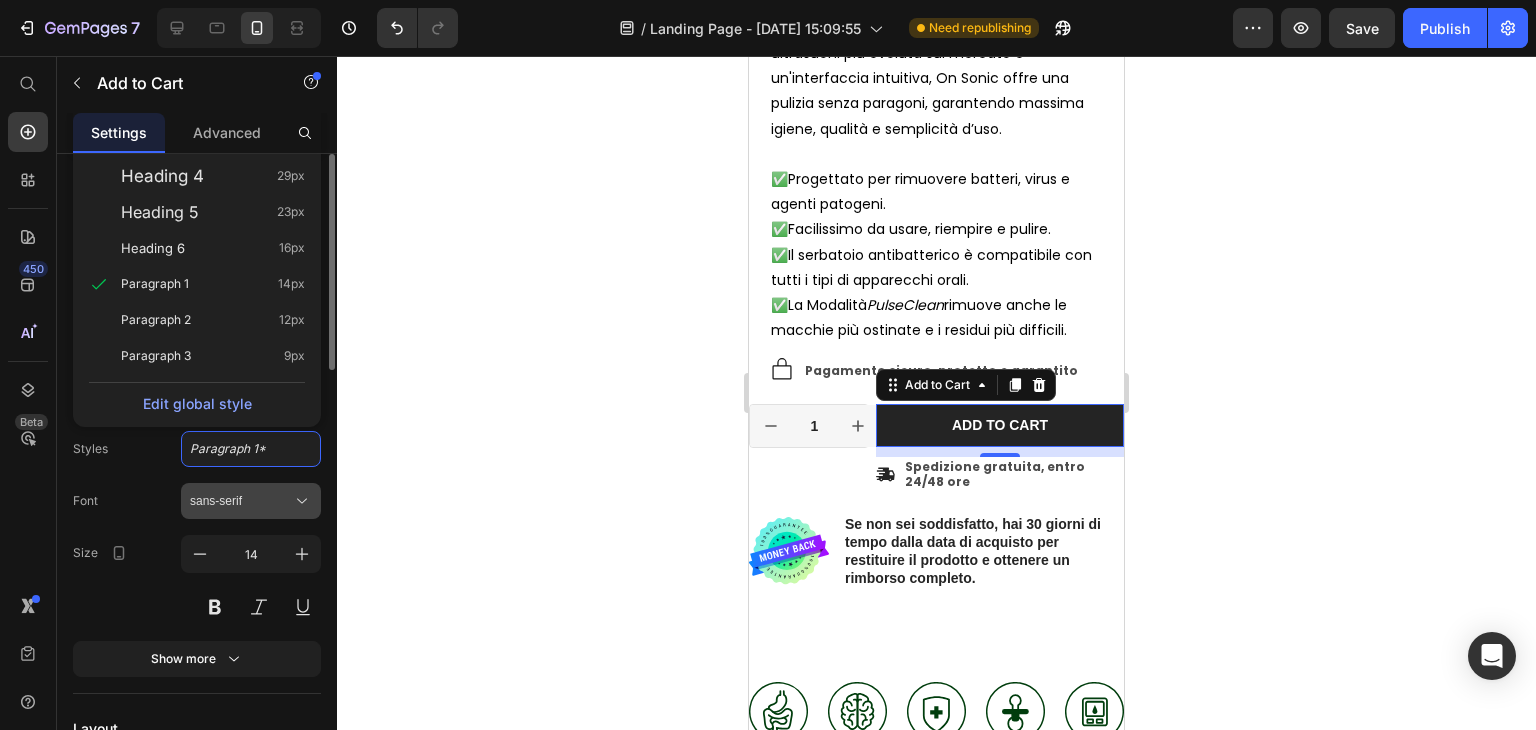 click on "sans-serif" at bounding box center (251, 501) 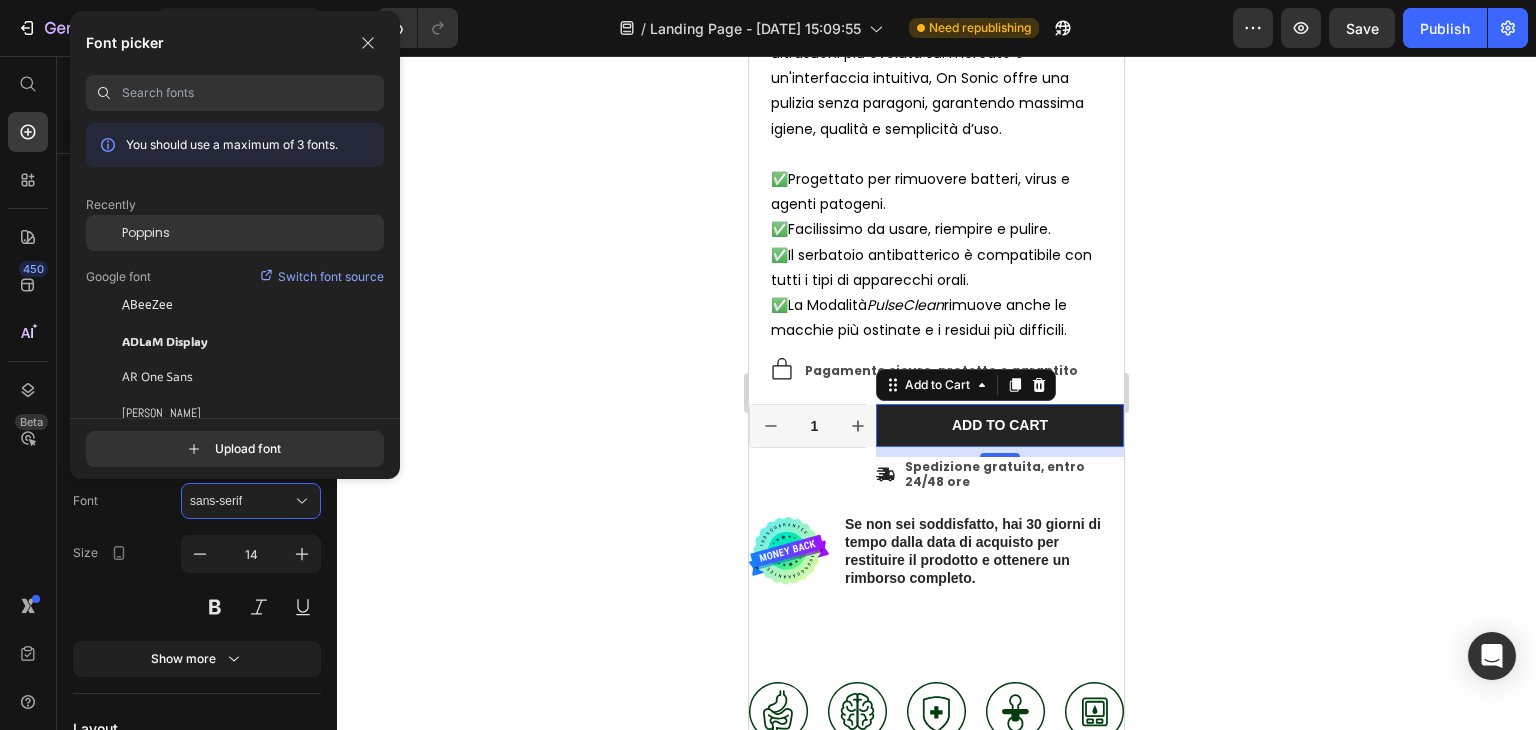 click on "Poppins" at bounding box center [146, 233] 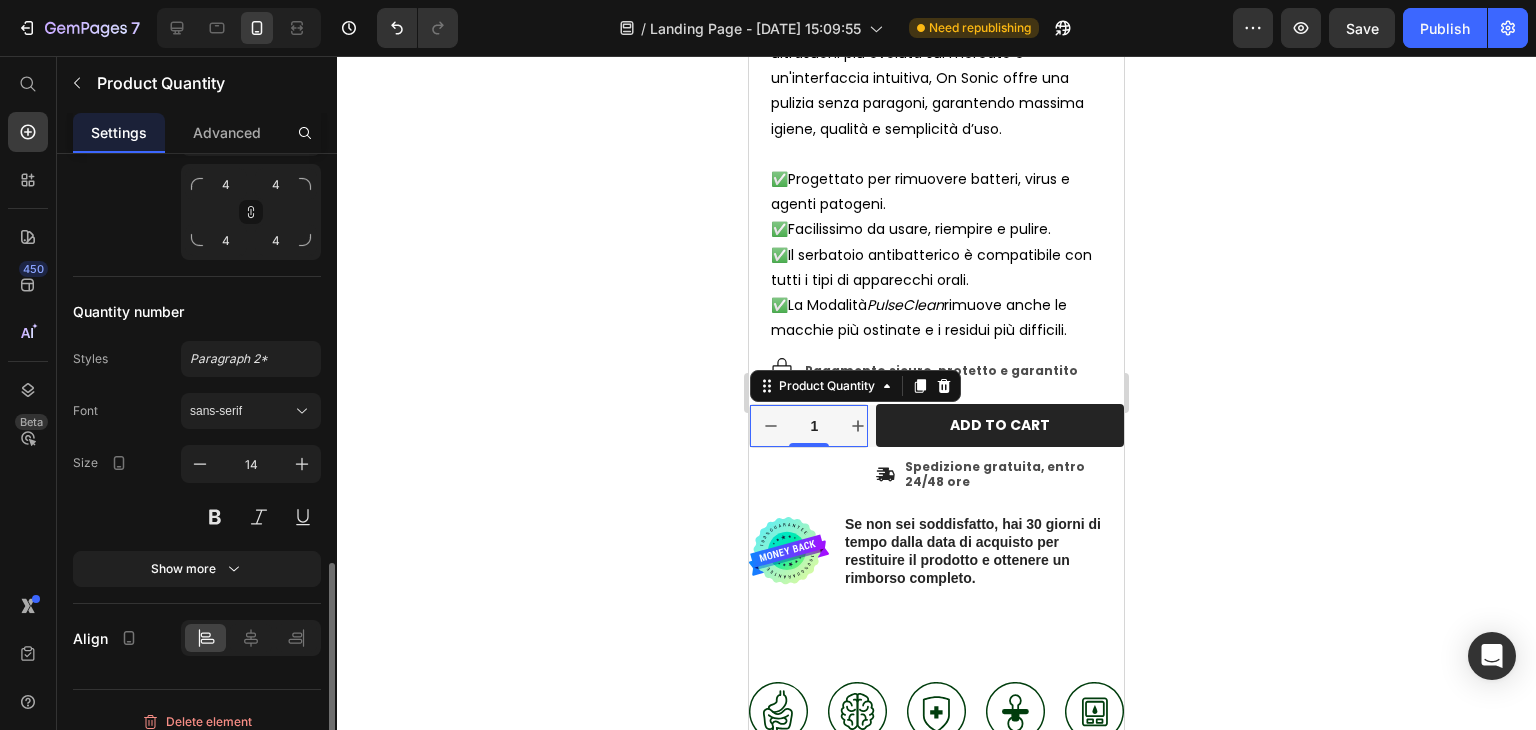 scroll, scrollTop: 1183, scrollLeft: 0, axis: vertical 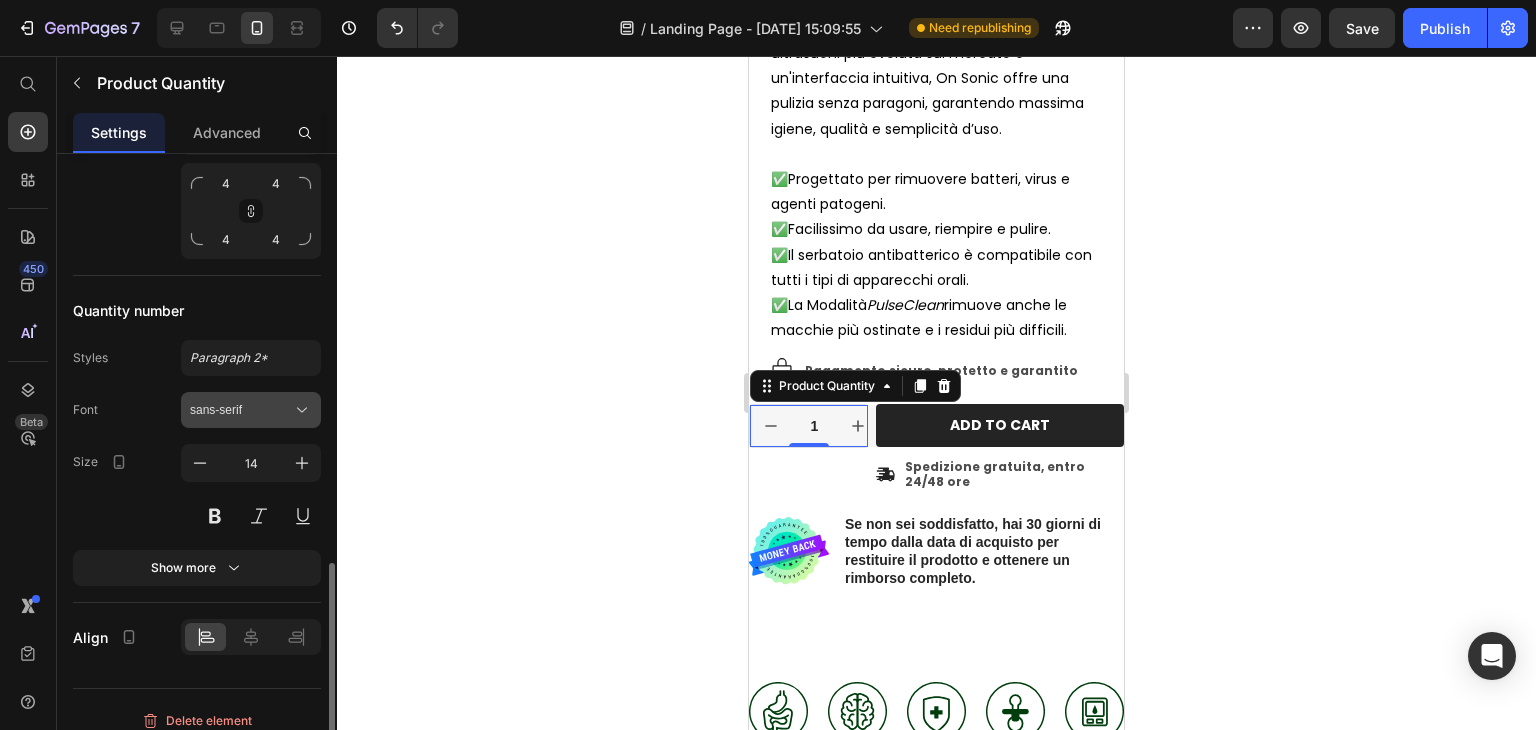 click on "sans-serif" at bounding box center [251, 410] 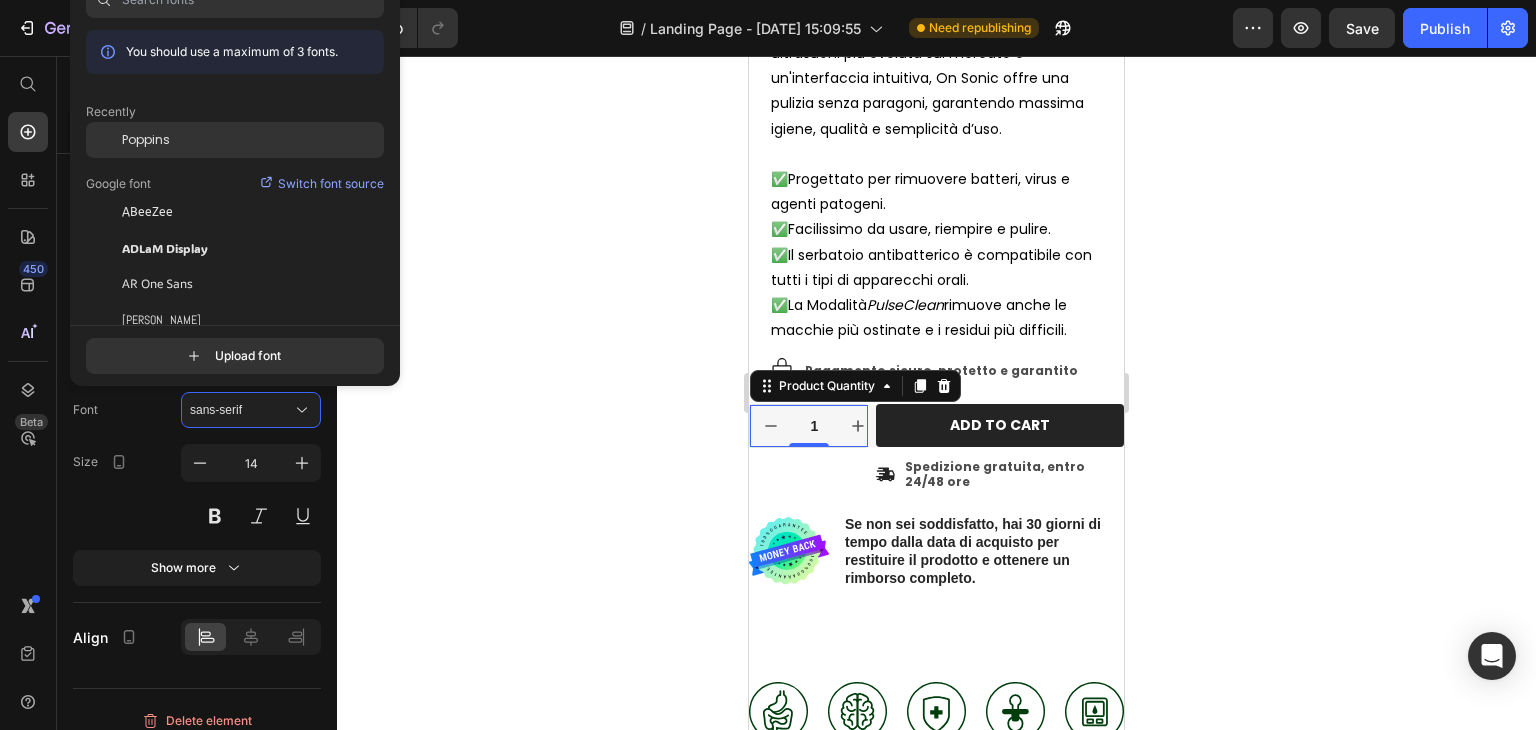 click on "Poppins" at bounding box center [146, 140] 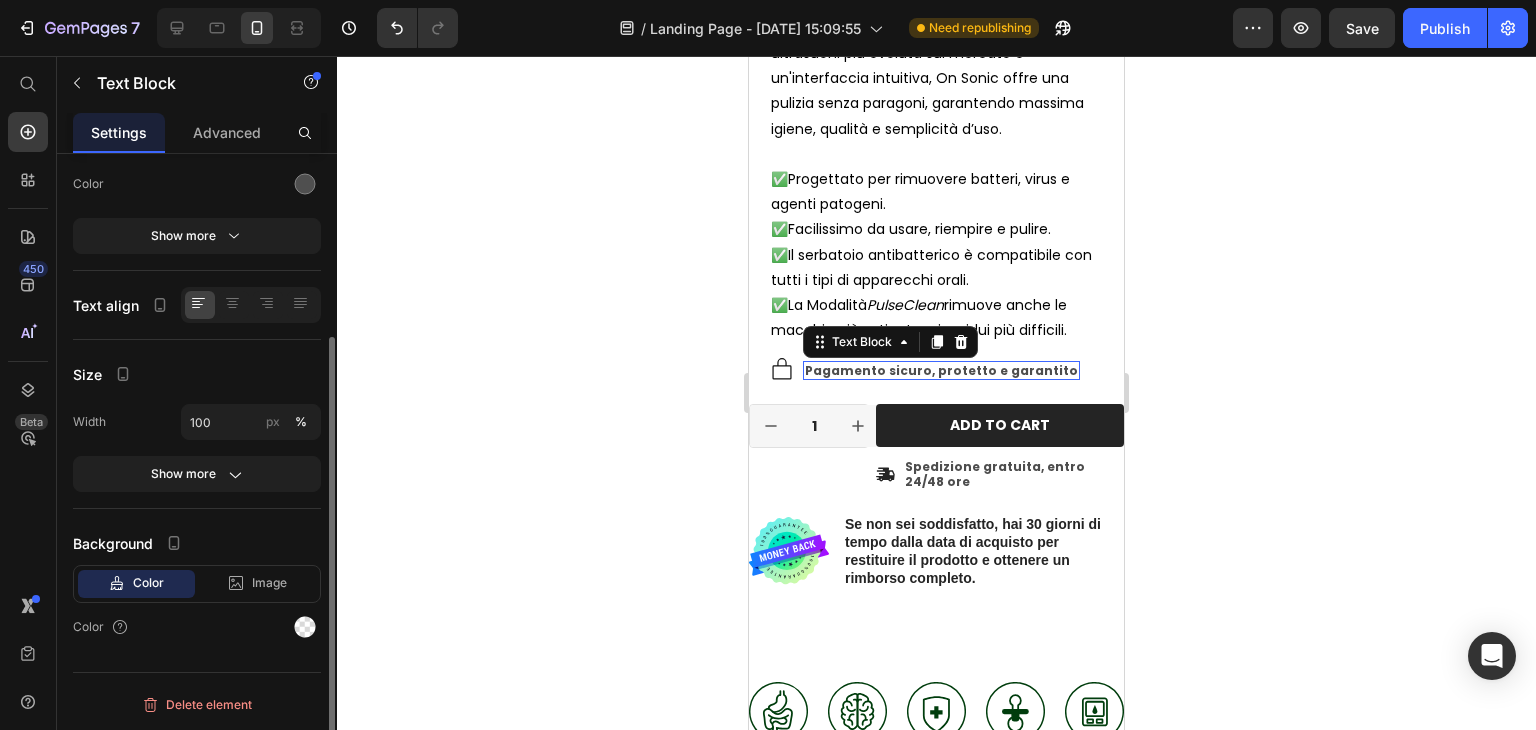 scroll, scrollTop: 0, scrollLeft: 0, axis: both 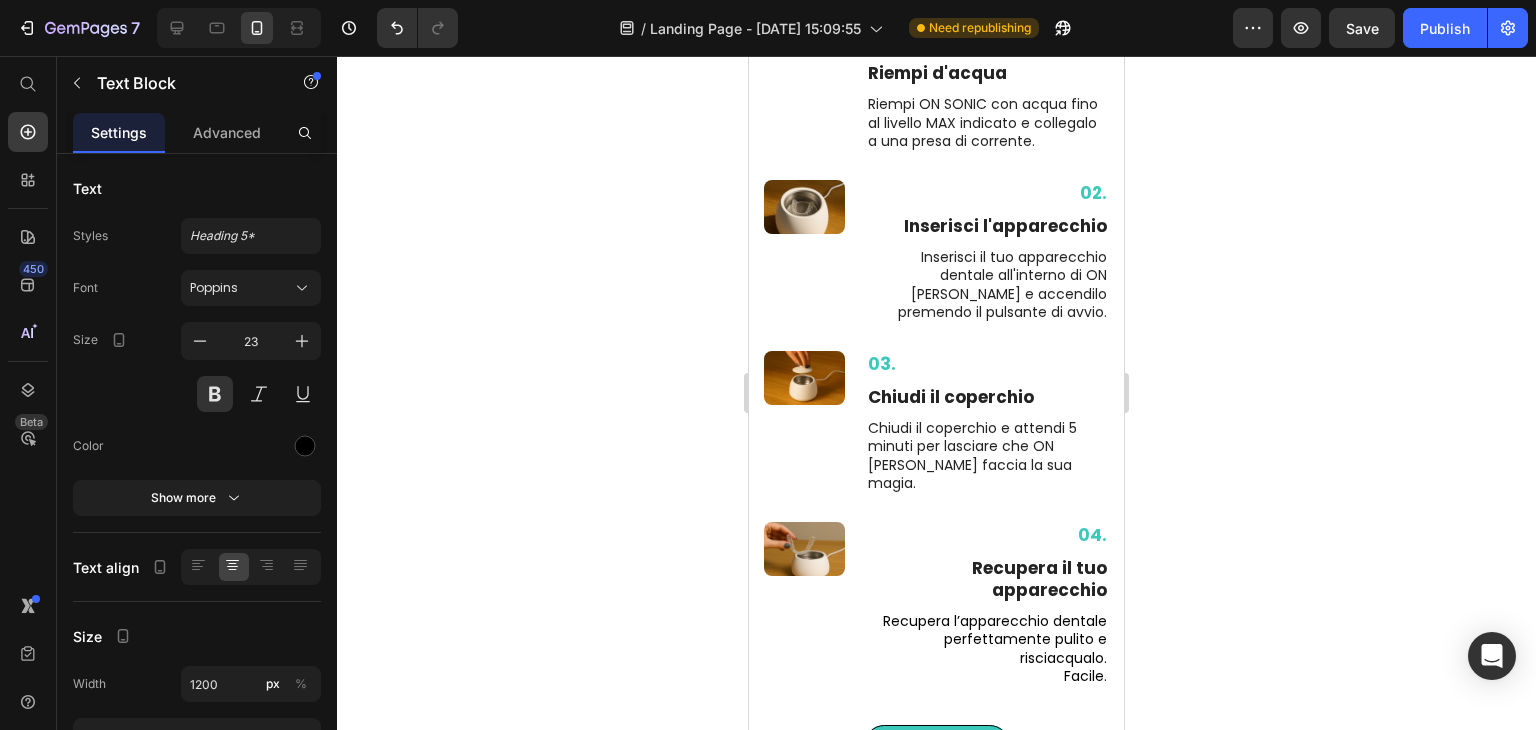drag, startPoint x: 973, startPoint y: 386, endPoint x: 993, endPoint y: 389, distance: 20.22375 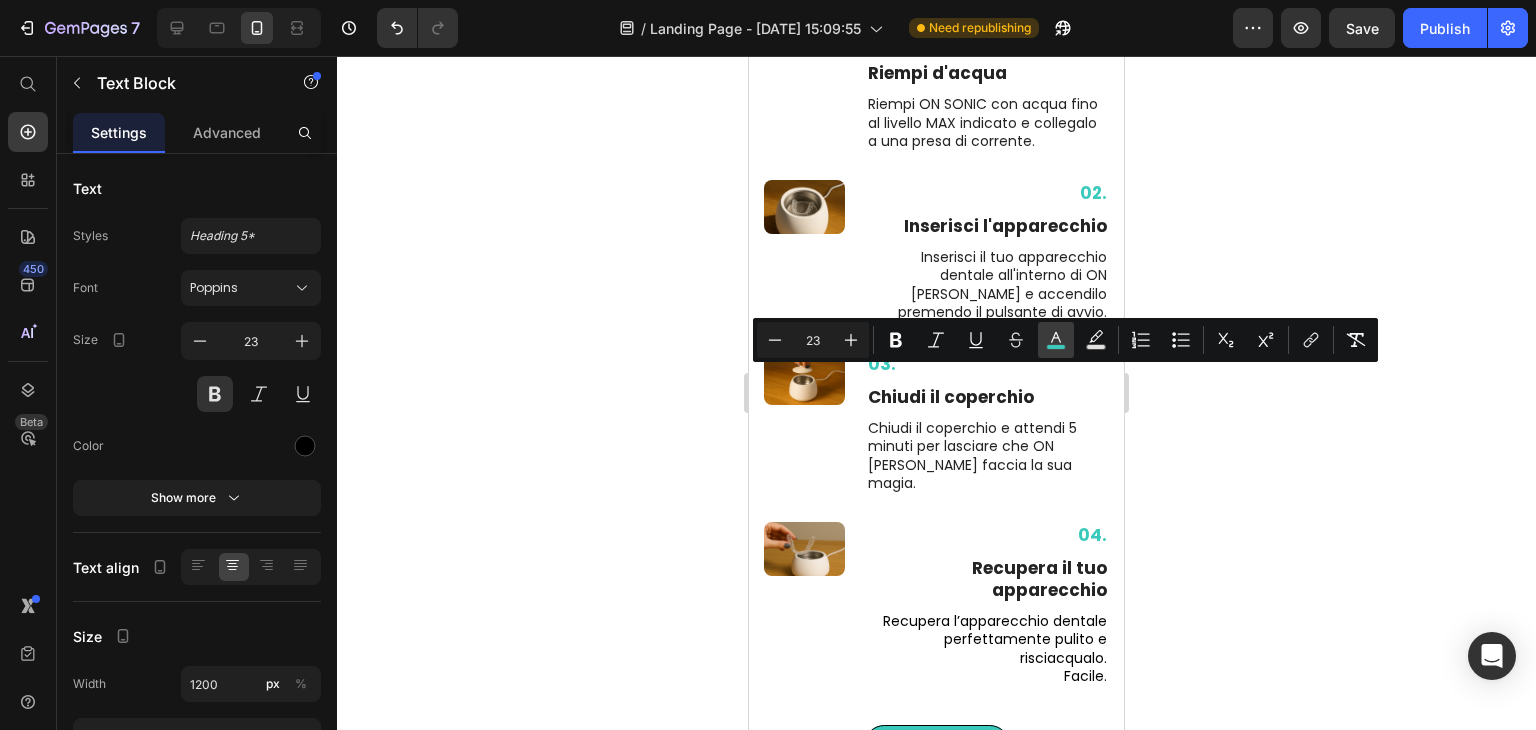click on "color" at bounding box center (1056, 340) 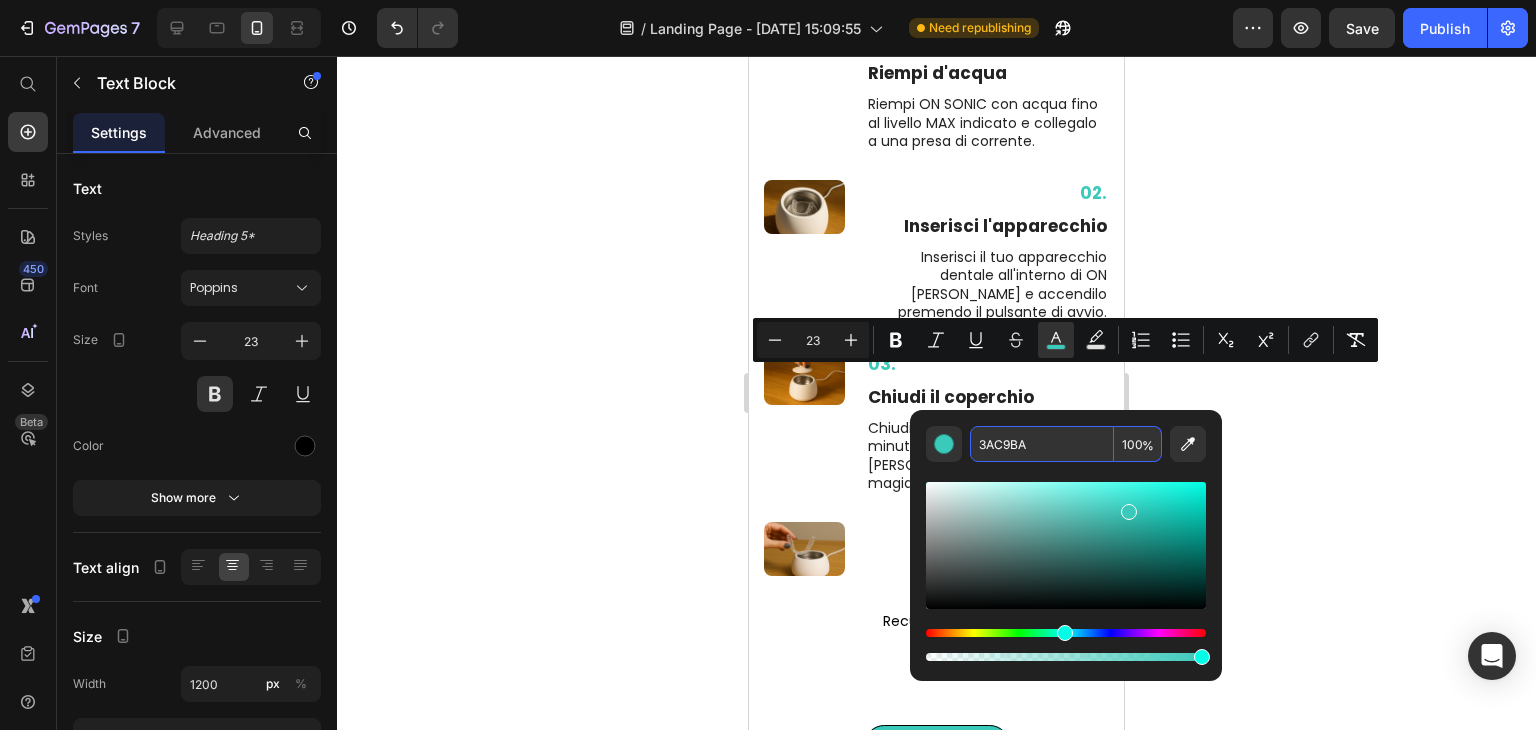 click on "3AC9BA" at bounding box center [1042, 444] 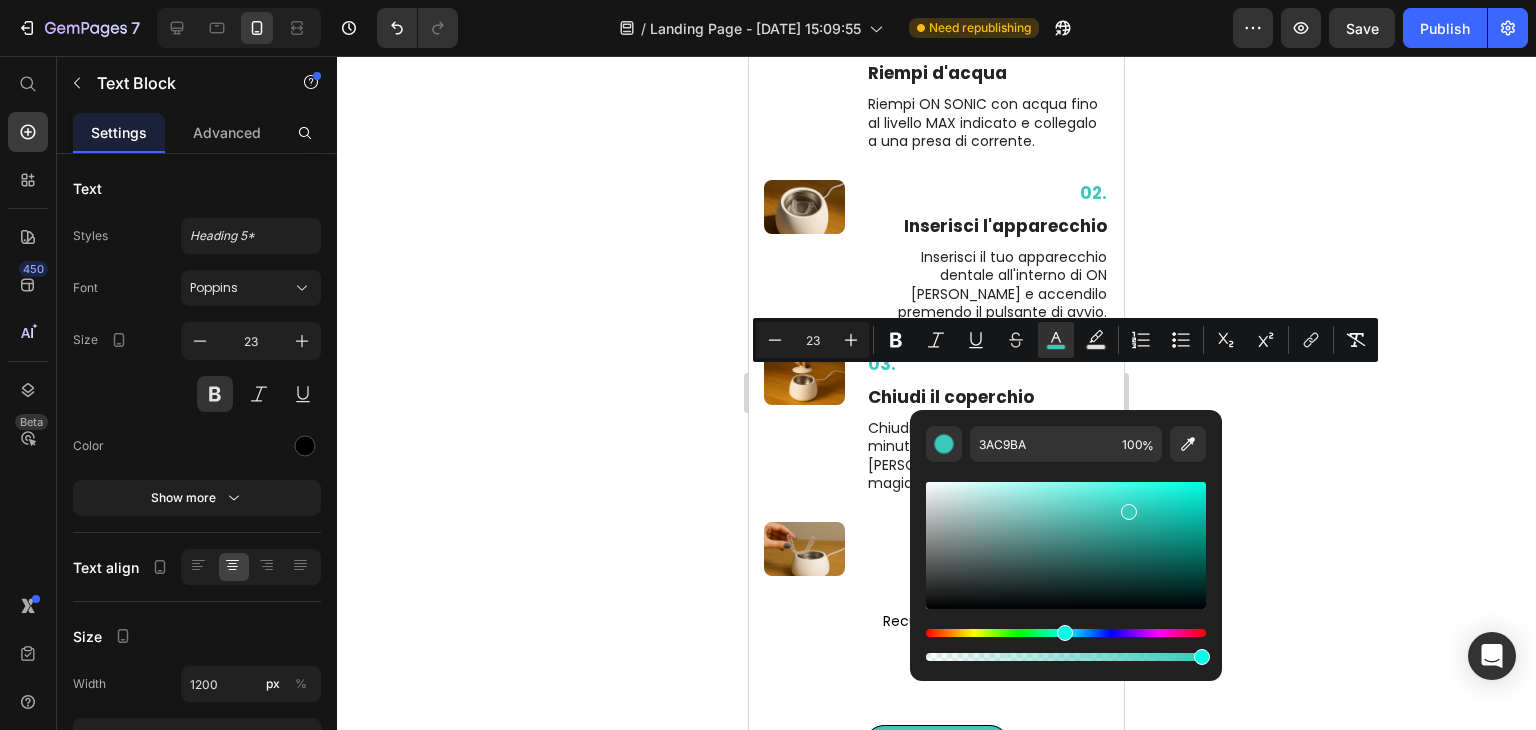 click 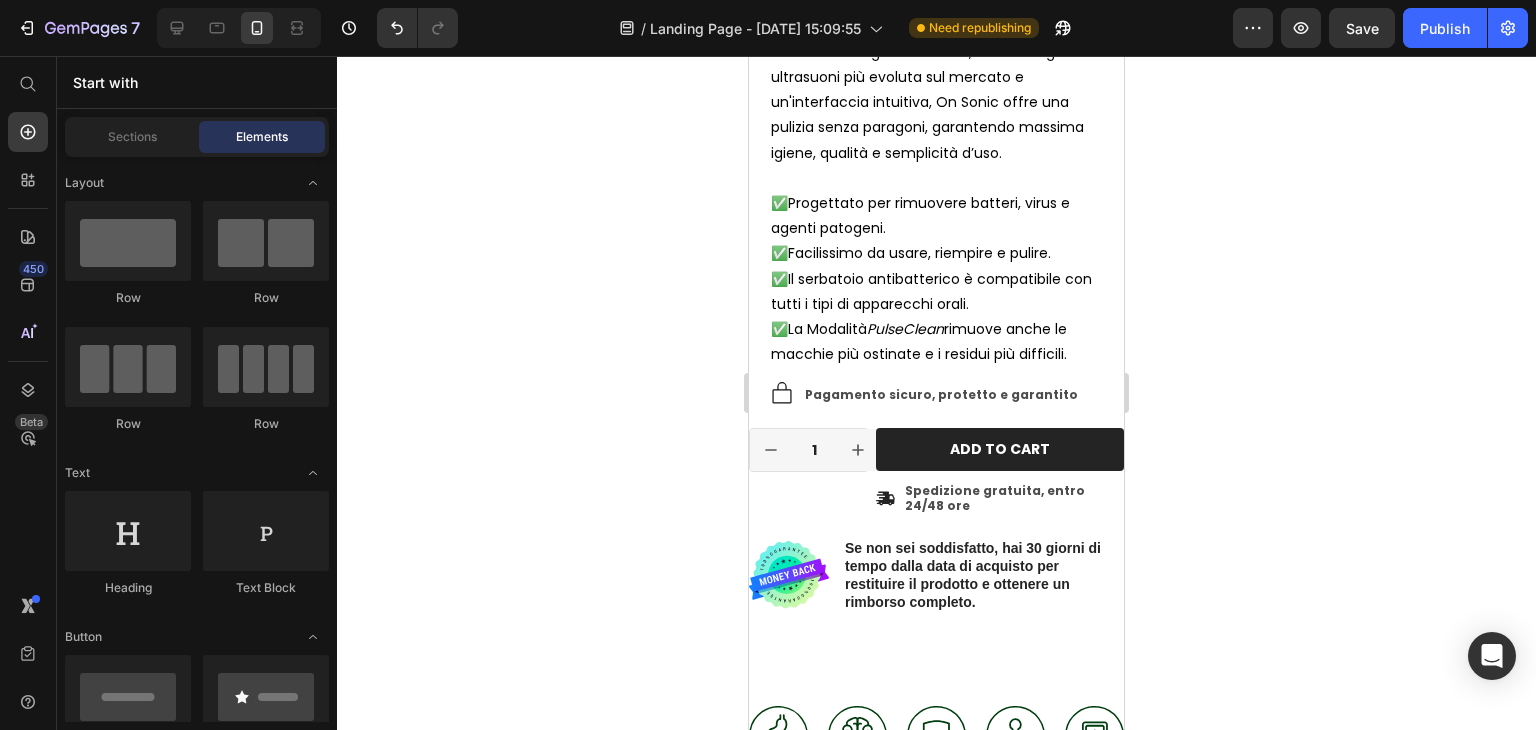 scroll, scrollTop: 604, scrollLeft: 0, axis: vertical 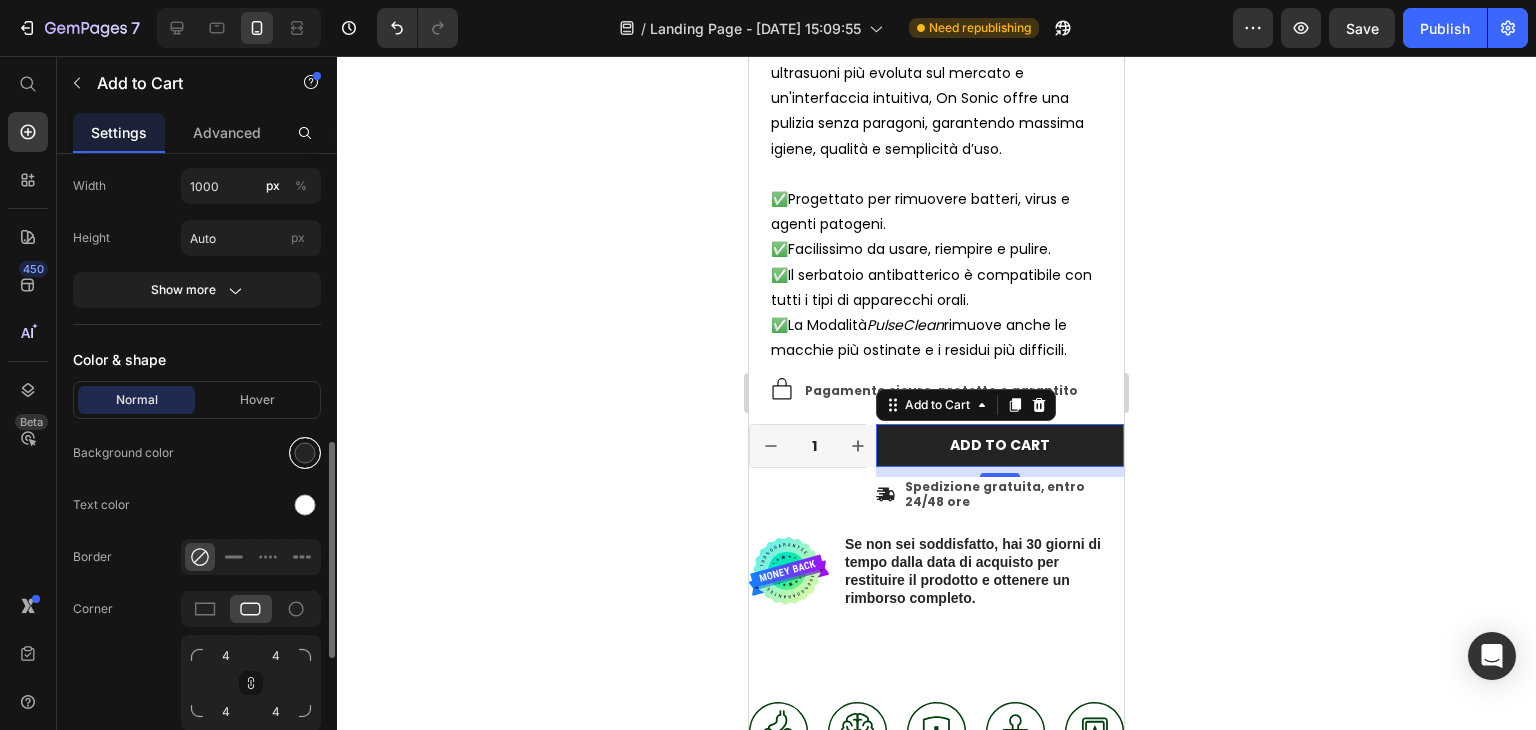 click at bounding box center [305, 453] 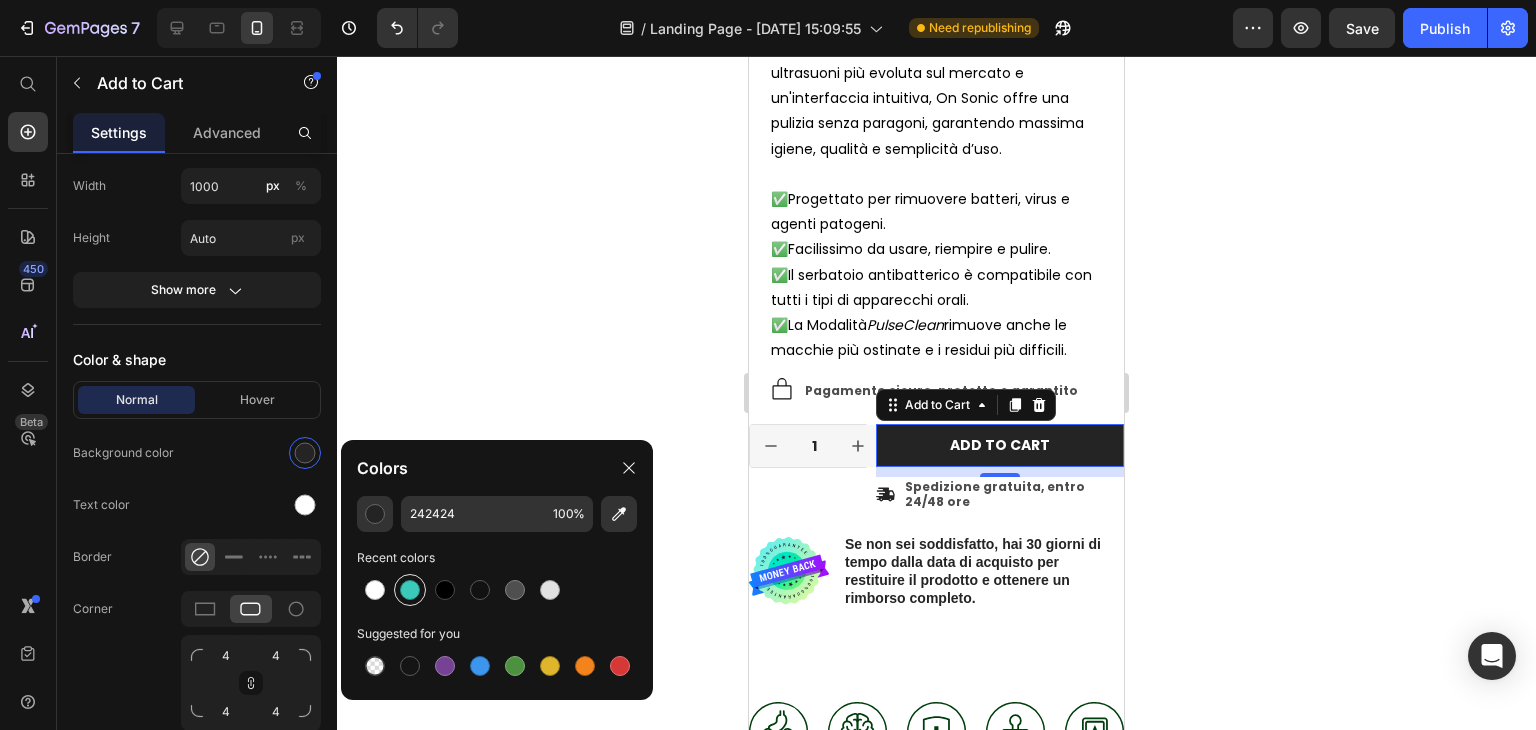 click at bounding box center [410, 590] 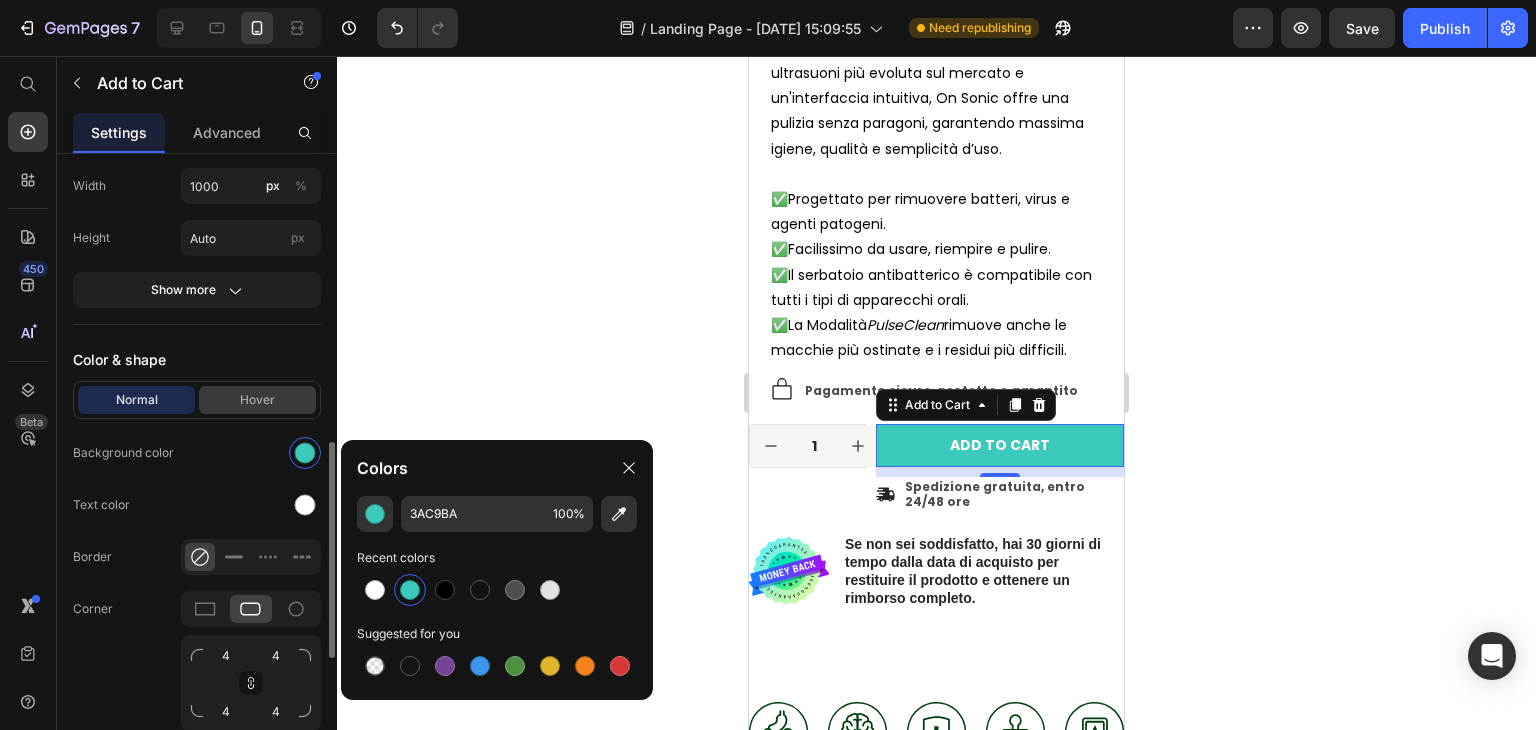 click on "Hover" at bounding box center [257, 400] 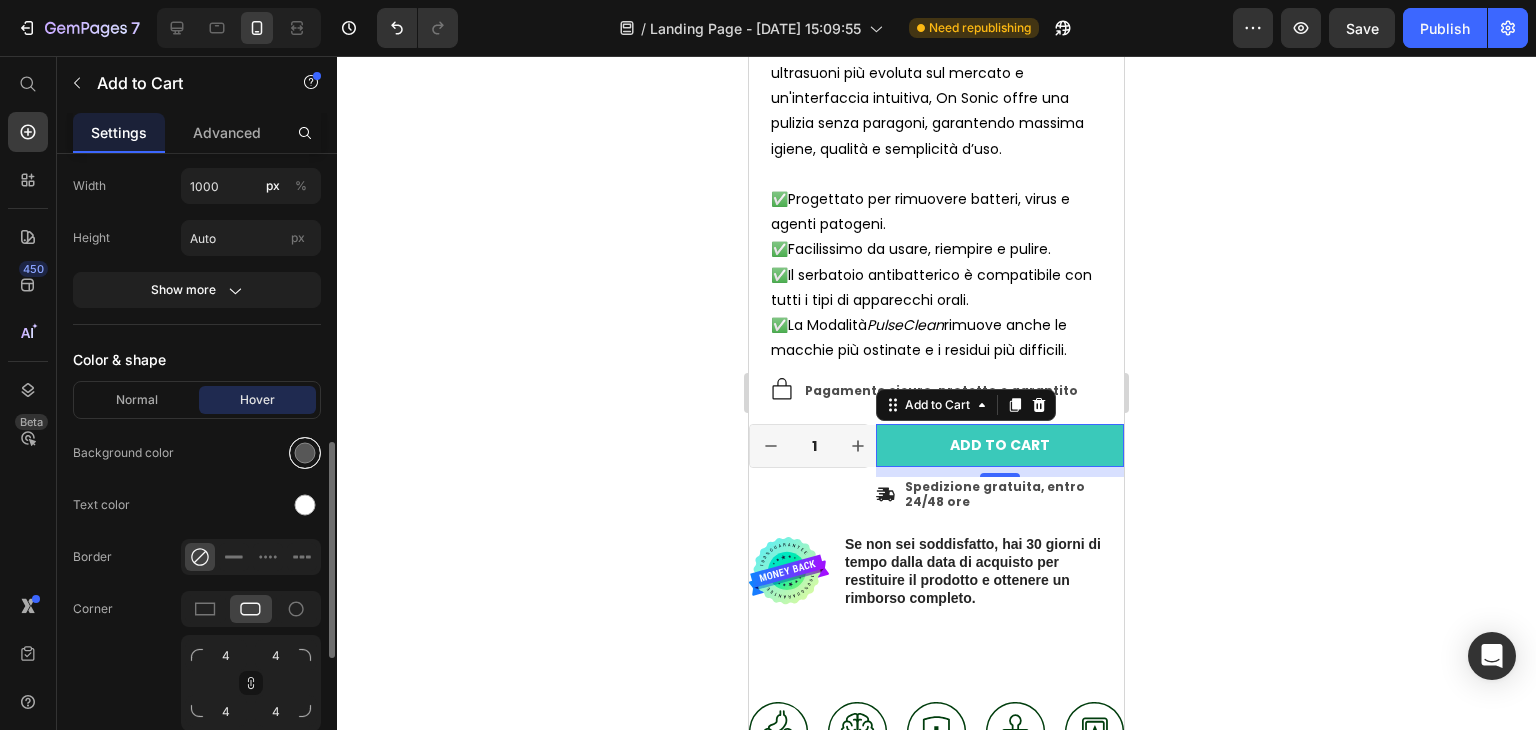 click at bounding box center (305, 453) 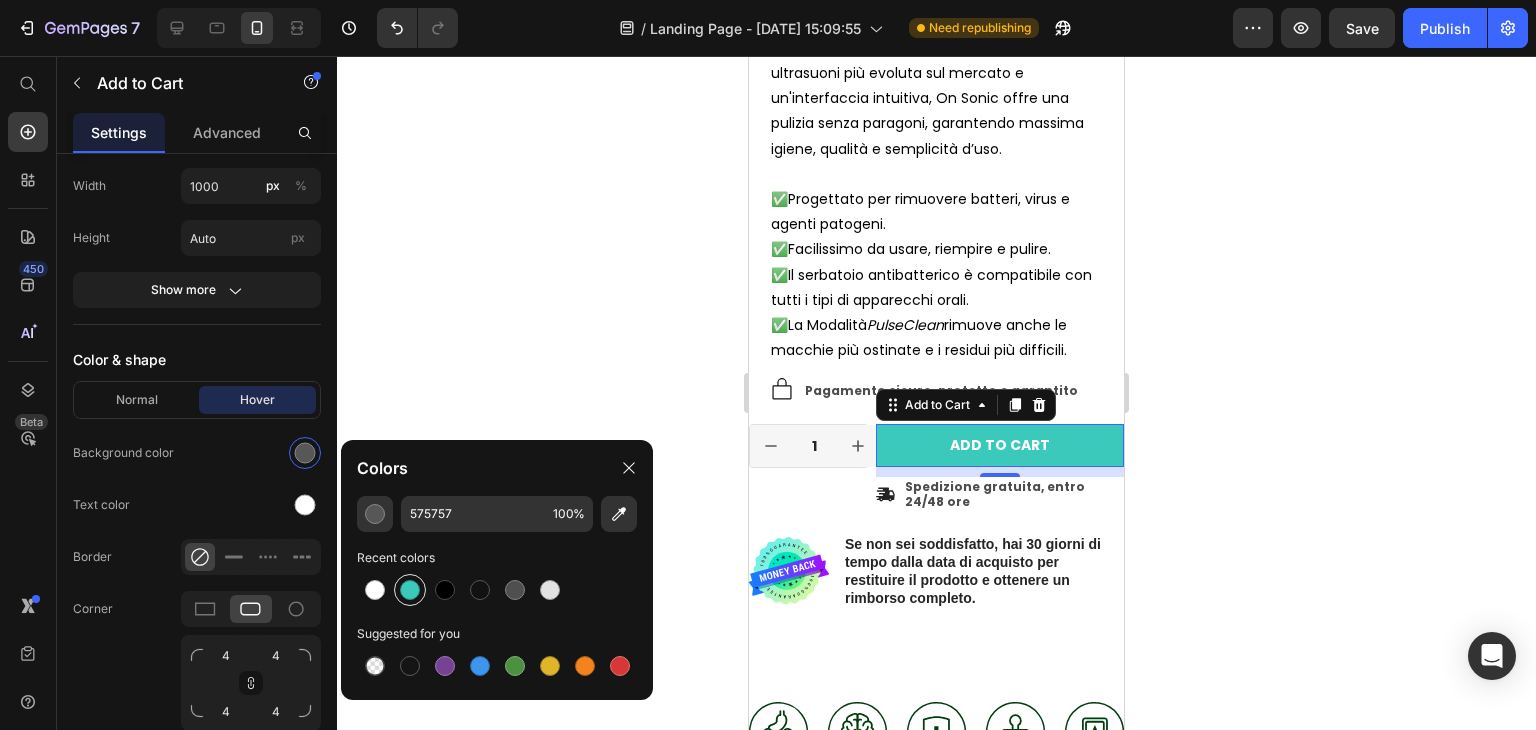 click at bounding box center [410, 590] 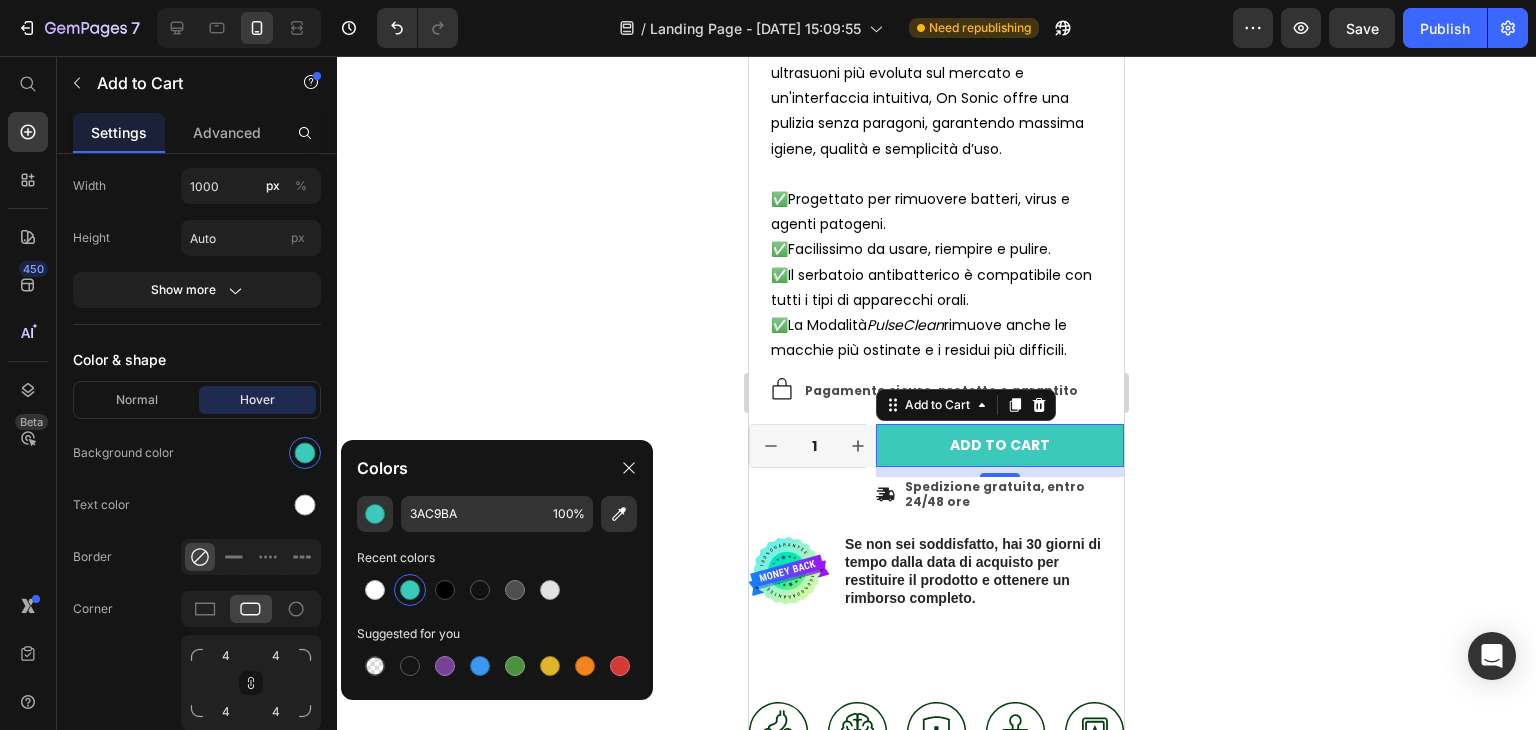 click 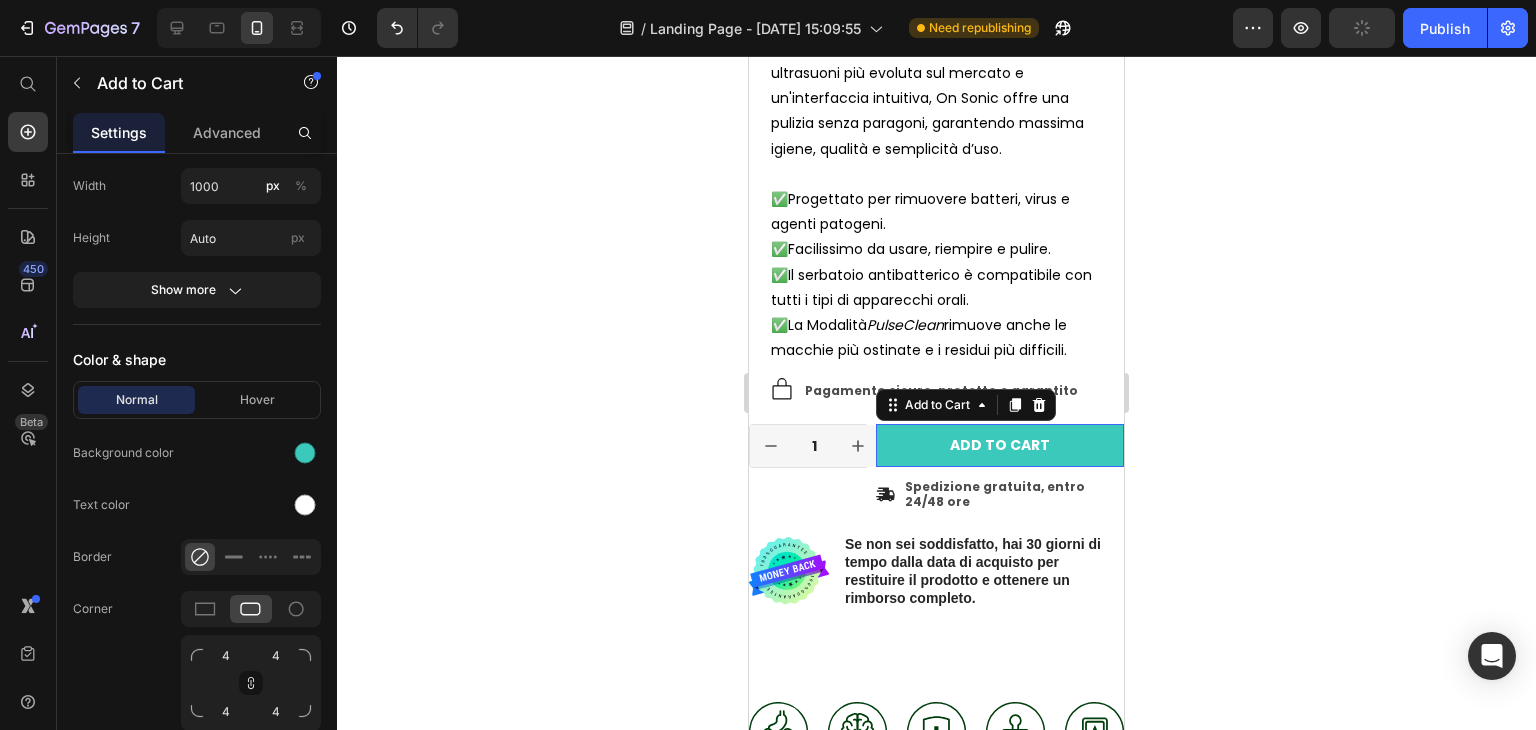 click on "Add to cart" at bounding box center (1000, 445) 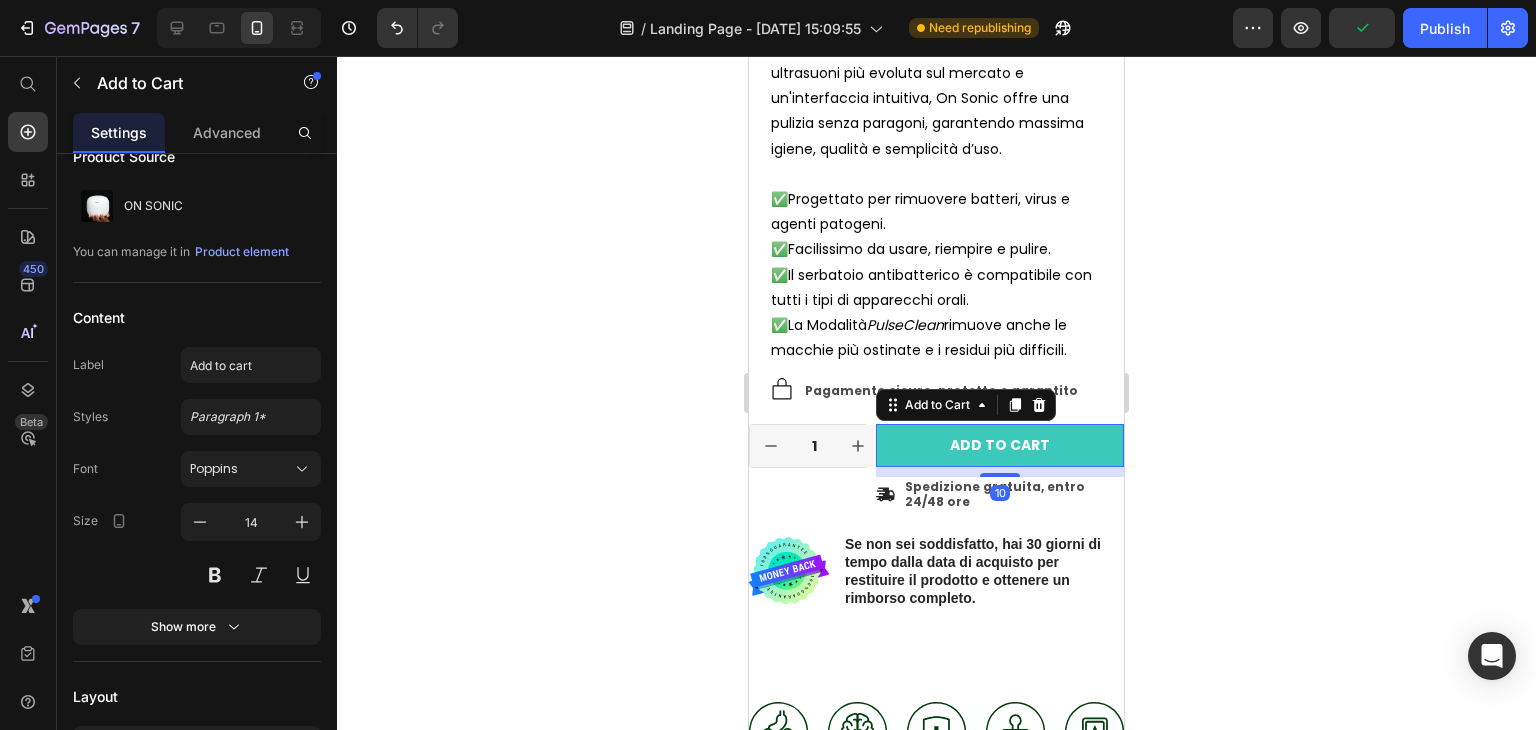 scroll, scrollTop: 0, scrollLeft: 0, axis: both 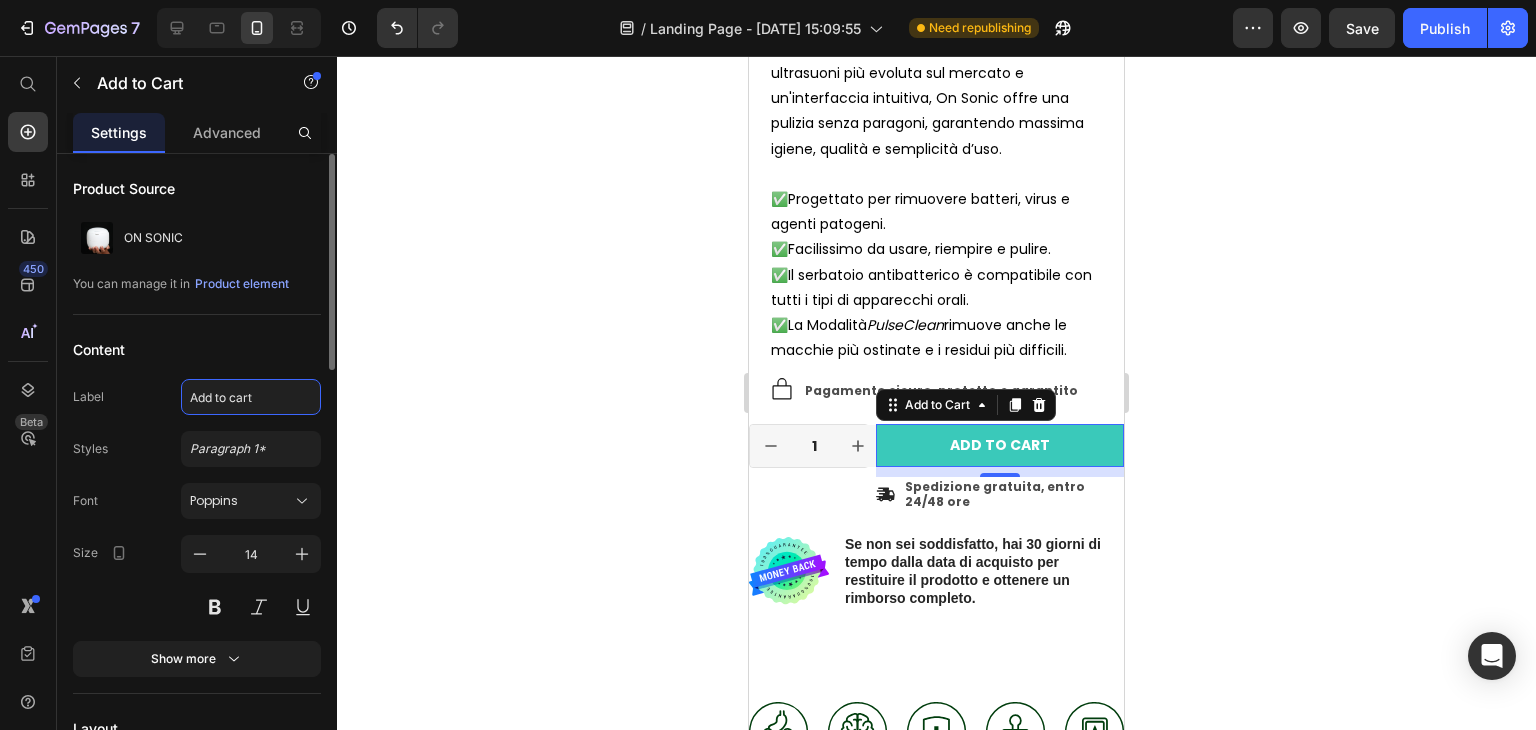 click on "Add to cart" 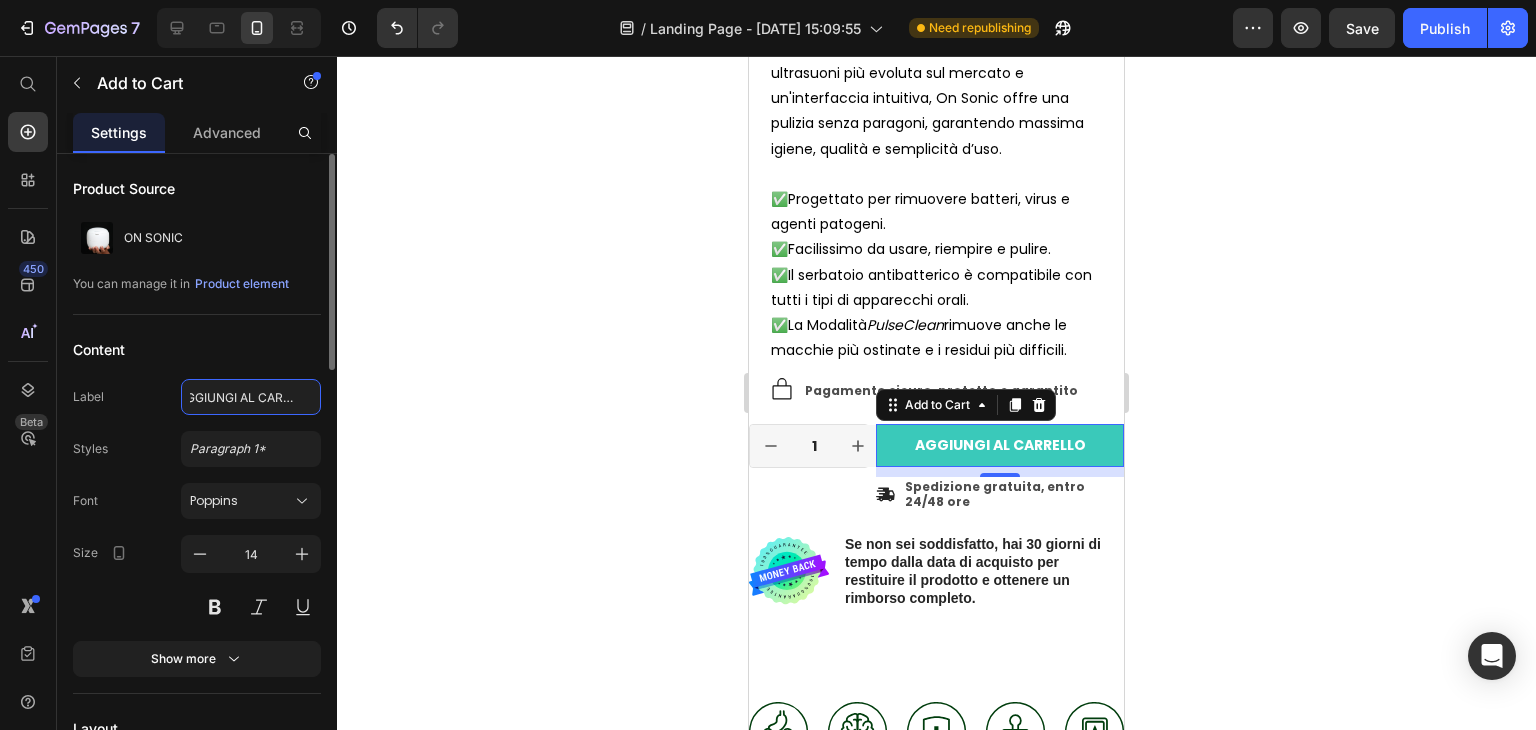 scroll, scrollTop: 0, scrollLeft: 20, axis: horizontal 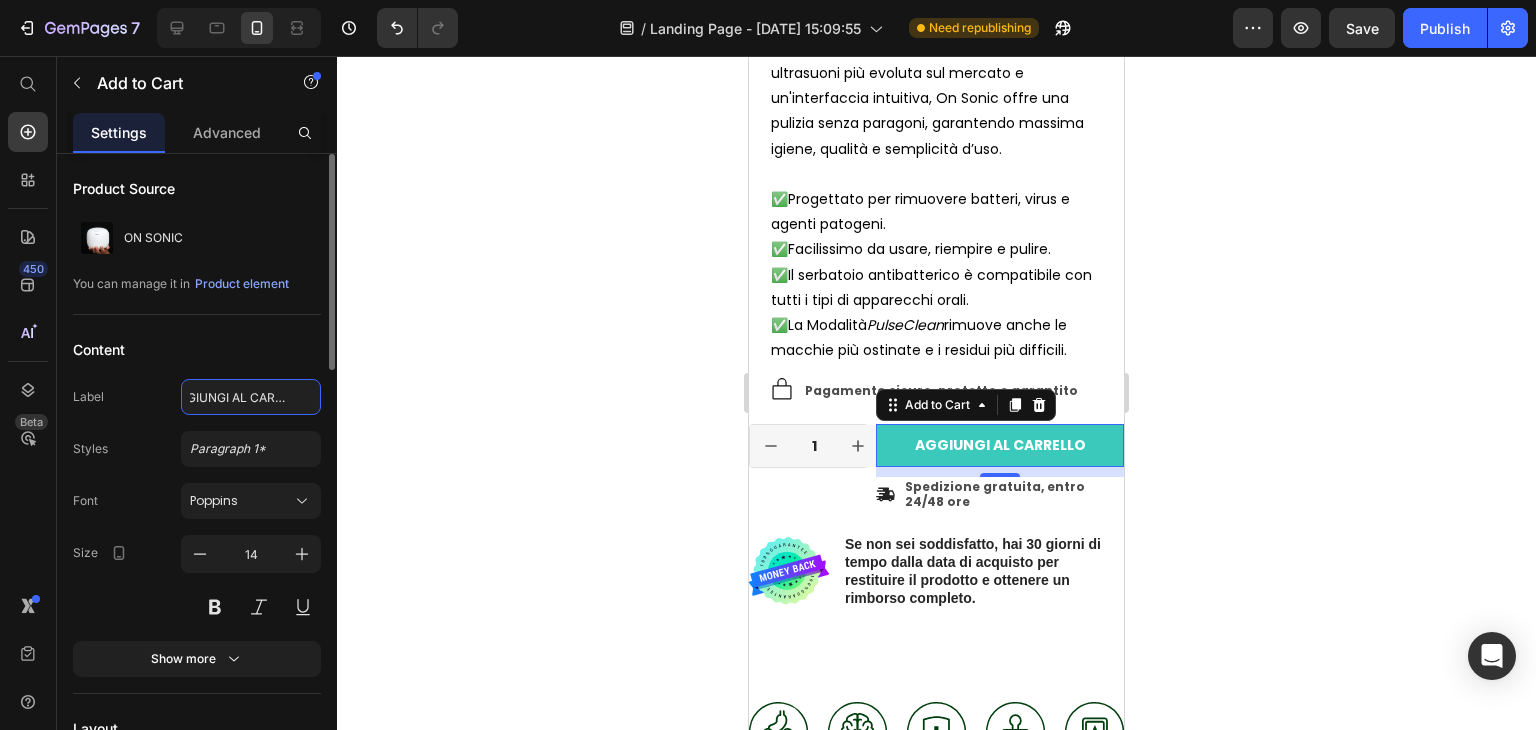 type on "AGGIUNGI AL CARRELLO" 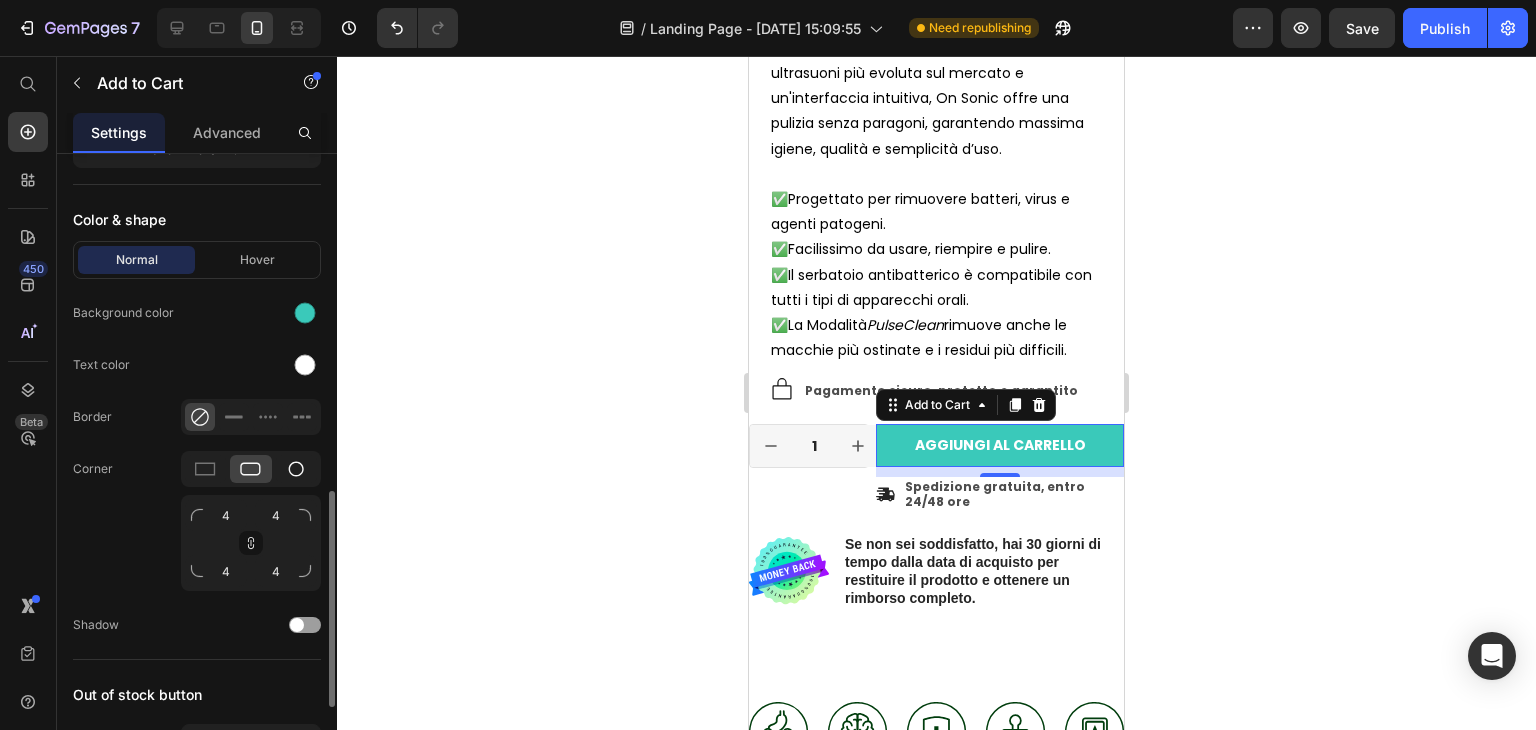 scroll, scrollTop: 1220, scrollLeft: 0, axis: vertical 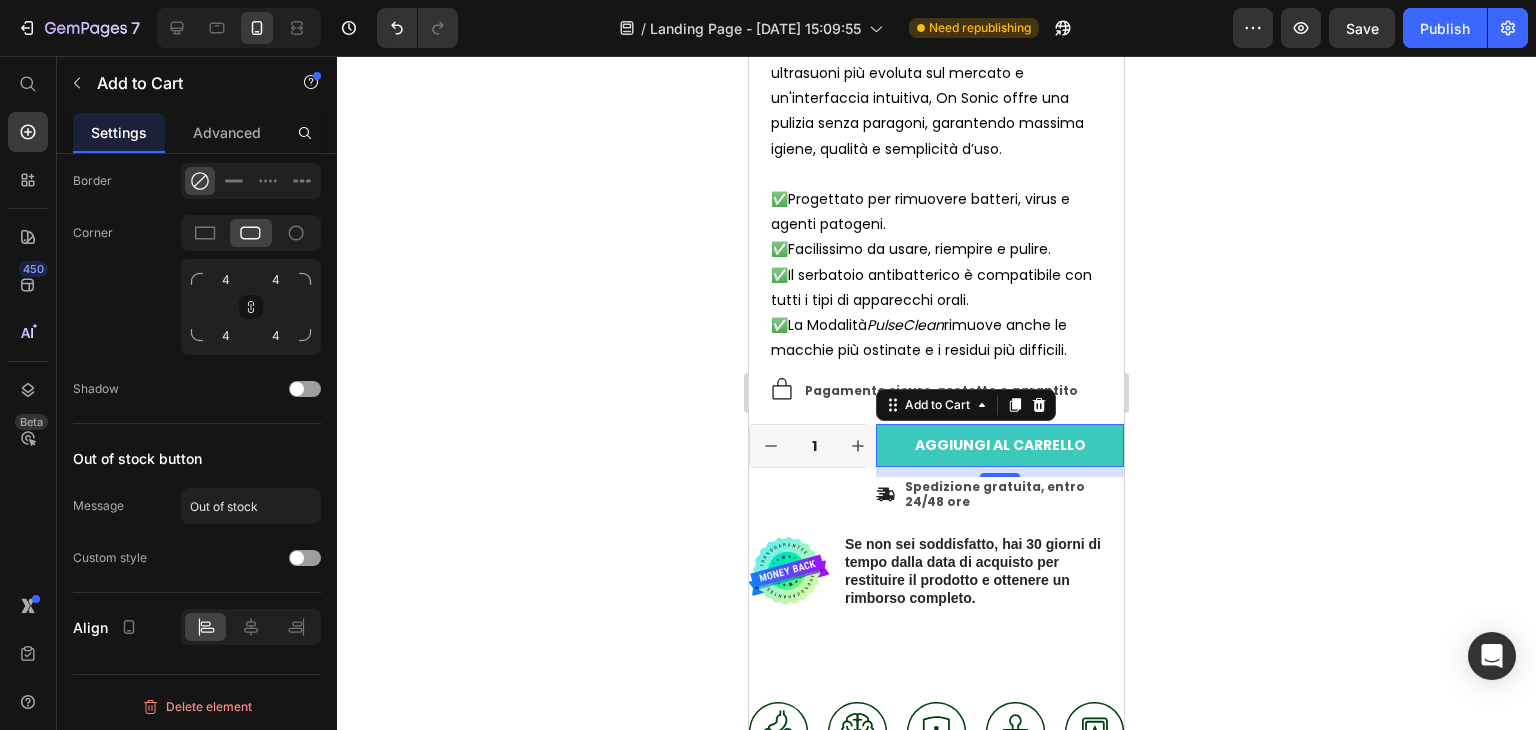 click 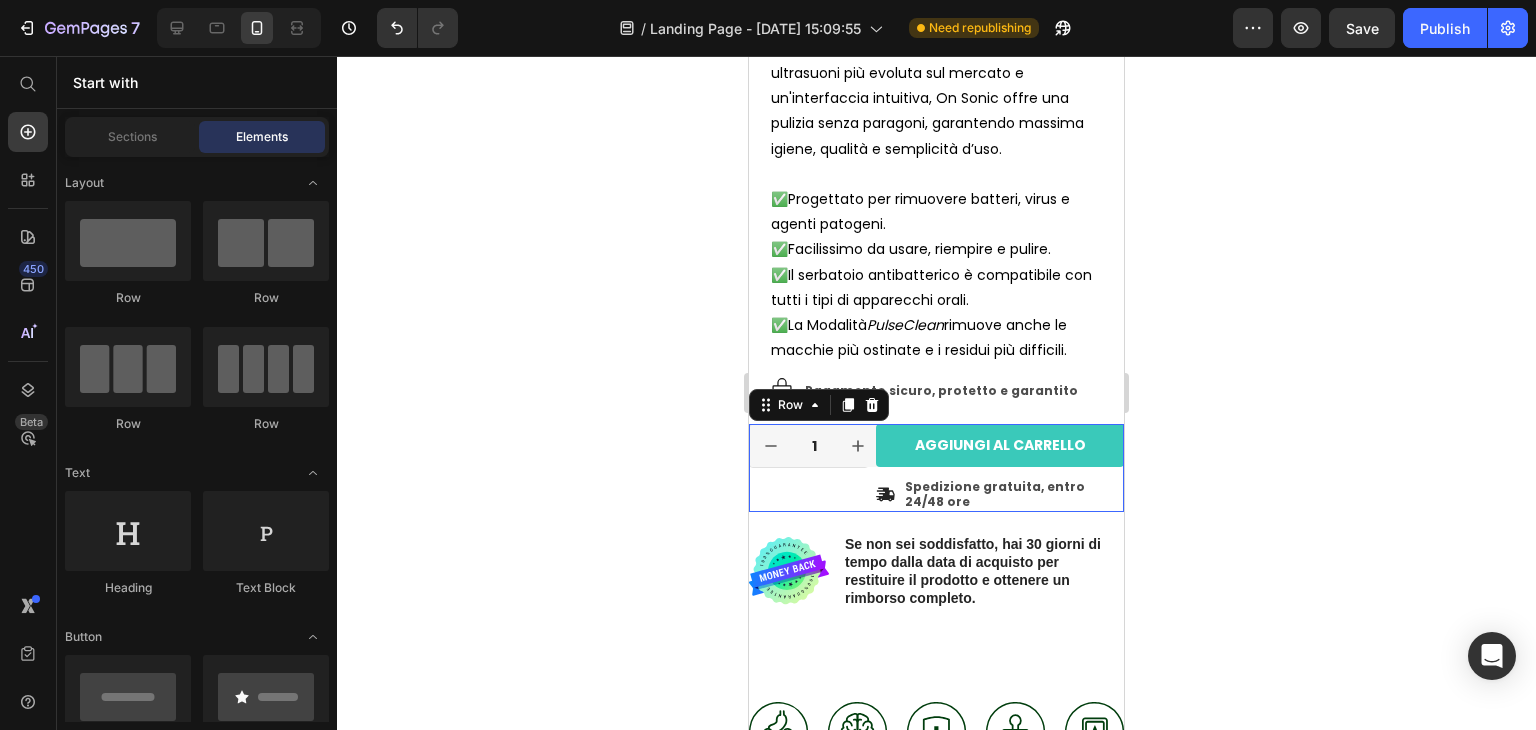 scroll, scrollTop: 0, scrollLeft: 0, axis: both 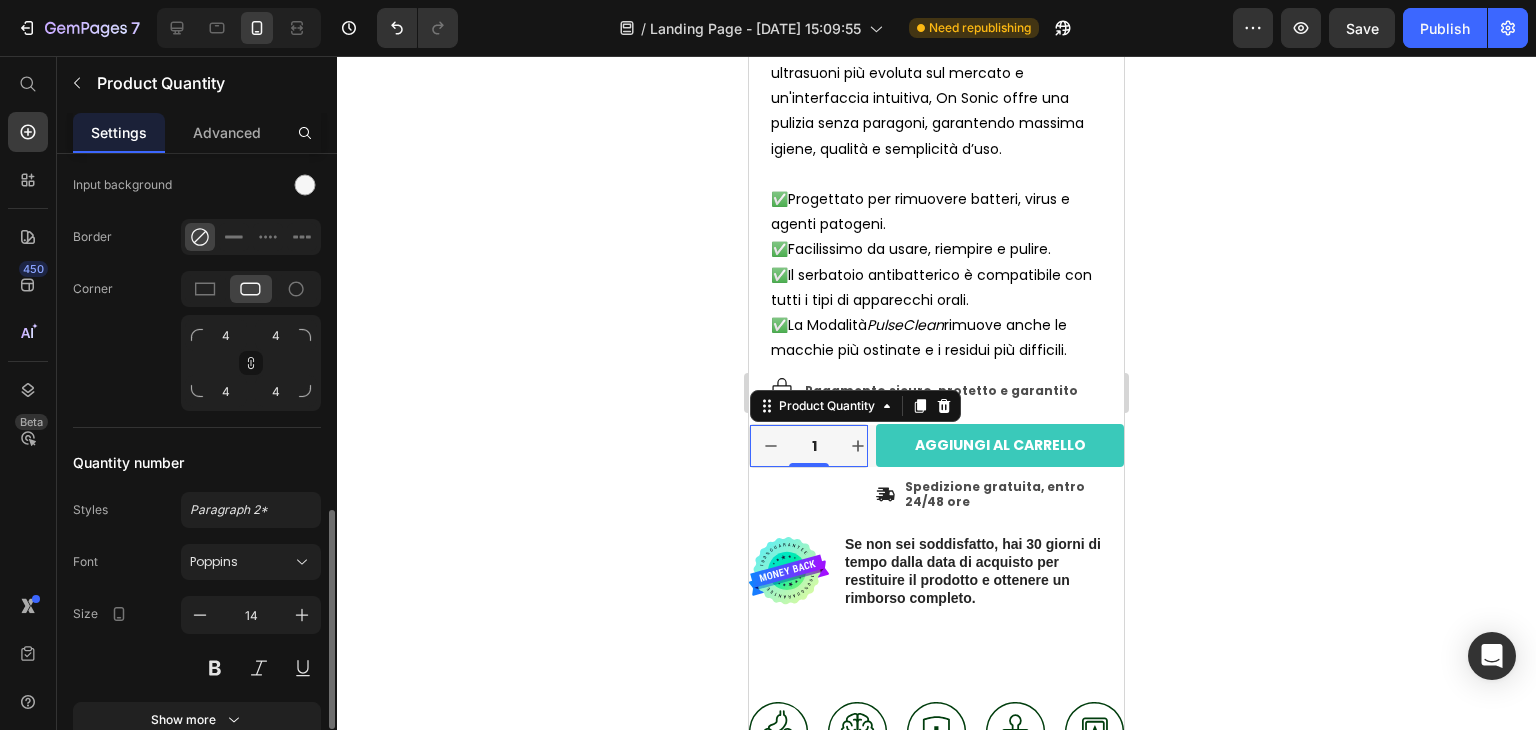 click 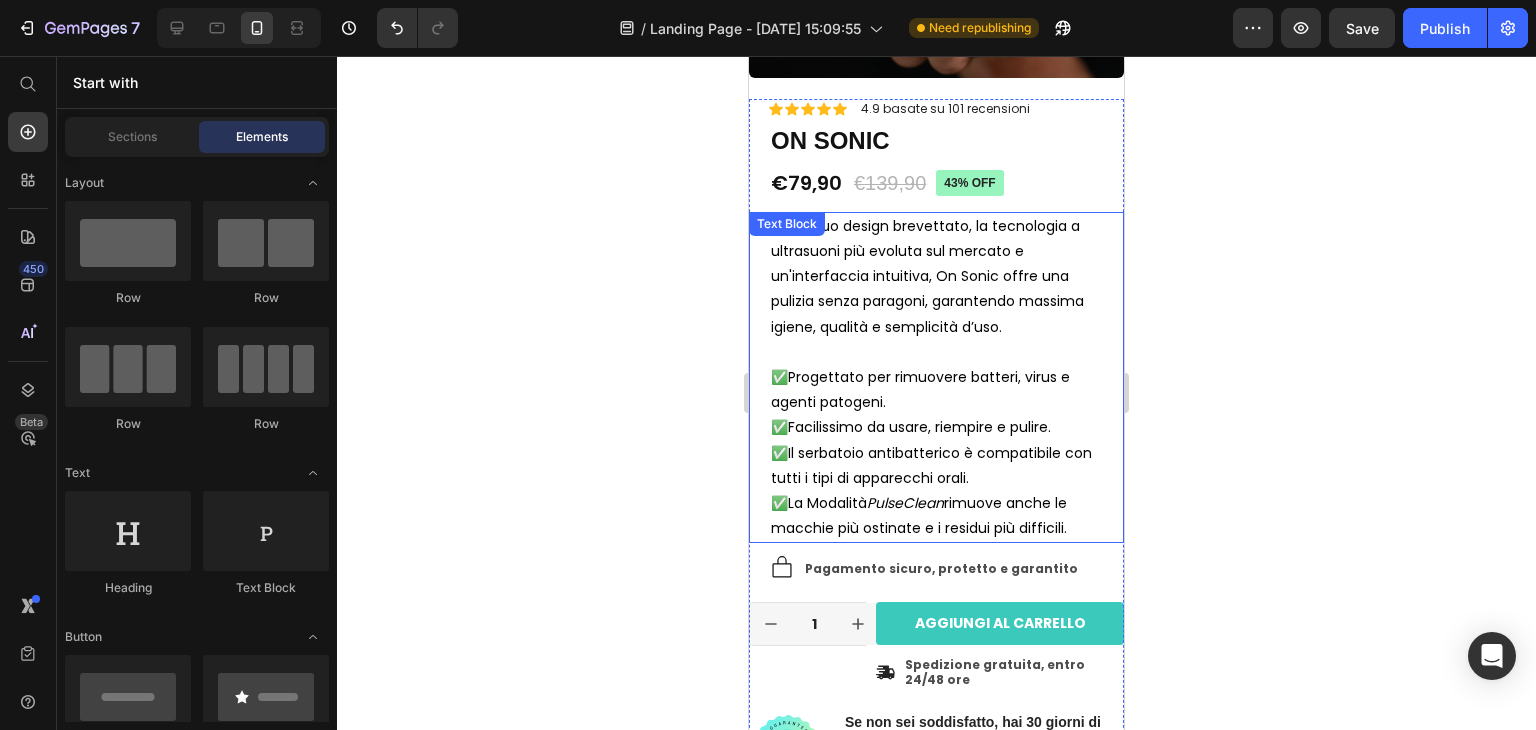 scroll, scrollTop: 424, scrollLeft: 0, axis: vertical 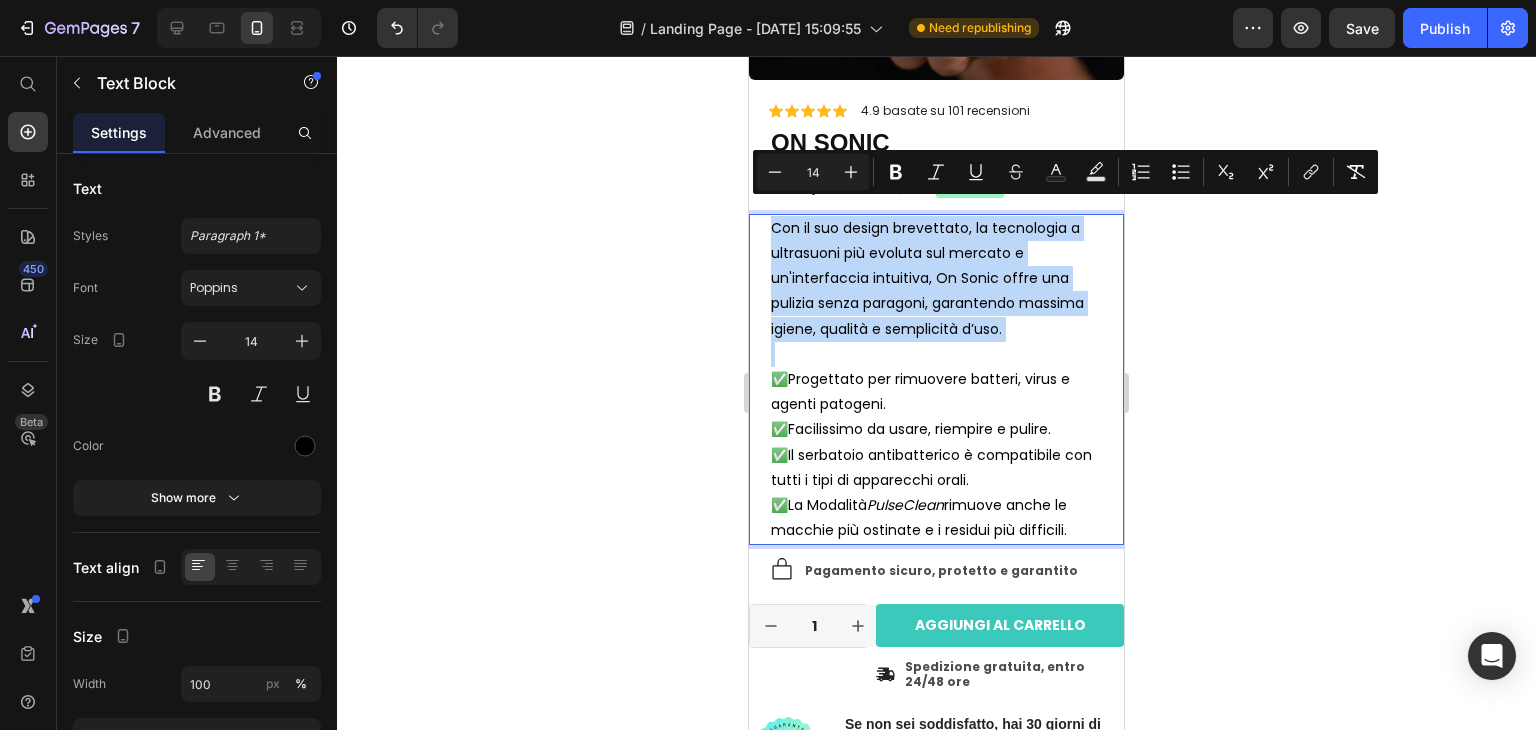 drag, startPoint x: 1075, startPoint y: 314, endPoint x: 774, endPoint y: 215, distance: 316.86273 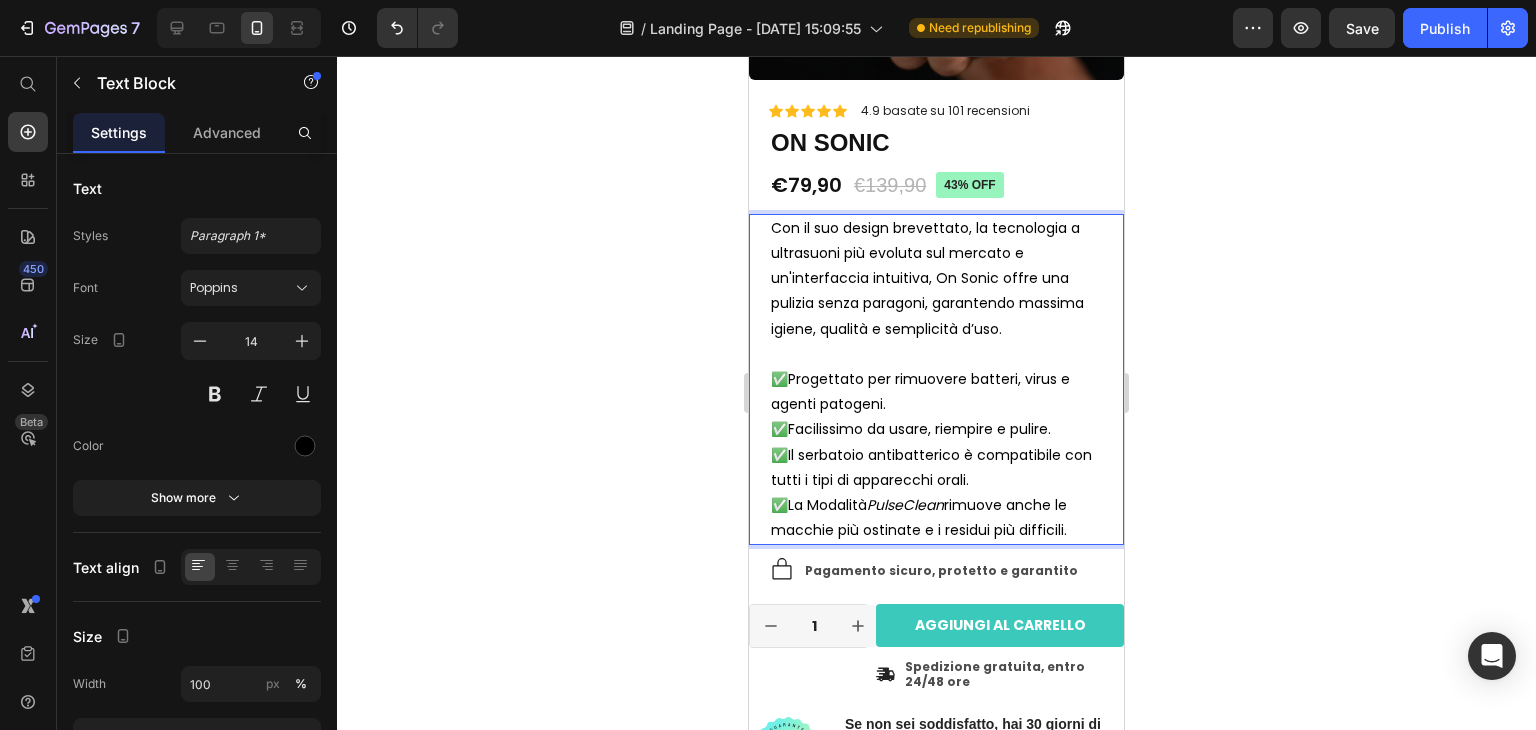 click on "Con il suo design brevettato, la tecnologia a ultrasuoni più evoluta sul mercato e un'interfaccia intuitiva, On Sonic offre una pulizia senza paragoni, garantendo massima igiene, qualità e semplicità d’uso." at bounding box center [936, 279] 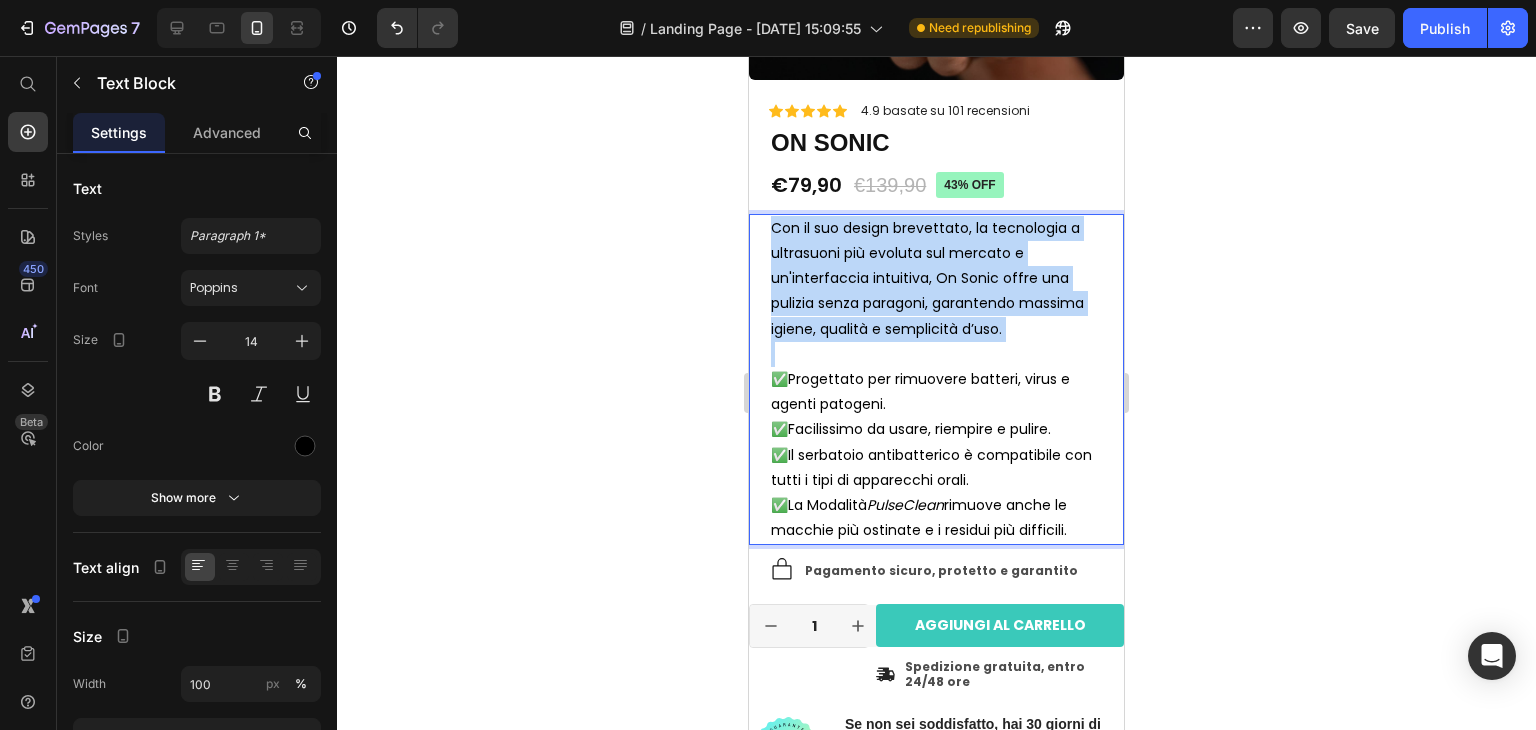 drag, startPoint x: 1077, startPoint y: 311, endPoint x: 776, endPoint y: 205, distance: 319.1191 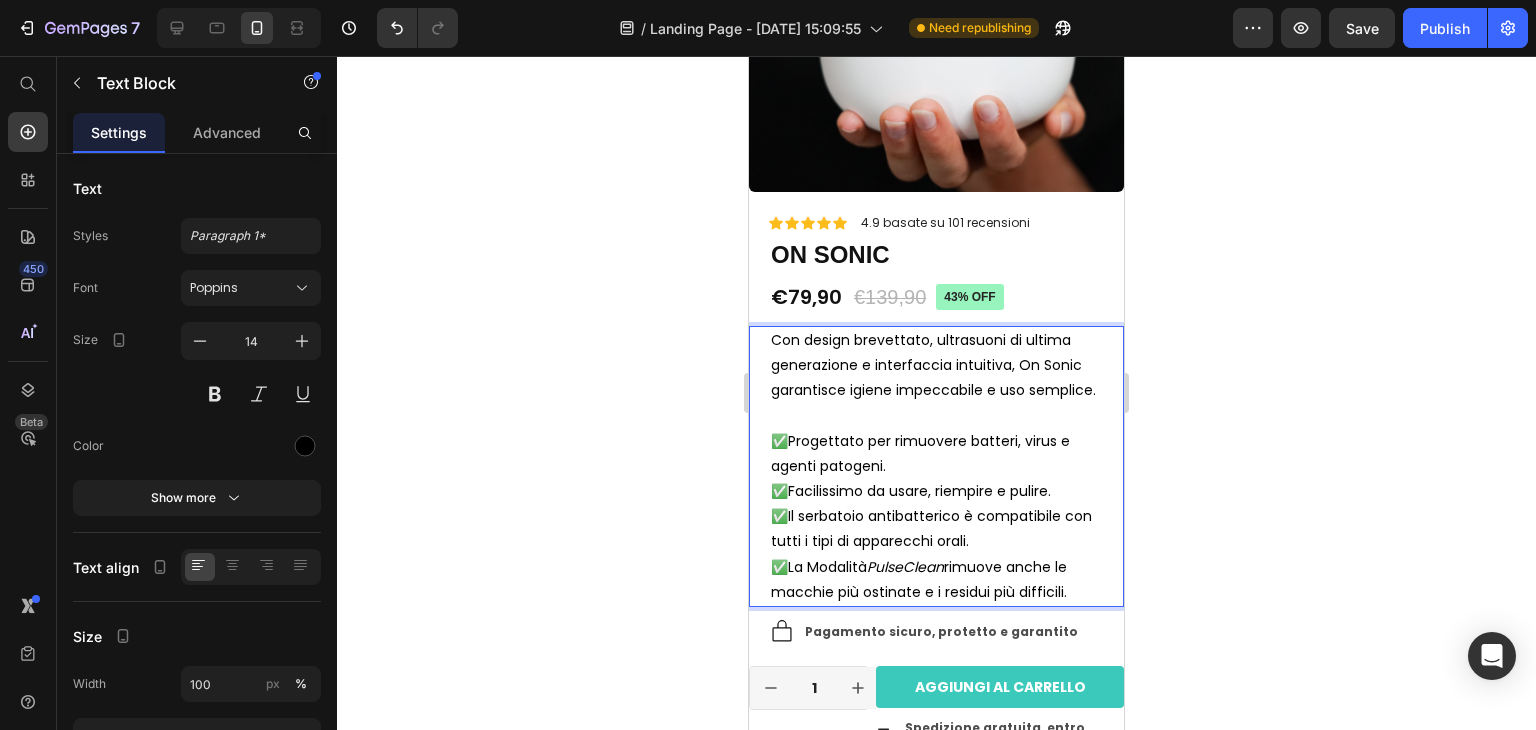 scroll, scrollTop: 306, scrollLeft: 0, axis: vertical 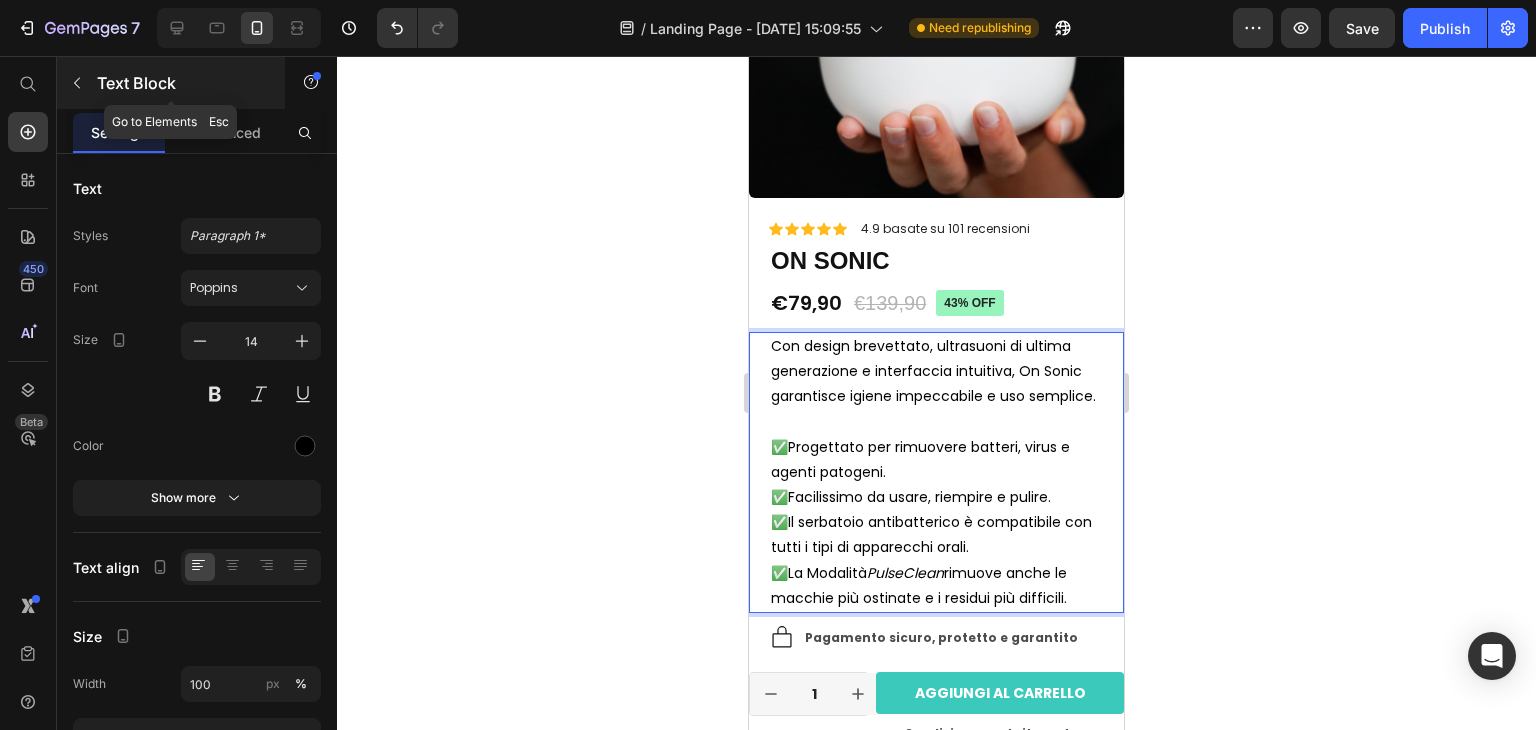 click 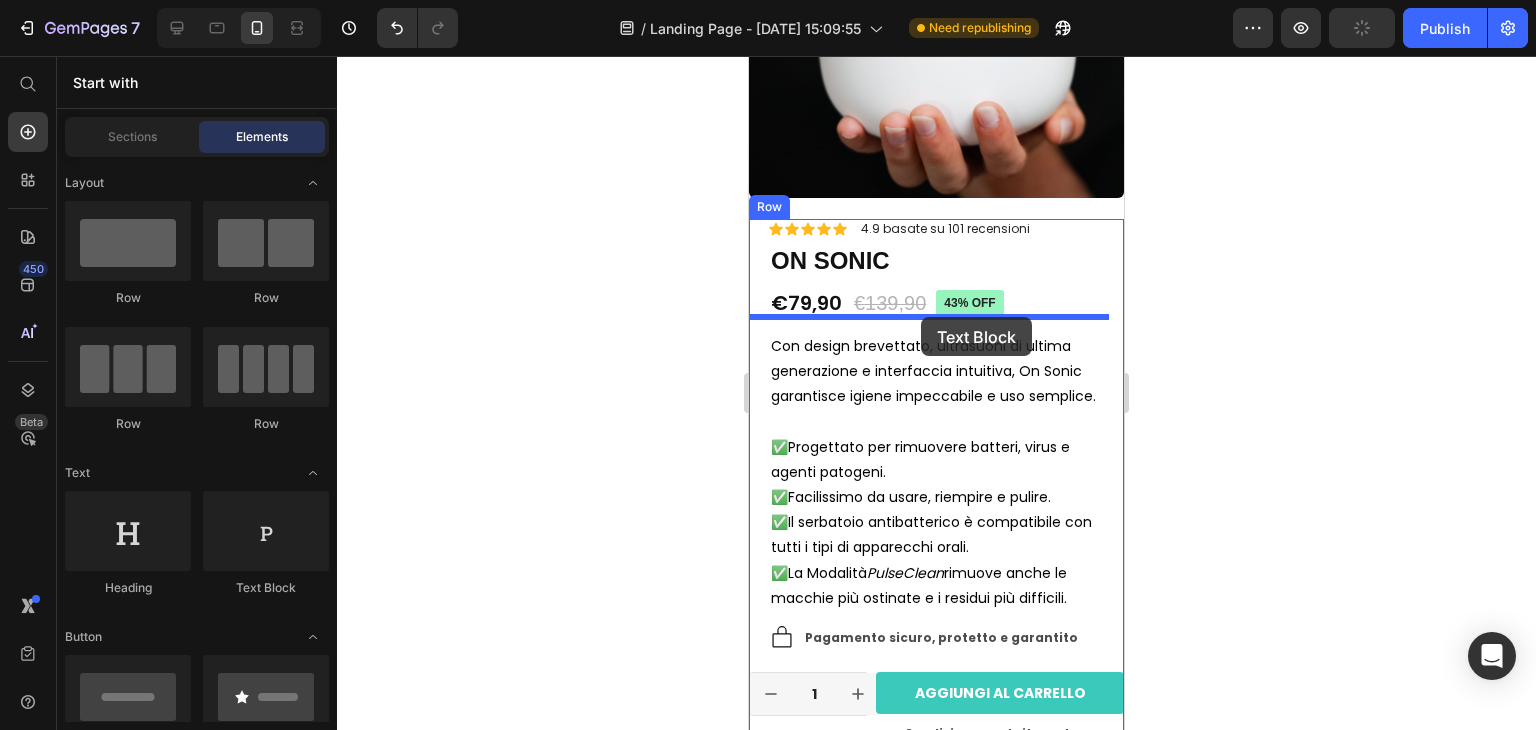 drag, startPoint x: 1026, startPoint y: 613, endPoint x: 924, endPoint y: 313, distance: 316.8659 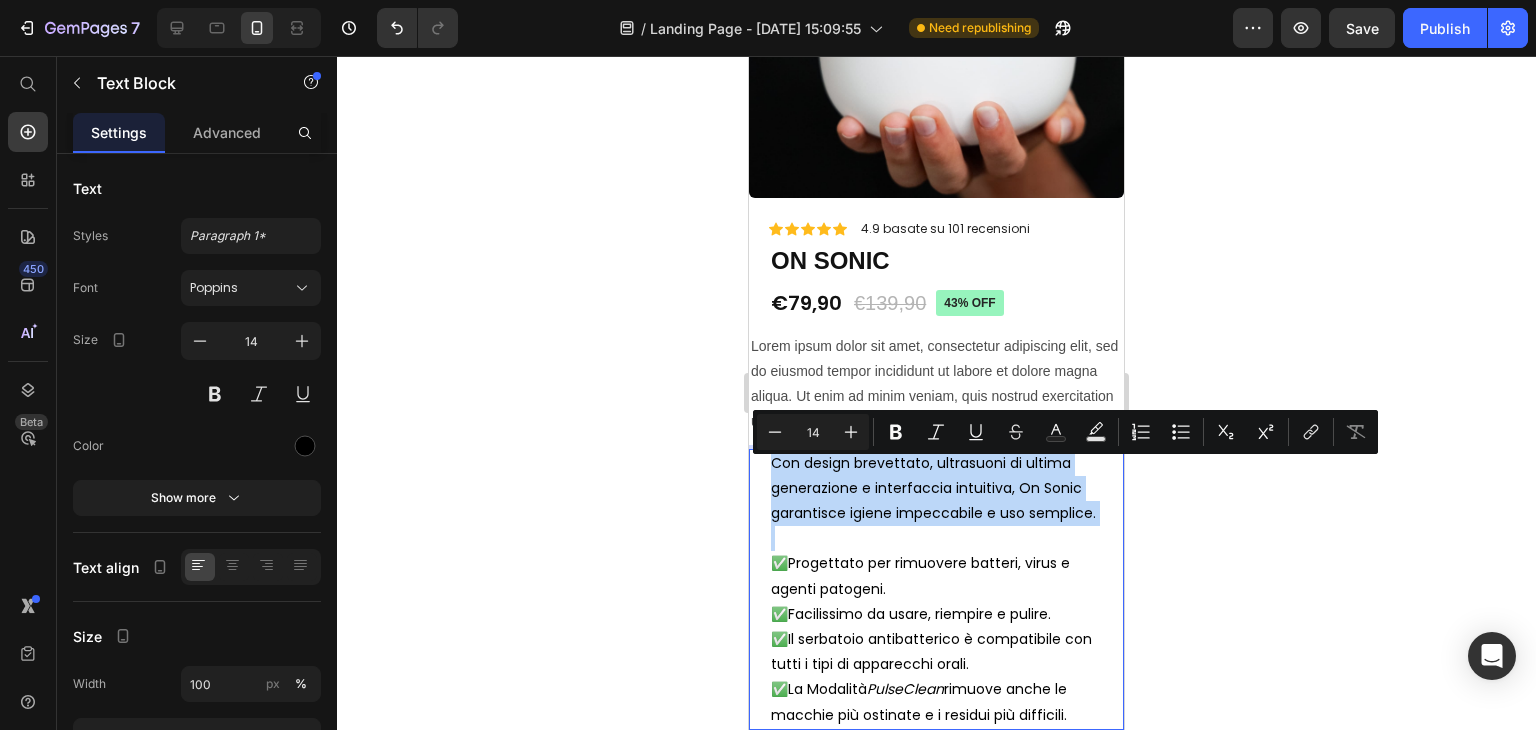 drag, startPoint x: 771, startPoint y: 476, endPoint x: 865, endPoint y: 565, distance: 129.44884 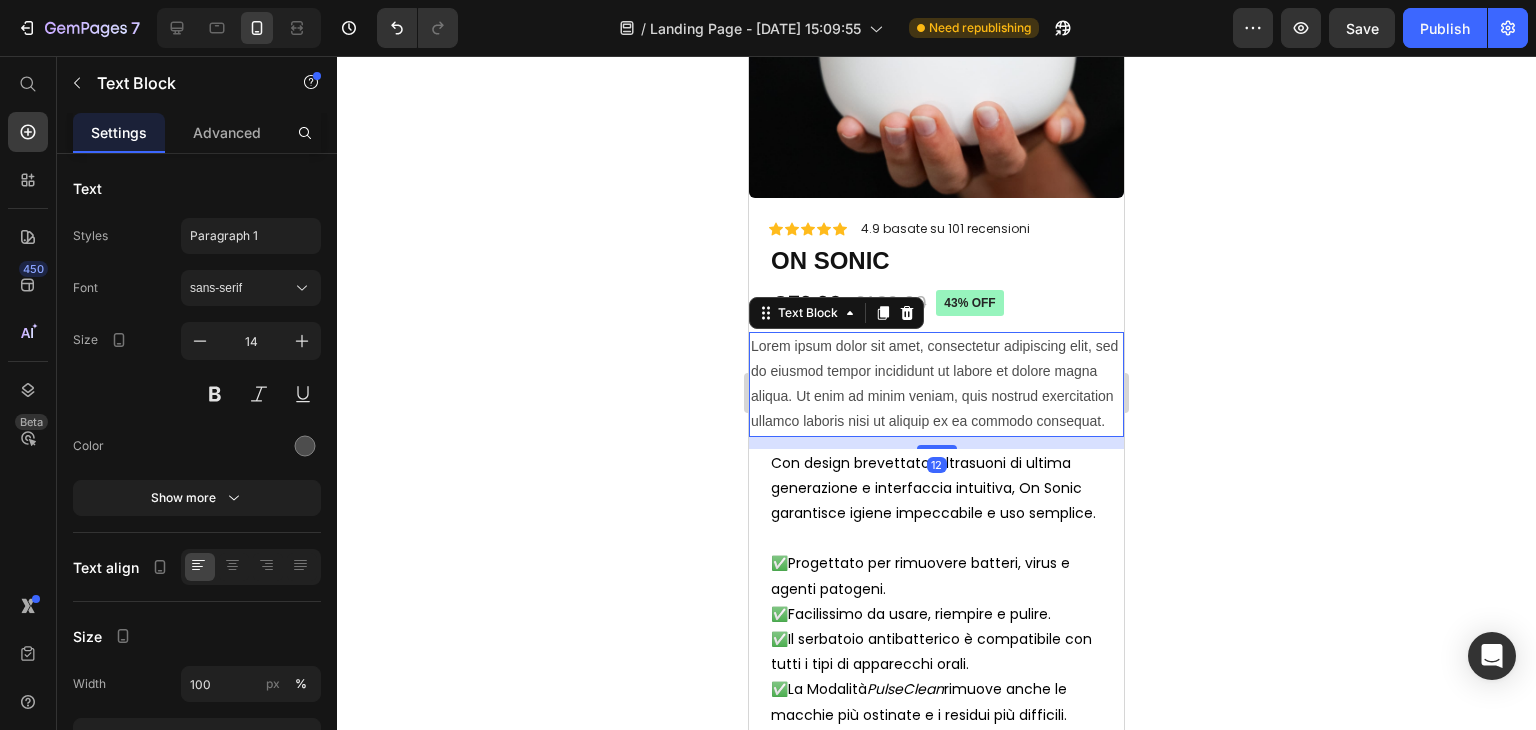 click on "Lorem ipsum dolor sit amet, consectetur adipiscing elit, sed do eiusmod tempor incididunt ut labore et dolore magna aliqua. Ut enim ad minim veniam, quis nostrud exercitation ullamco laboris nisi ut aliquip ex ea commodo consequat." at bounding box center [936, 384] 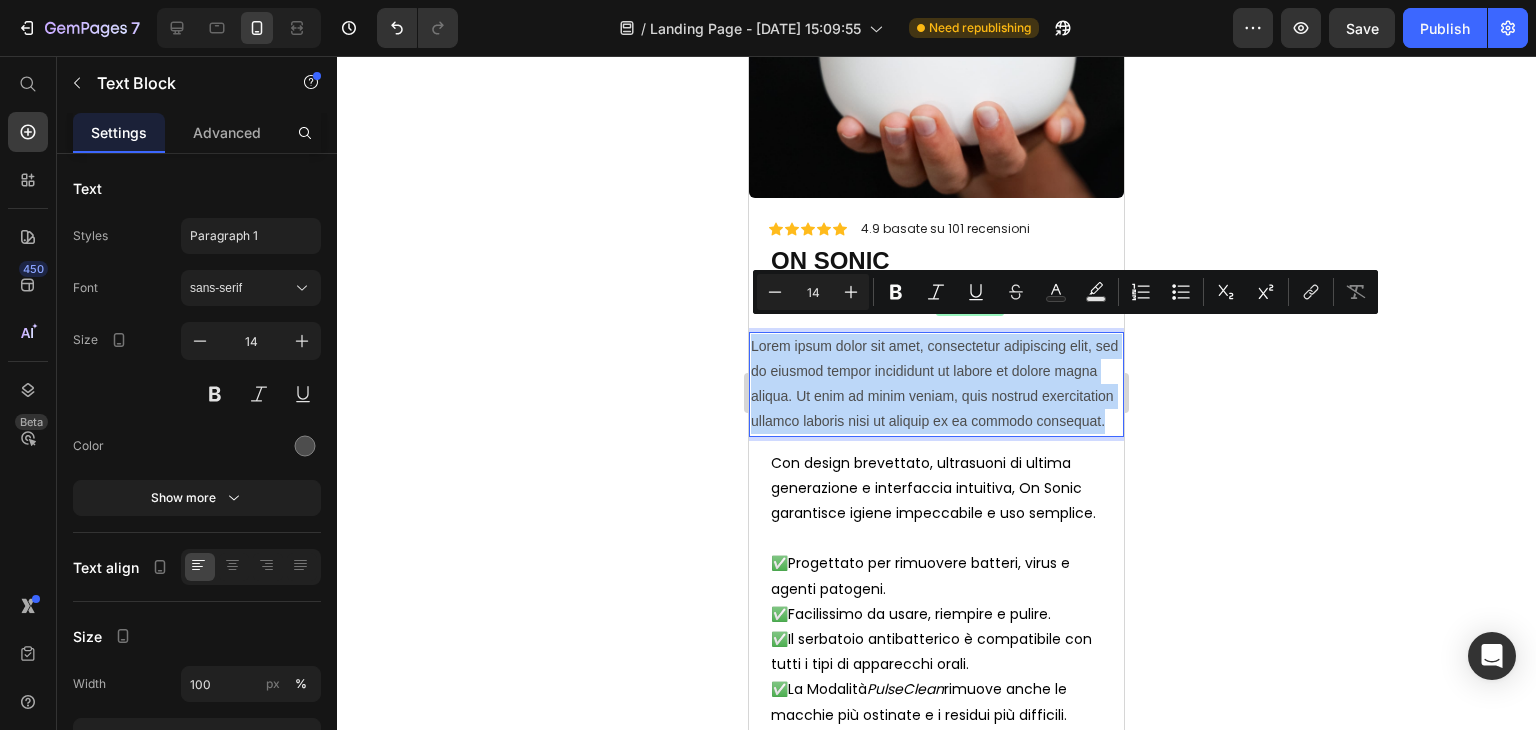 drag, startPoint x: 750, startPoint y: 325, endPoint x: 922, endPoint y: 437, distance: 205.25107 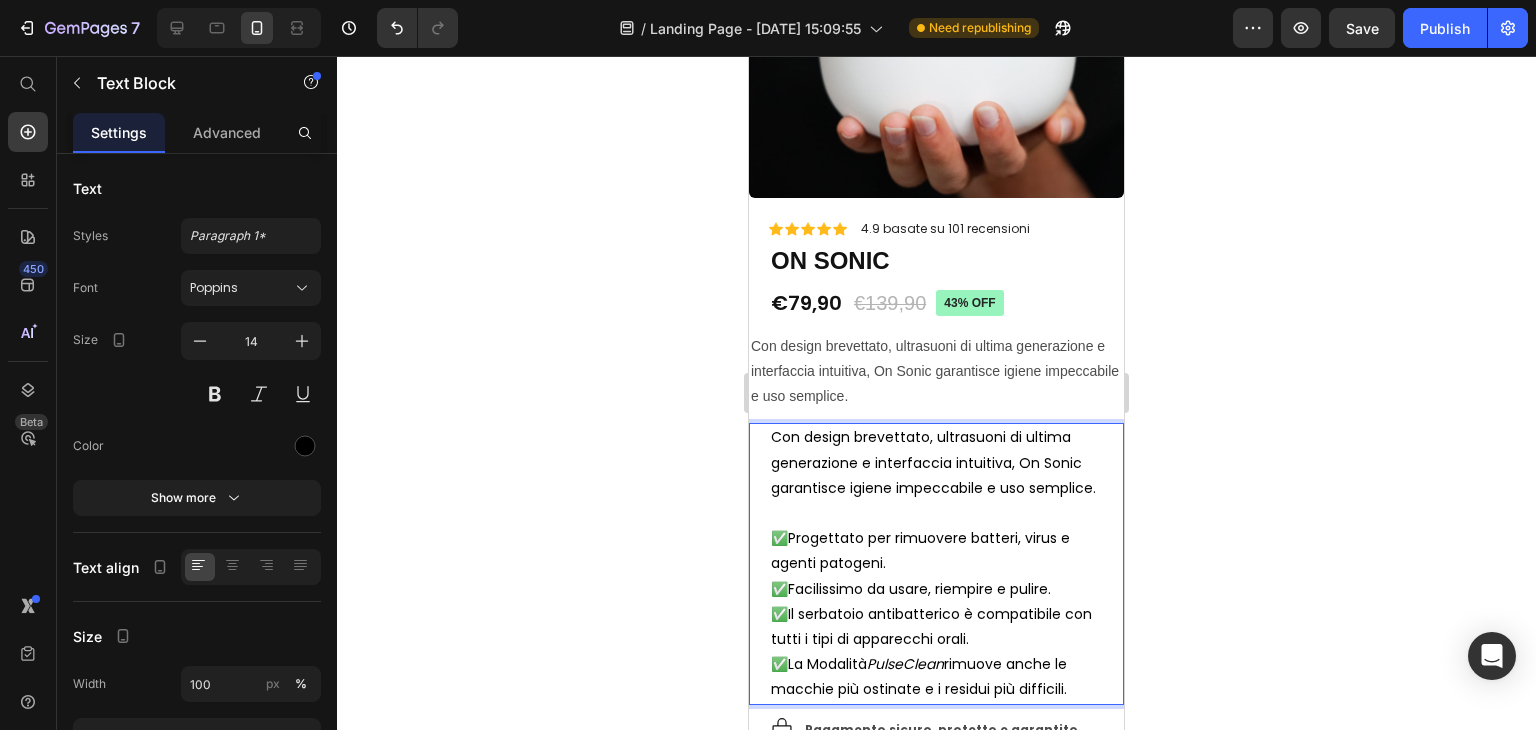 click on "Con design brevettato, ultrasuoni di ultima generazione e interfaccia intuitiva, On Sonic garantisce igiene impeccabile e uso semplice." at bounding box center [936, 463] 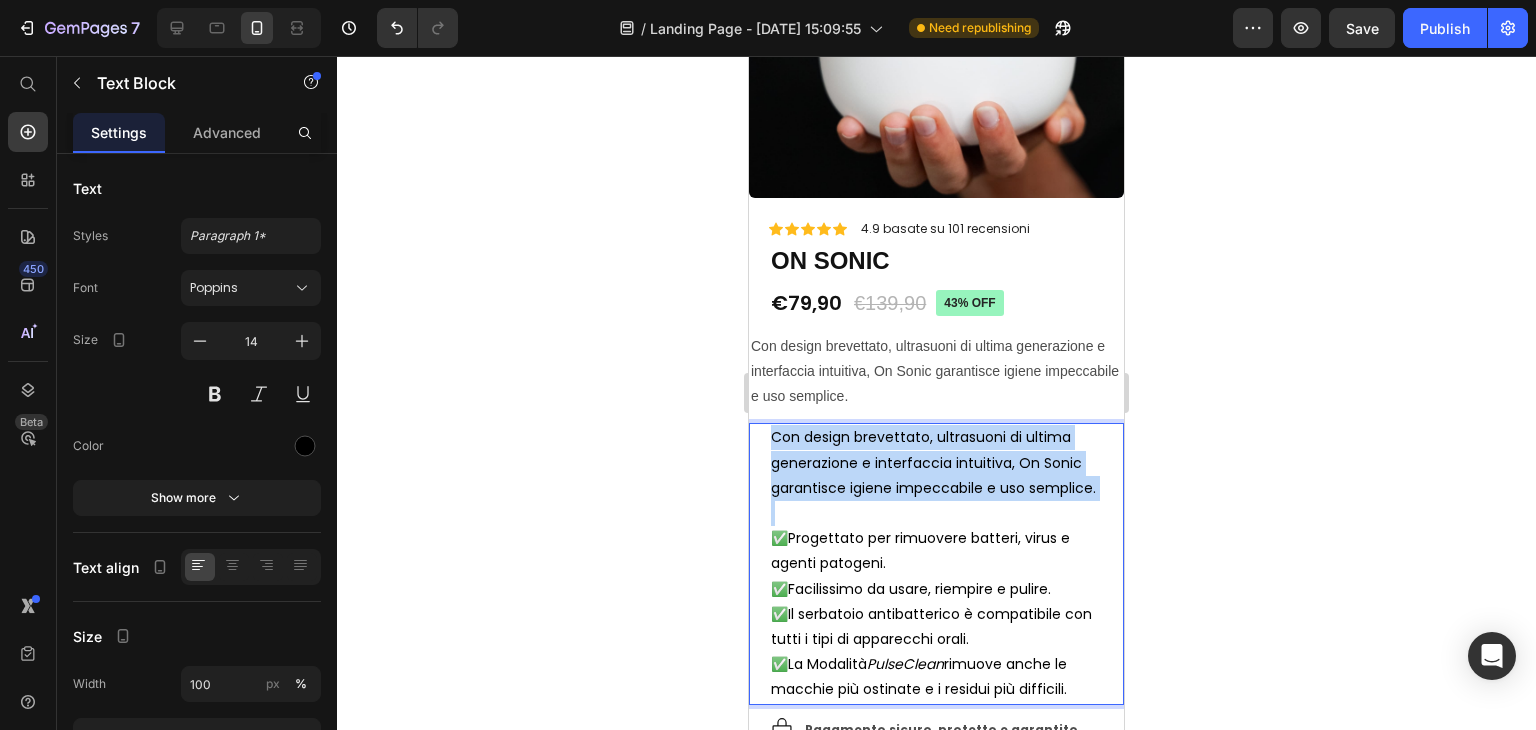 drag, startPoint x: 842, startPoint y: 500, endPoint x: 773, endPoint y: 412, distance: 111.82576 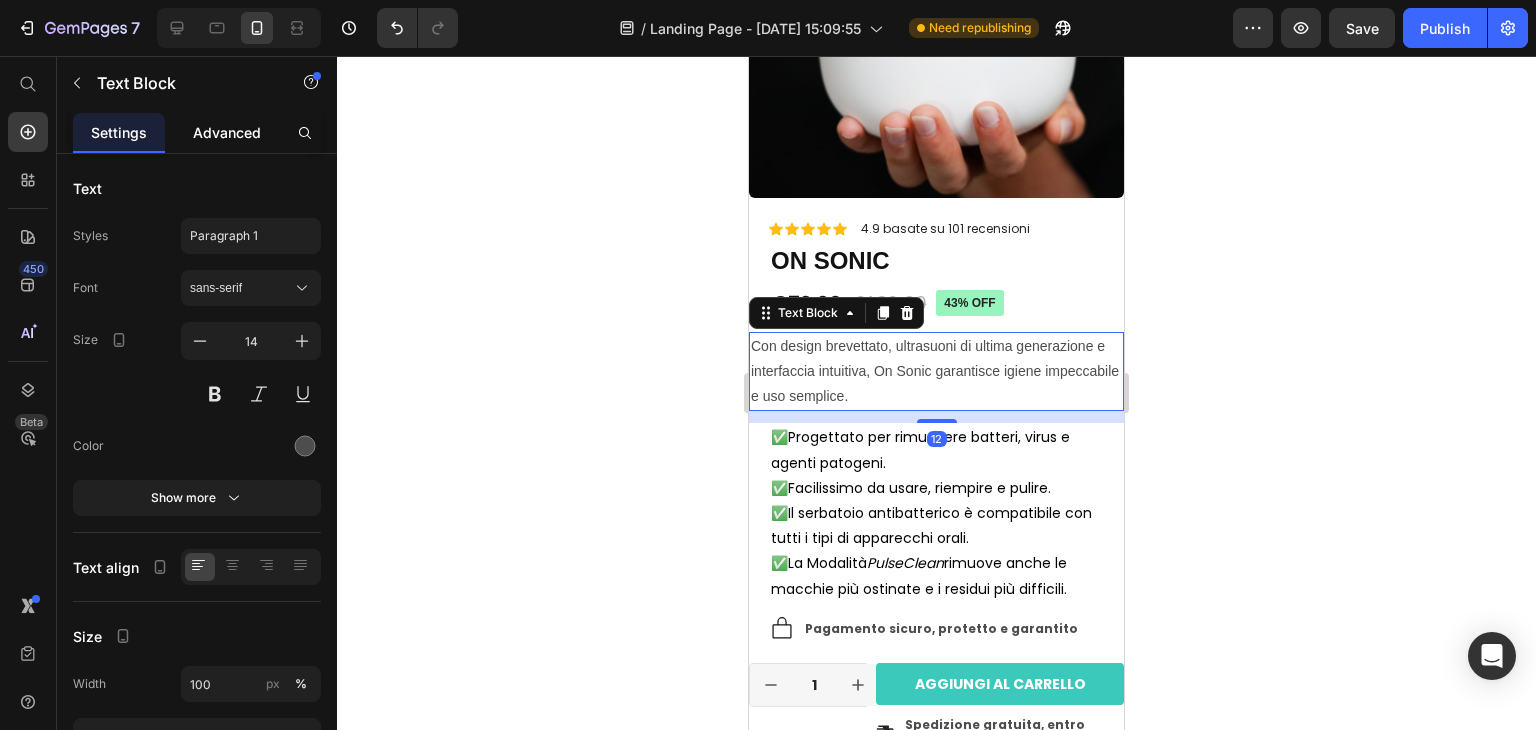 click on "Advanced" at bounding box center [227, 132] 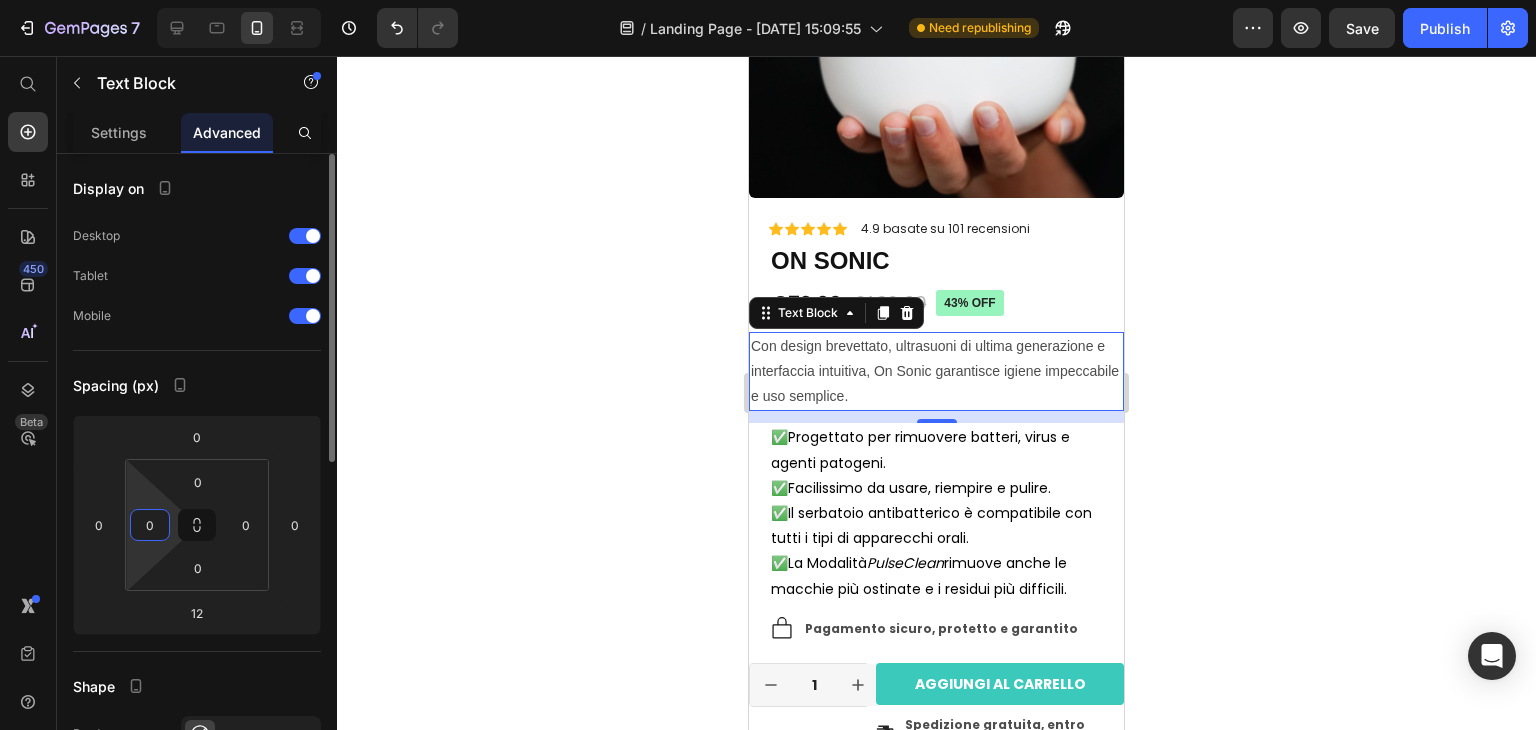 click on "0" at bounding box center [150, 525] 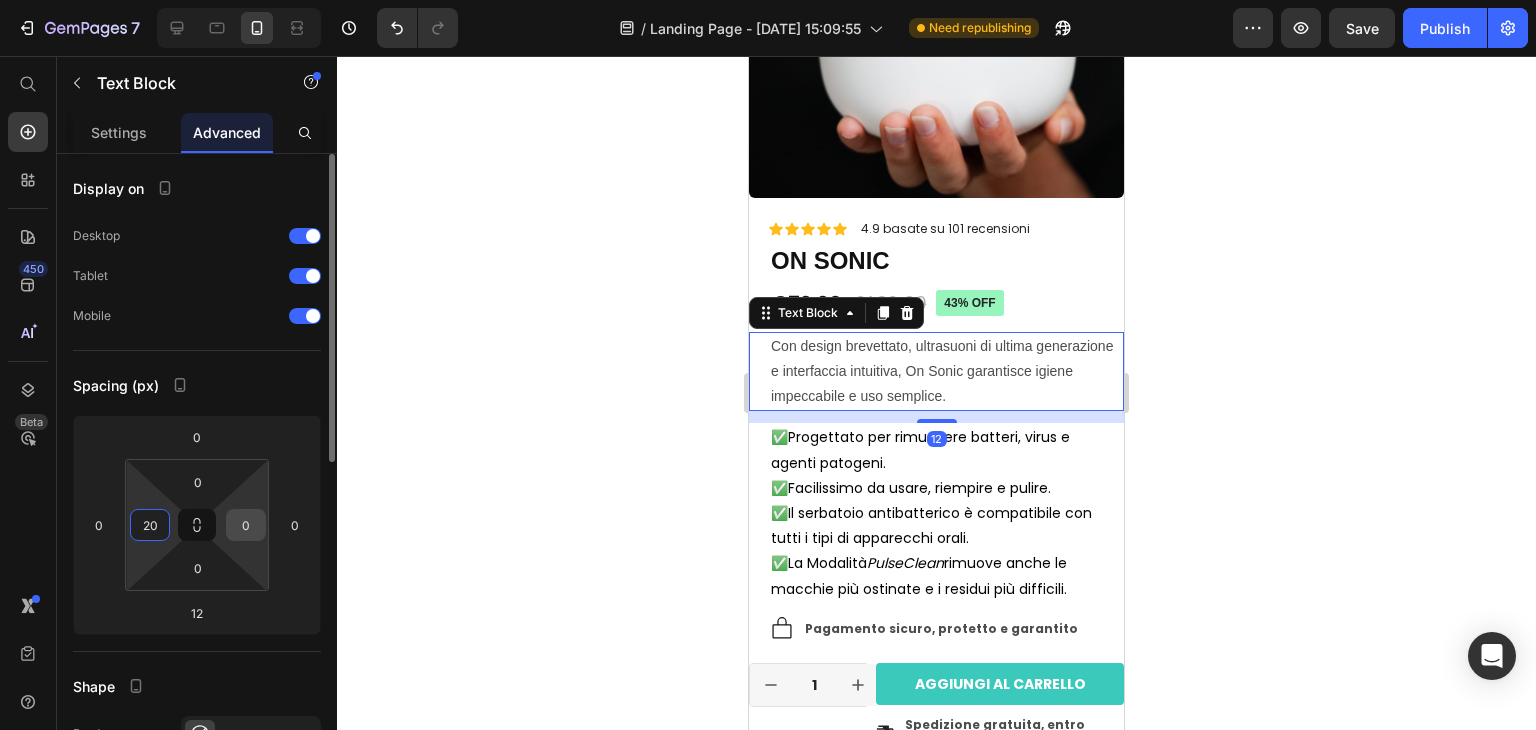 type on "20" 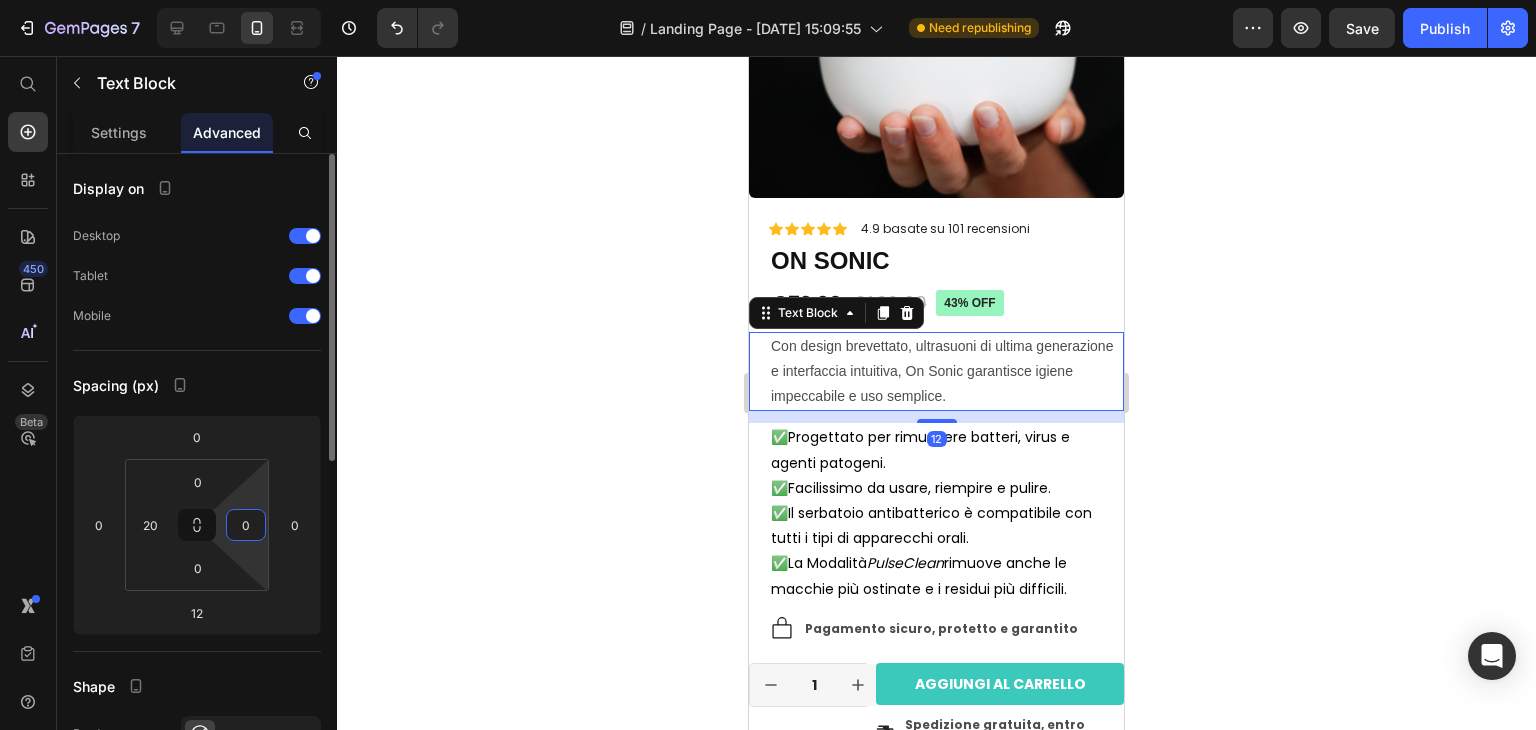 click on "0" at bounding box center (246, 525) 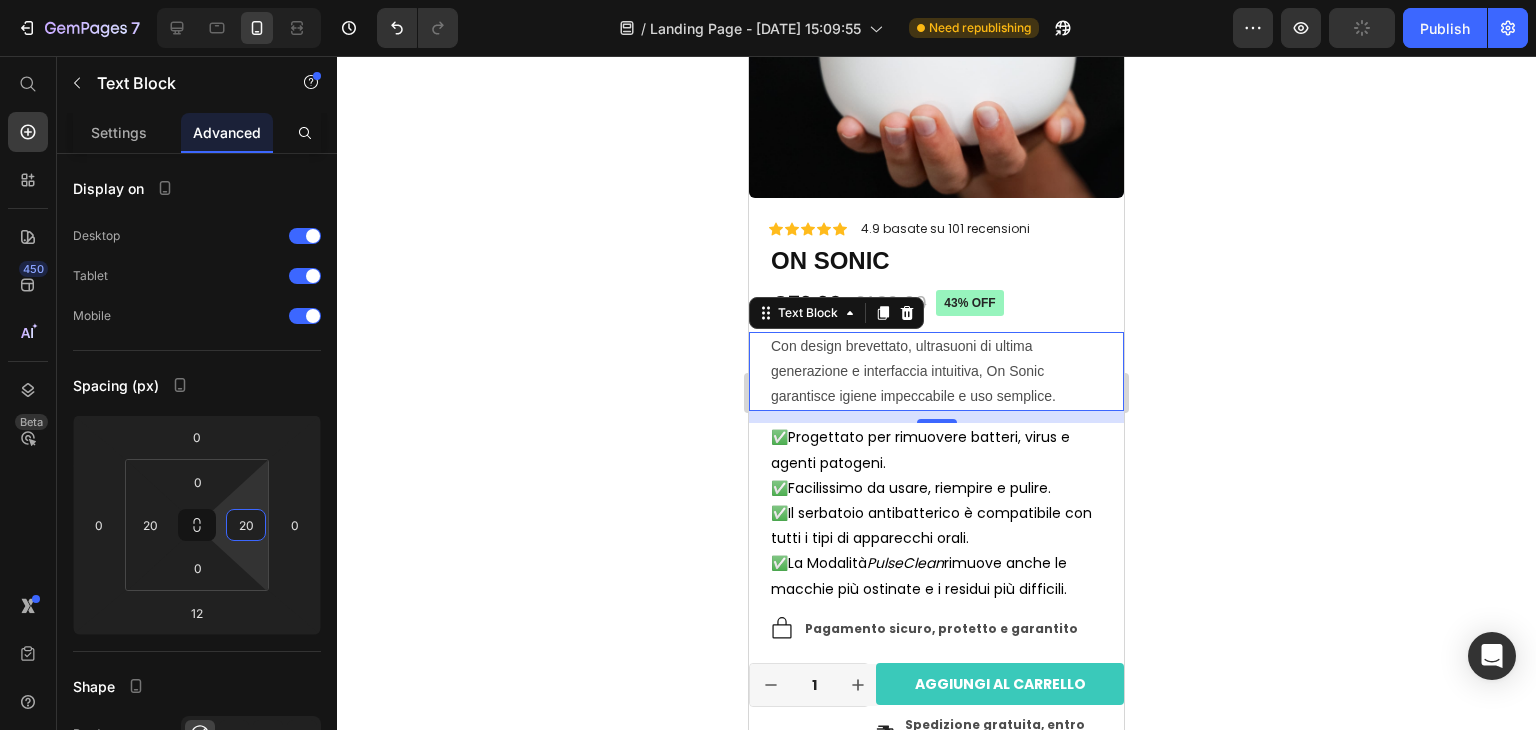 type on "20" 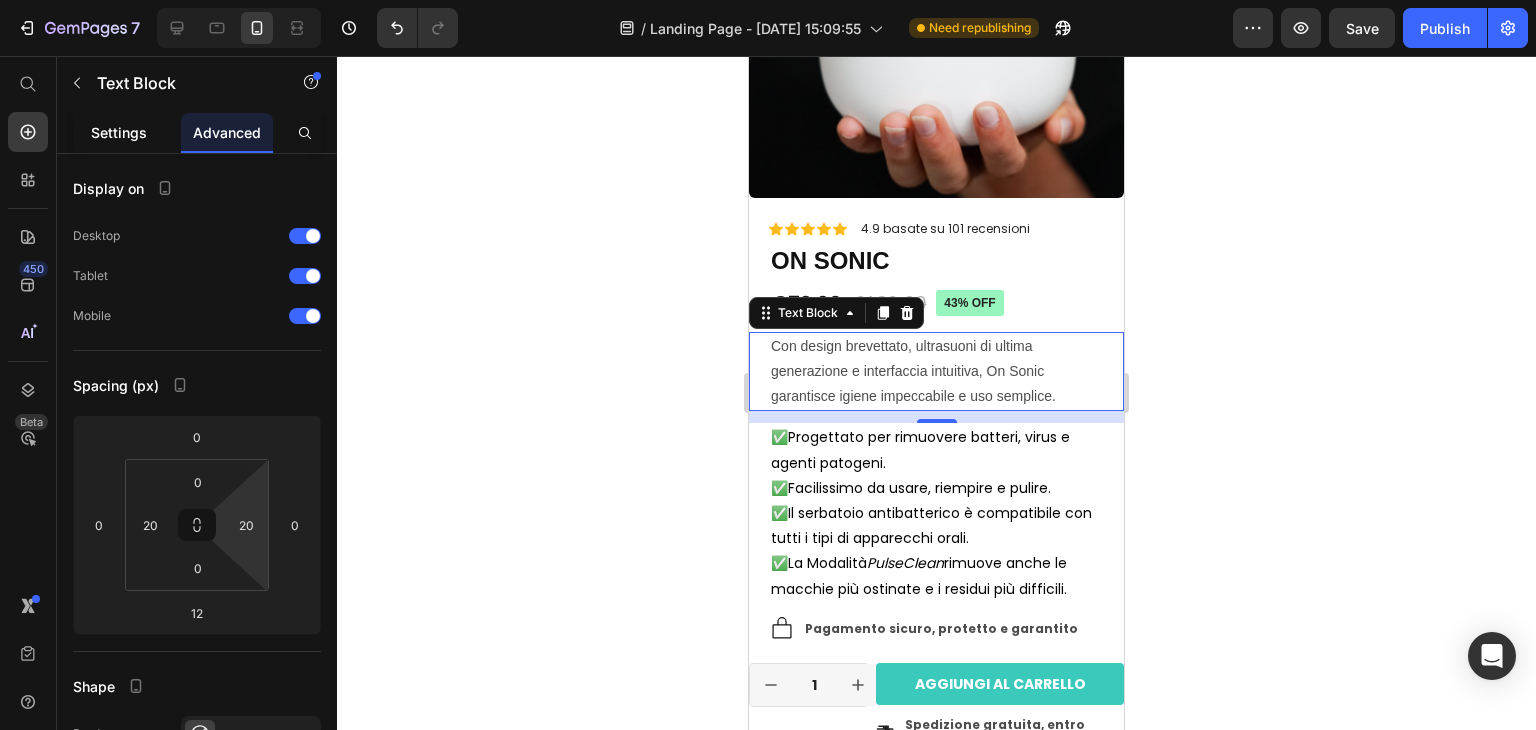click on "Settings" at bounding box center [119, 132] 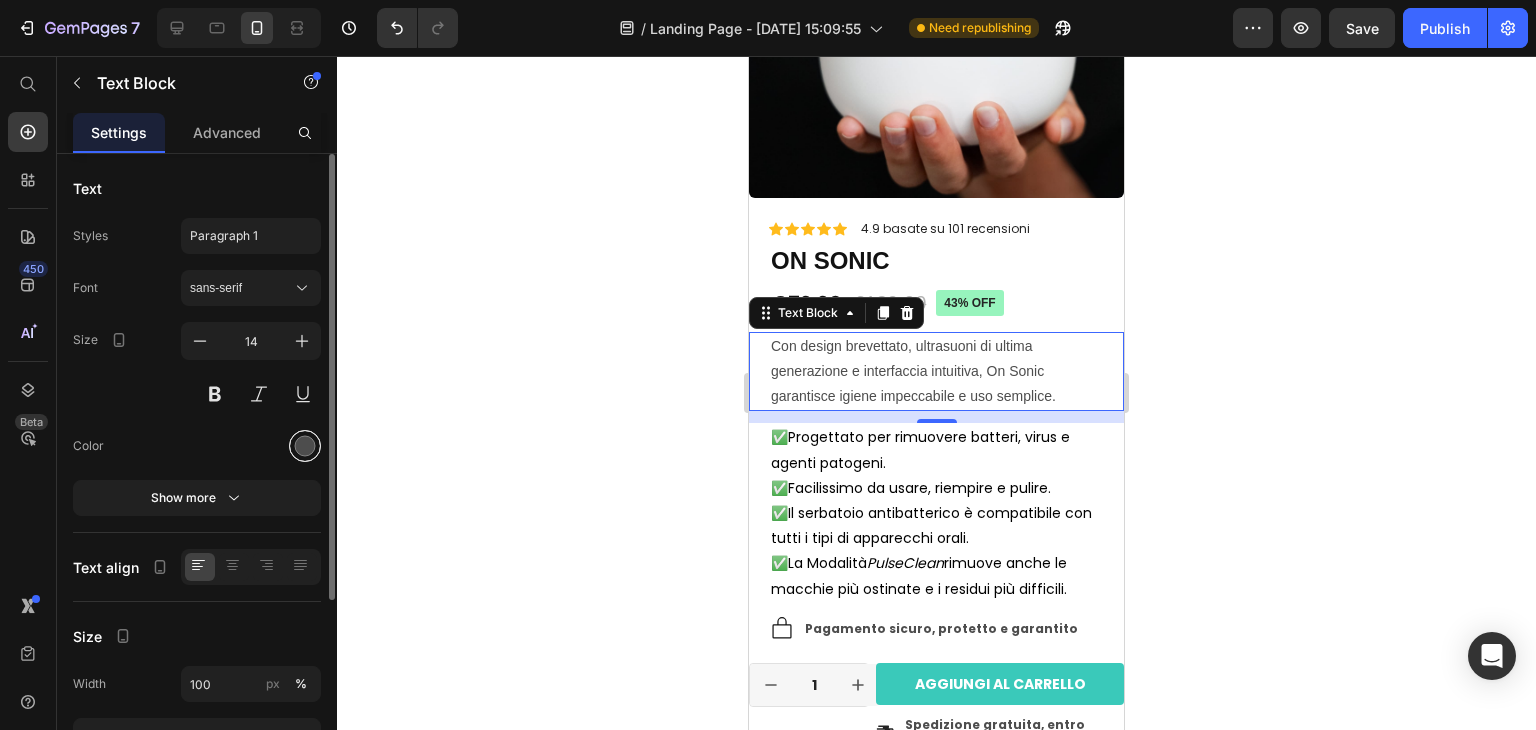 click at bounding box center [305, 446] 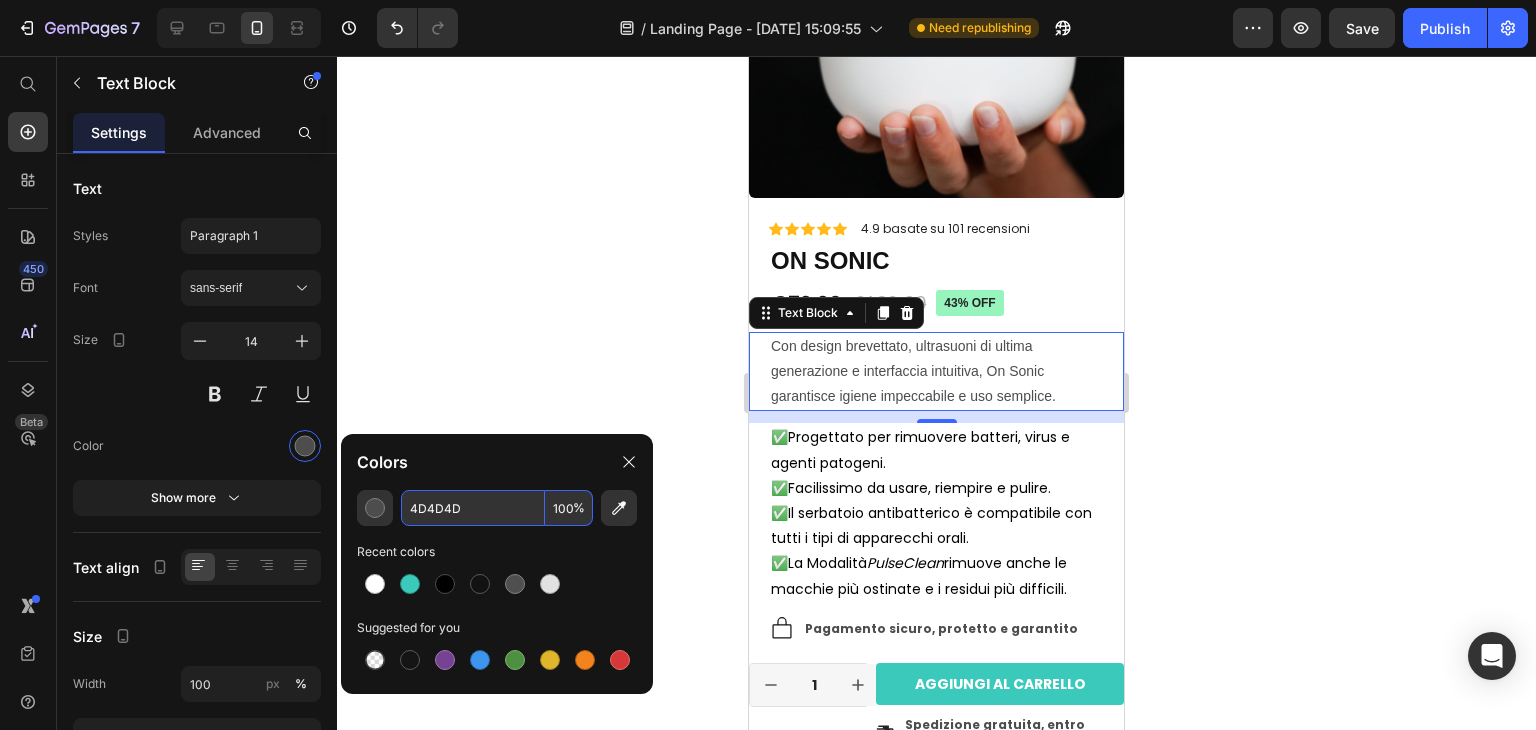 click on "4D4D4D" at bounding box center [473, 508] 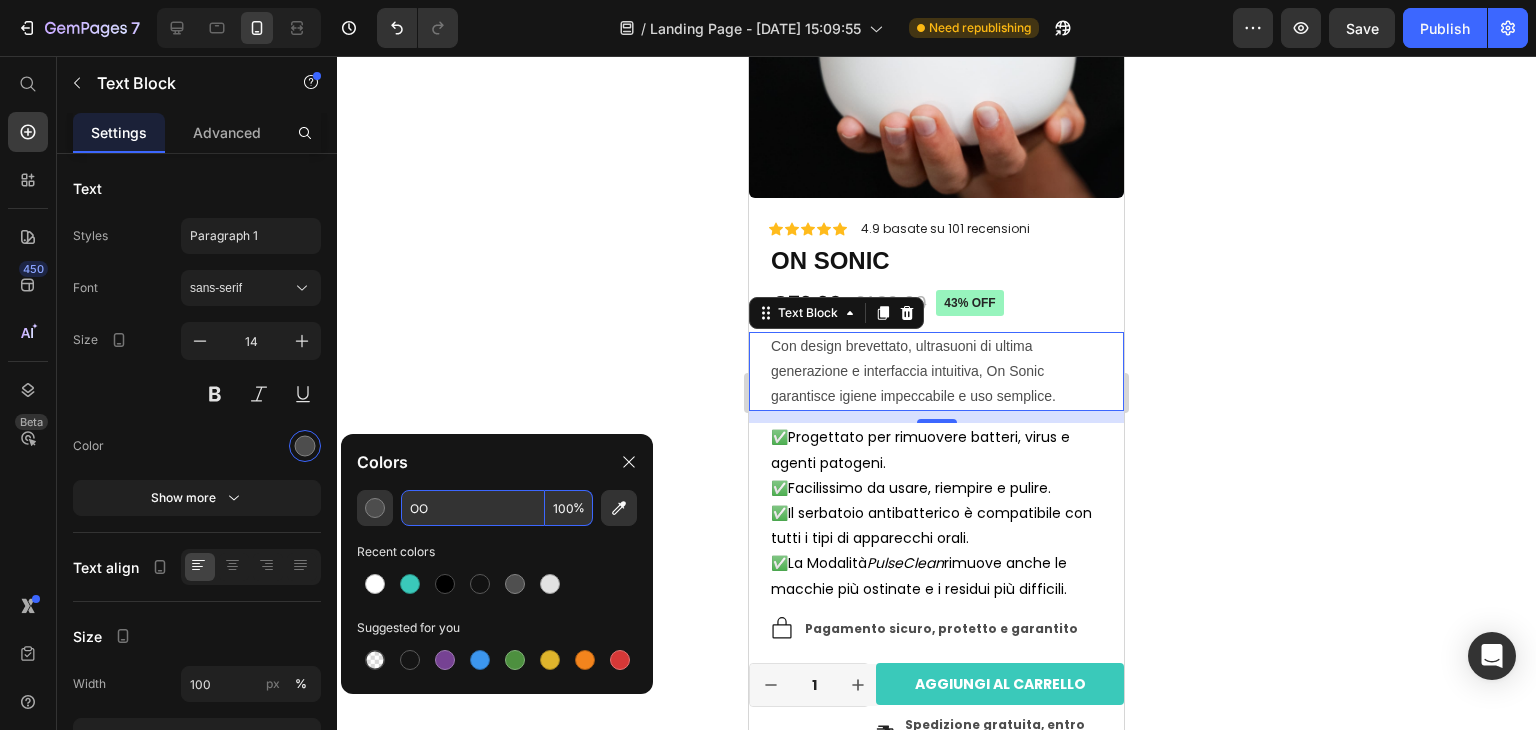type on "O" 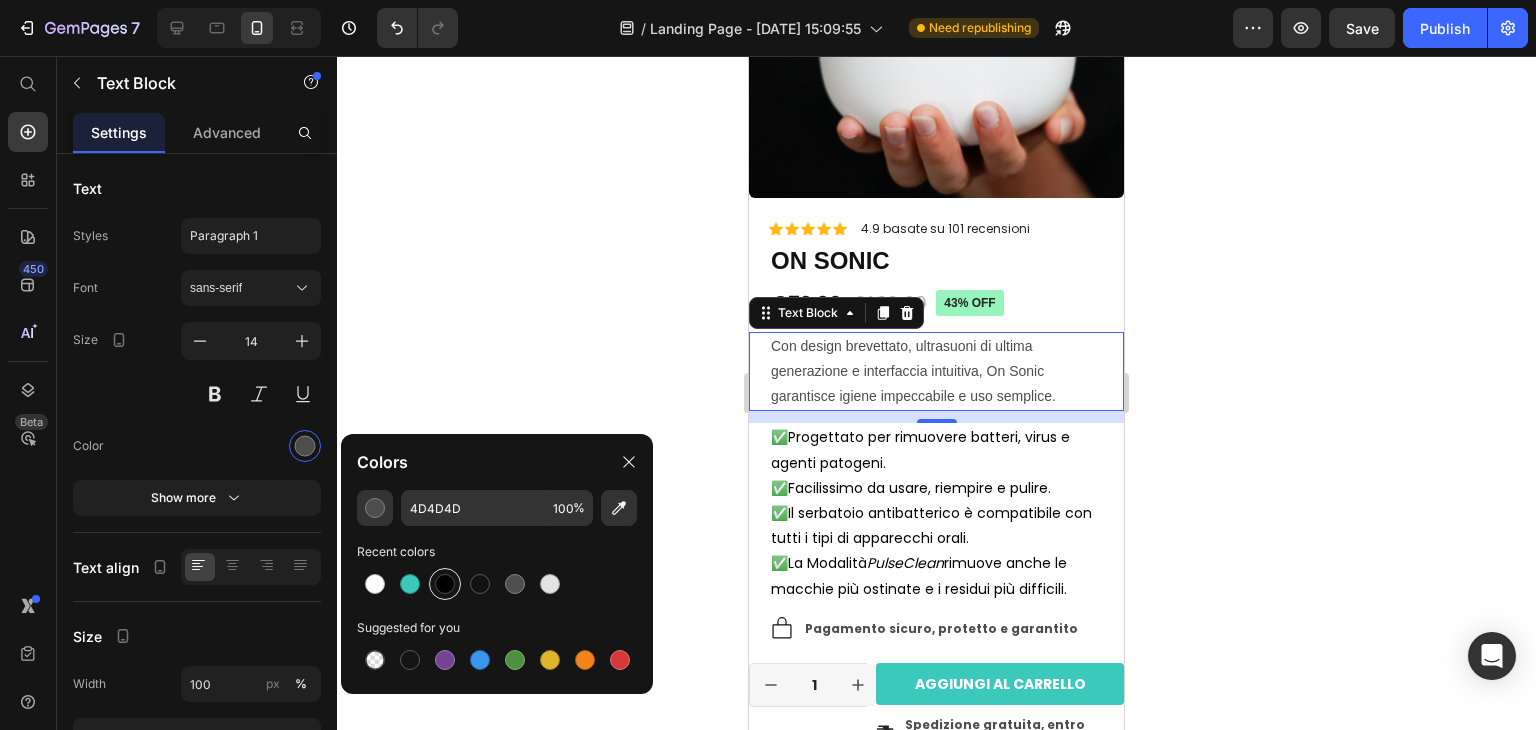click at bounding box center (445, 584) 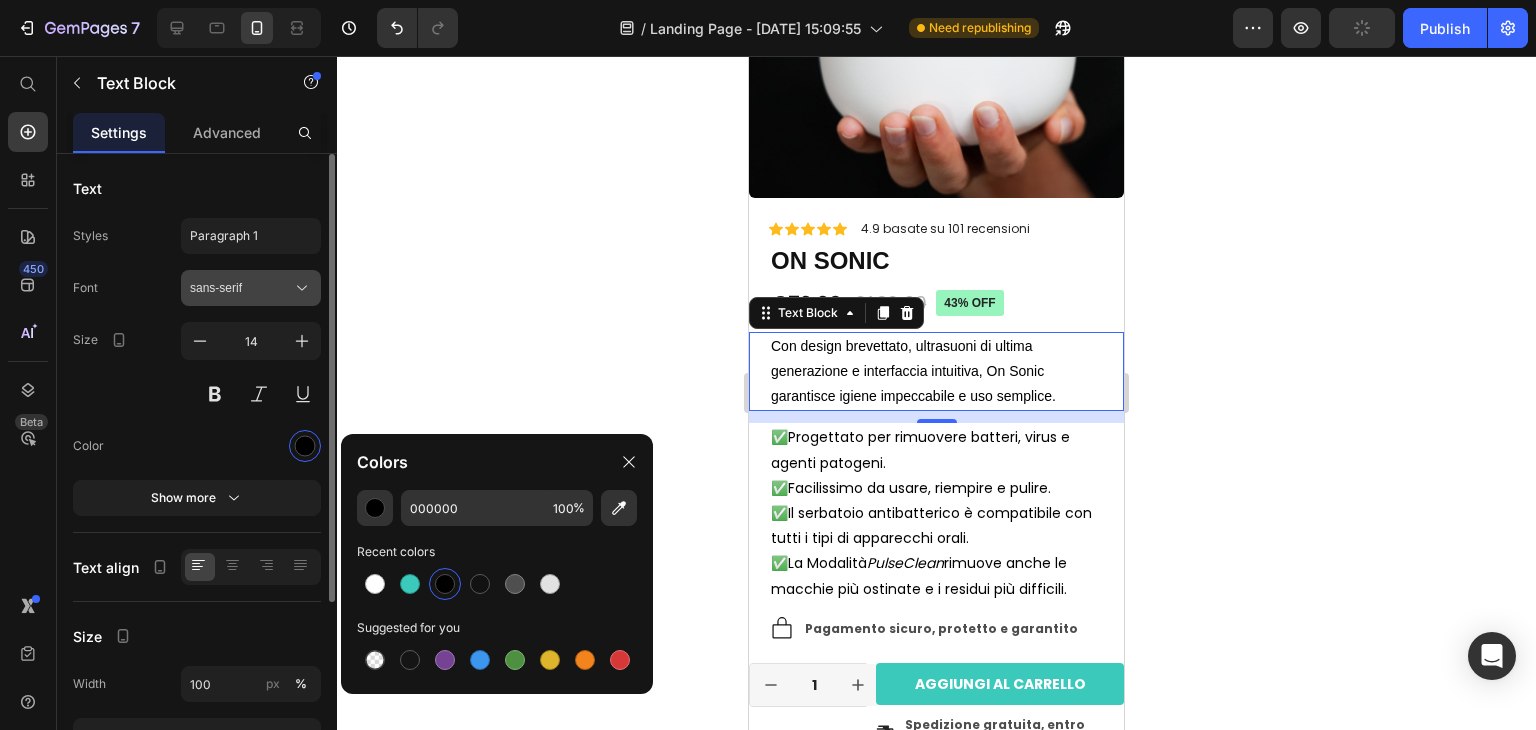 click on "sans-serif" at bounding box center (241, 288) 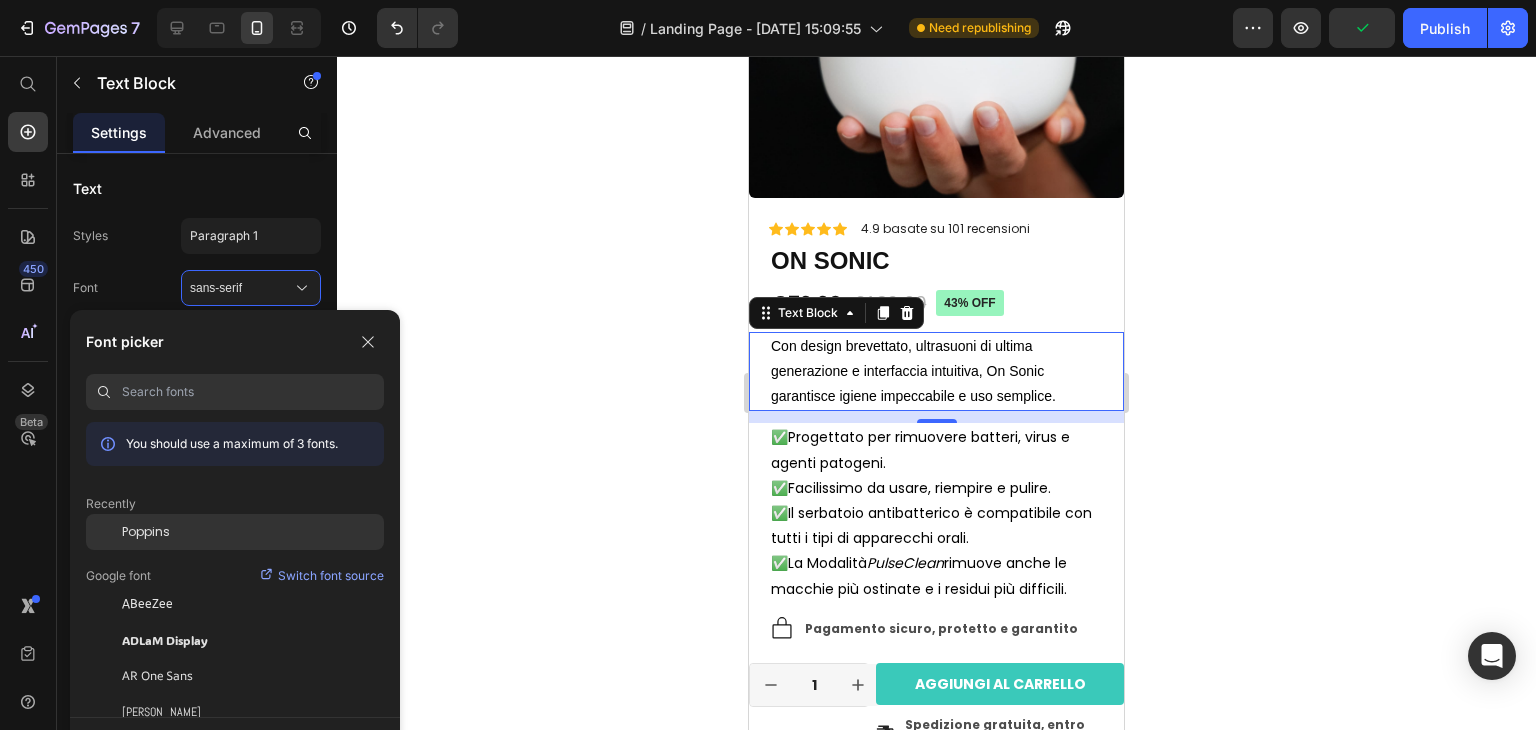 click on "Poppins" 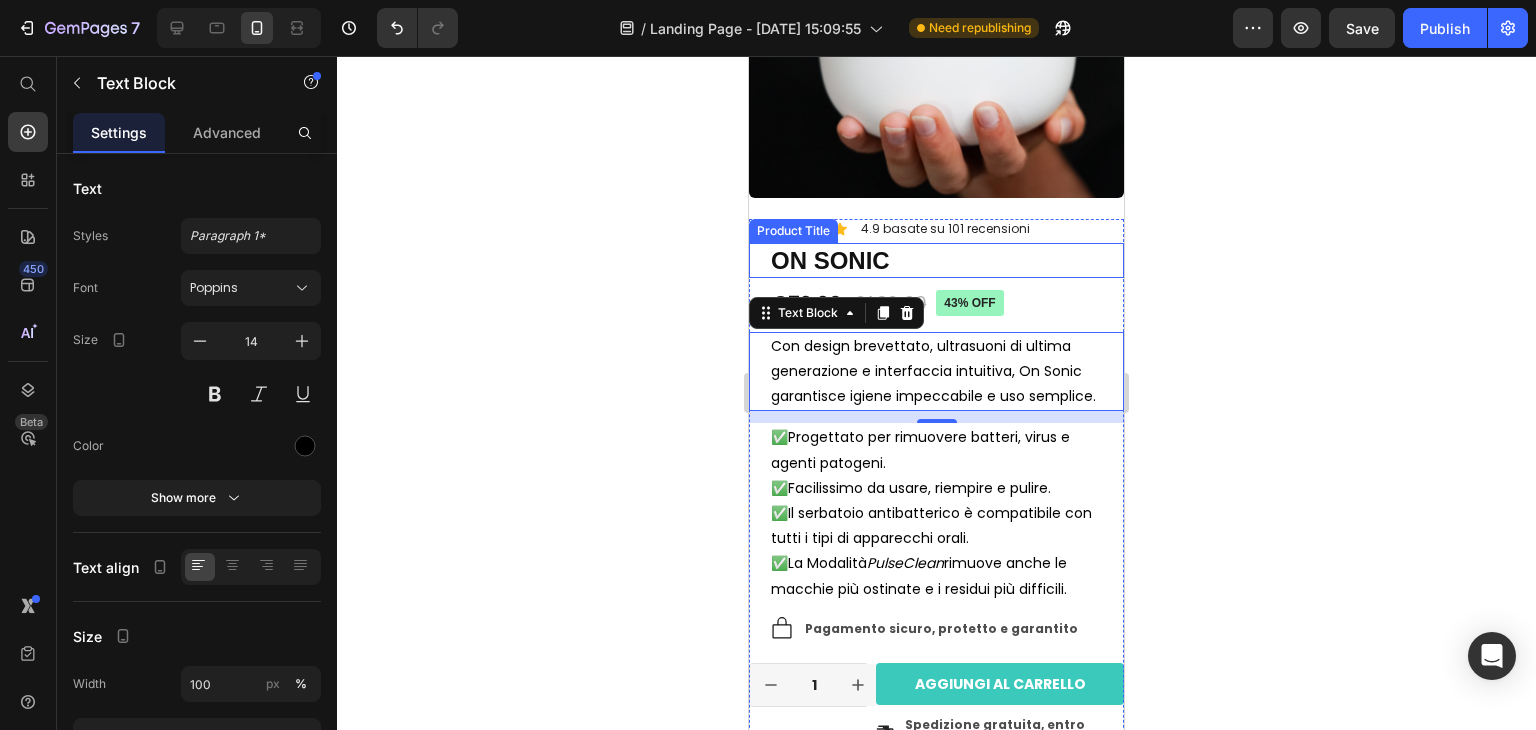 click 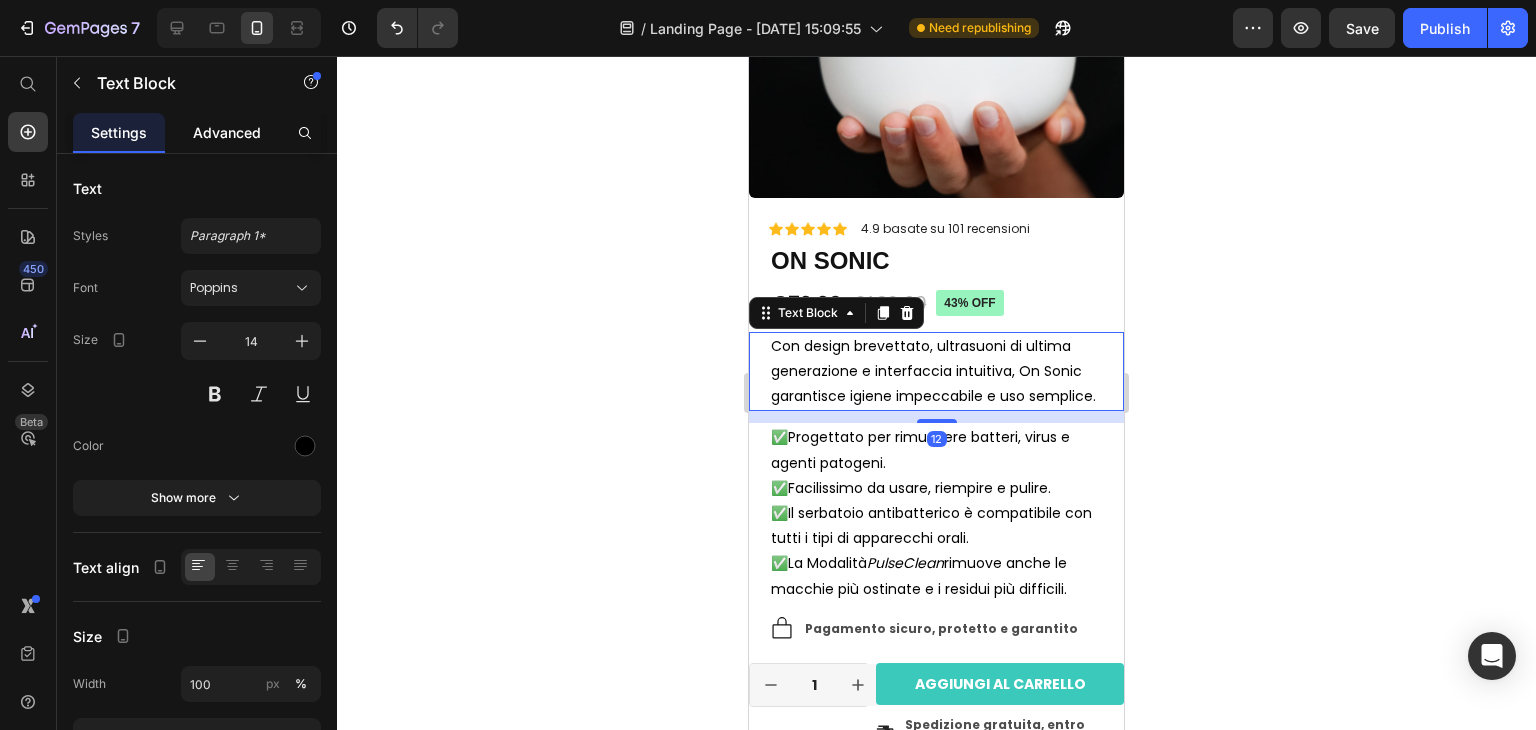 click on "Advanced" at bounding box center (227, 132) 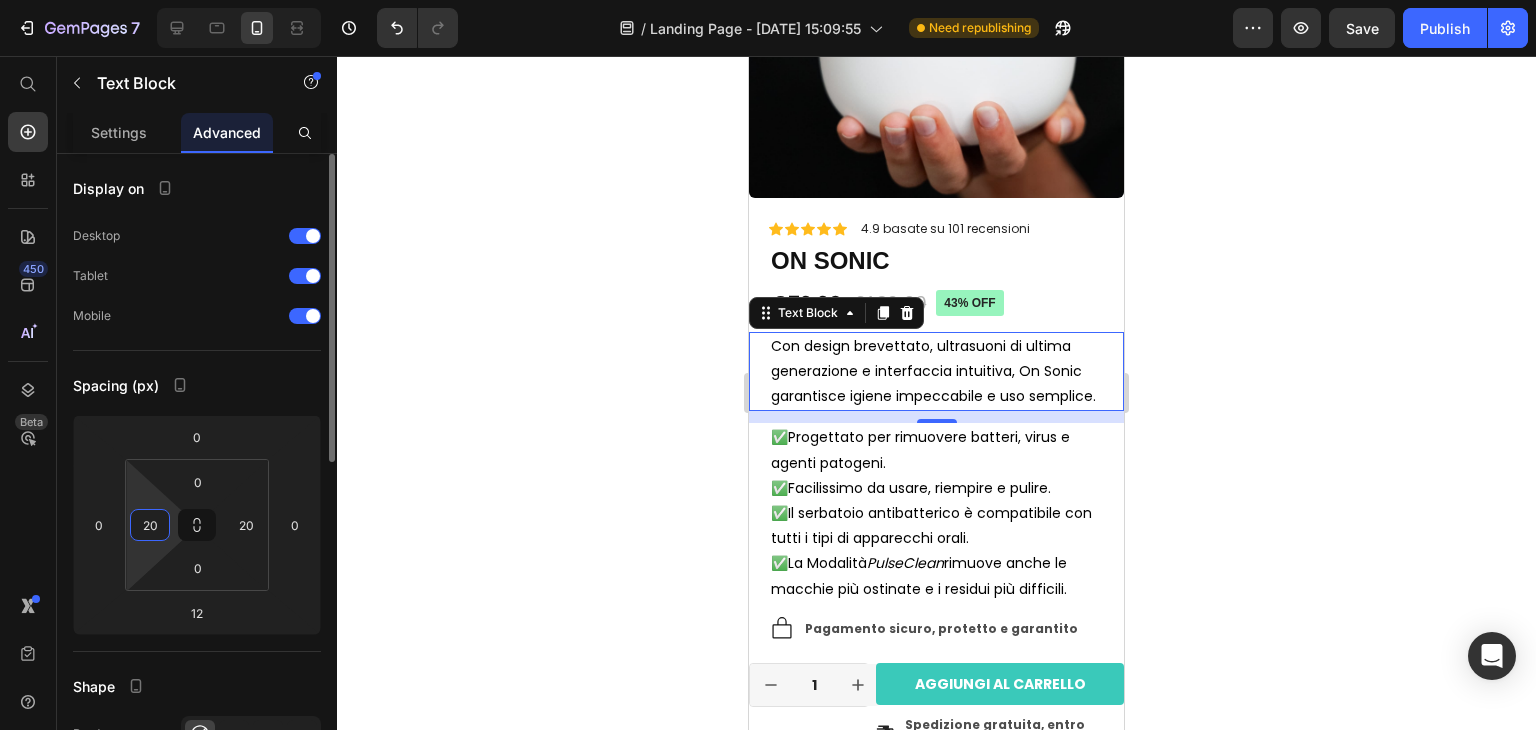 click on "20" at bounding box center [150, 525] 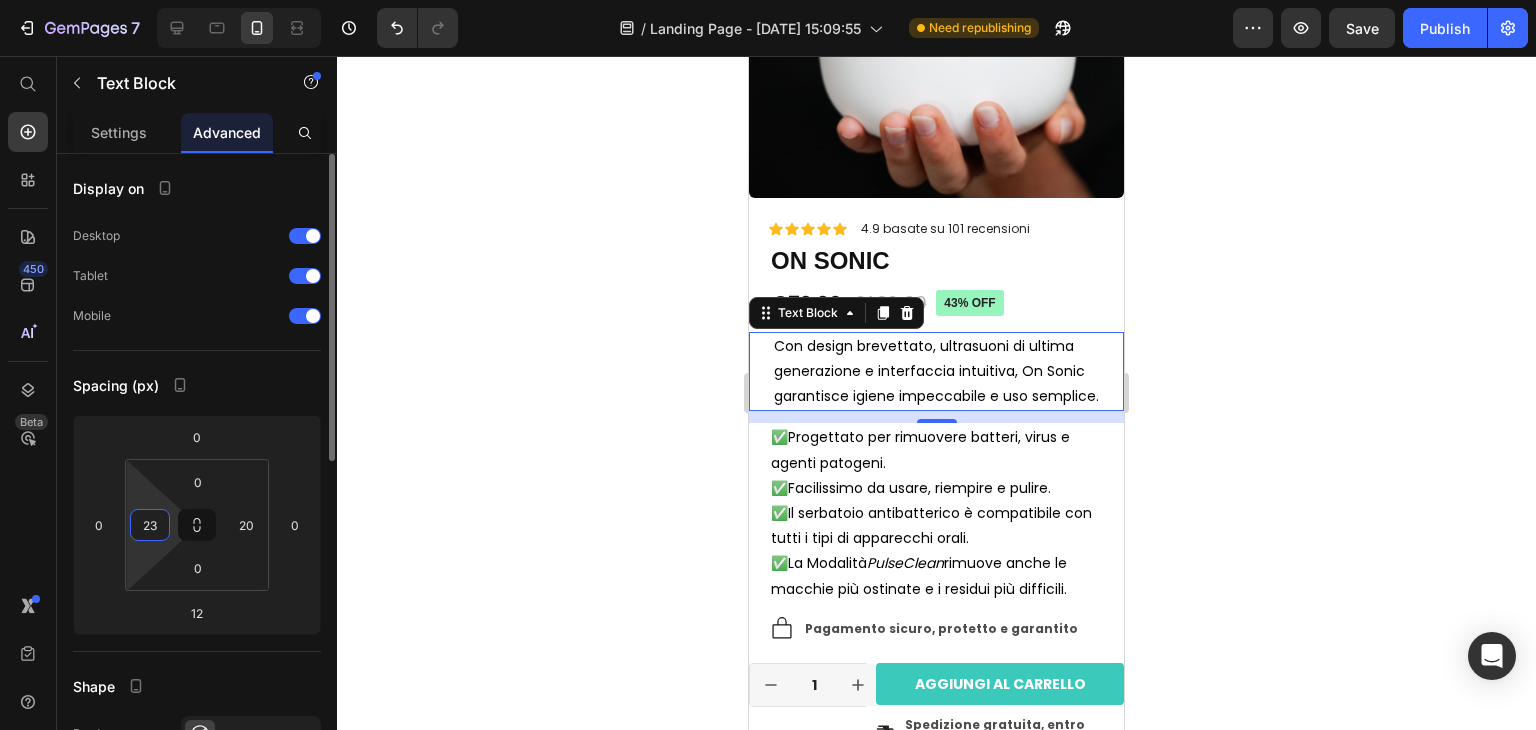 type on "23" 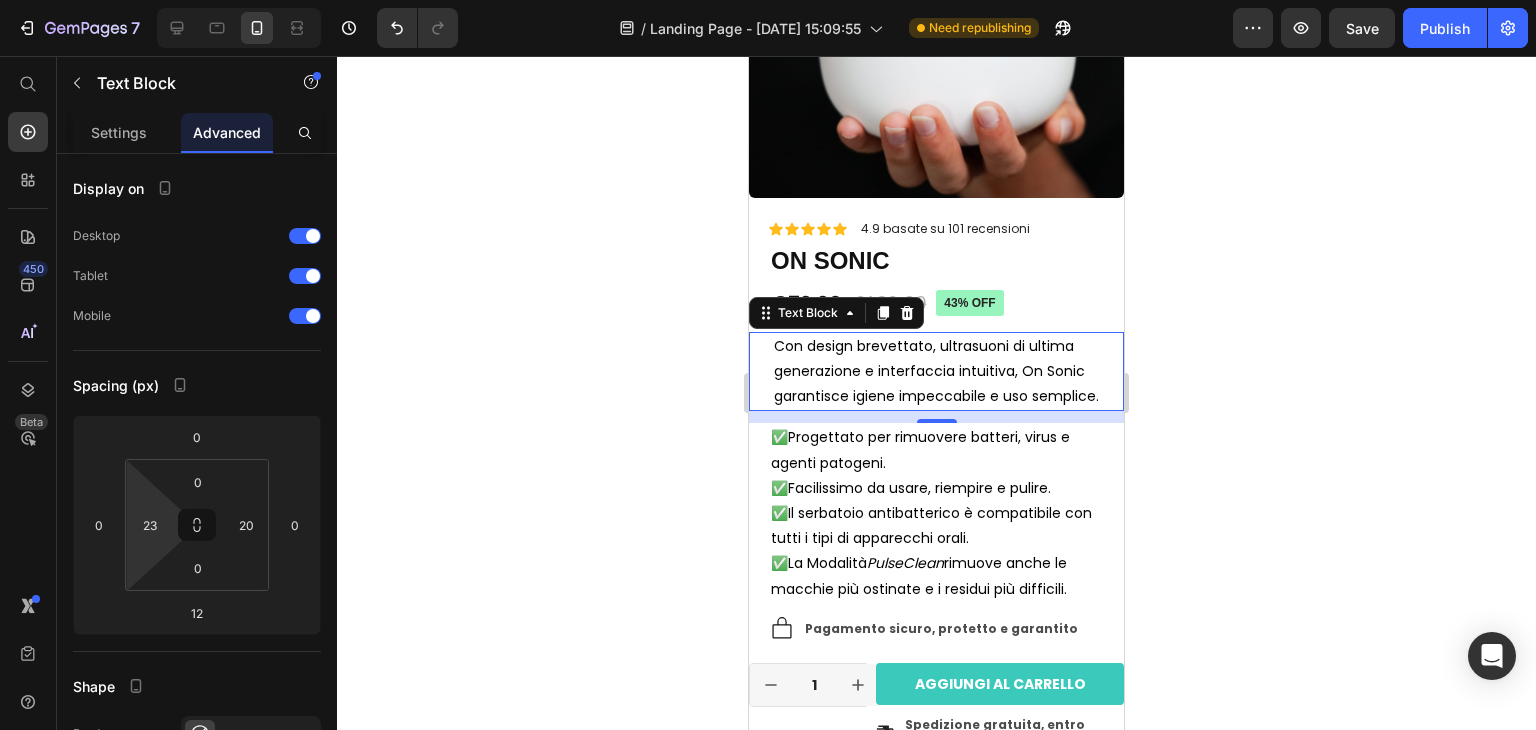 click 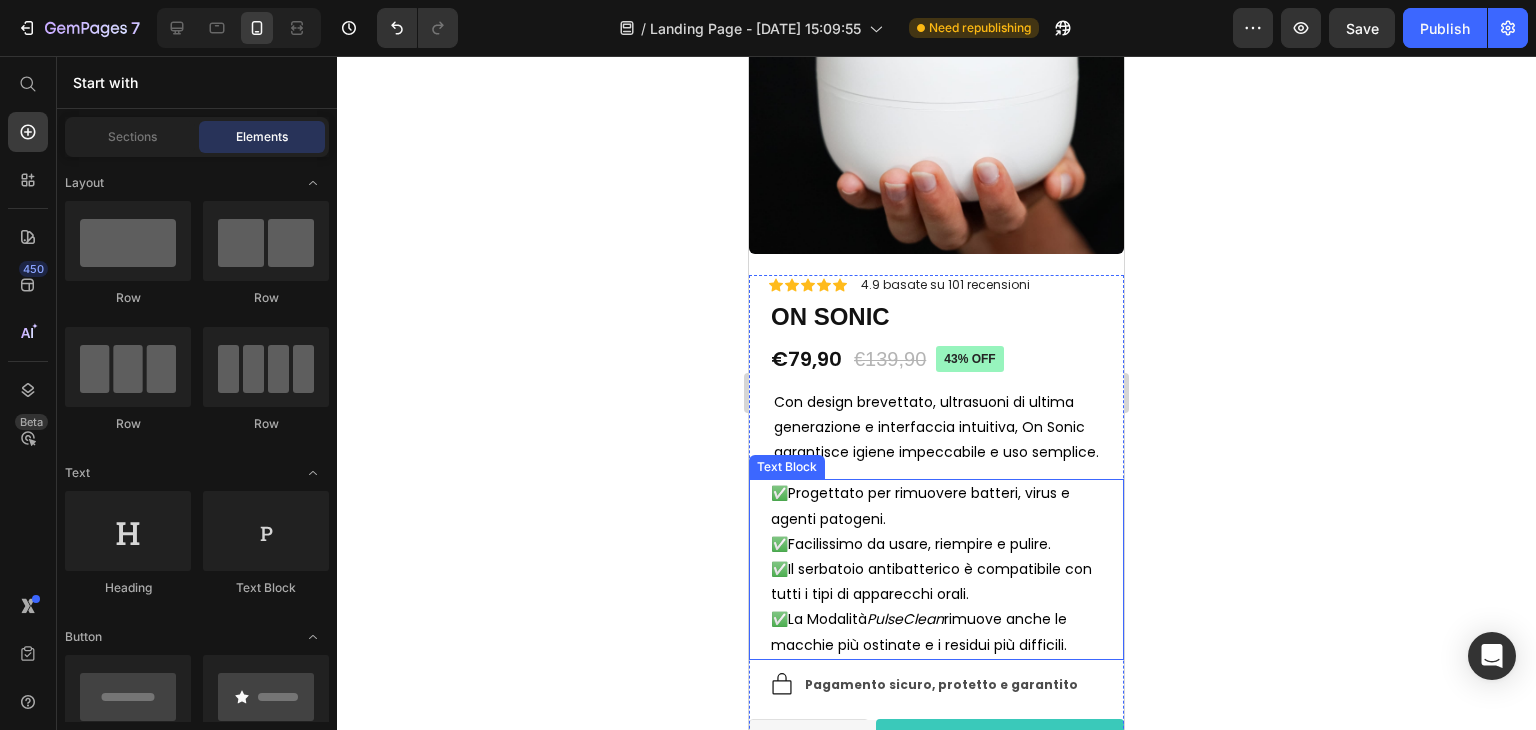scroll, scrollTop: 226, scrollLeft: 0, axis: vertical 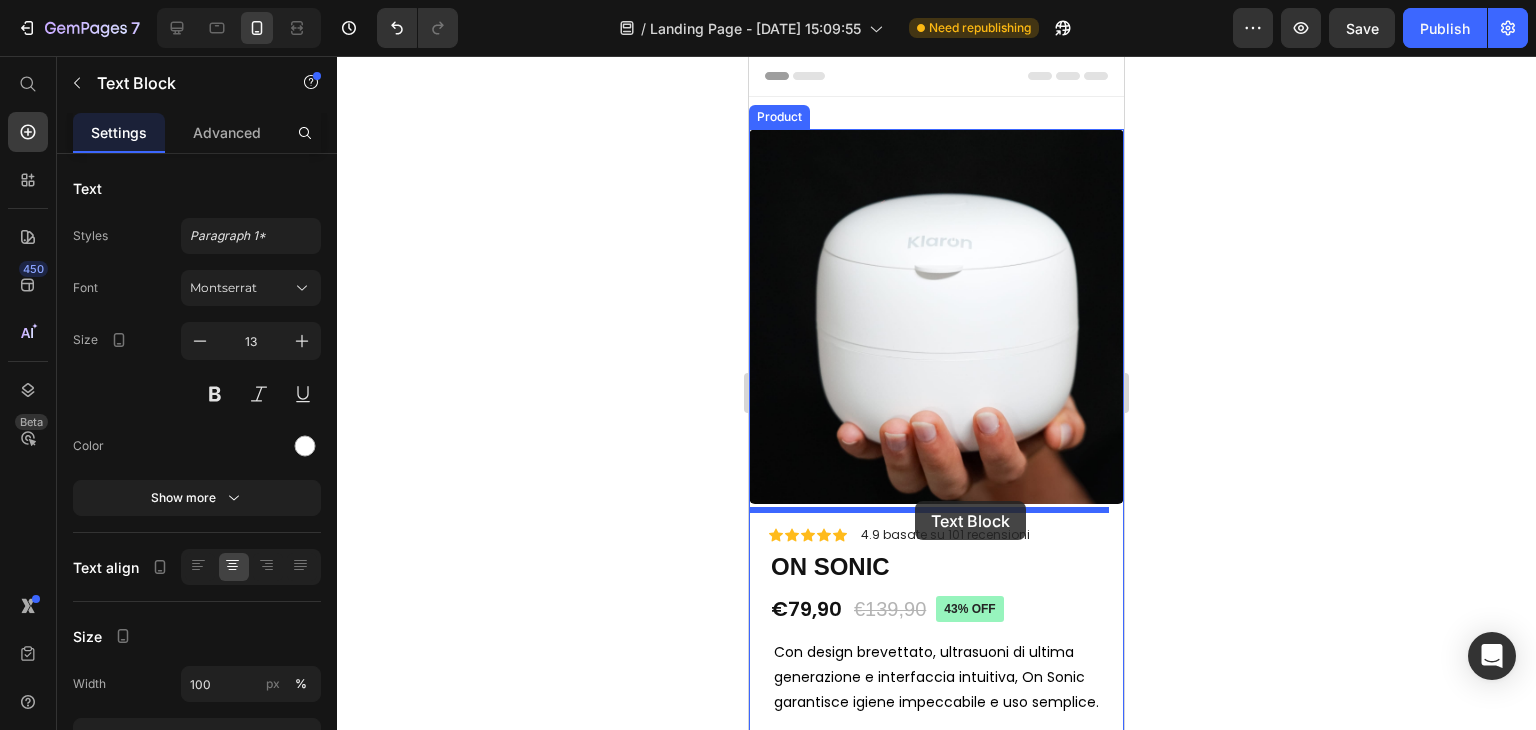 drag, startPoint x: 937, startPoint y: 133, endPoint x: 916, endPoint y: 501, distance: 368.5987 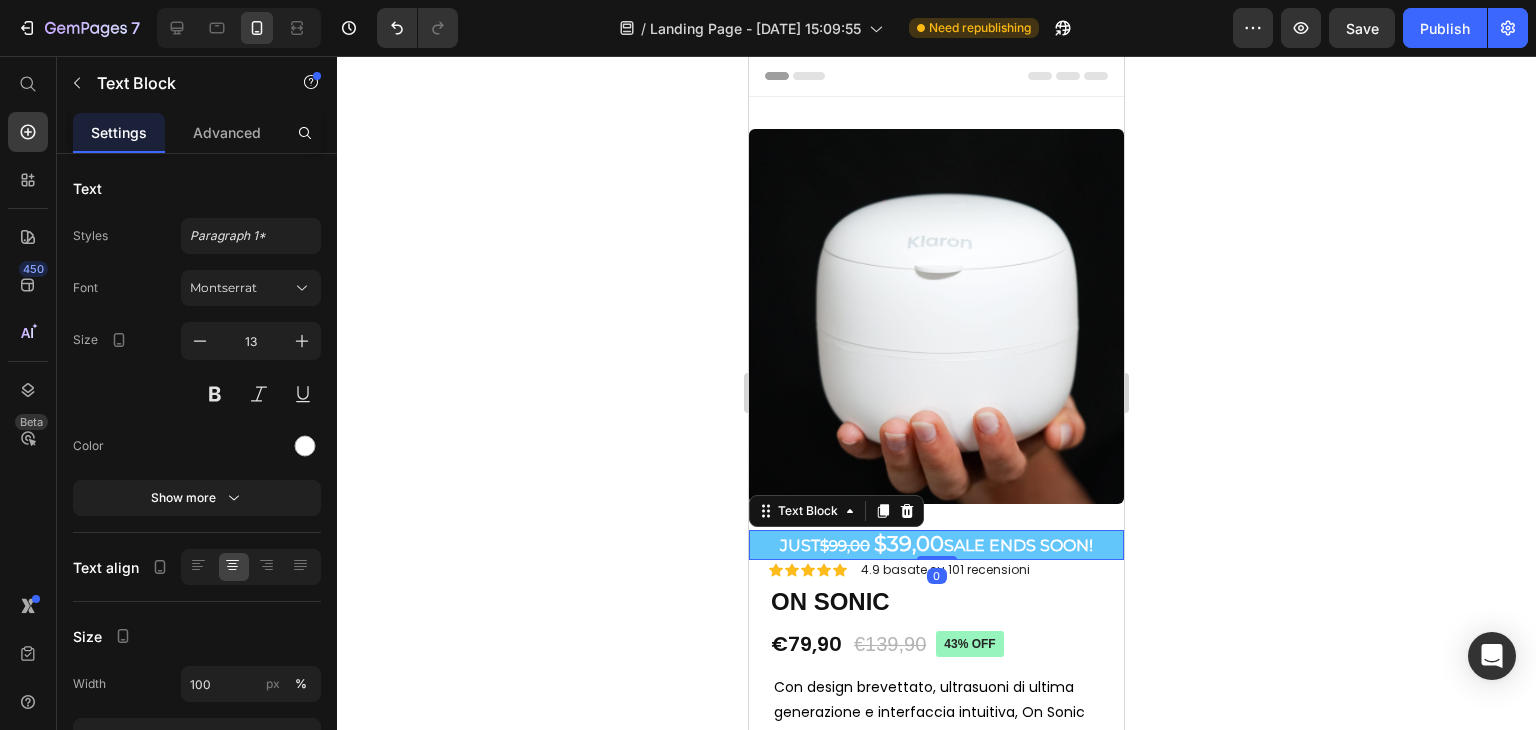 click 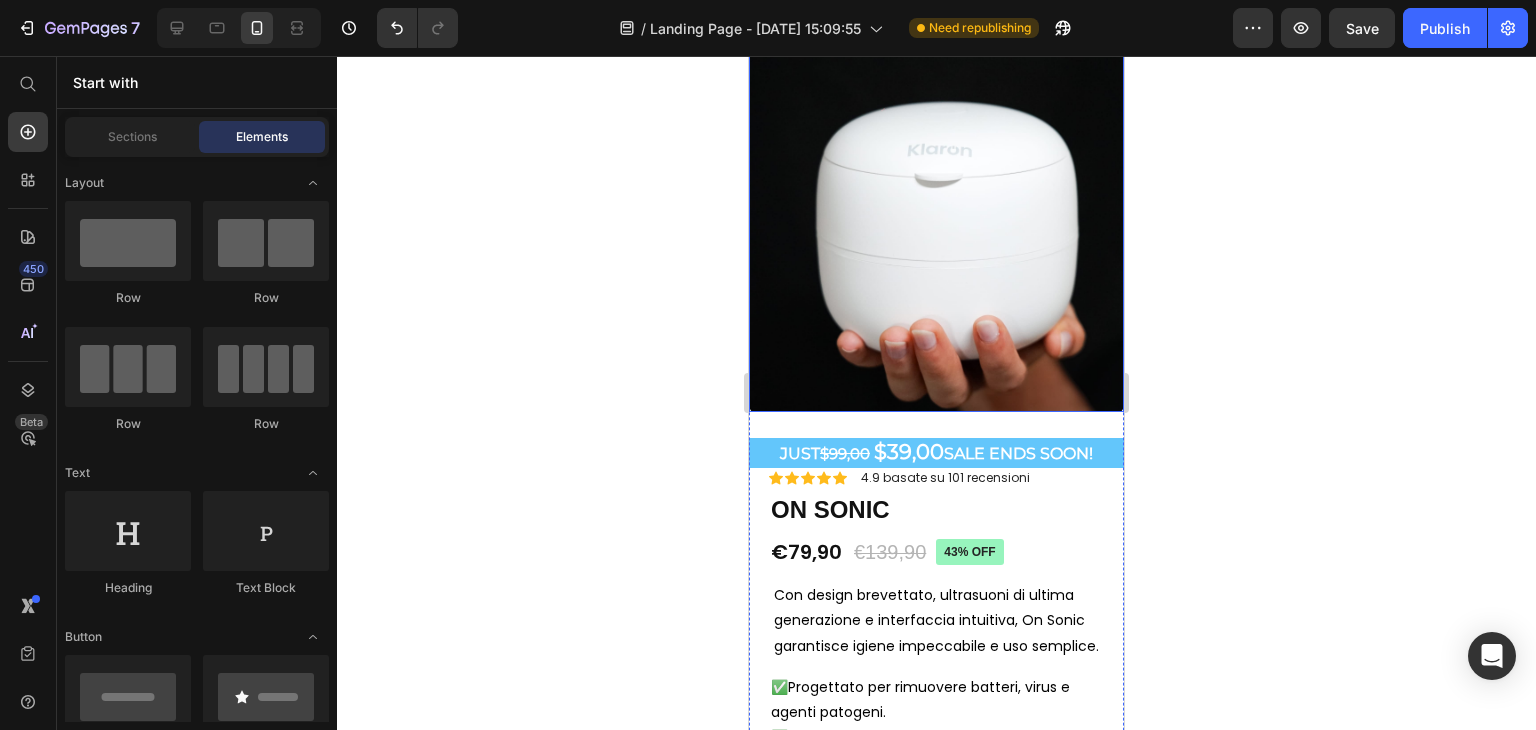 scroll, scrollTop: 115, scrollLeft: 0, axis: vertical 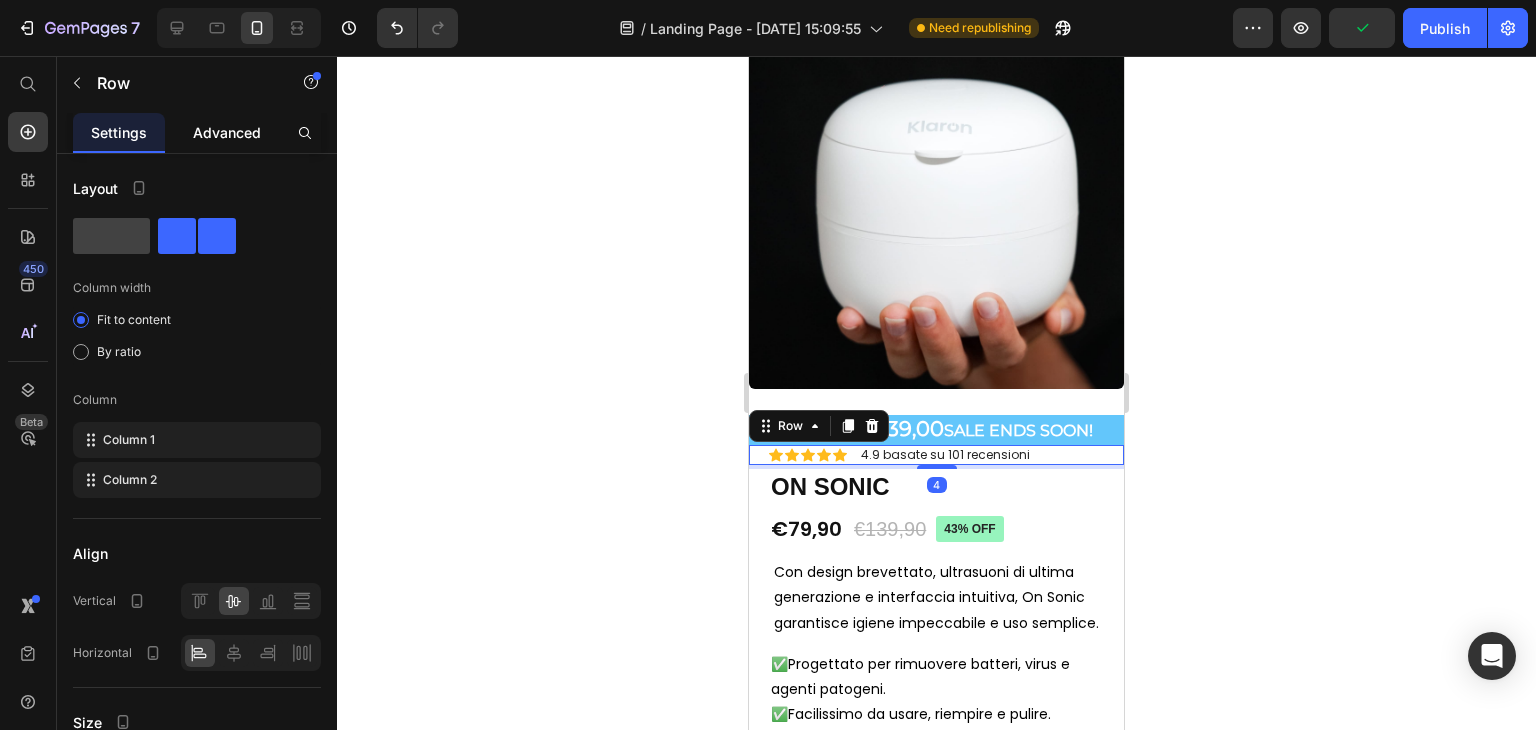 click on "Advanced" at bounding box center (227, 132) 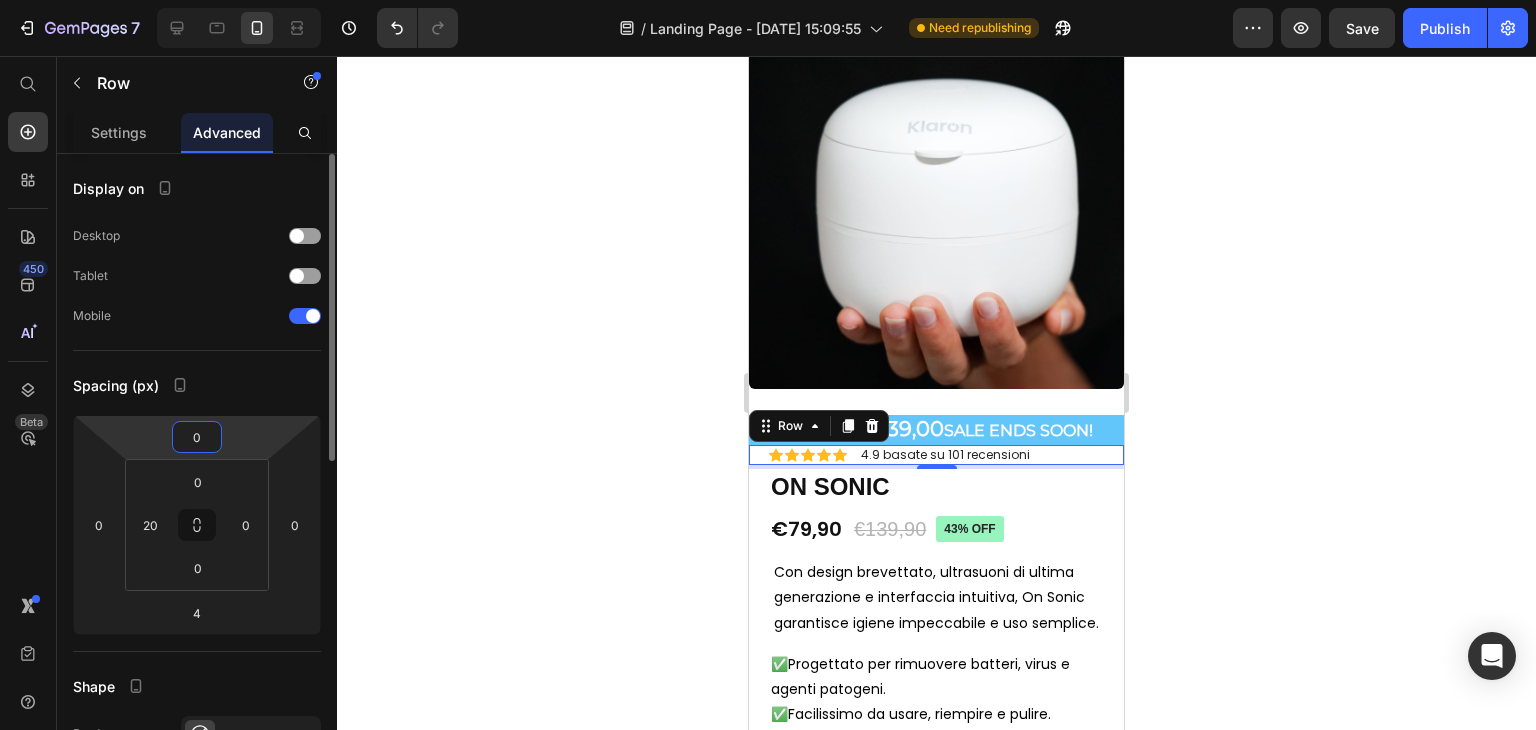 click on "0" at bounding box center (197, 437) 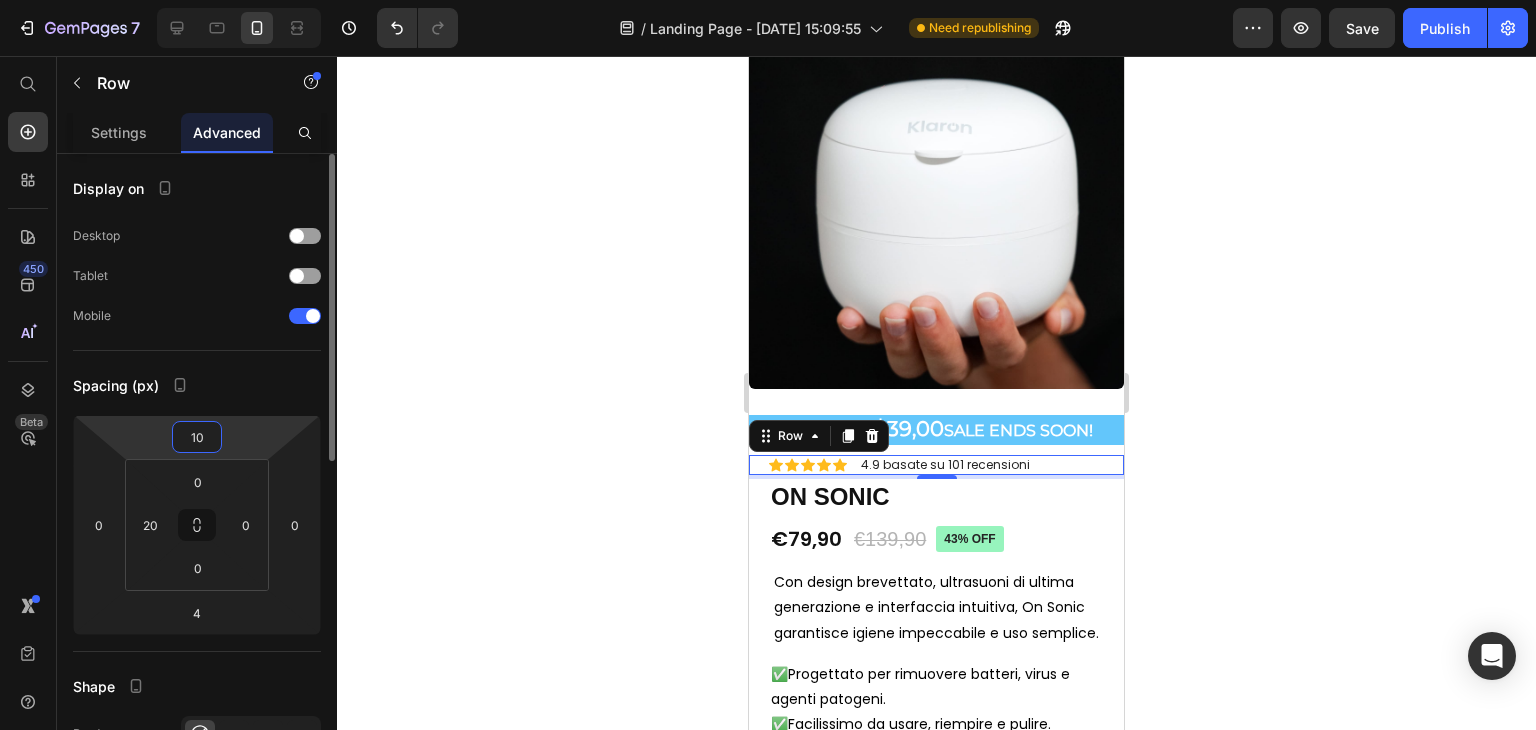 type on "10" 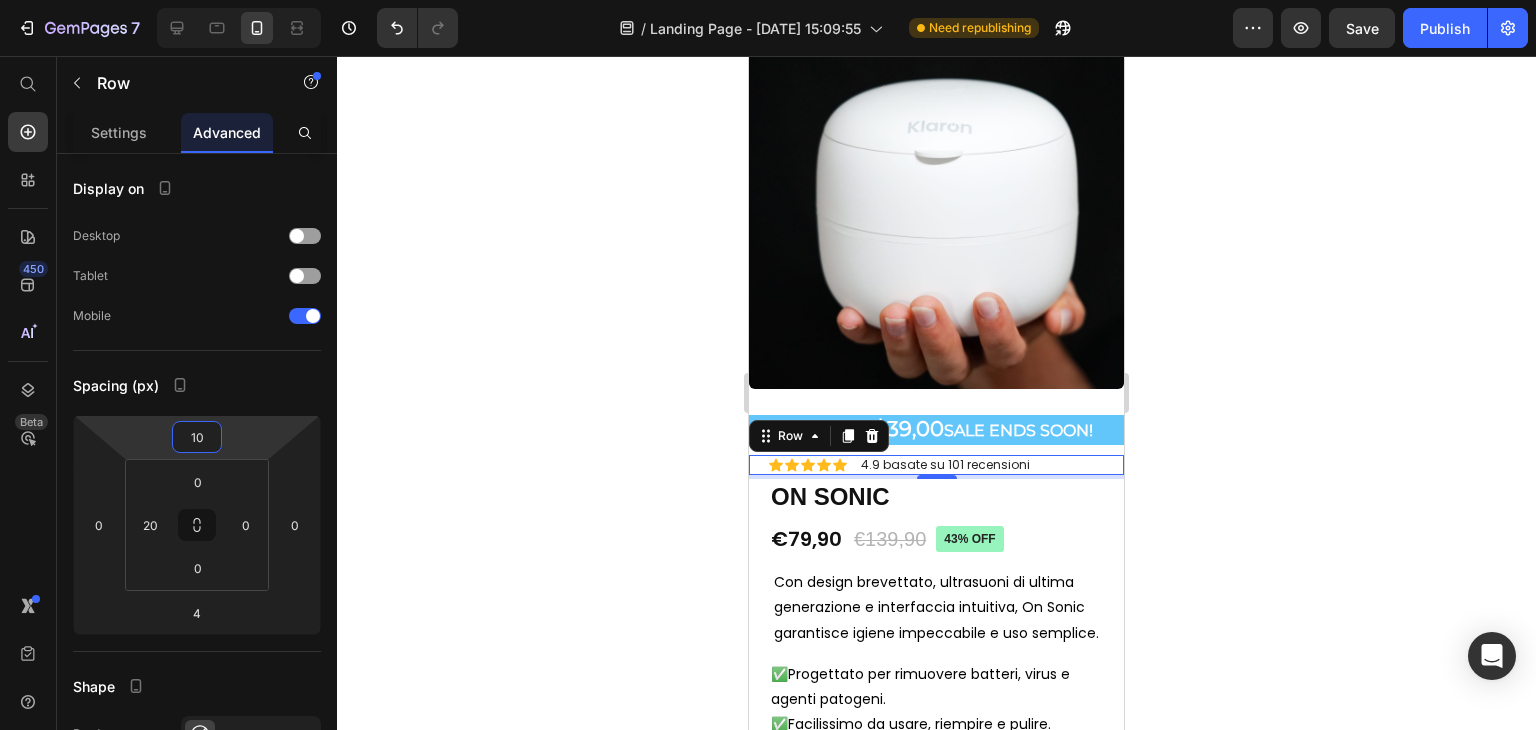 click 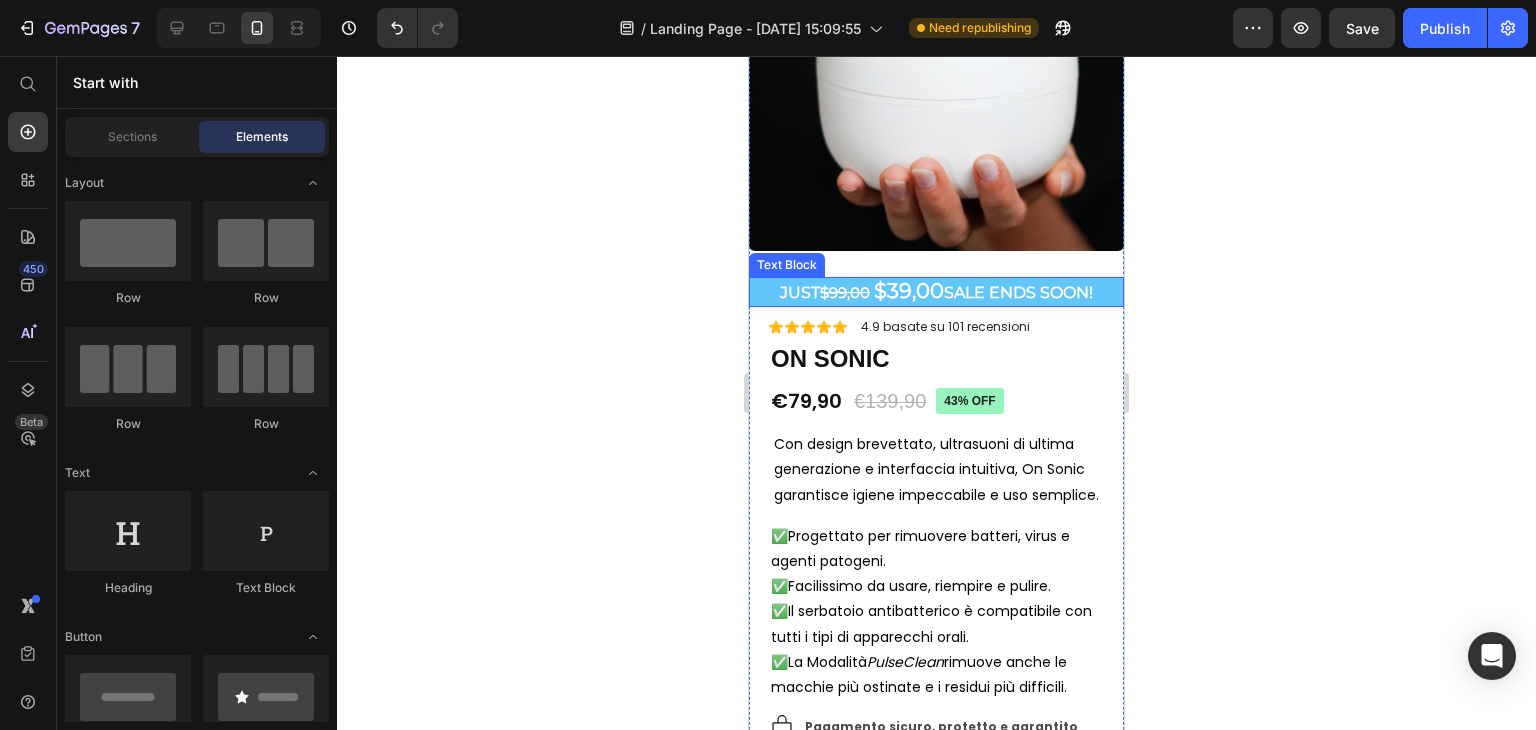 scroll, scrollTop: 196, scrollLeft: 0, axis: vertical 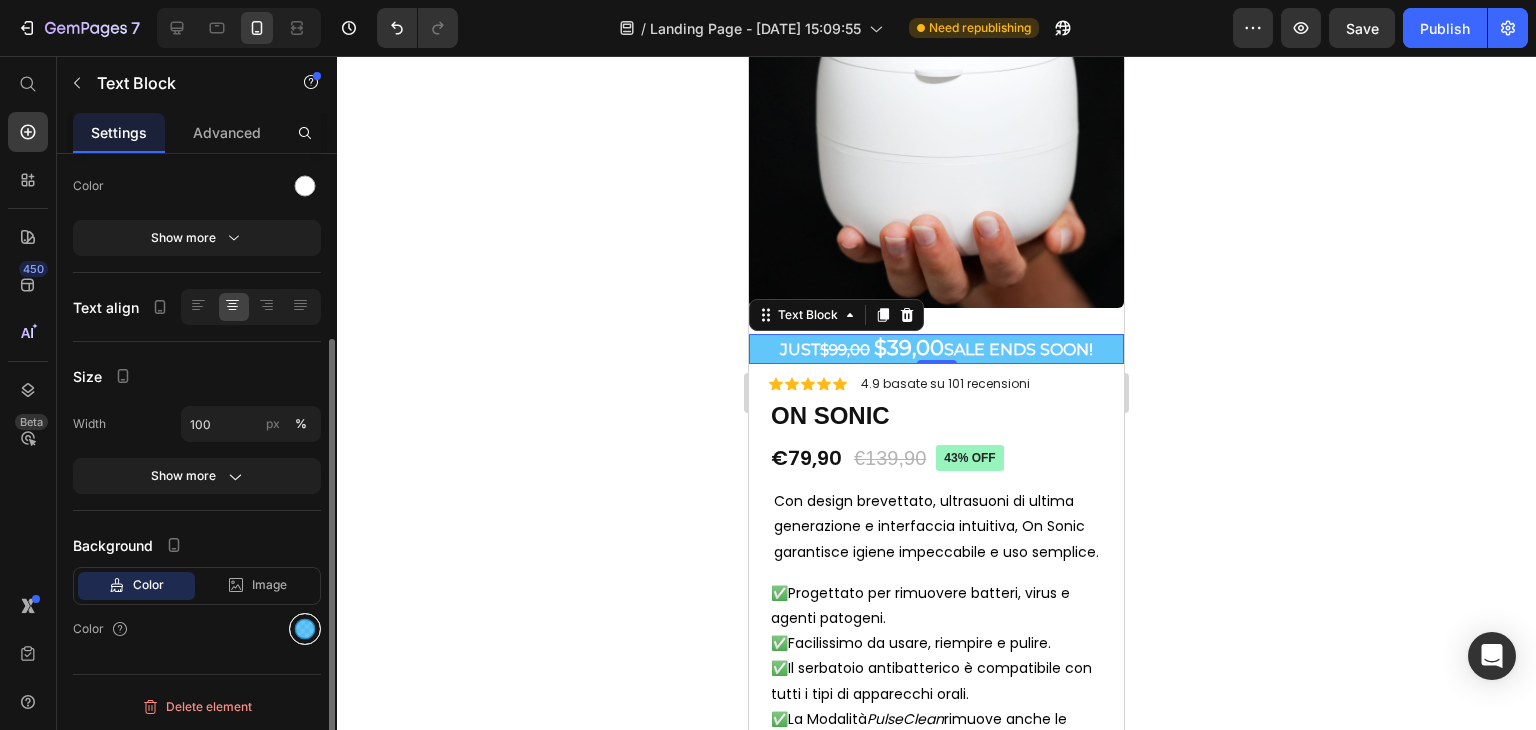 click at bounding box center (305, 629) 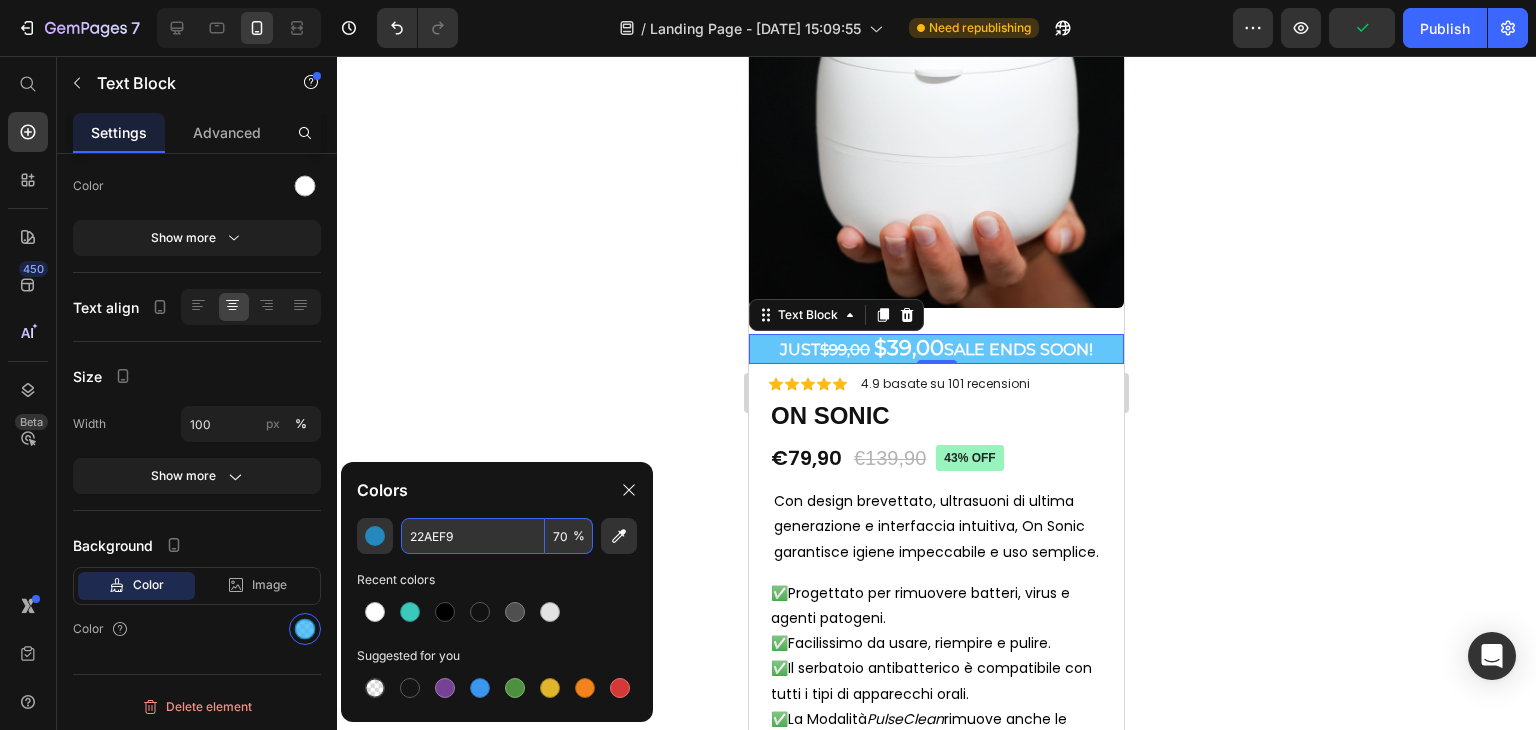 click on "22AEF9" at bounding box center (473, 536) 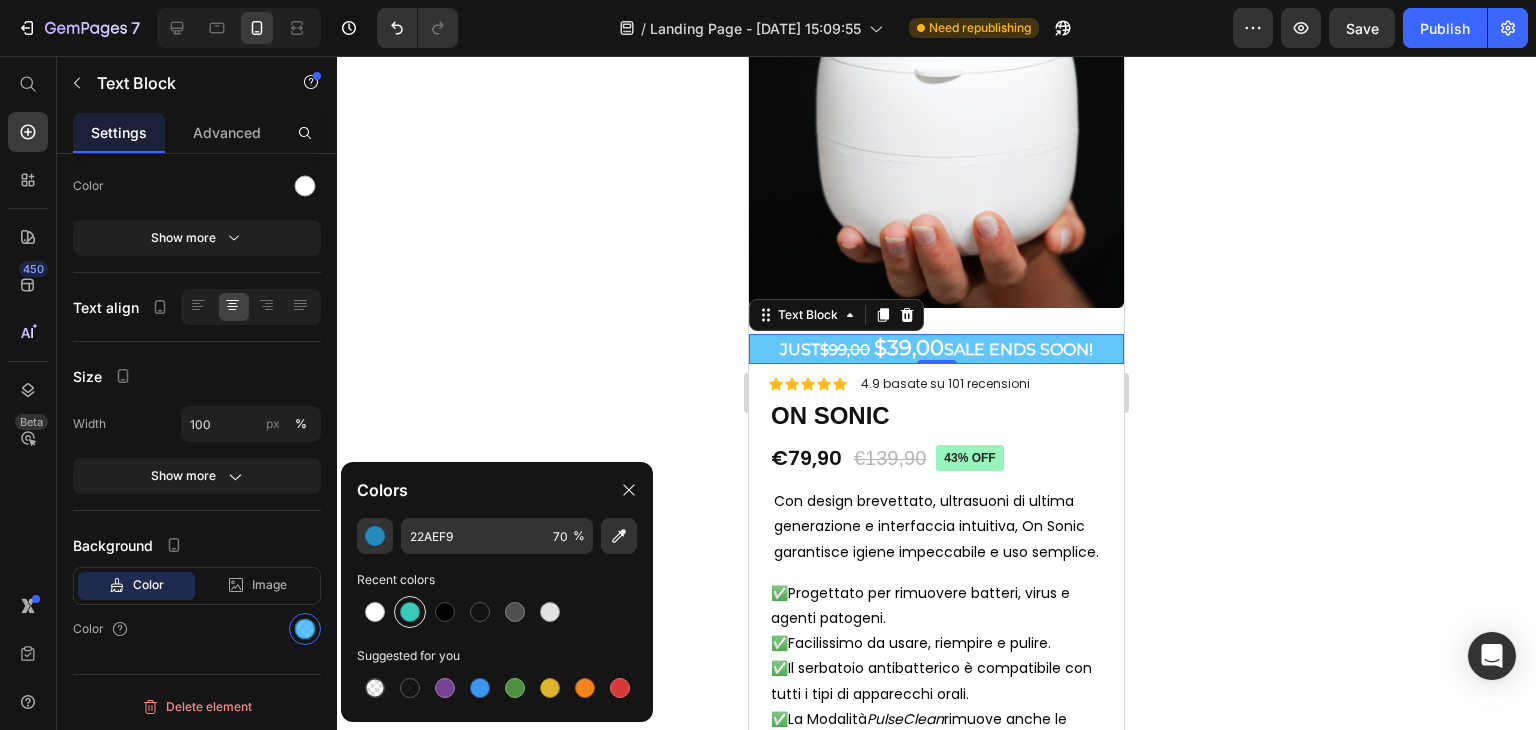 click at bounding box center (410, 612) 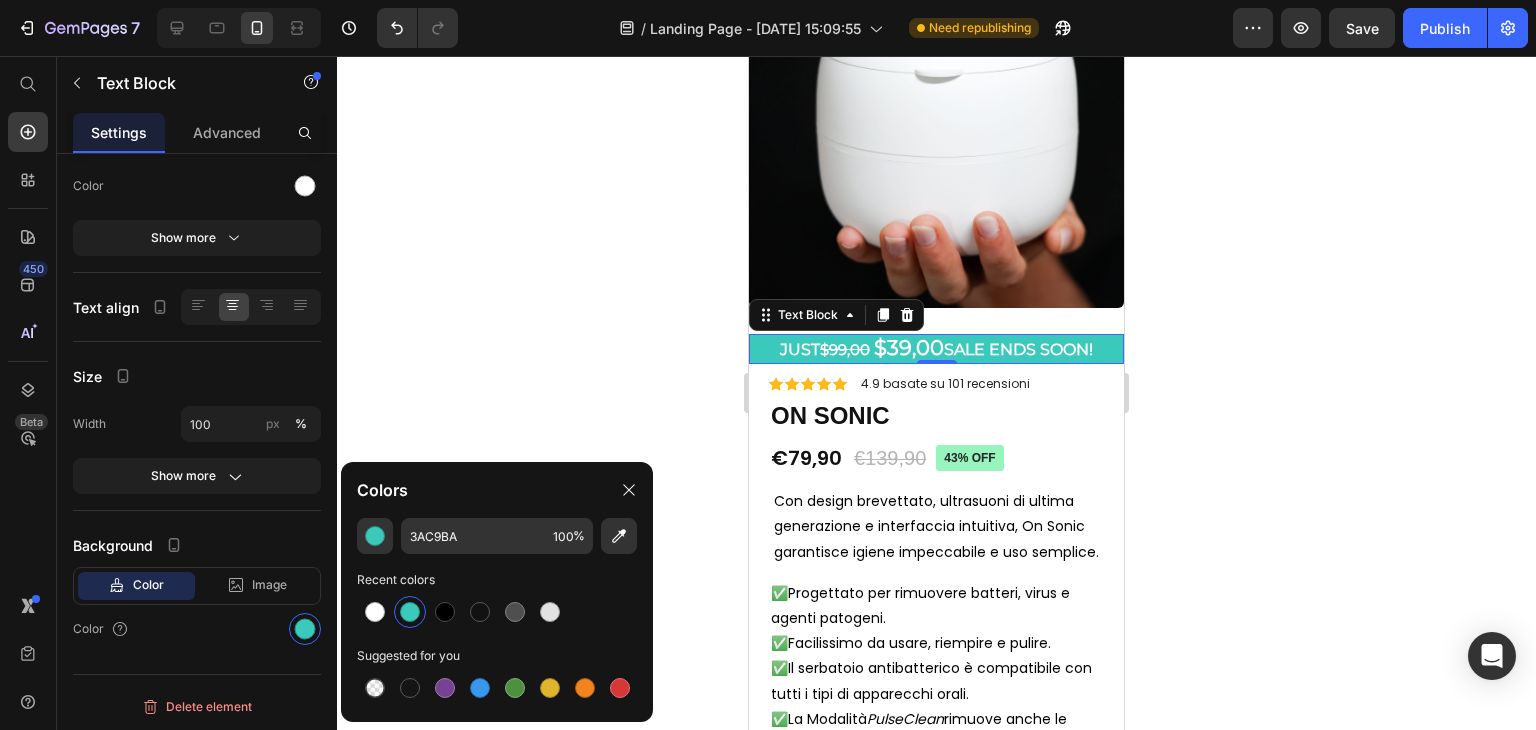click 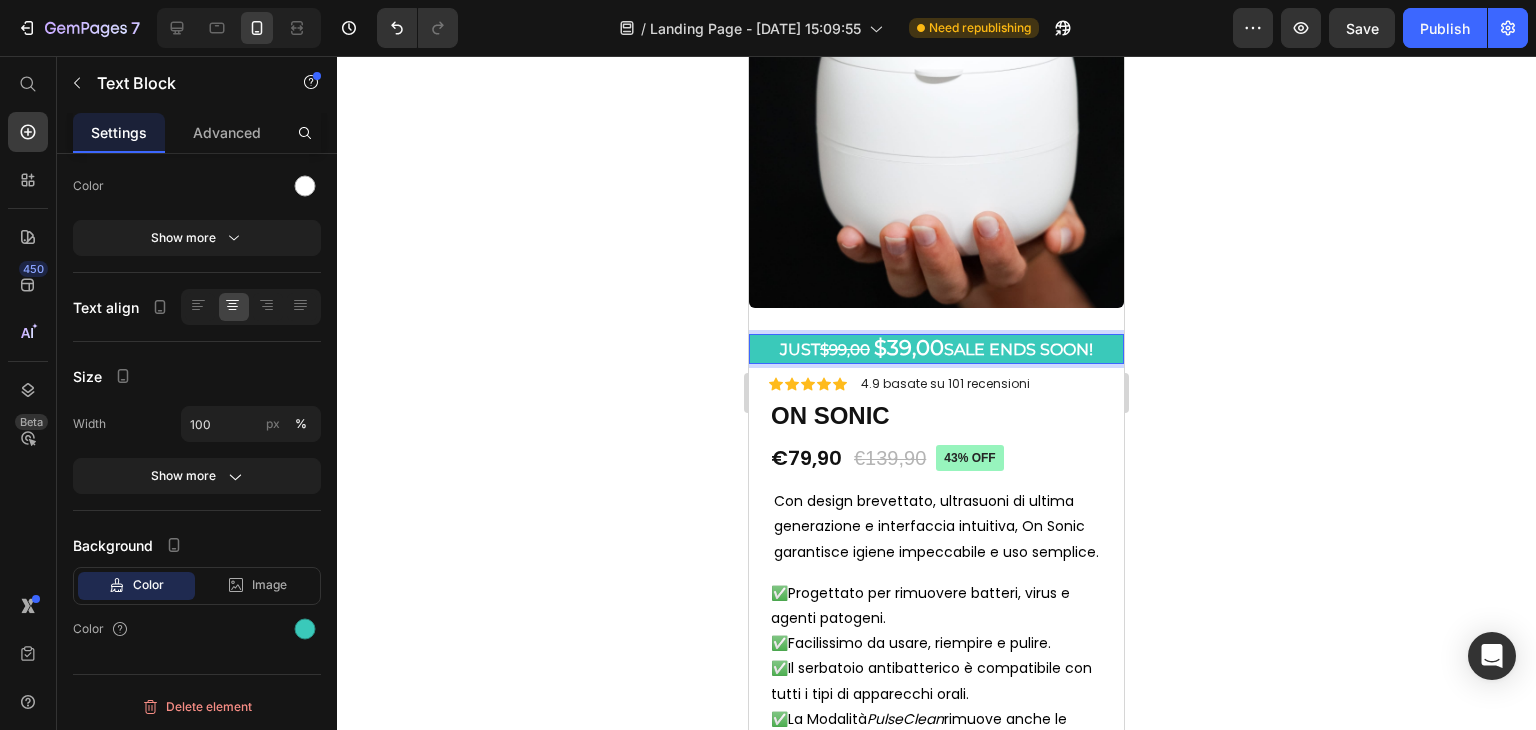 click on "JUST  $99,00   $39,00  SALE ENDS SOON!" at bounding box center [936, 349] 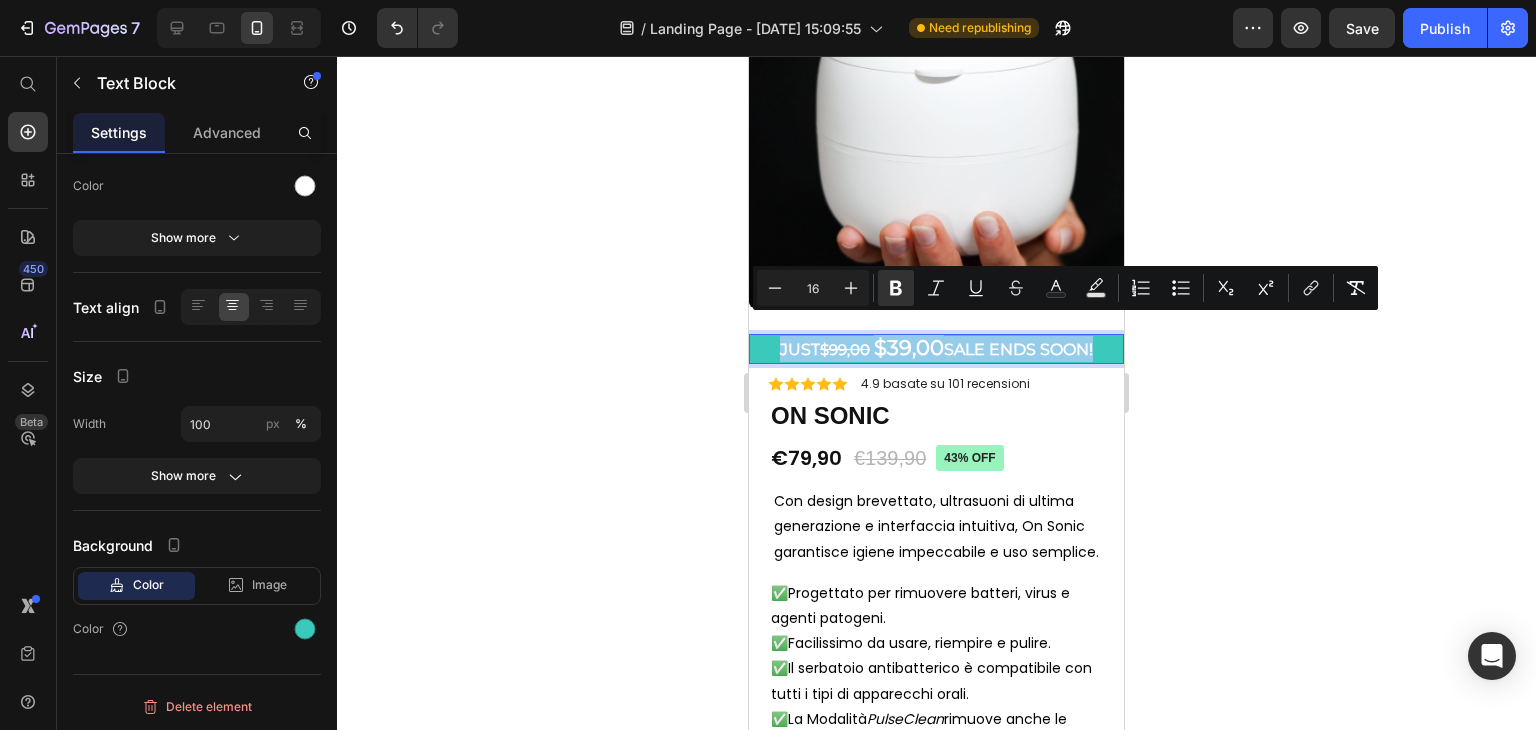 drag, startPoint x: 763, startPoint y: 328, endPoint x: 896, endPoint y: 331, distance: 133.03383 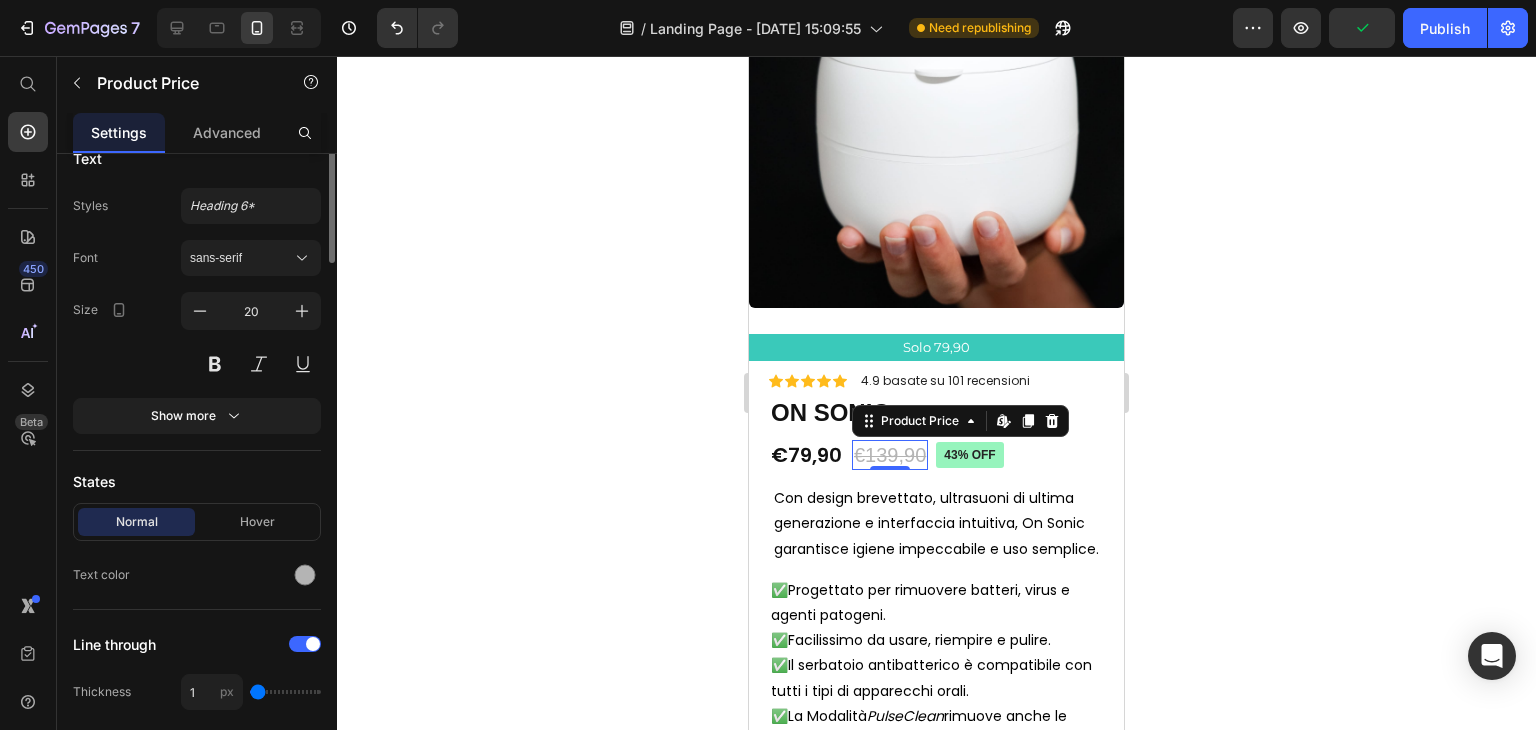 scroll, scrollTop: 0, scrollLeft: 0, axis: both 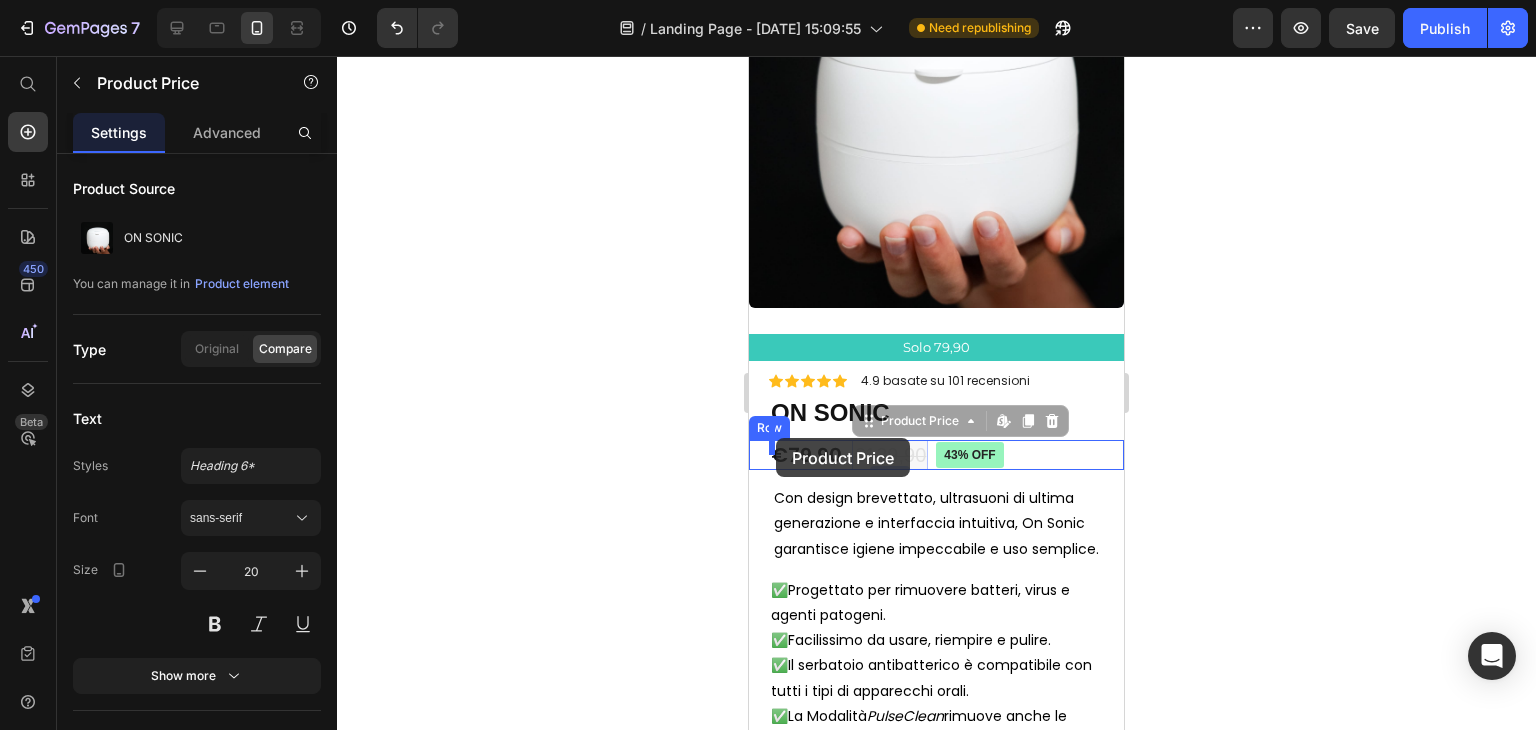 drag, startPoint x: 858, startPoint y: 446, endPoint x: 776, endPoint y: 438, distance: 82.38932 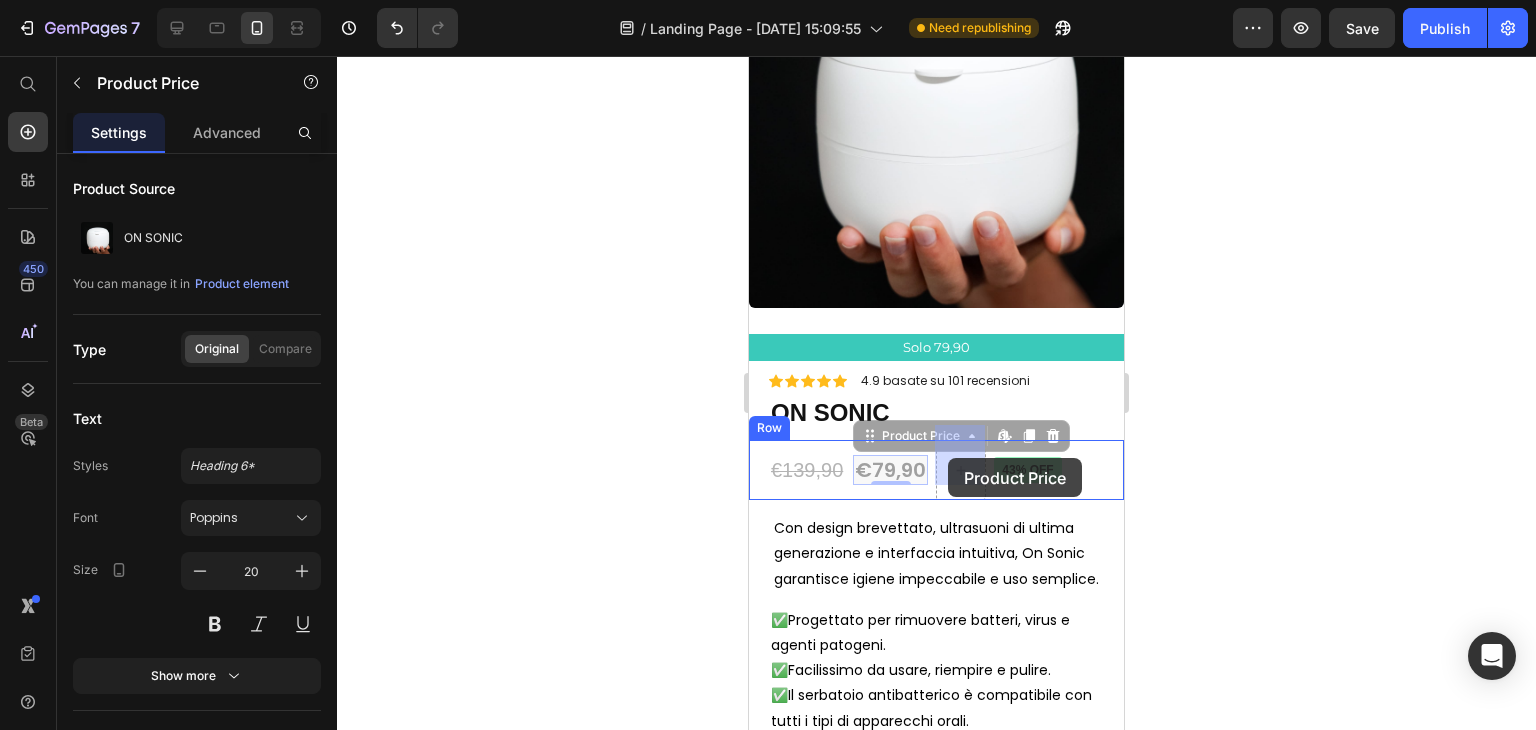 drag, startPoint x: 900, startPoint y: 456, endPoint x: 948, endPoint y: 458, distance: 48.04165 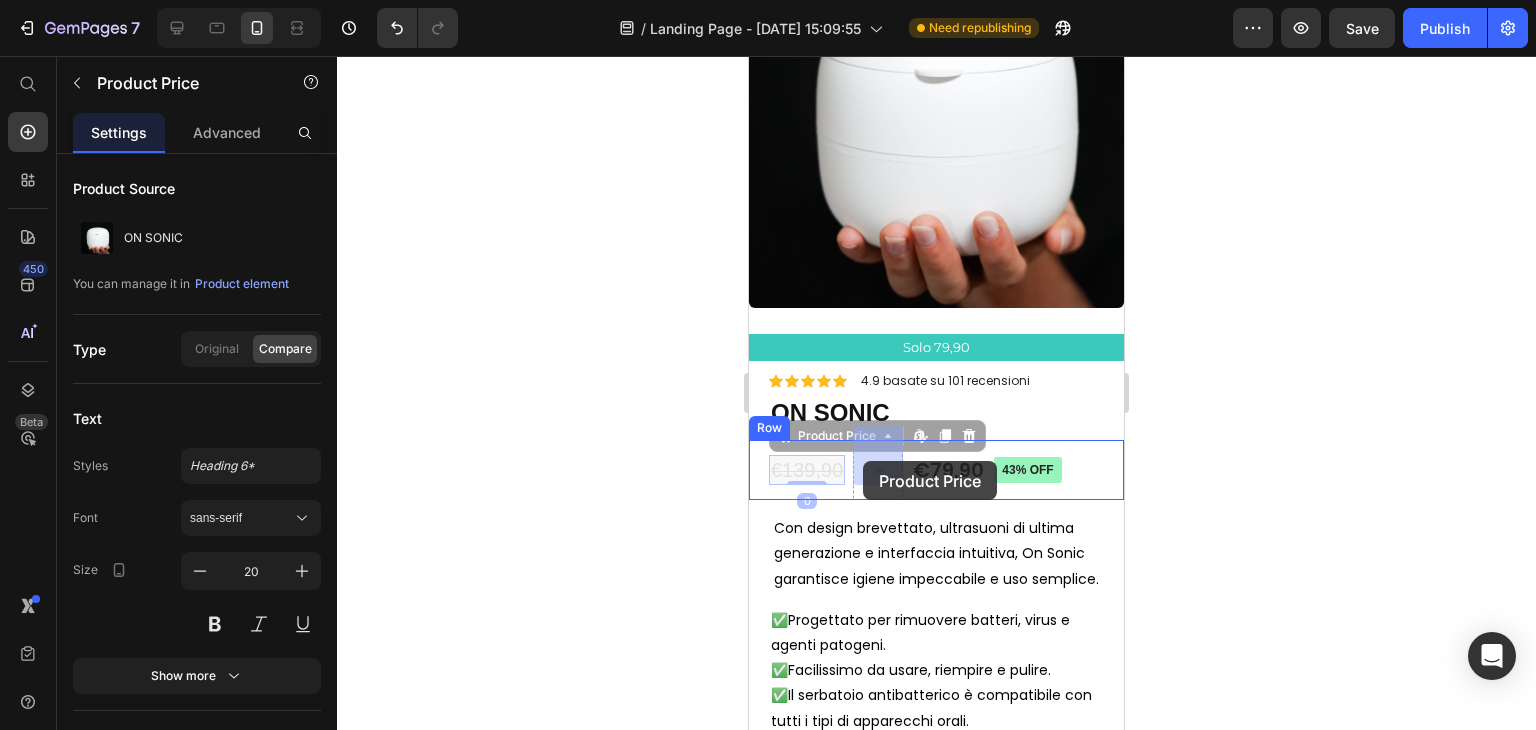 drag, startPoint x: 804, startPoint y: 453, endPoint x: 863, endPoint y: 461, distance: 59.5399 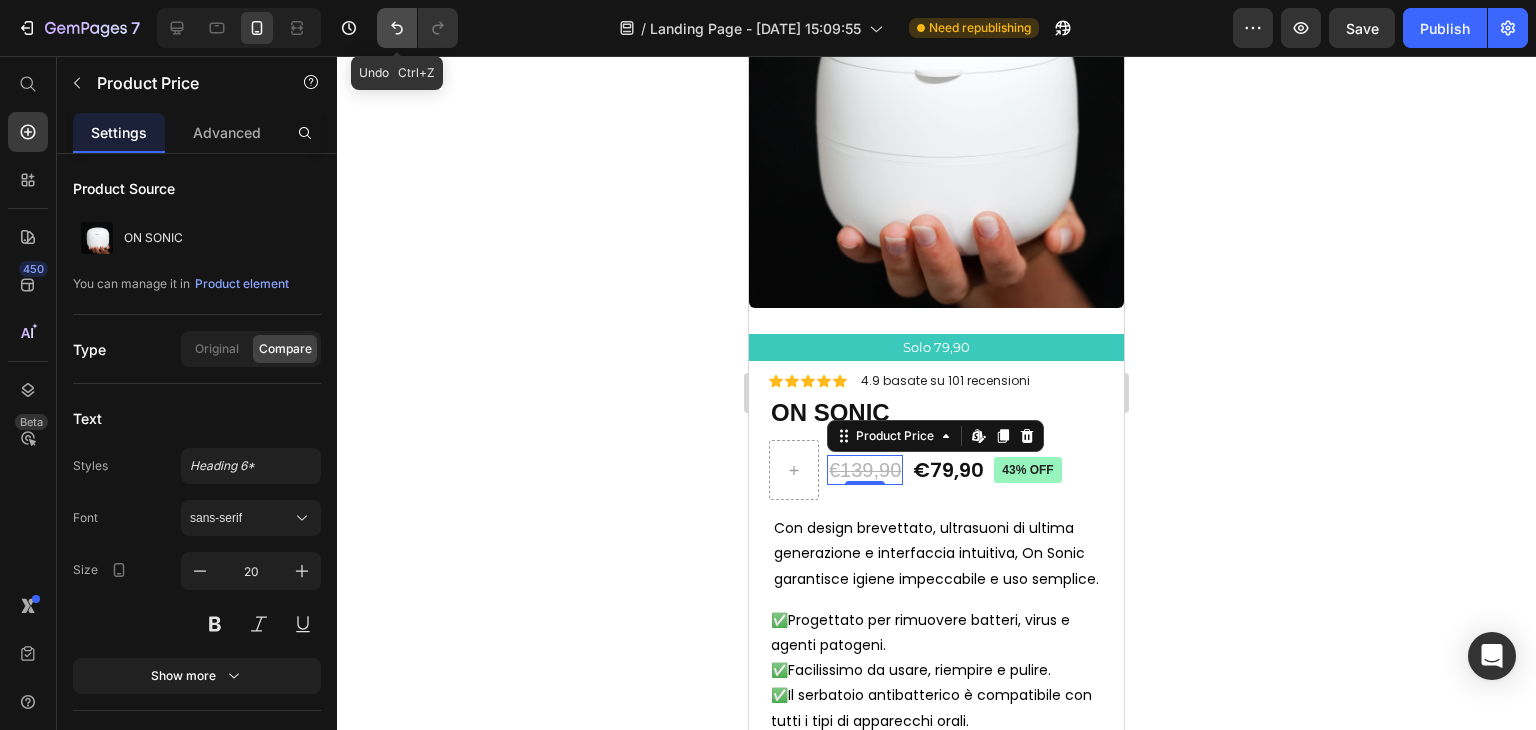 click 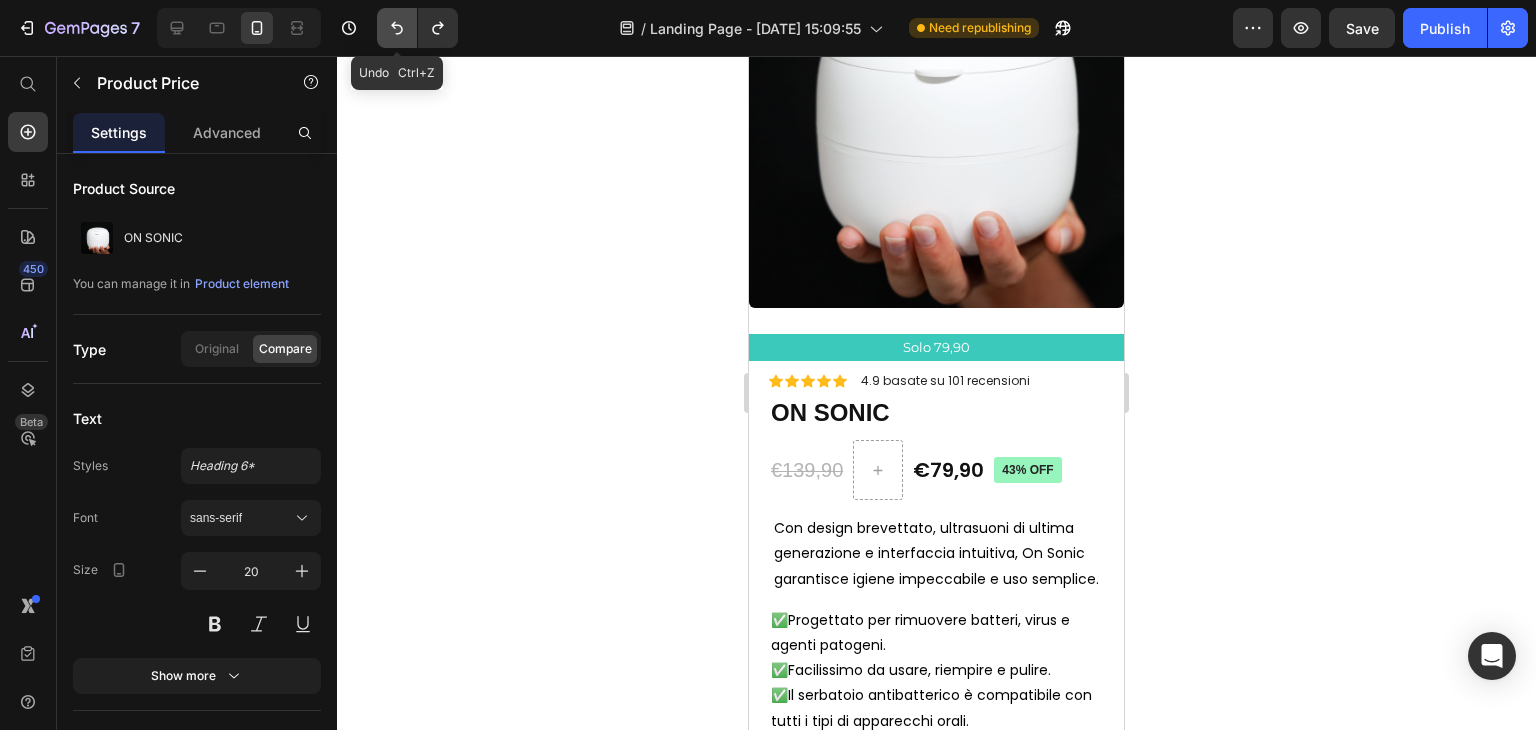 click 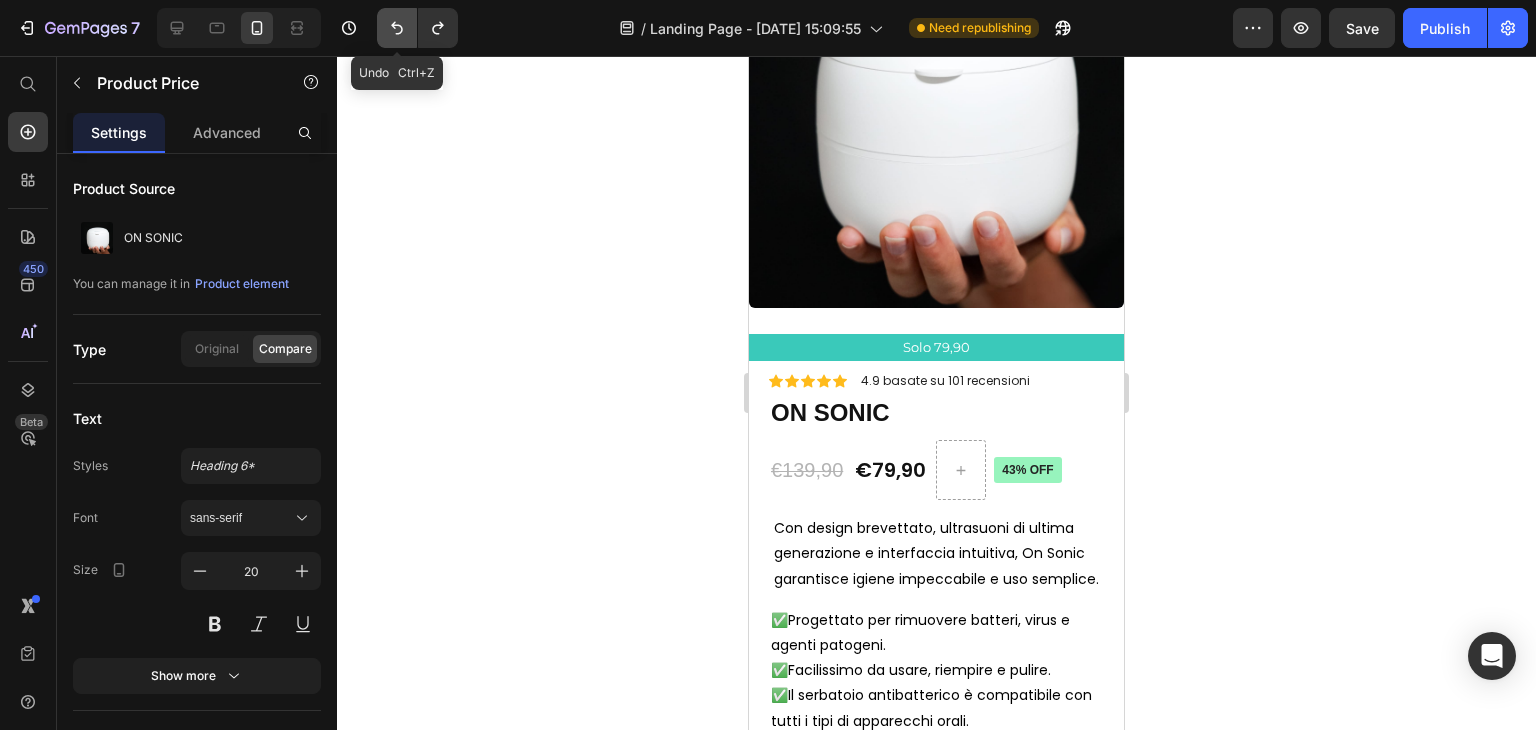 click 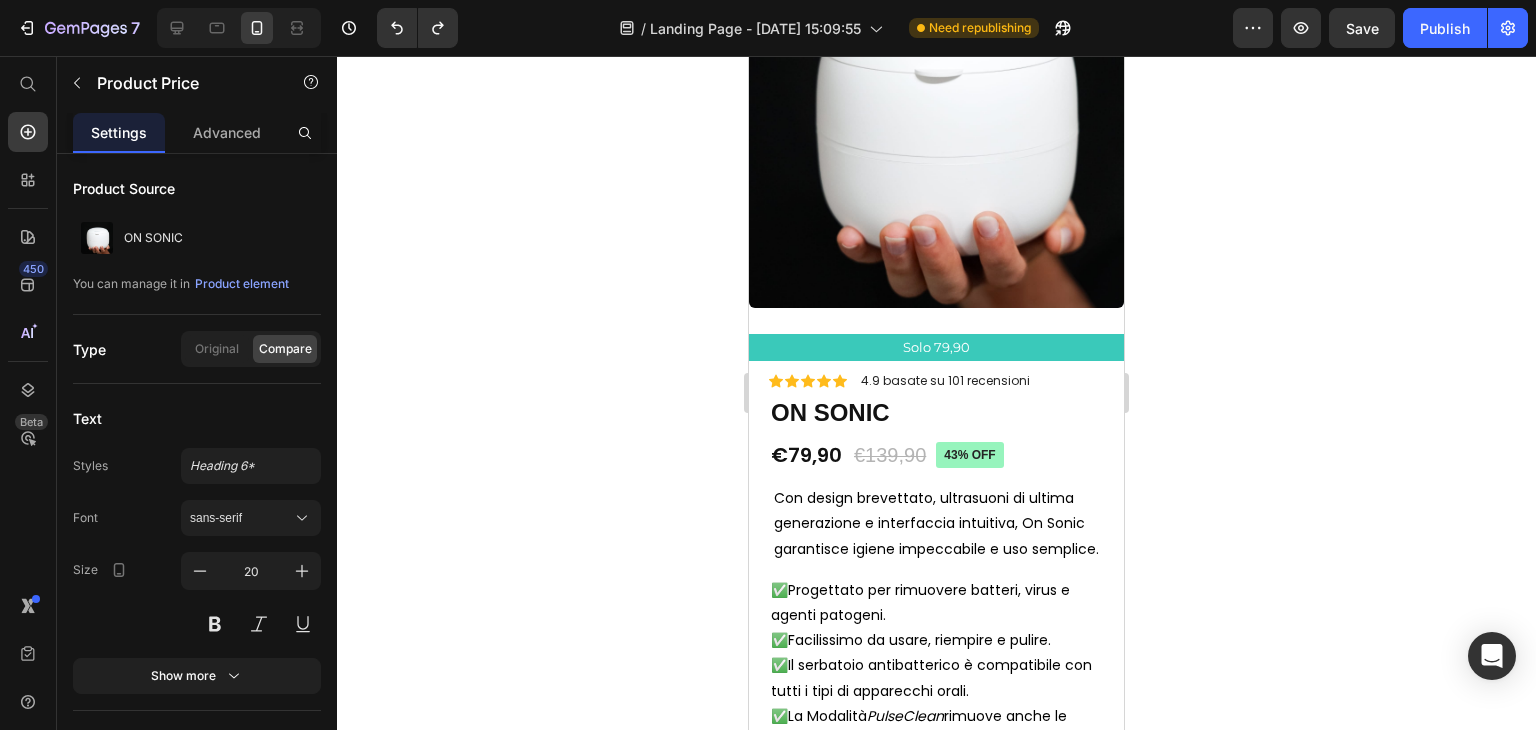 click on "€139,90" at bounding box center (890, 455) 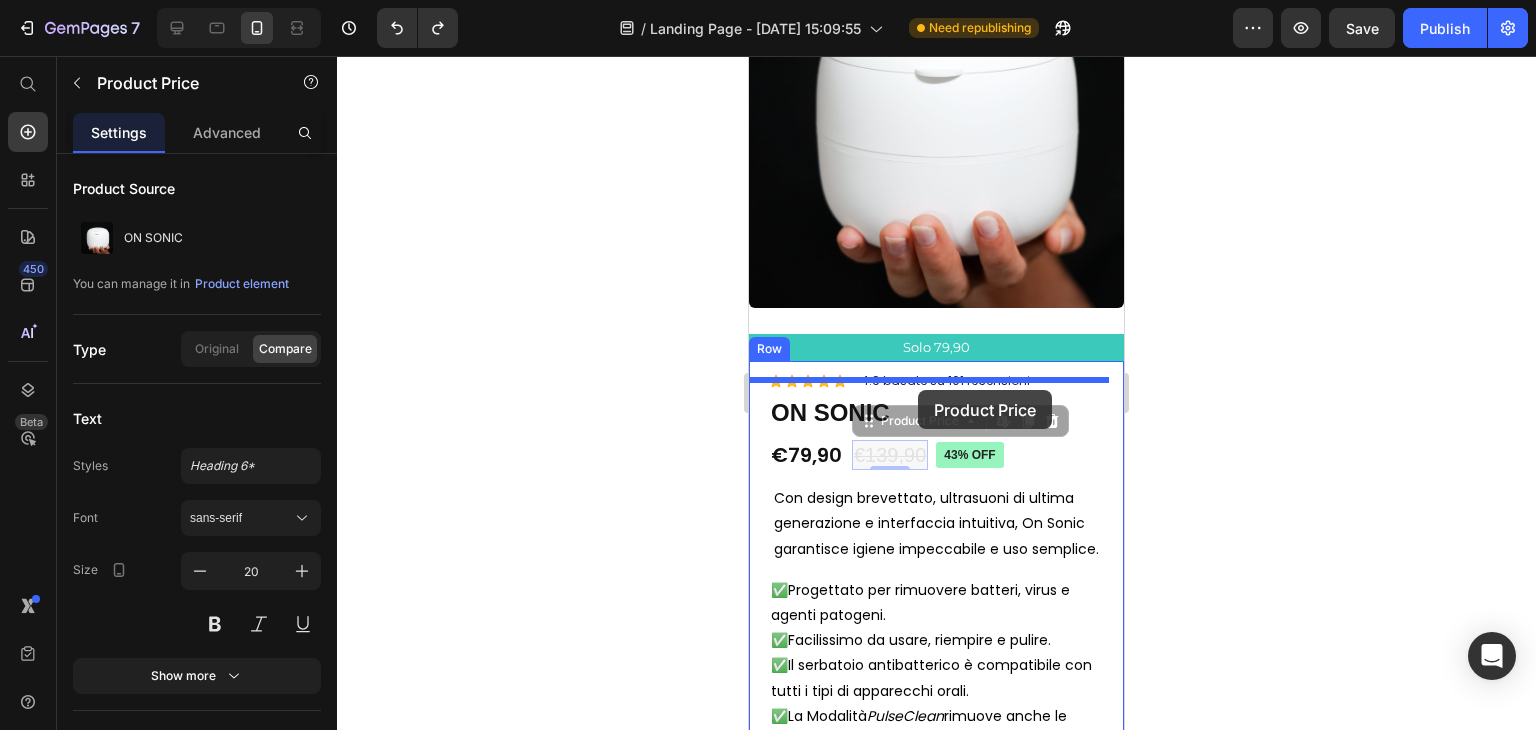 drag, startPoint x: 891, startPoint y: 440, endPoint x: 918, endPoint y: 390, distance: 56.82429 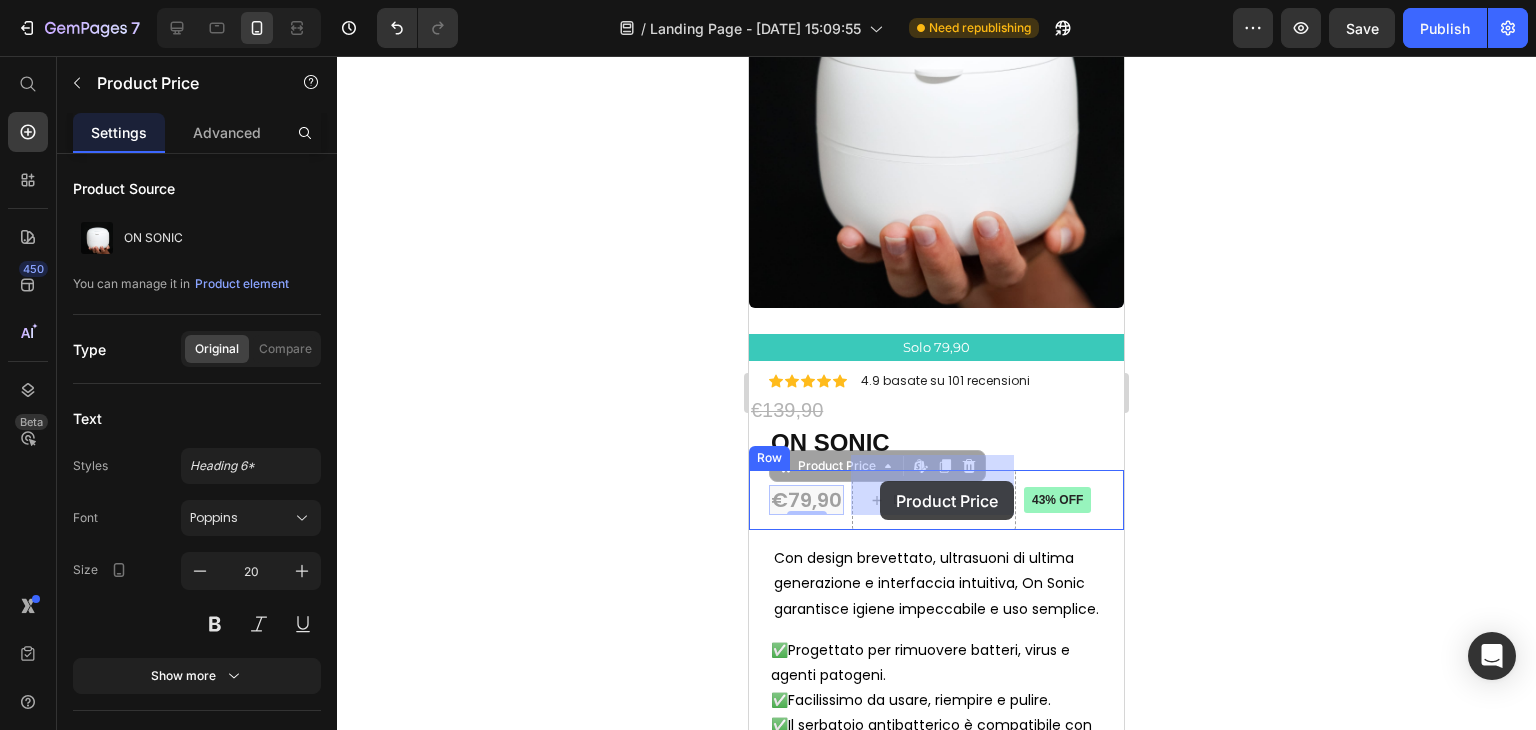 drag, startPoint x: 802, startPoint y: 481, endPoint x: 880, endPoint y: 481, distance: 78 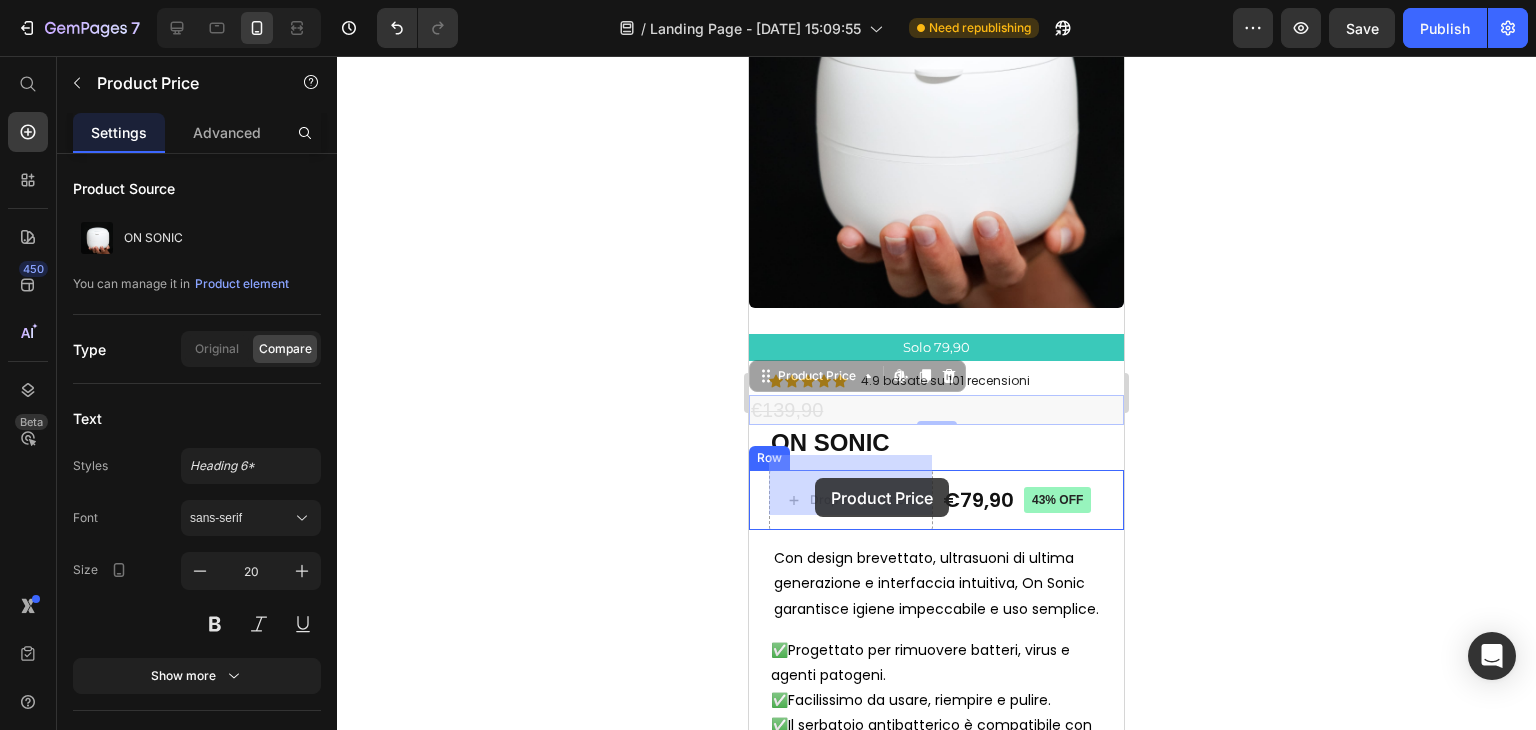 drag, startPoint x: 776, startPoint y: 389, endPoint x: 815, endPoint y: 478, distance: 97.16995 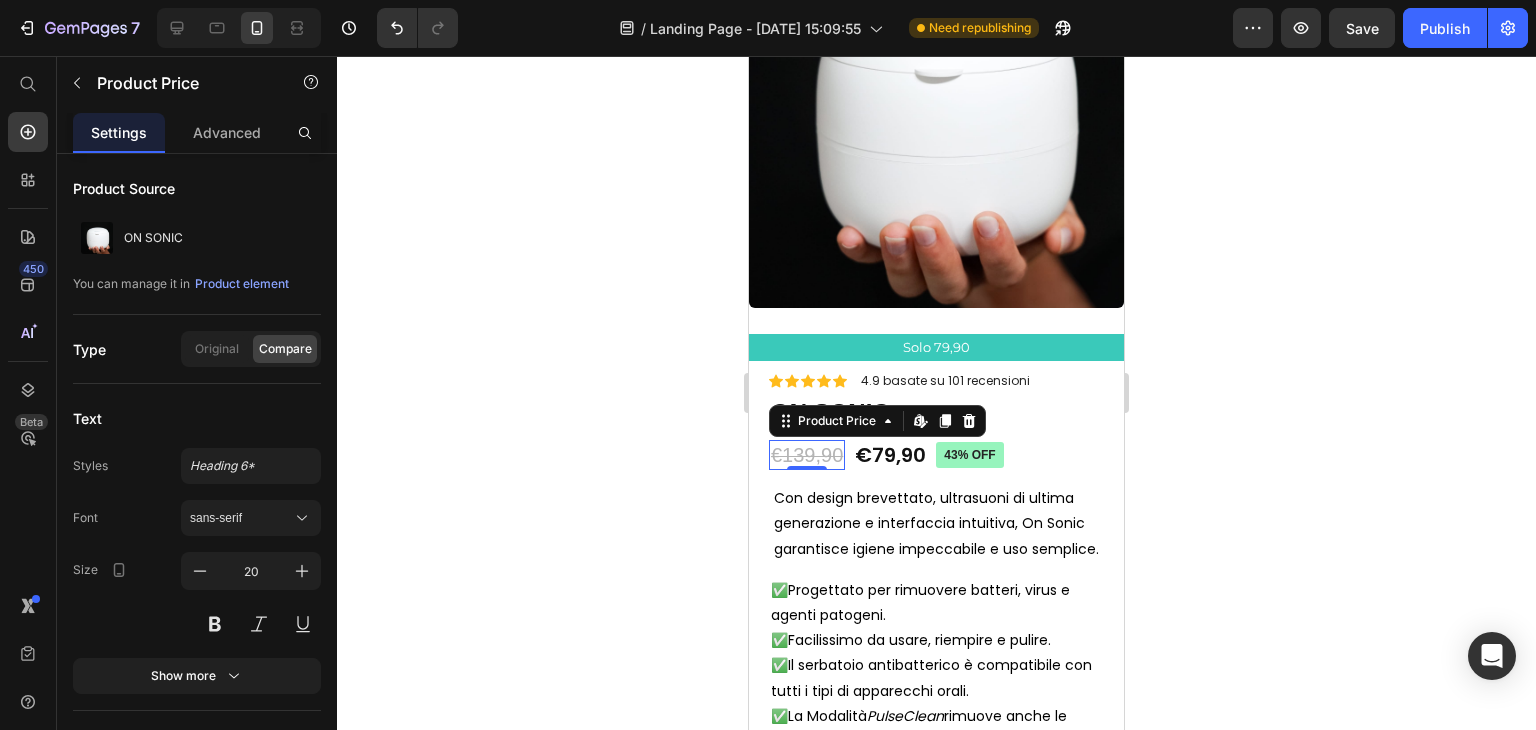 click 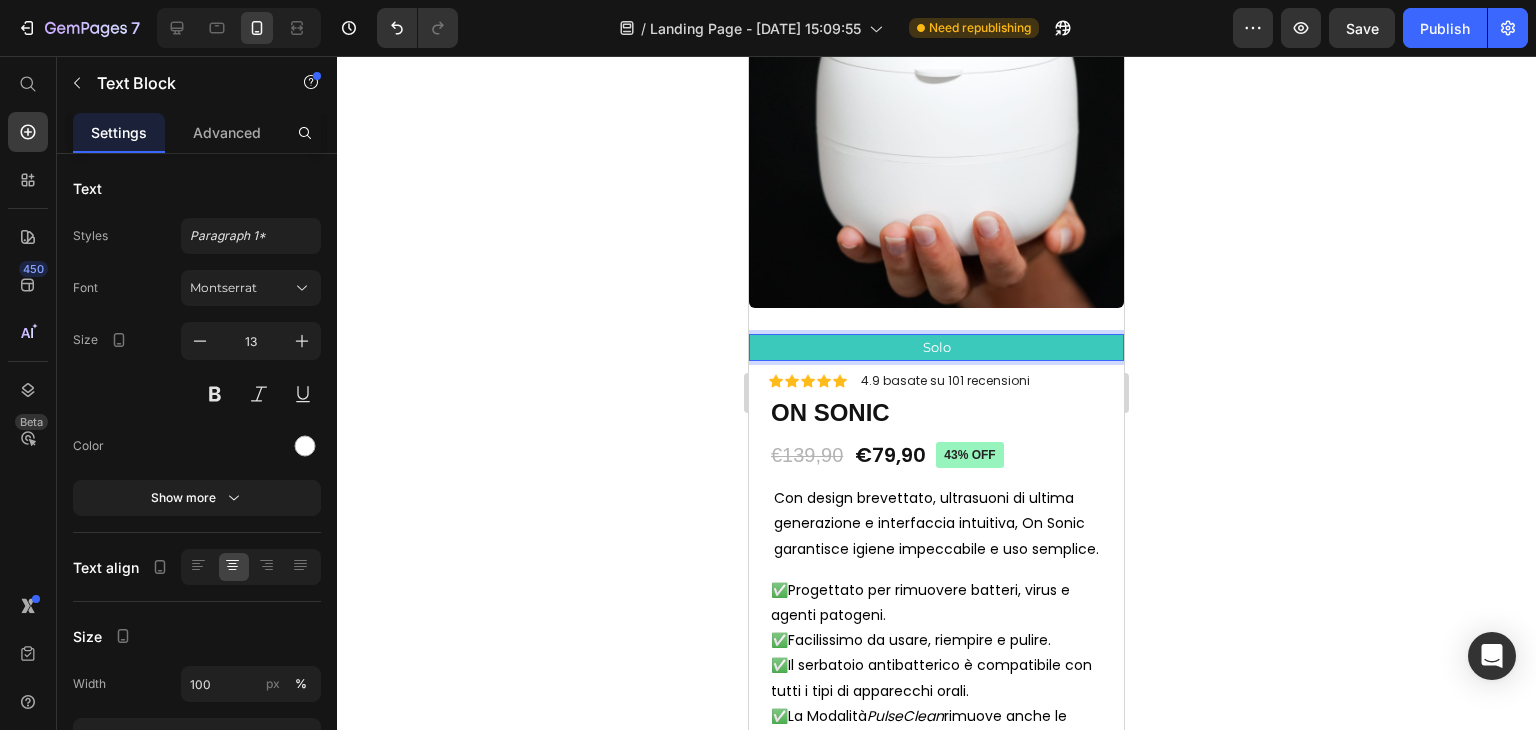 click on "Solo" at bounding box center (936, 347) 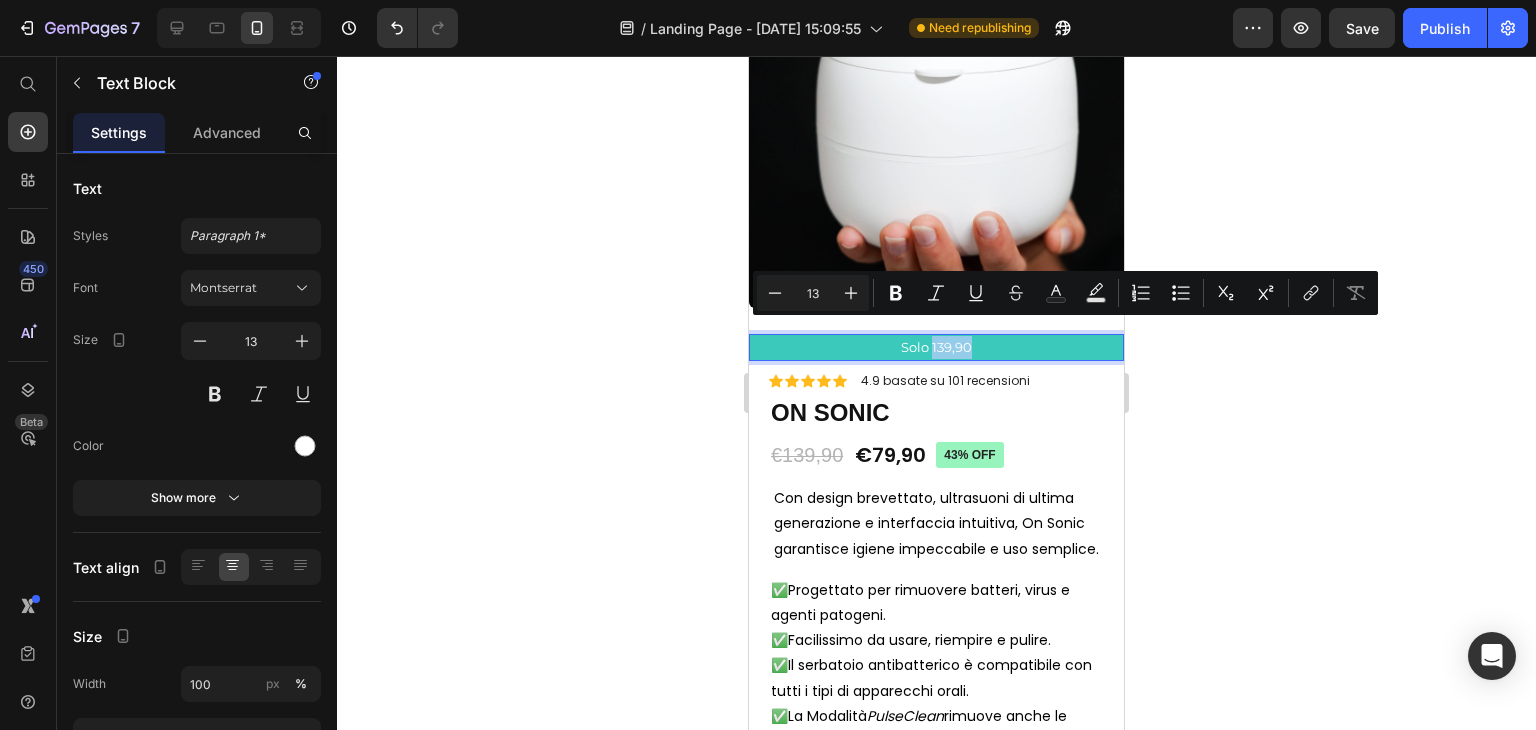 drag, startPoint x: 962, startPoint y: 330, endPoint x: 928, endPoint y: 331, distance: 34.0147 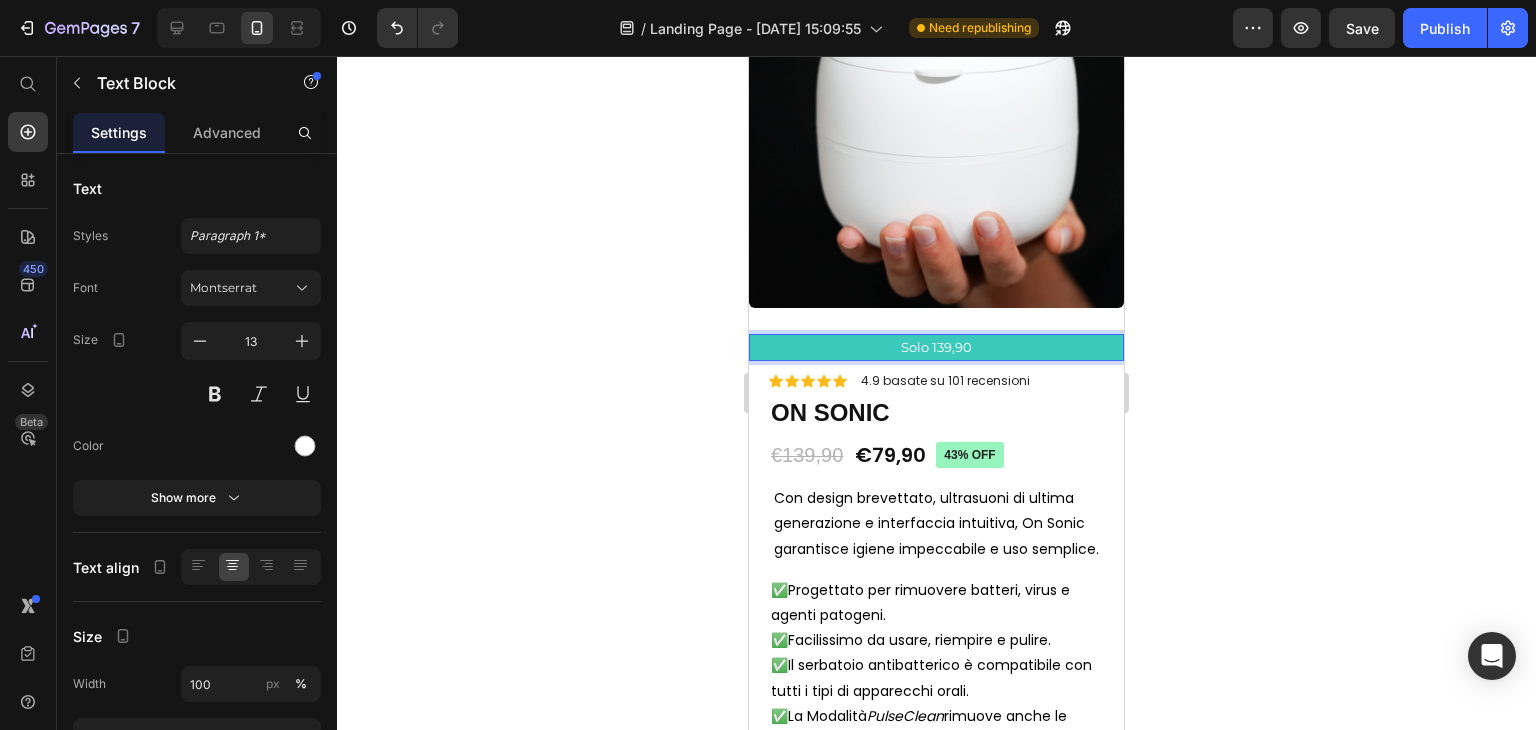 click on "Solo 139,90" at bounding box center [936, 347] 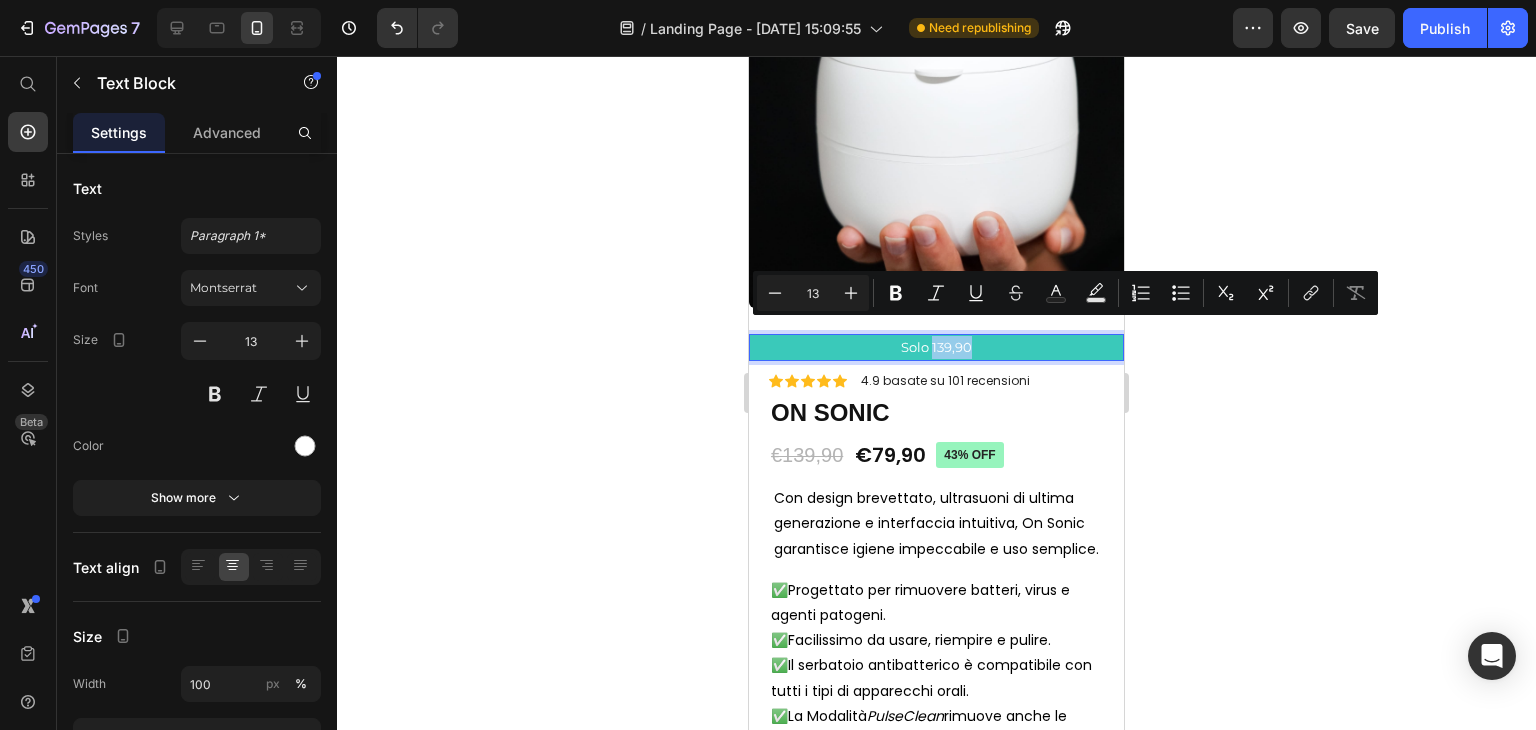 drag, startPoint x: 924, startPoint y: 331, endPoint x: 945, endPoint y: 330, distance: 21.023796 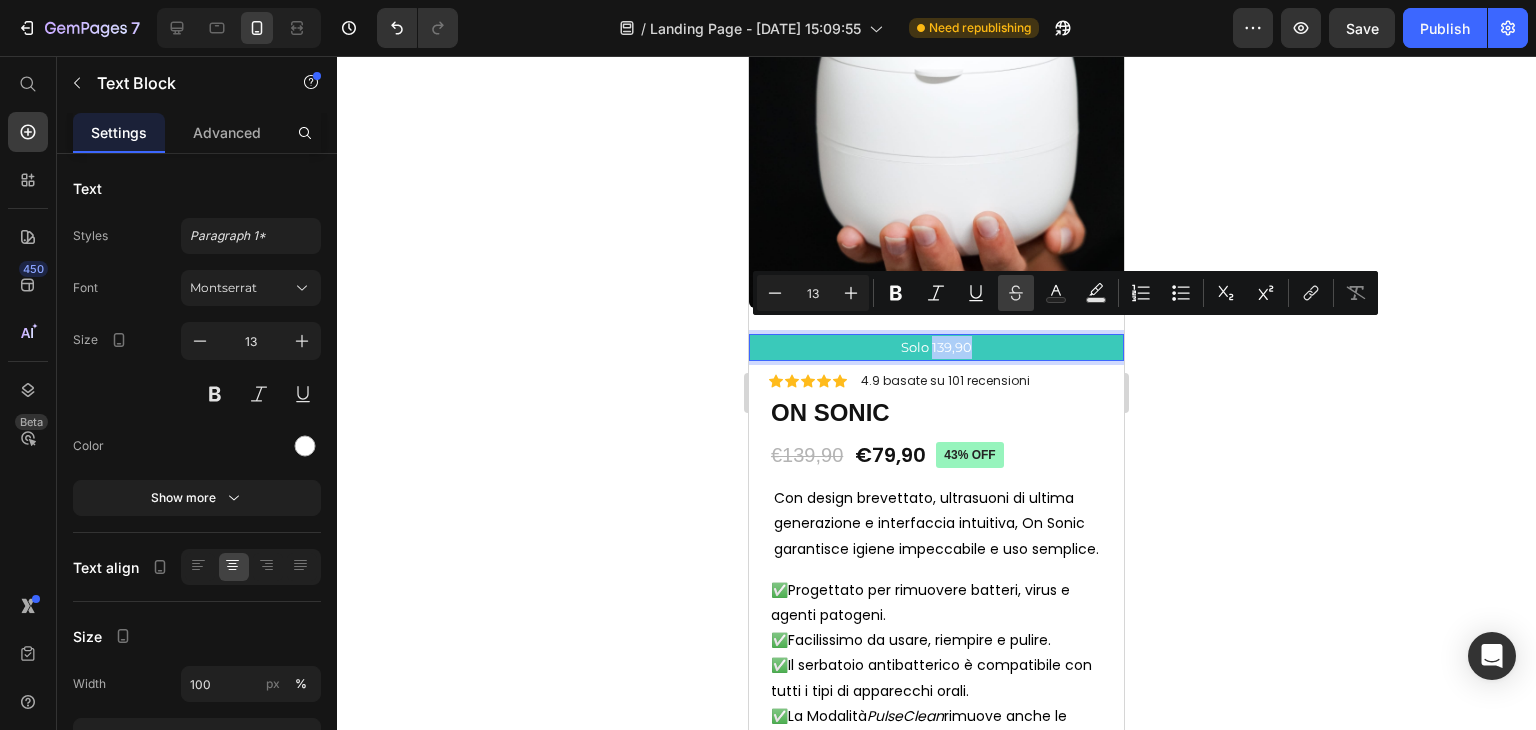 click 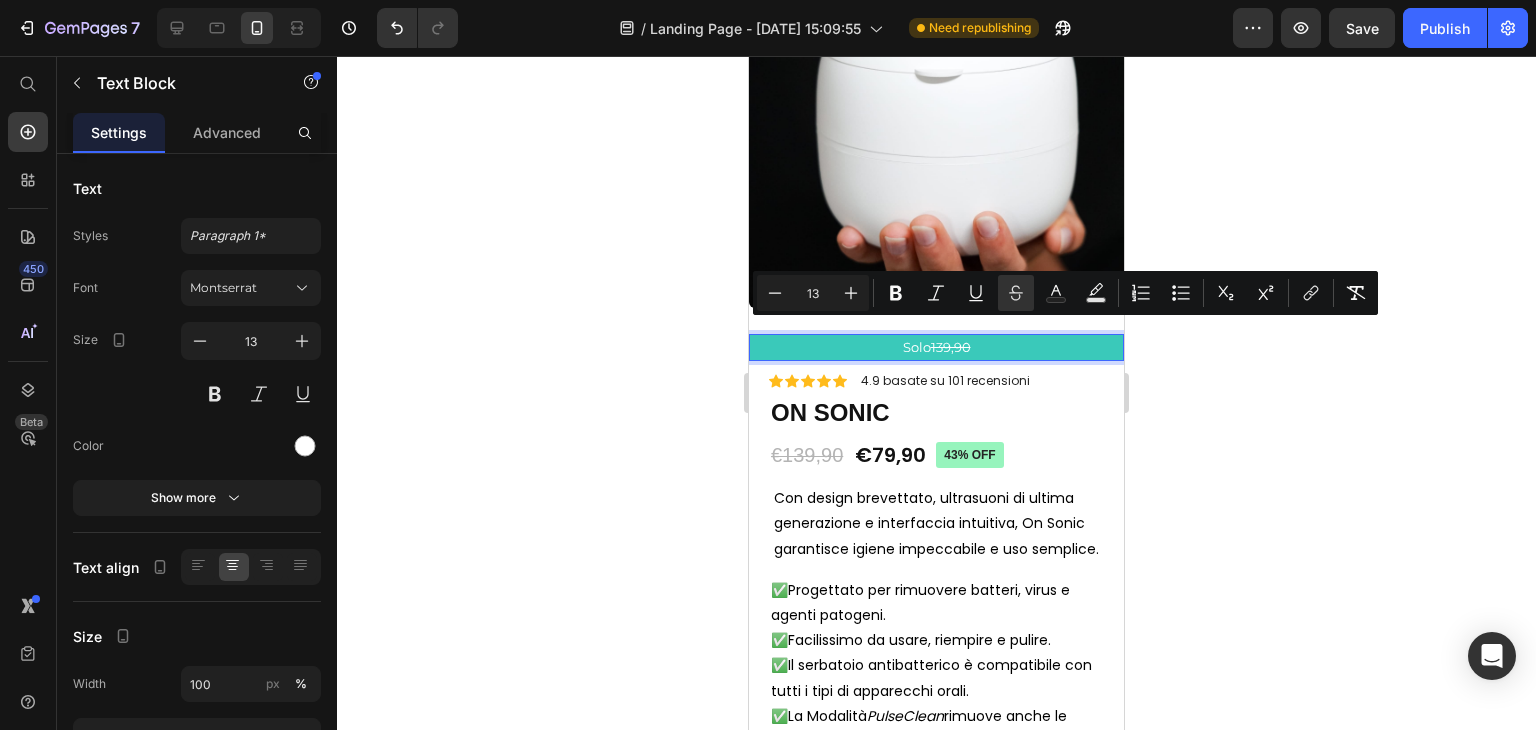 click on "Solo  139,90" at bounding box center (936, 347) 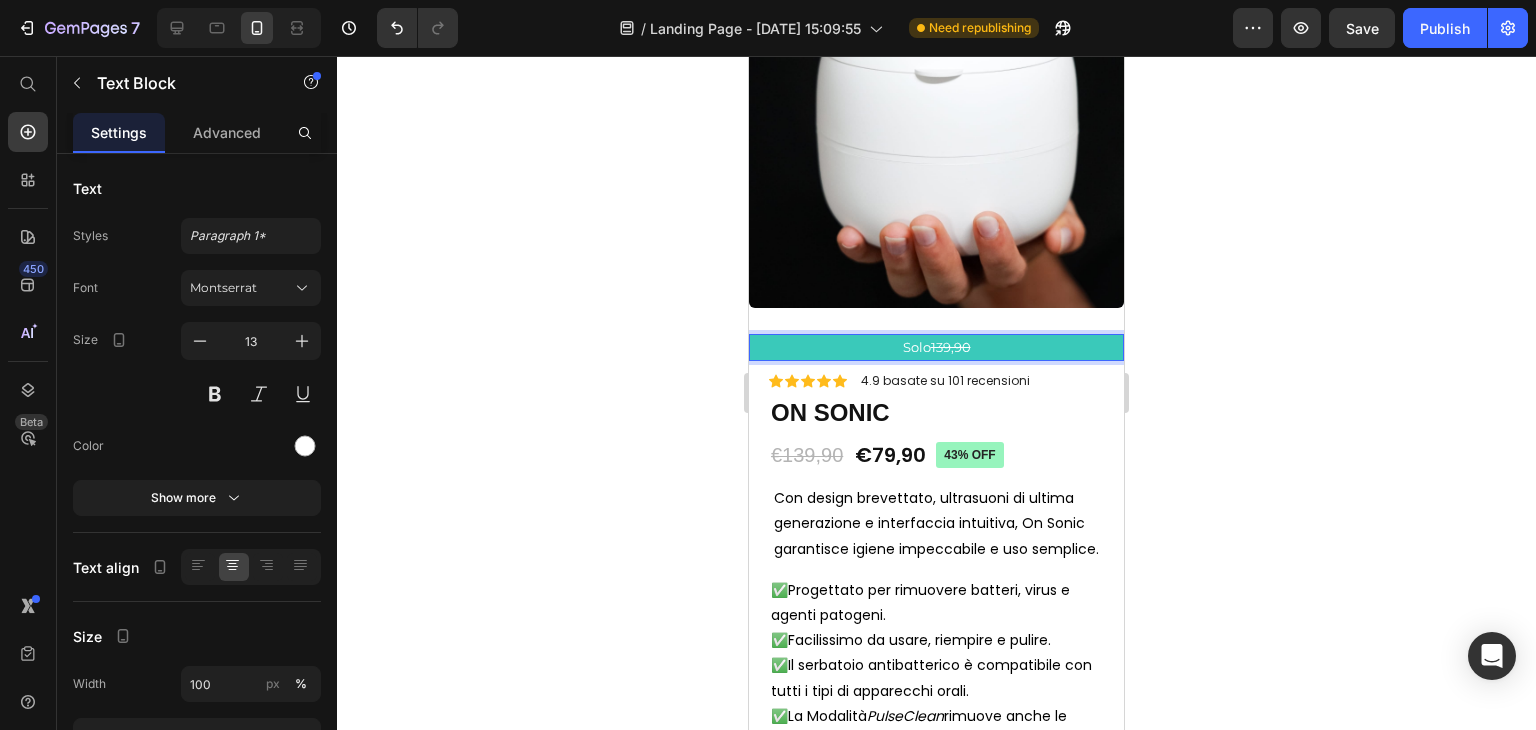 click on "139,90" at bounding box center (951, 347) 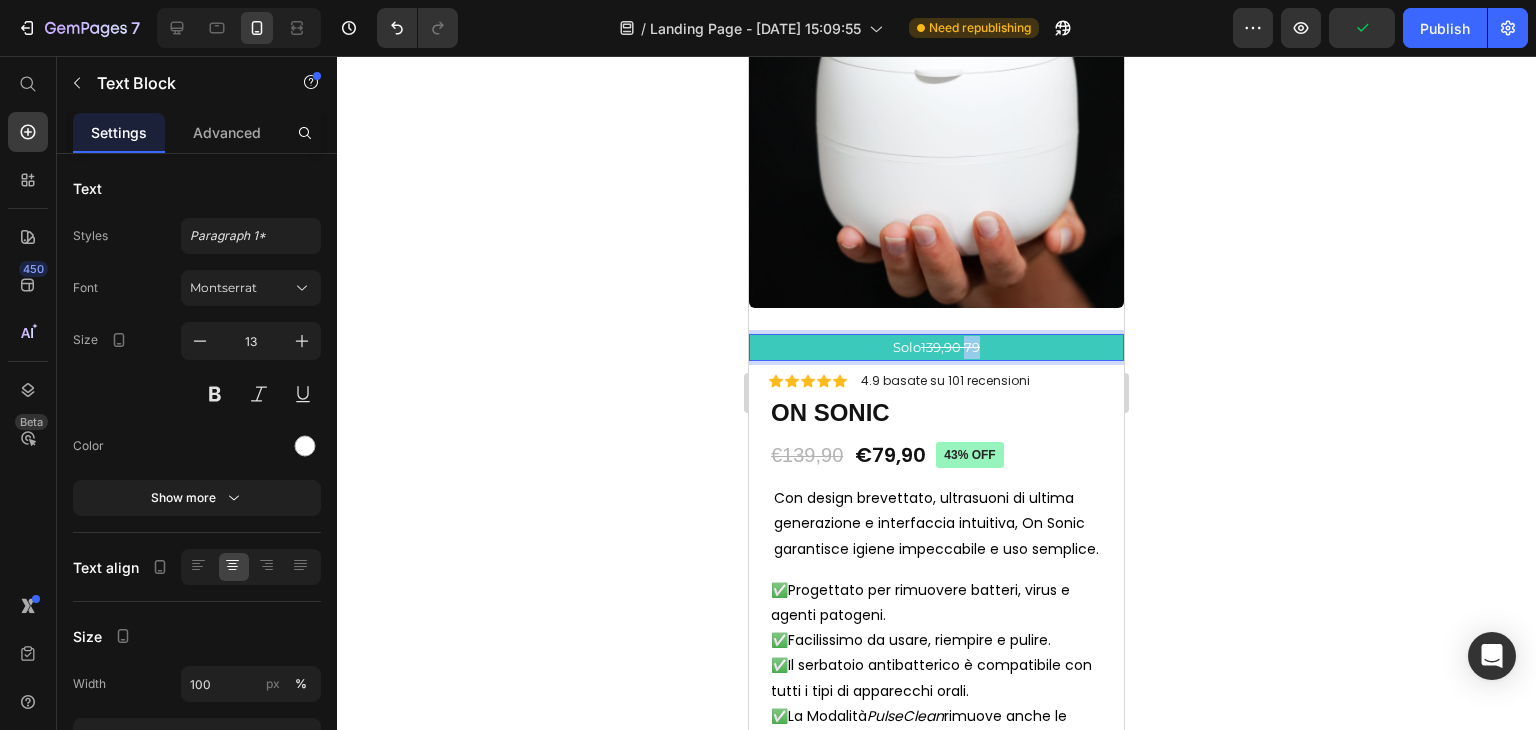 drag, startPoint x: 975, startPoint y: 331, endPoint x: 960, endPoint y: 332, distance: 15.033297 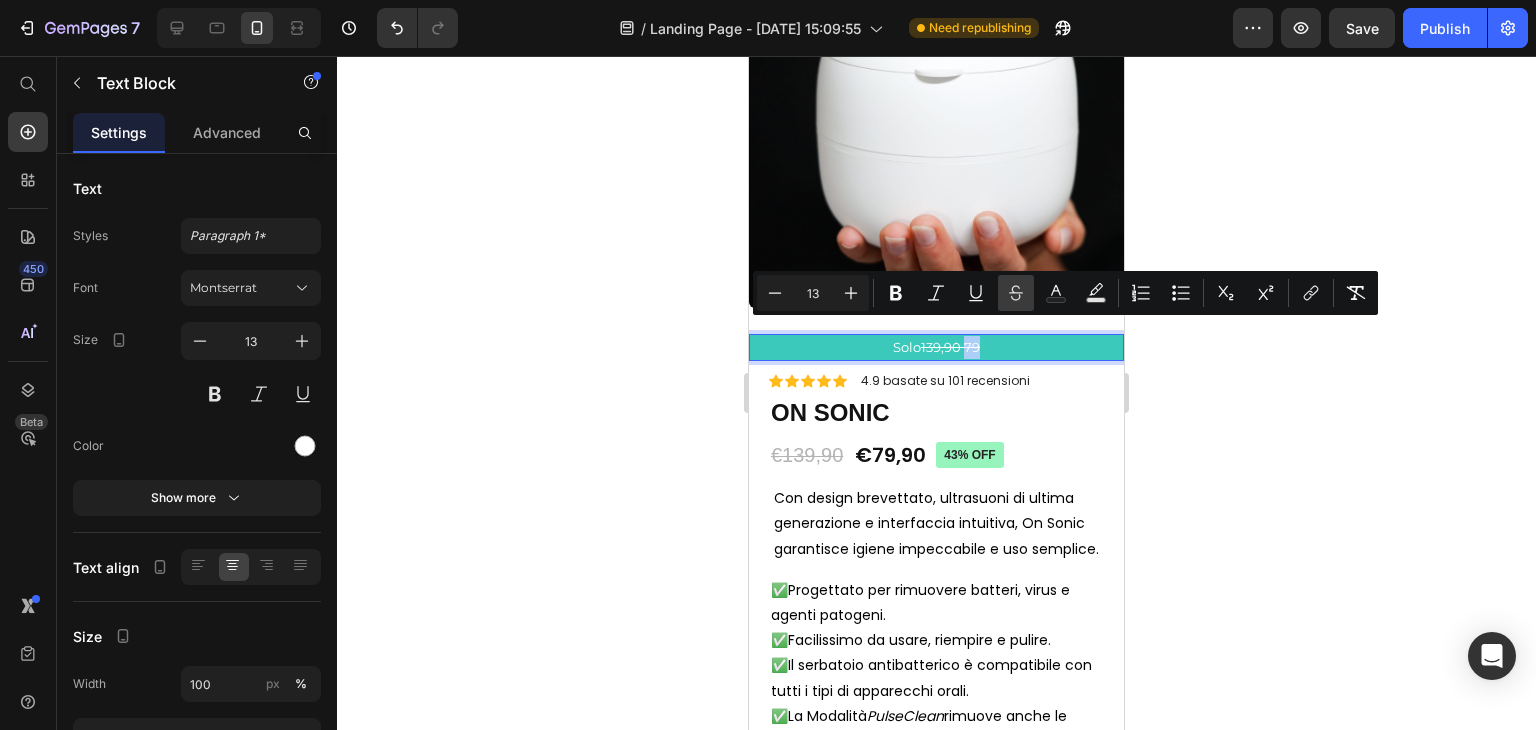 click 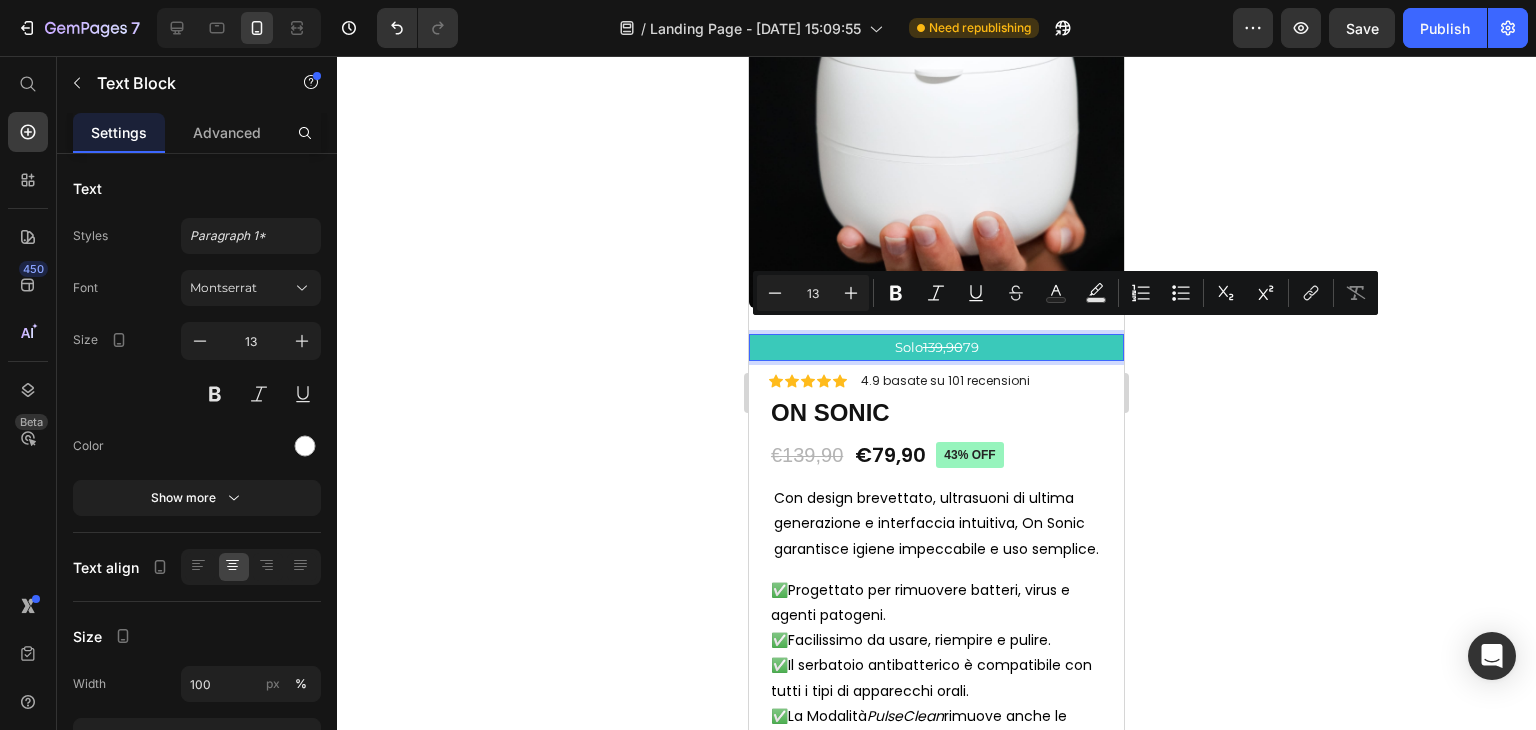 click on "Solo  139,90  79" at bounding box center [936, 347] 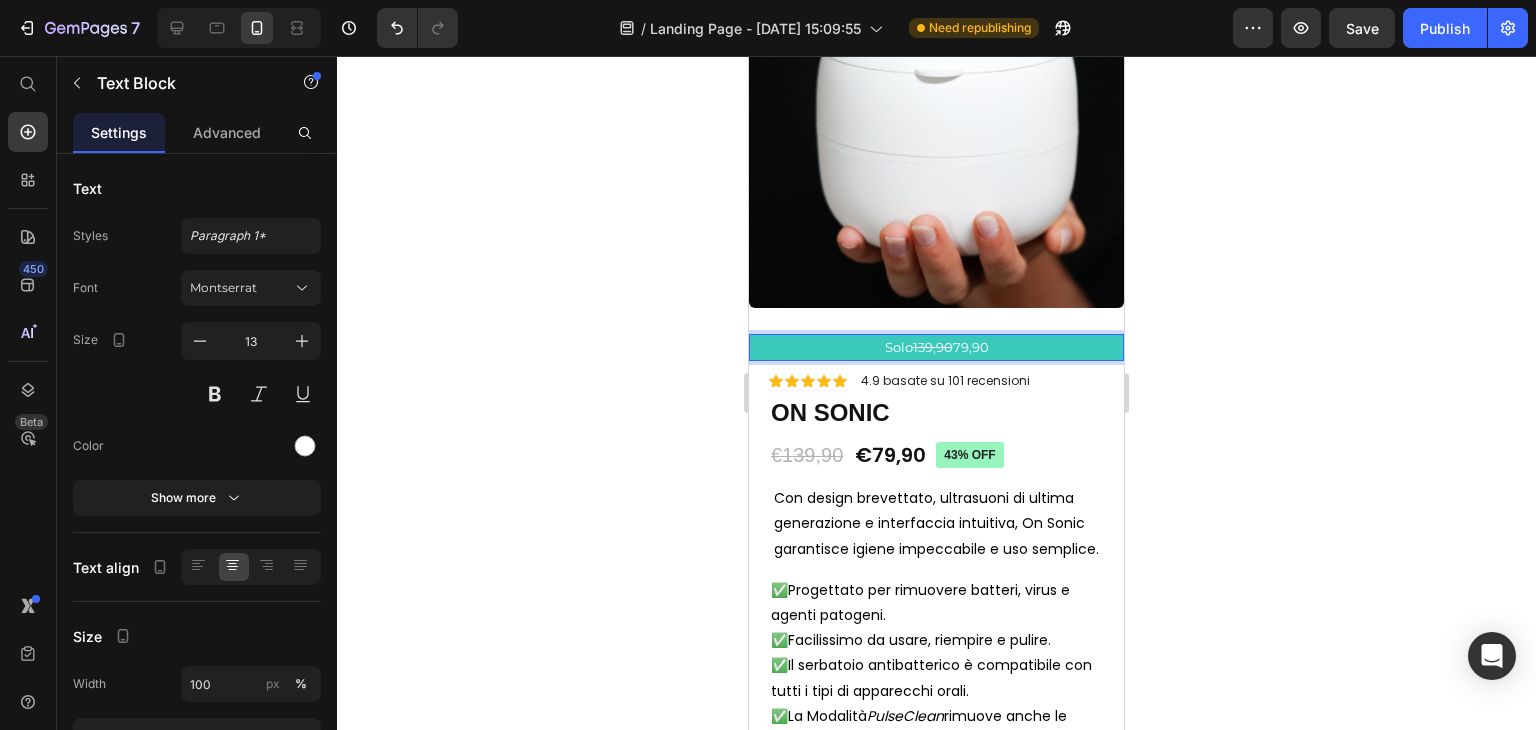 click on "Solo  139,90  79,90" at bounding box center [936, 347] 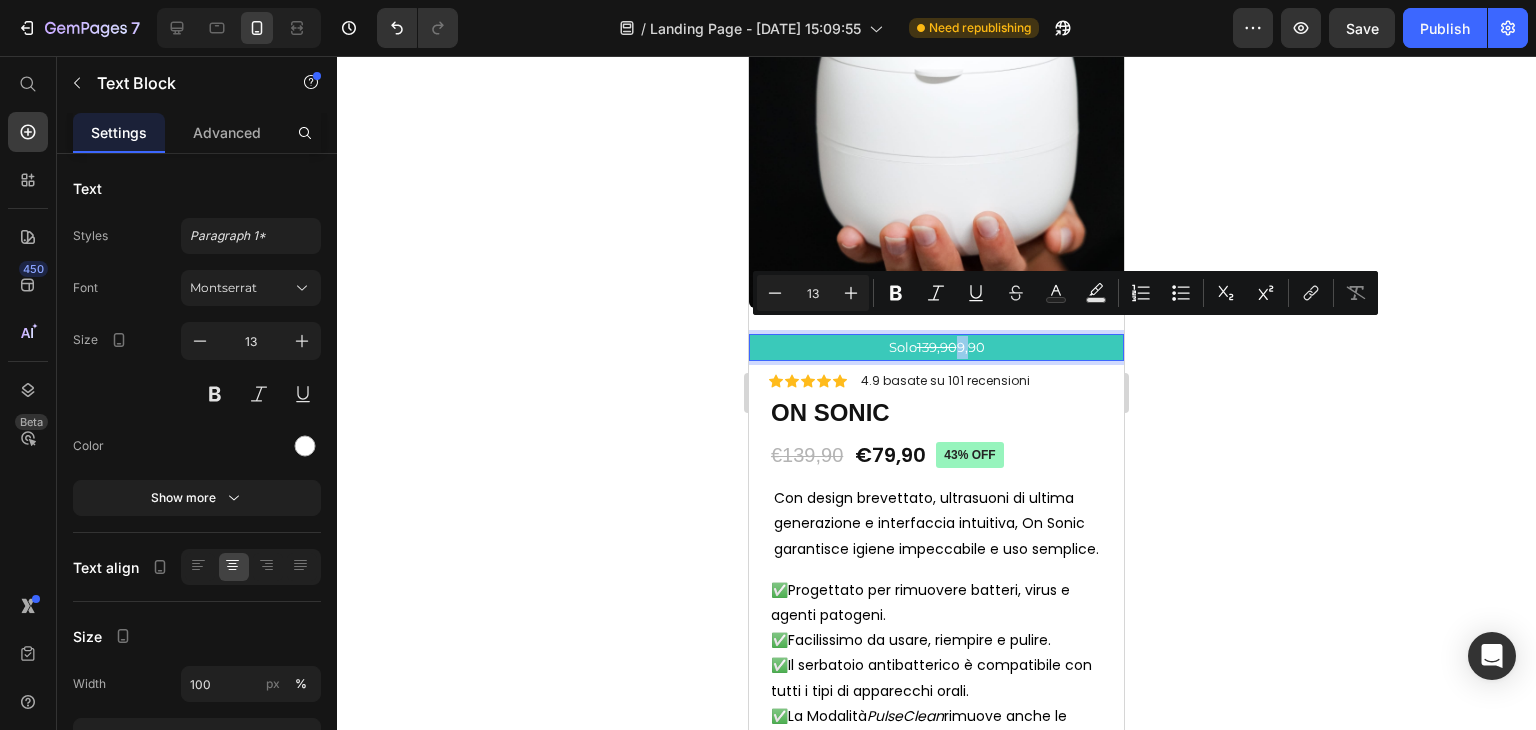 click on "Solo  139,90  9,90" at bounding box center (936, 347) 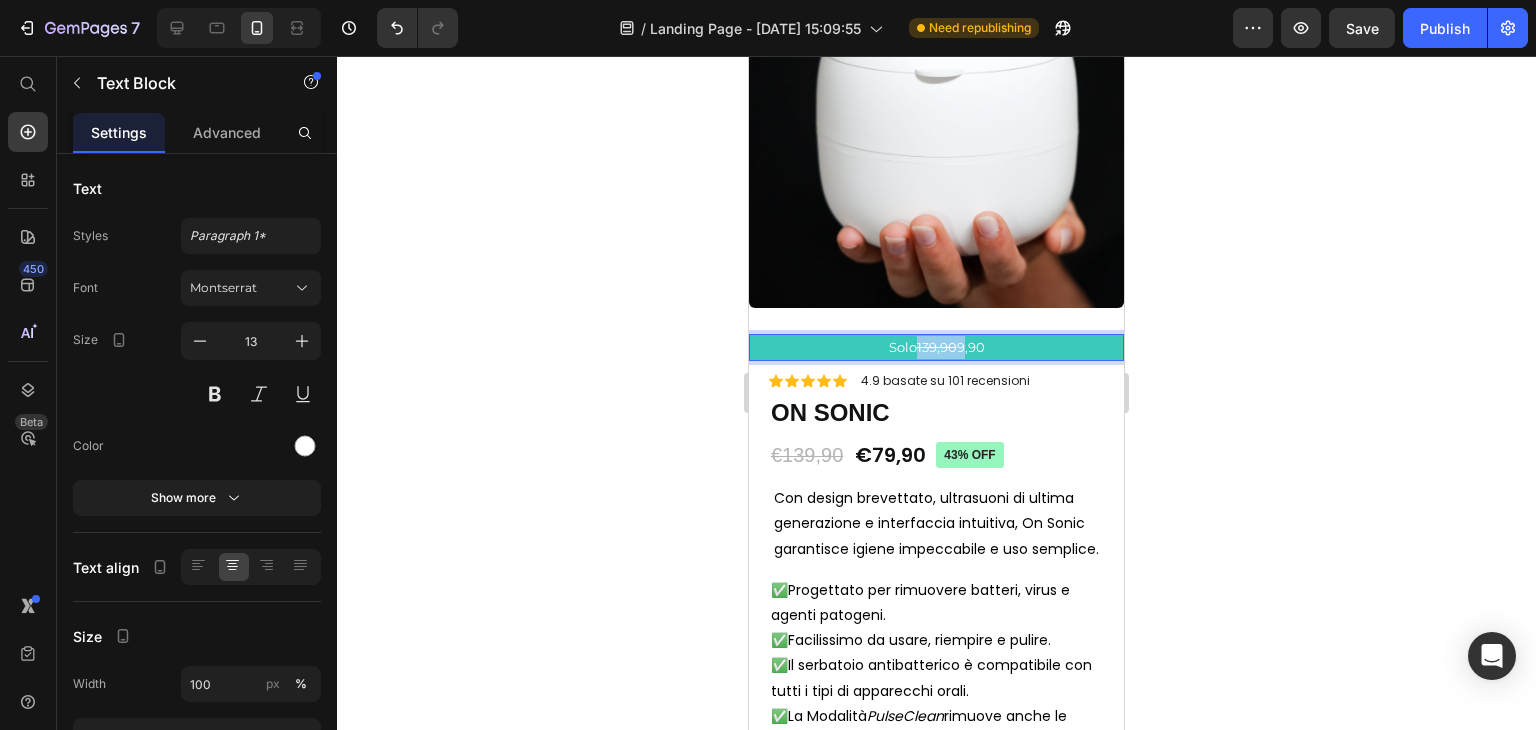drag, startPoint x: 907, startPoint y: 325, endPoint x: 960, endPoint y: 333, distance: 53.600372 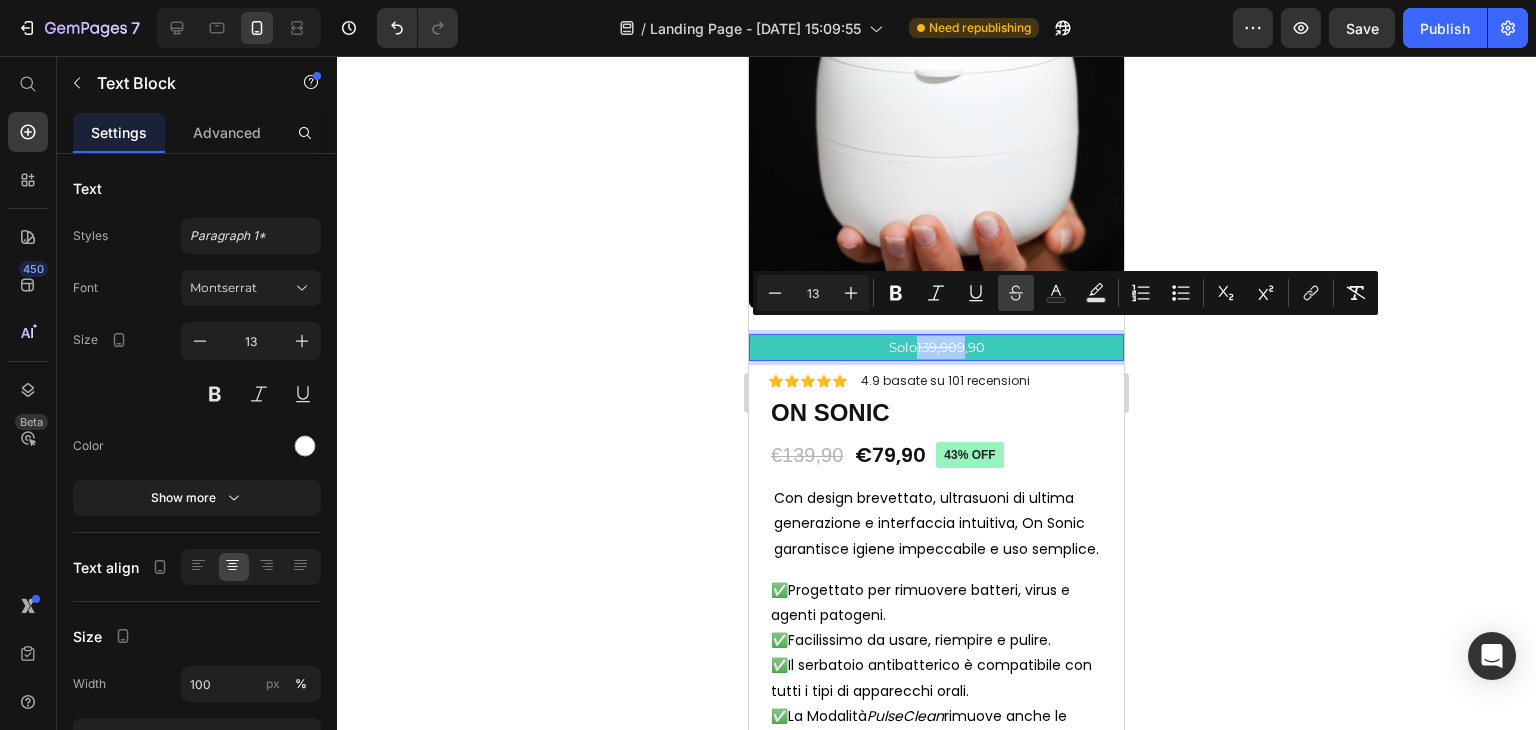 click on "Strikethrough" at bounding box center (1016, 293) 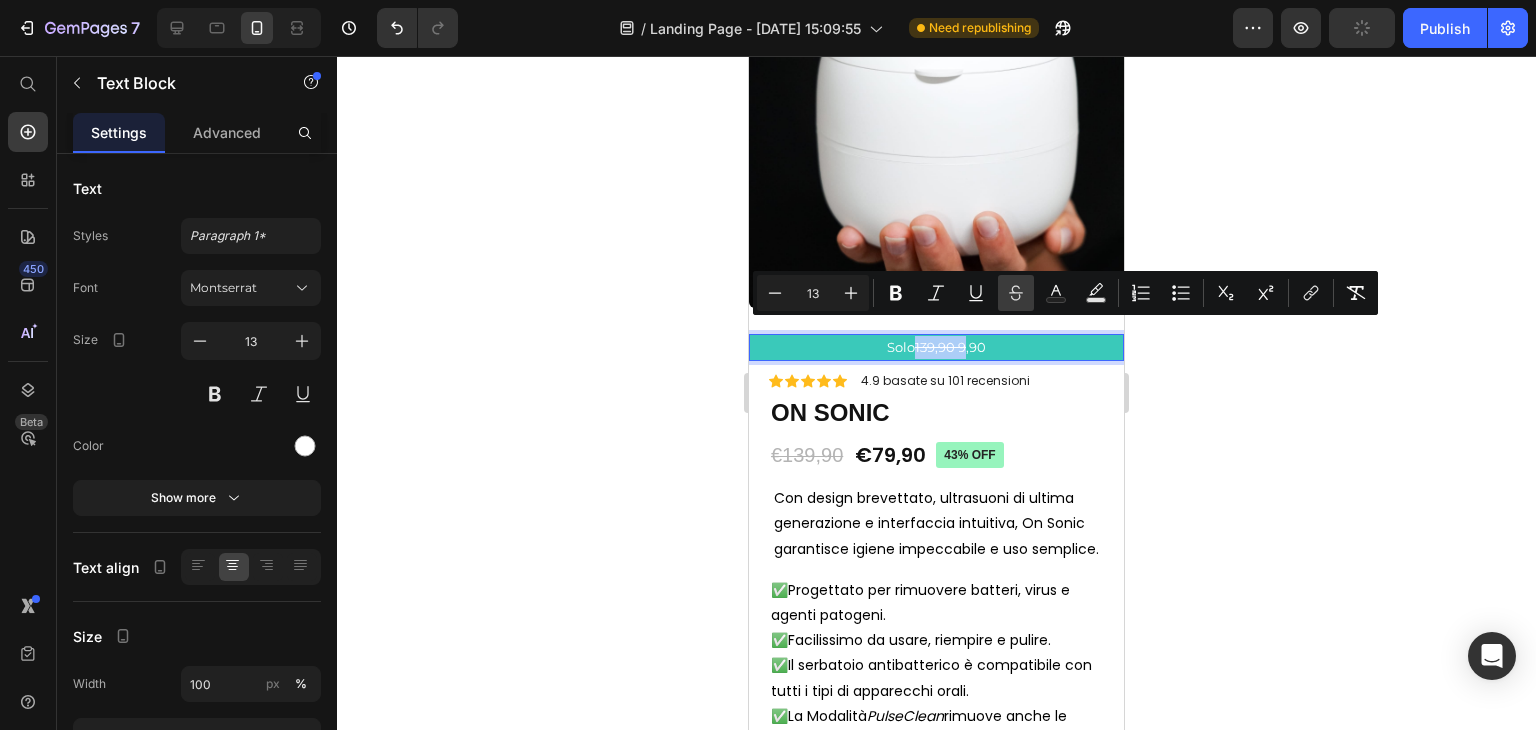 click on "Strikethrough" at bounding box center [1016, 293] 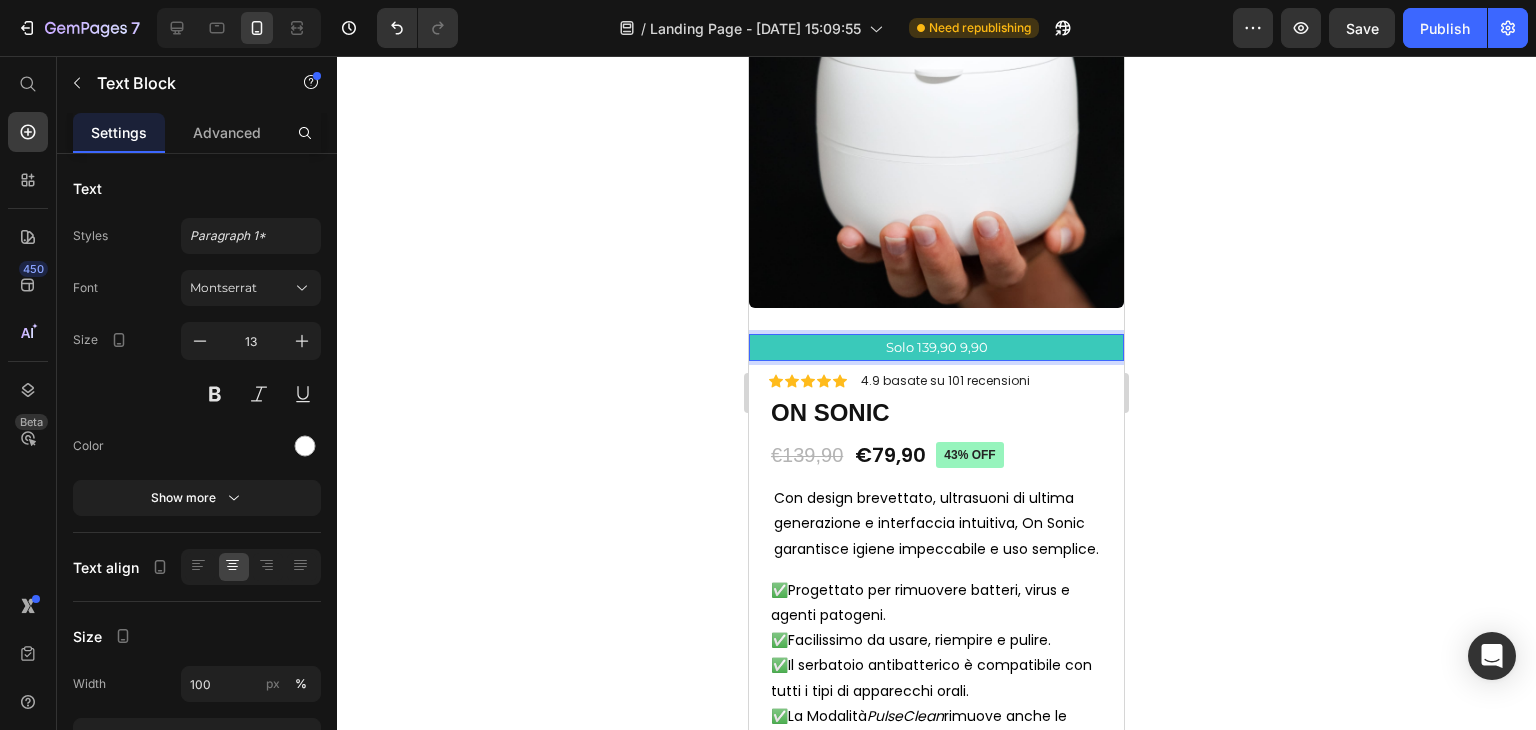 click on "Solo 139,90 9,90" at bounding box center [936, 347] 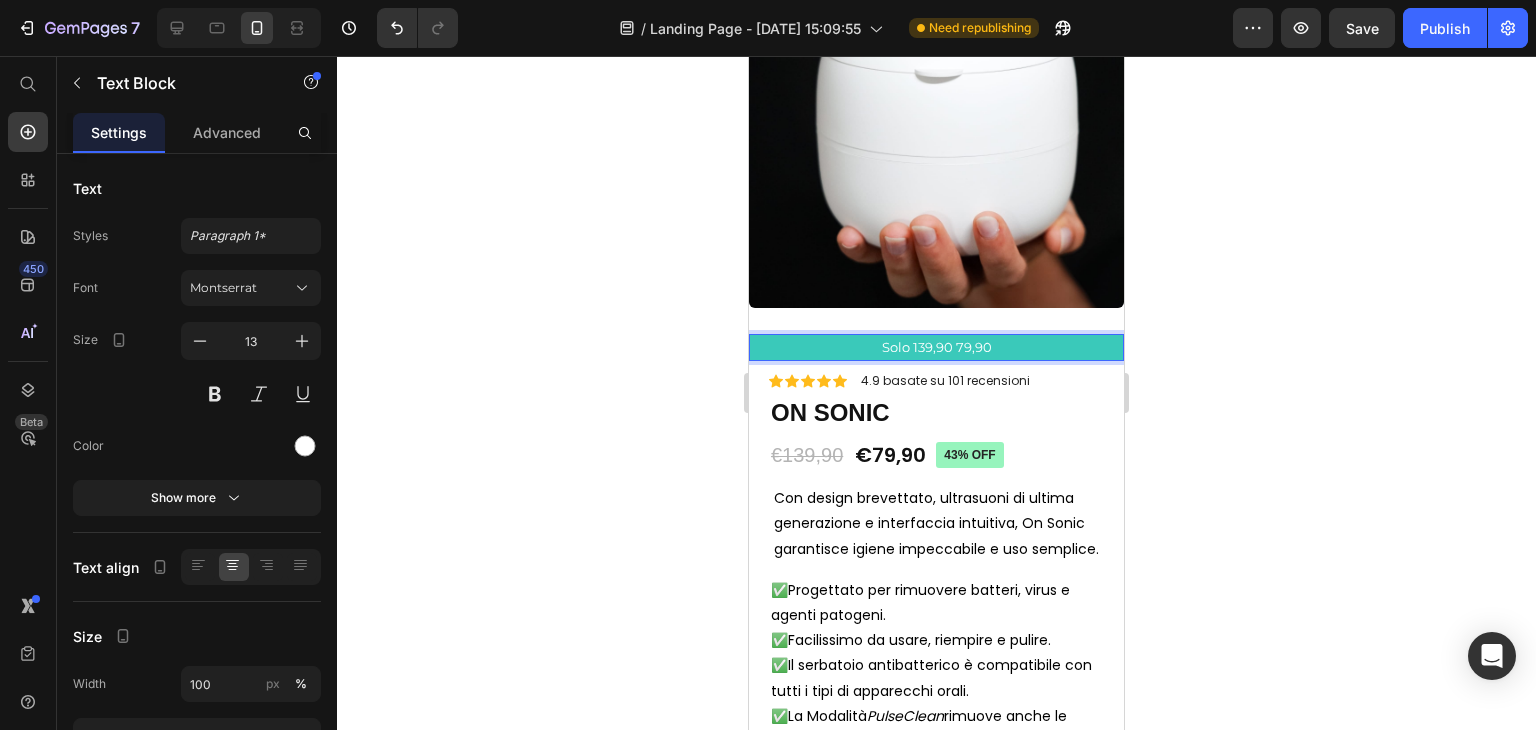 click on "Solo 139,90 79,90" at bounding box center (936, 347) 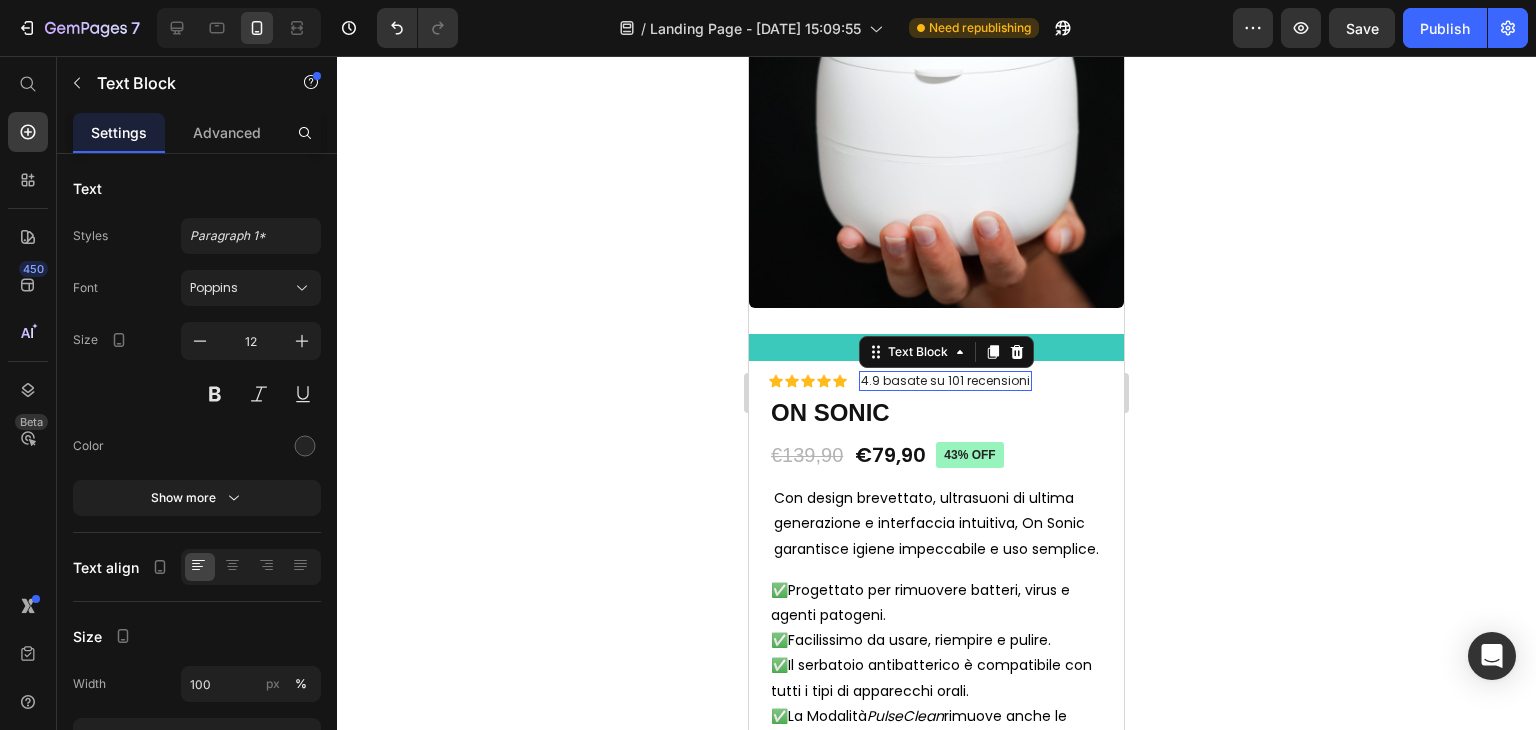 drag, startPoint x: 905, startPoint y: 330, endPoint x: 1025, endPoint y: 361, distance: 123.9395 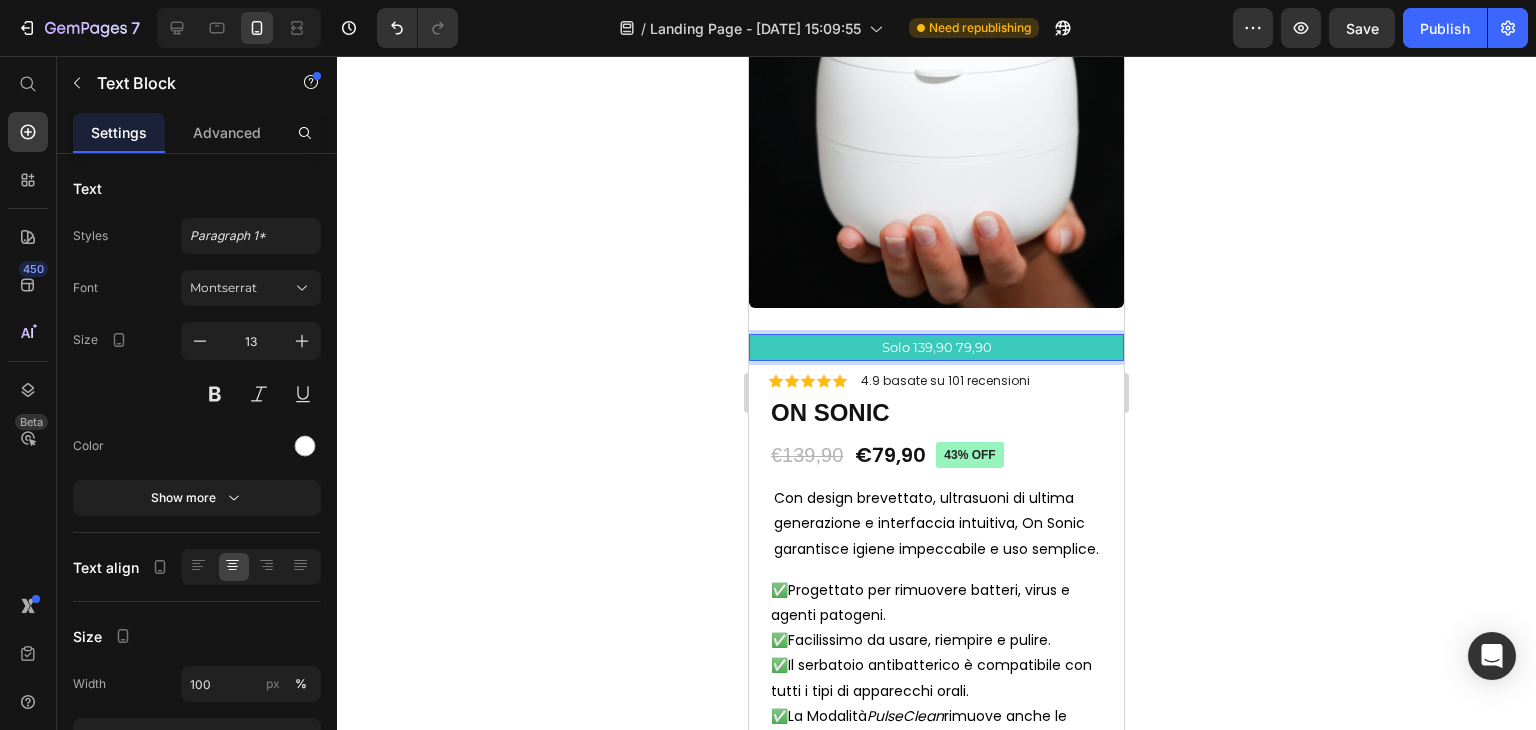 click on "Solo 139,90 79,90" at bounding box center [936, 347] 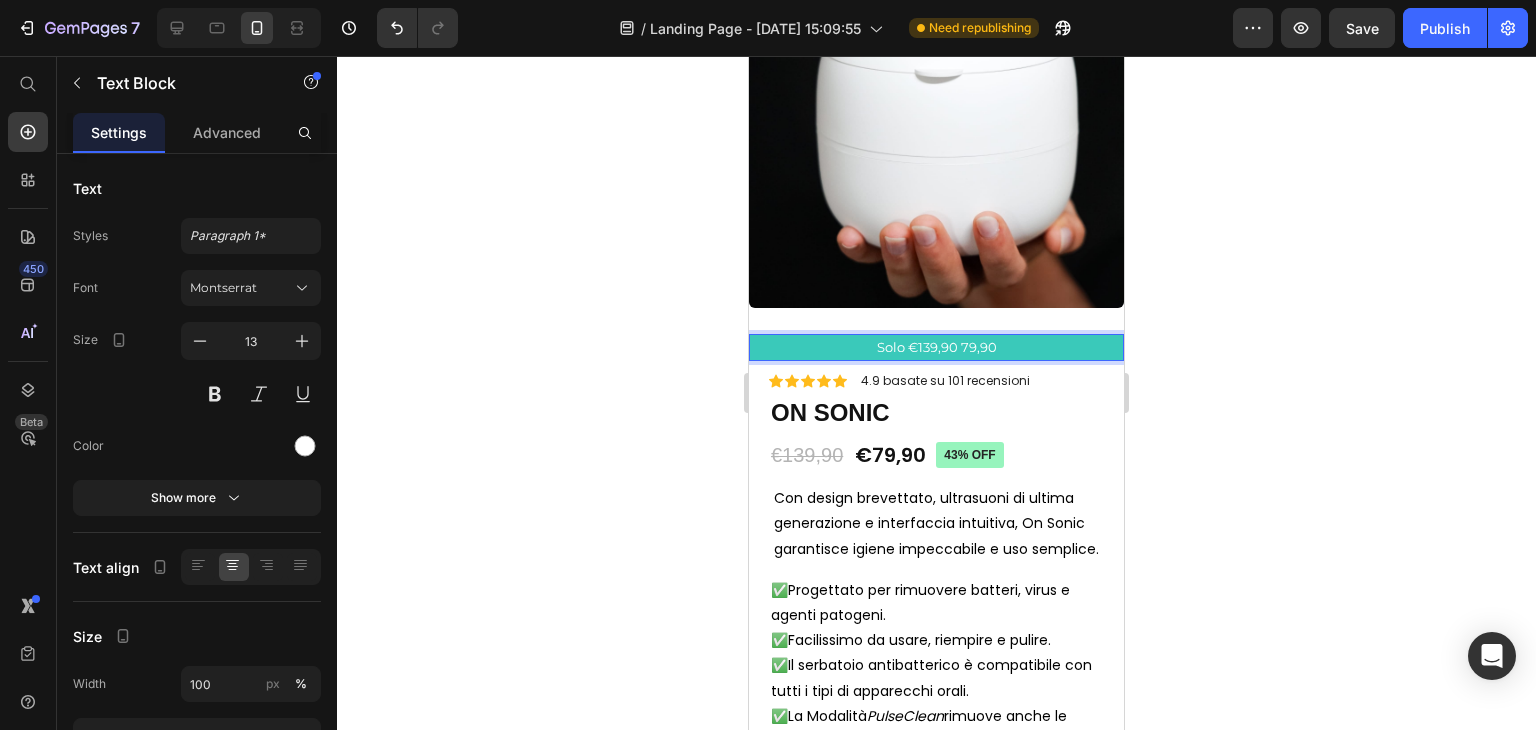 click on "Solo €139,90 79,90" at bounding box center (936, 347) 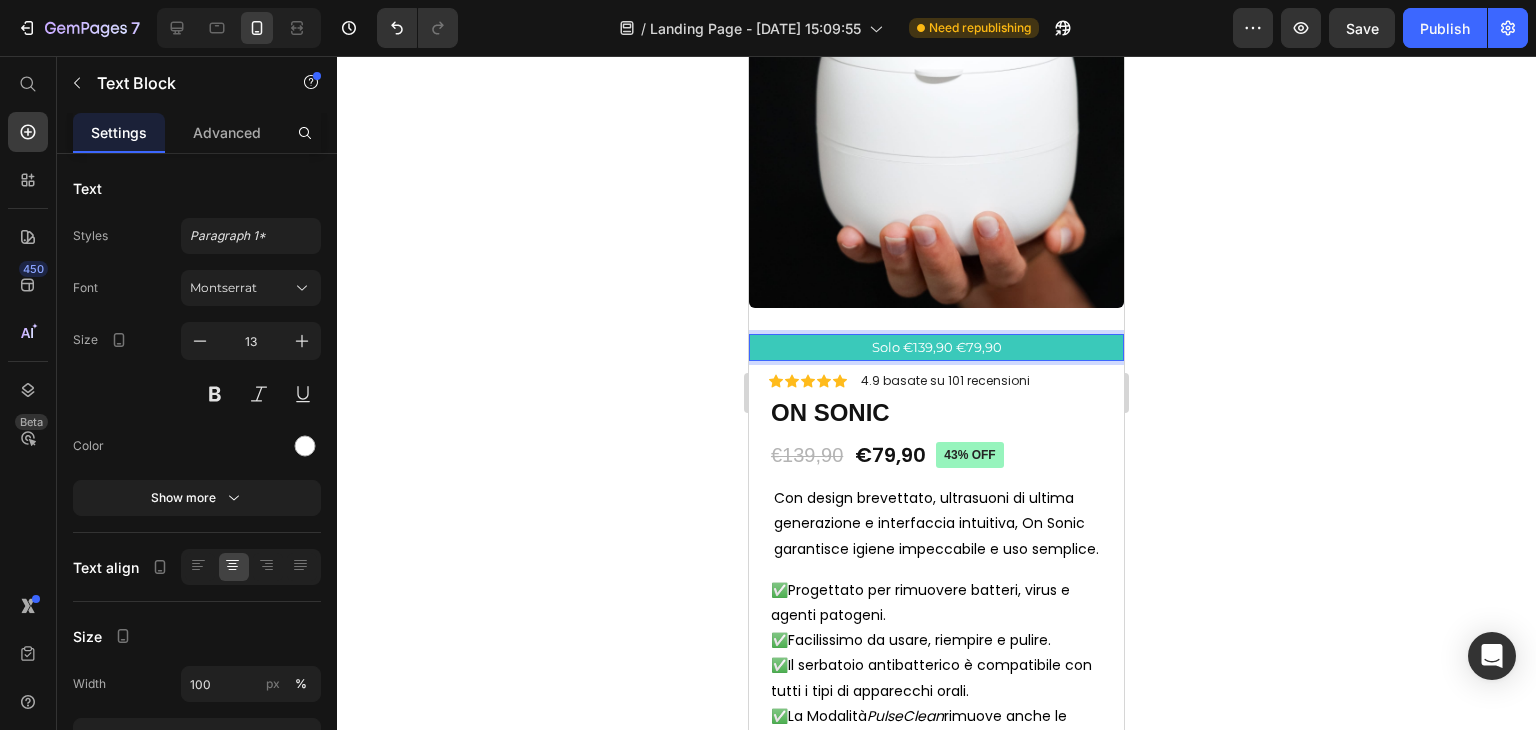 click on "Solo €139,90 €79,90" at bounding box center (936, 347) 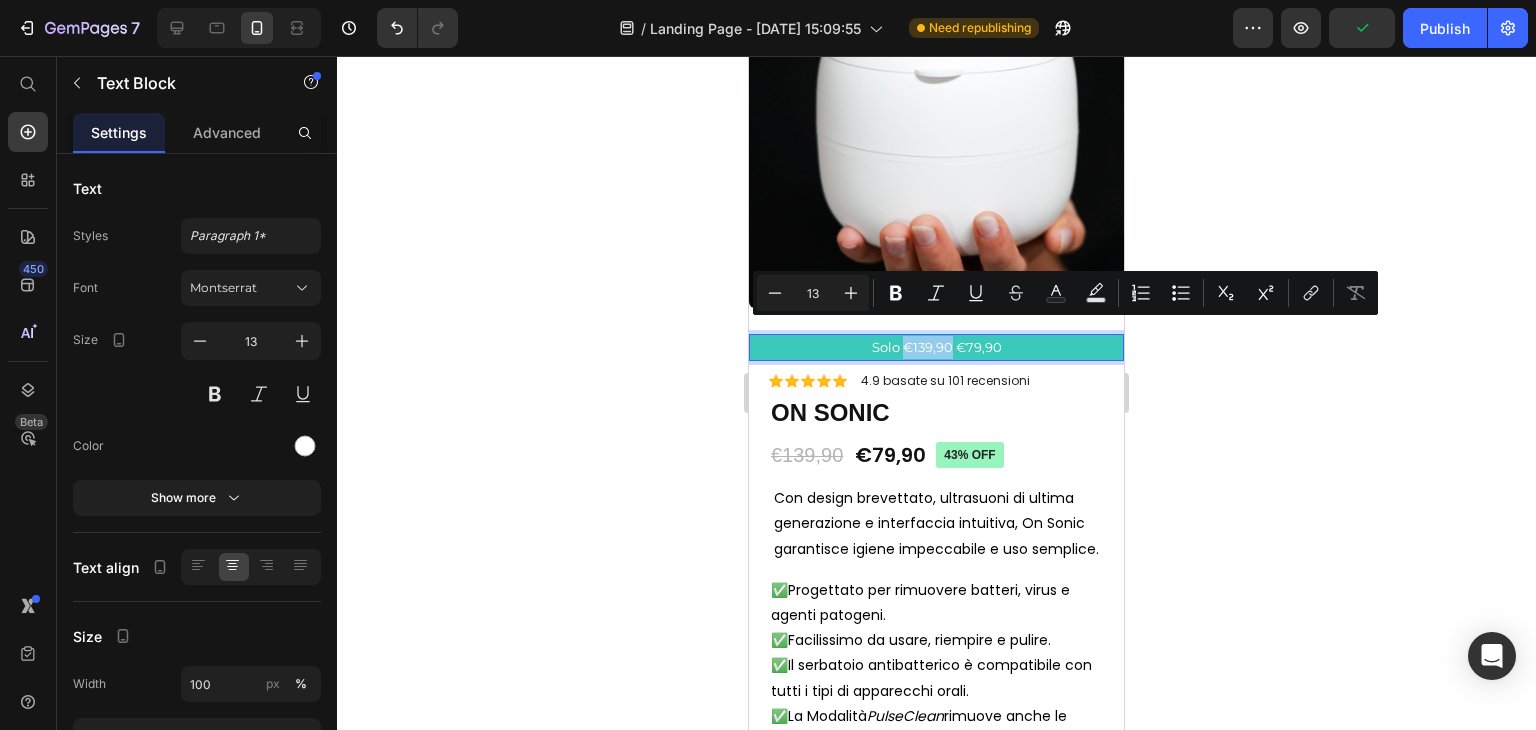drag, startPoint x: 895, startPoint y: 331, endPoint x: 943, endPoint y: 325, distance: 48.373547 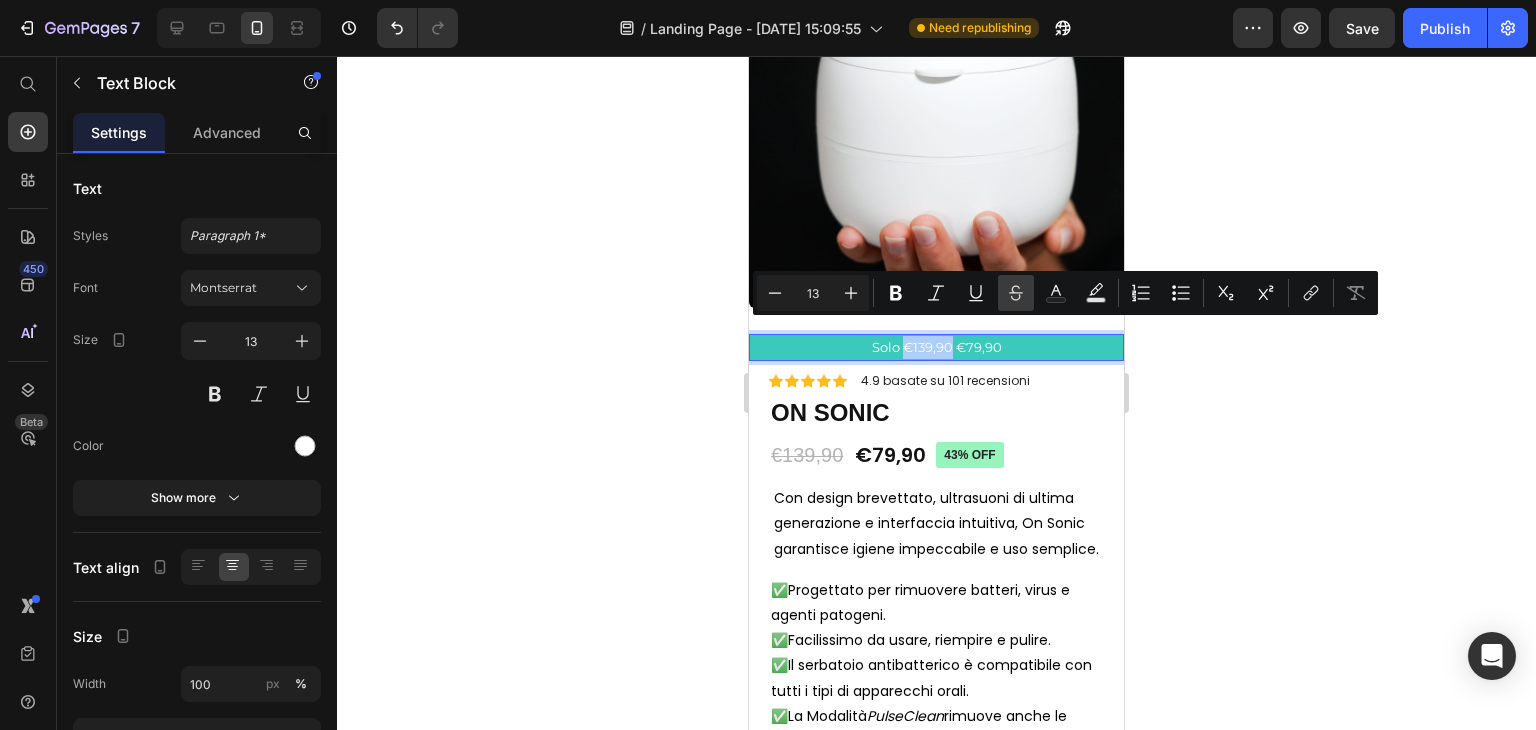 click 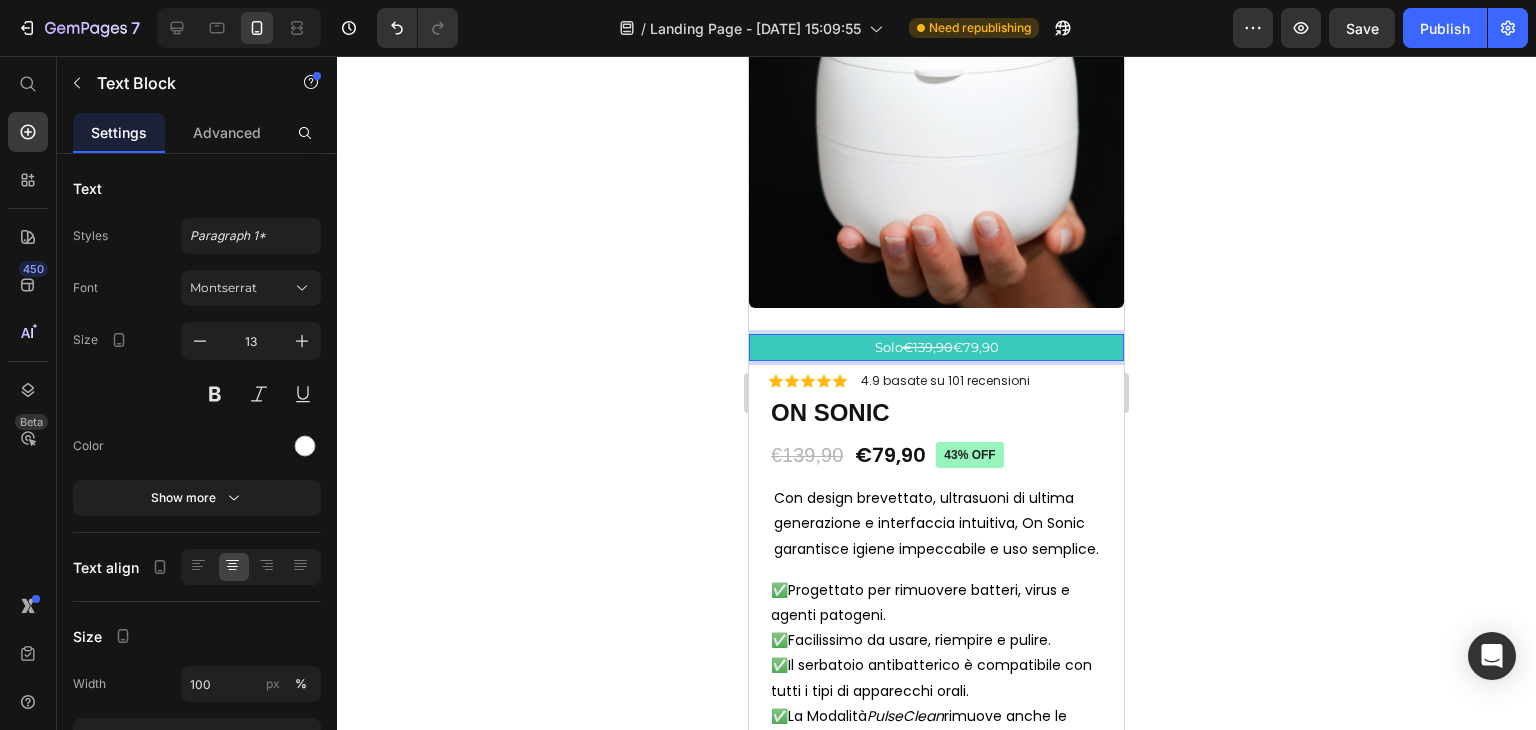 click on "Solo  €139,90  €79,90" at bounding box center (936, 347) 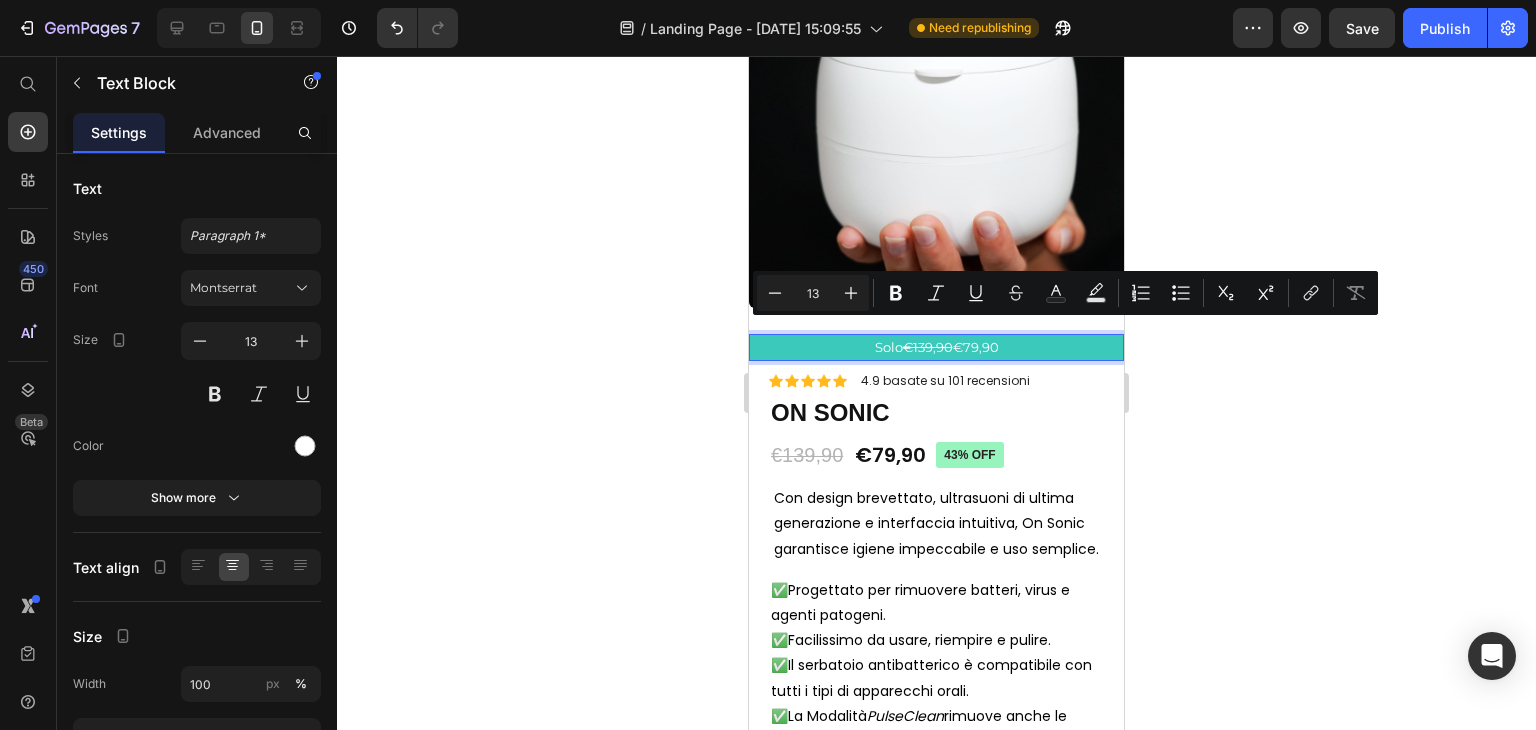 drag, startPoint x: 948, startPoint y: 335, endPoint x: 992, endPoint y: 337, distance: 44.04543 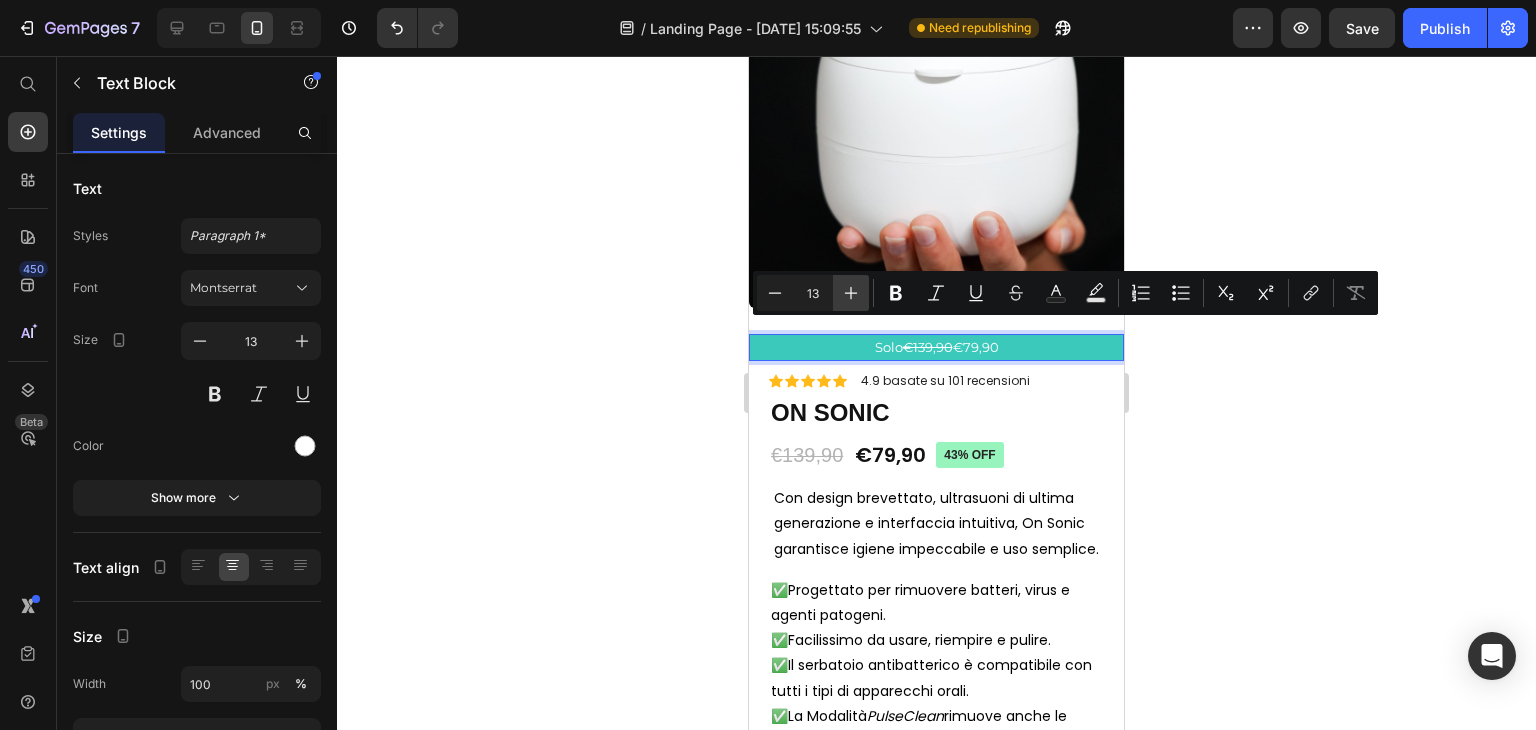 click 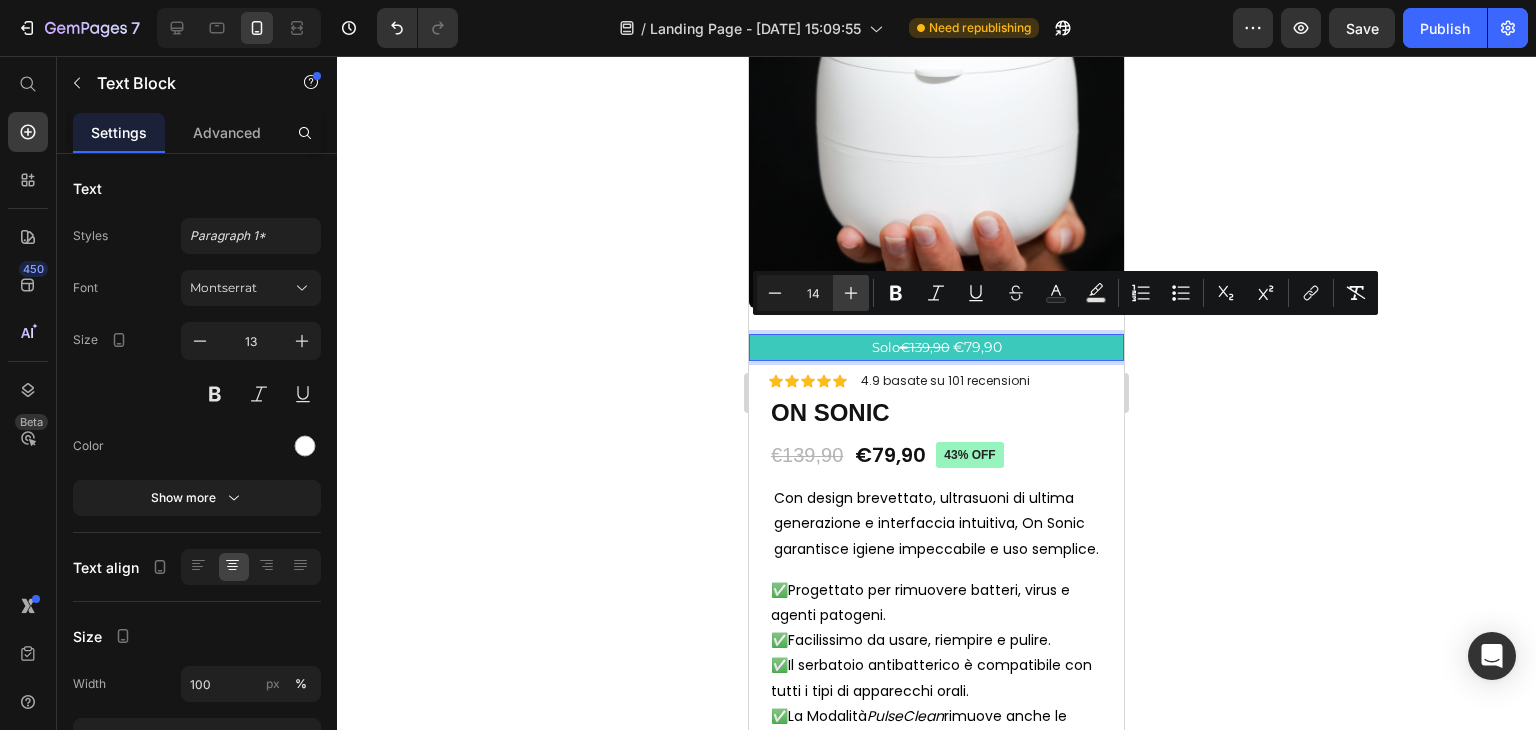 click 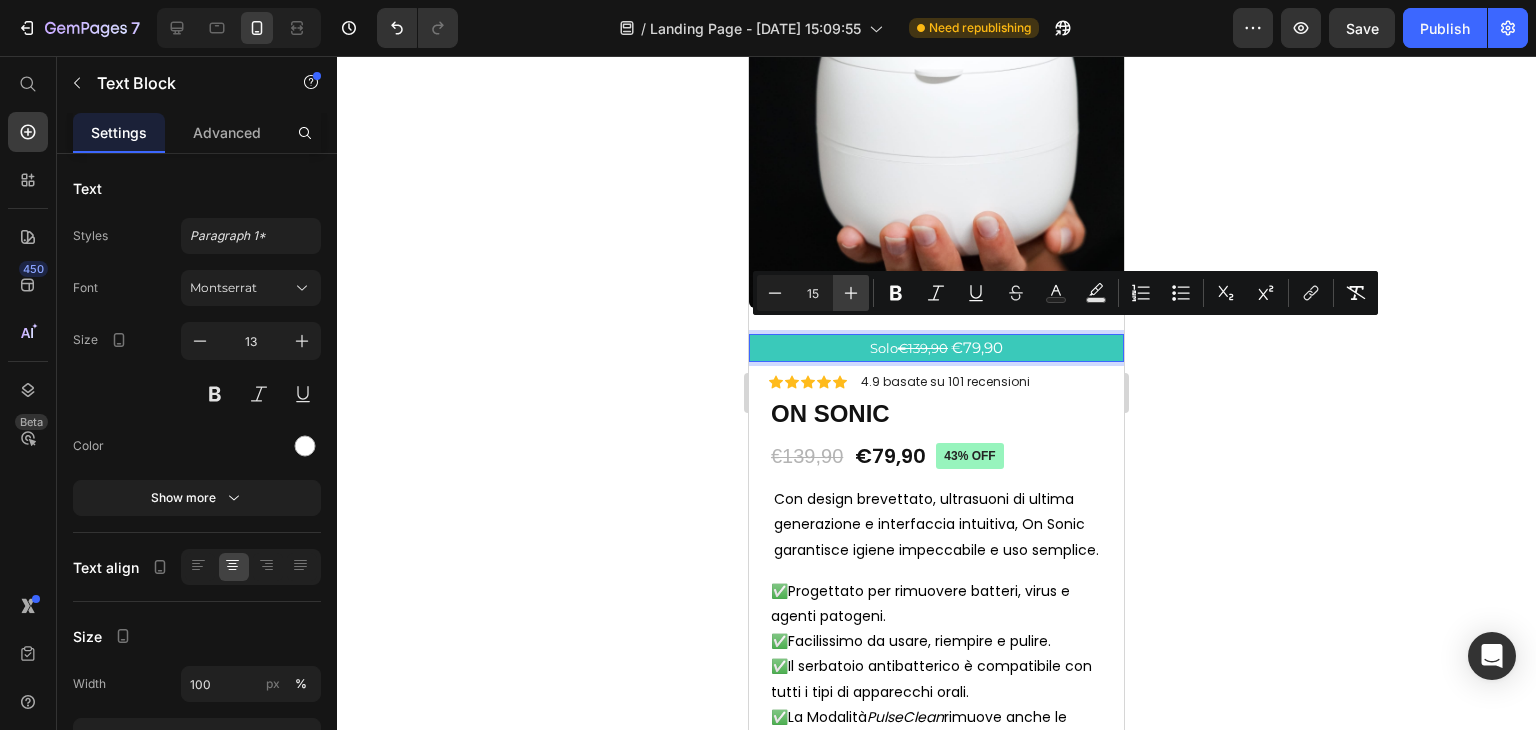 click 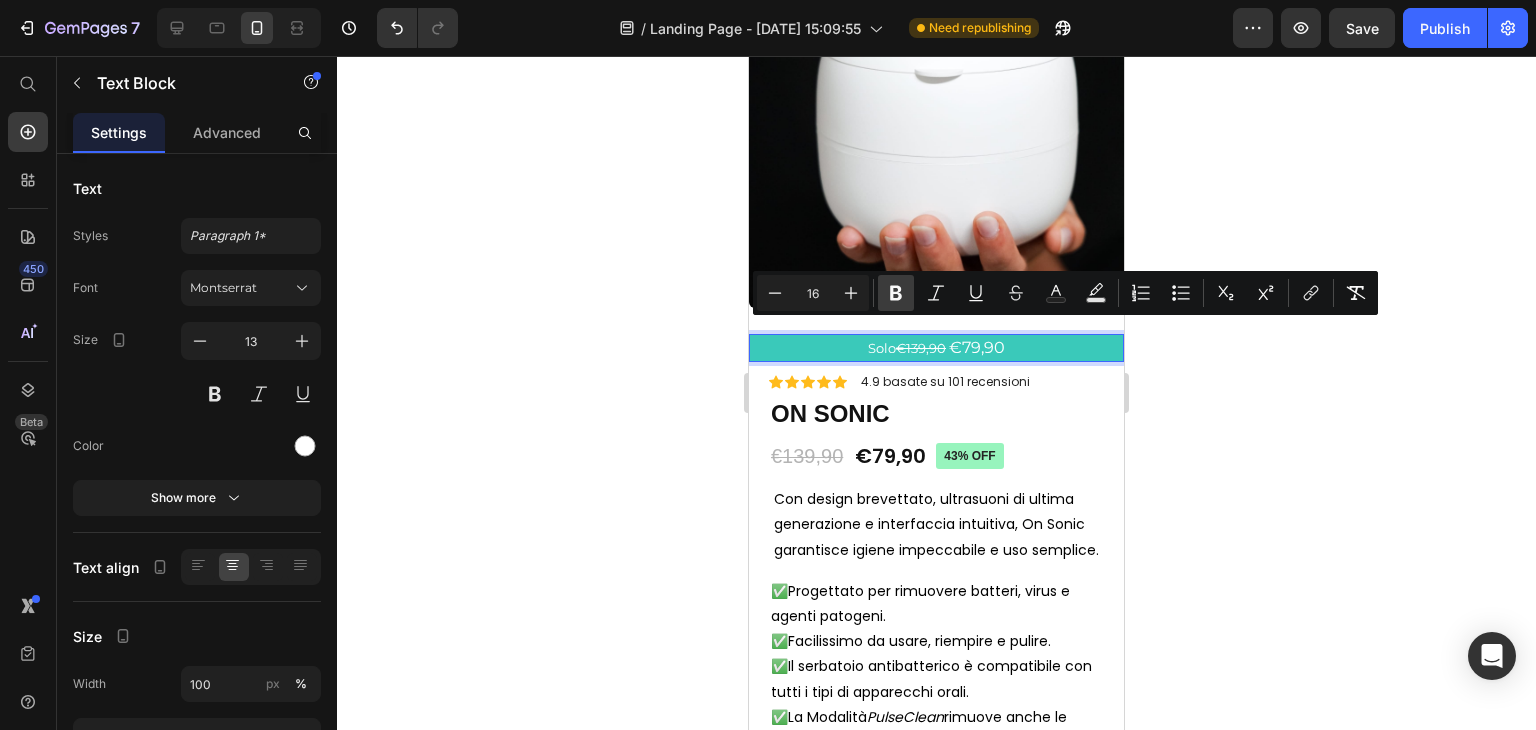 click 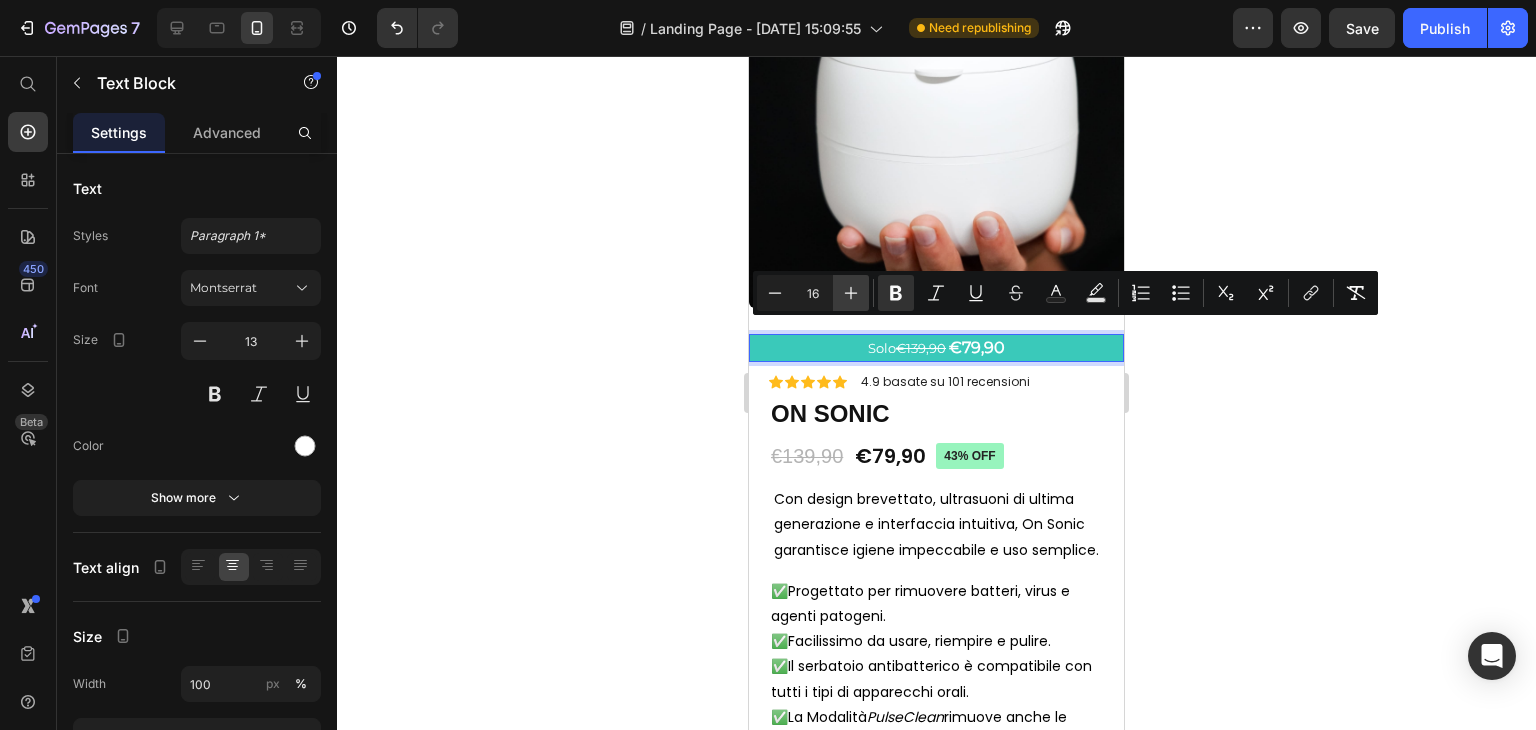 click 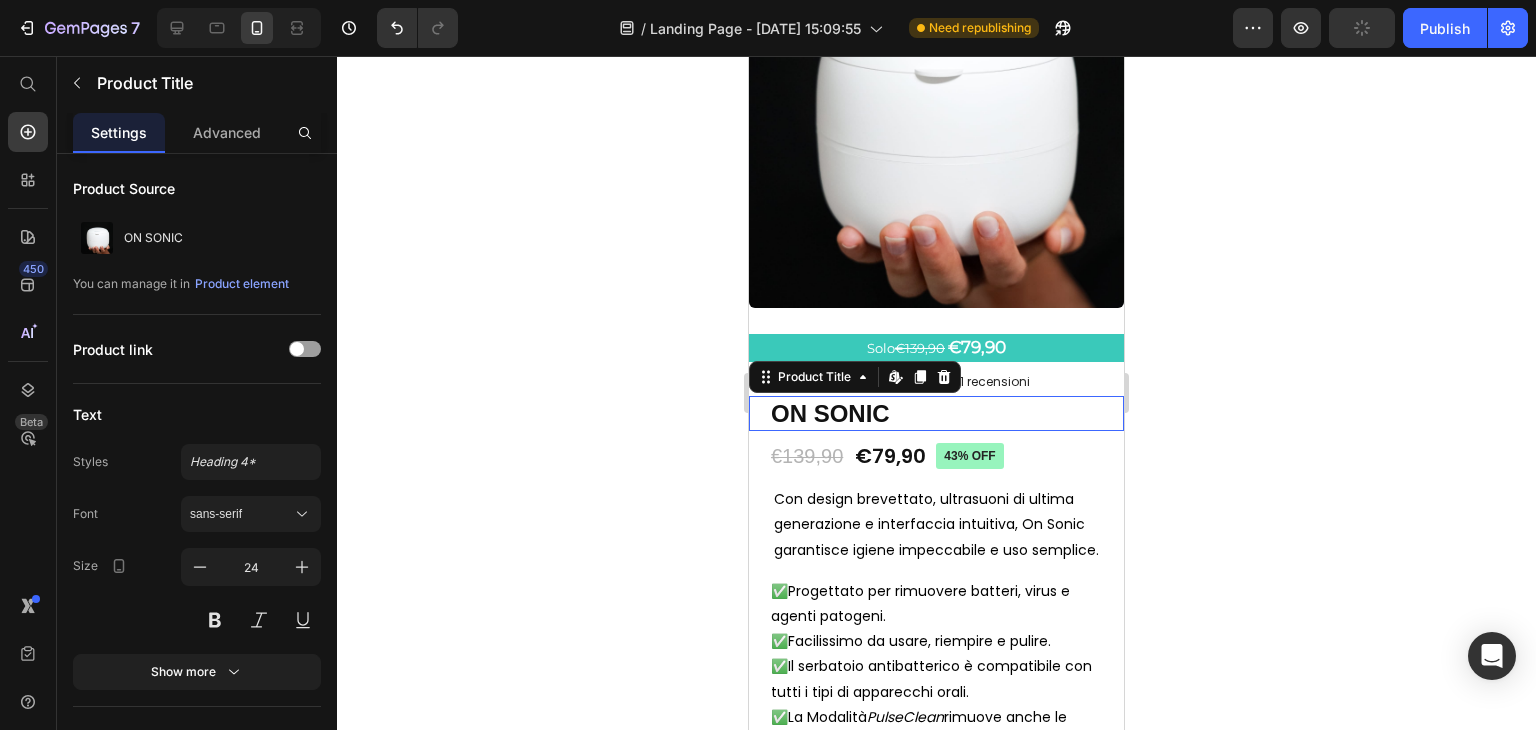 click on "ON SONIC" at bounding box center [946, 413] 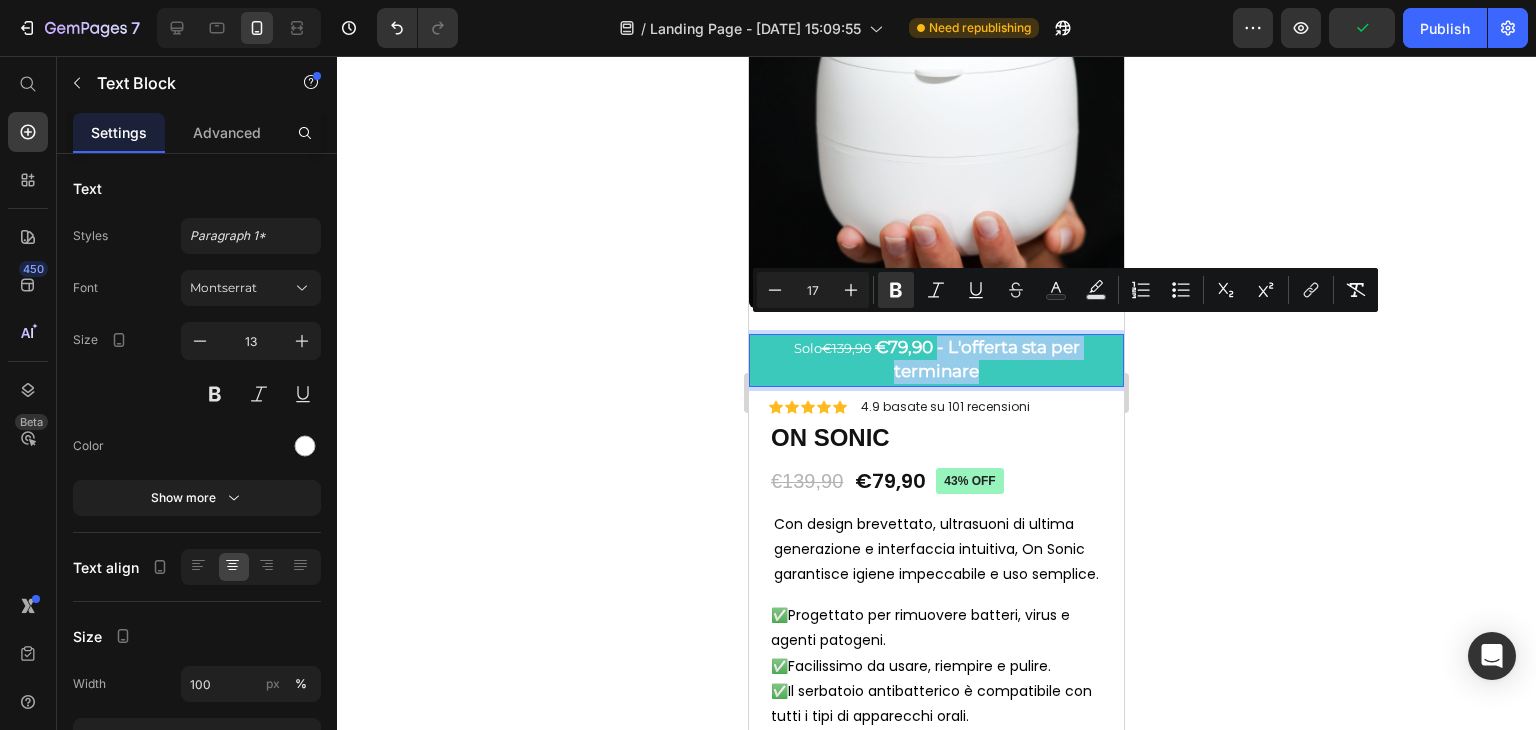drag, startPoint x: 931, startPoint y: 332, endPoint x: 975, endPoint y: 357, distance: 50.606323 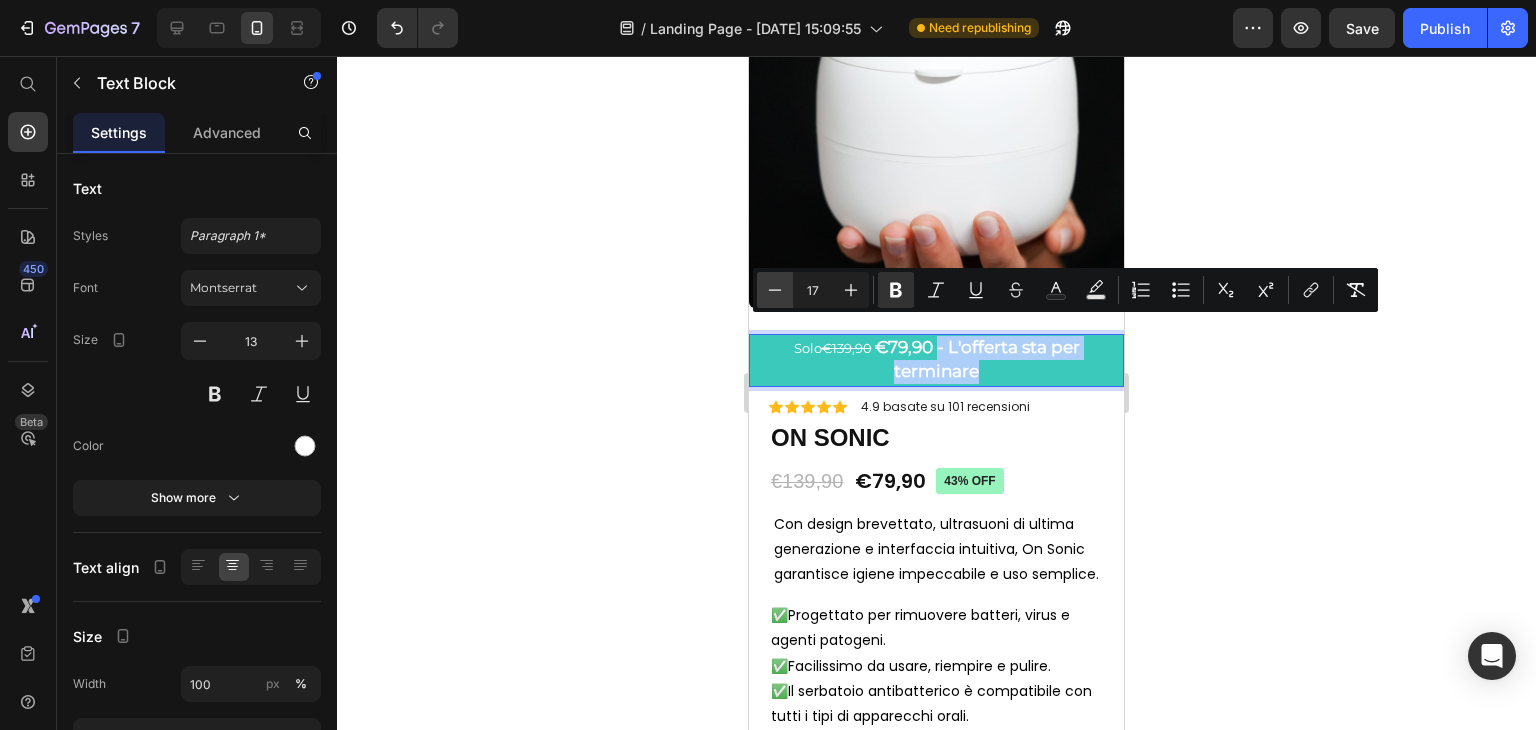 click 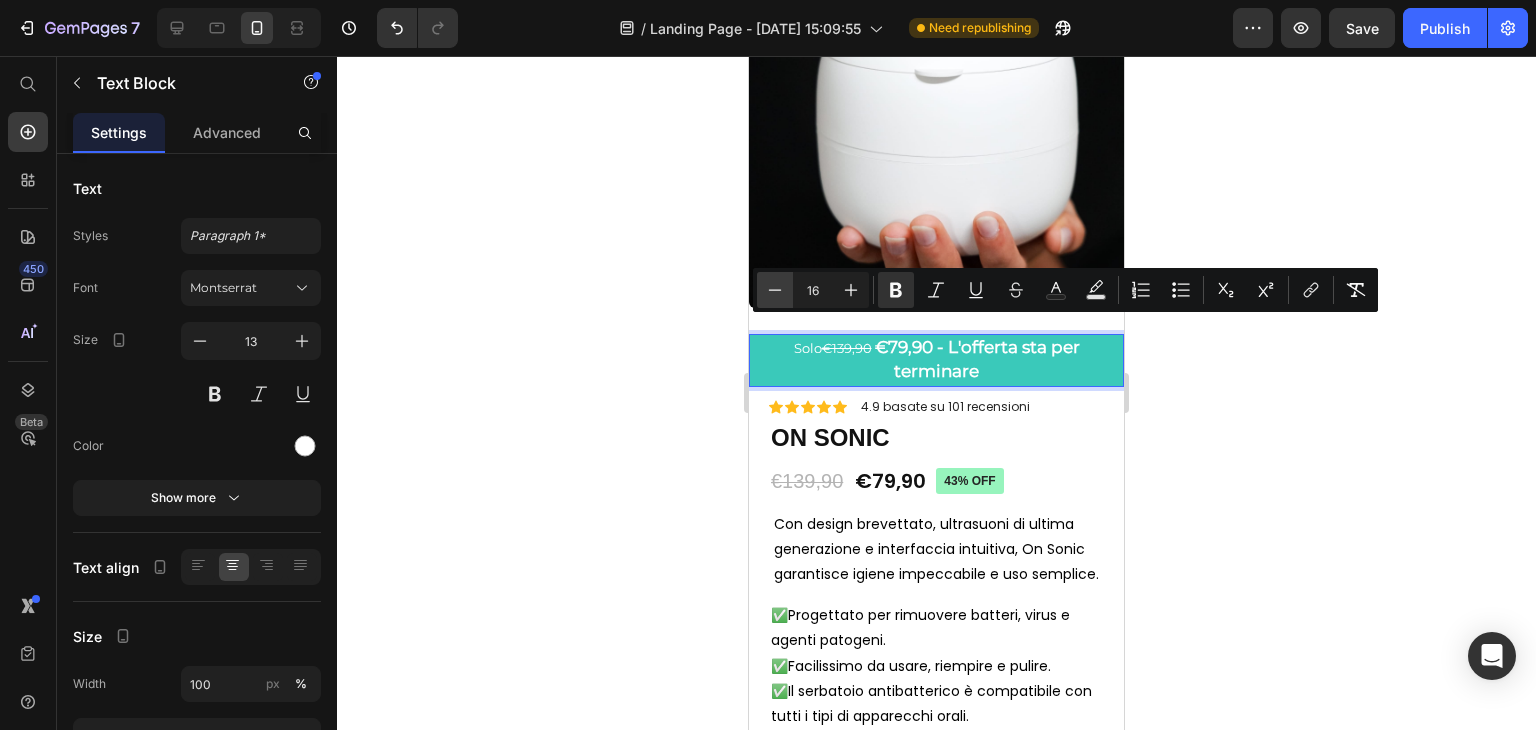 click 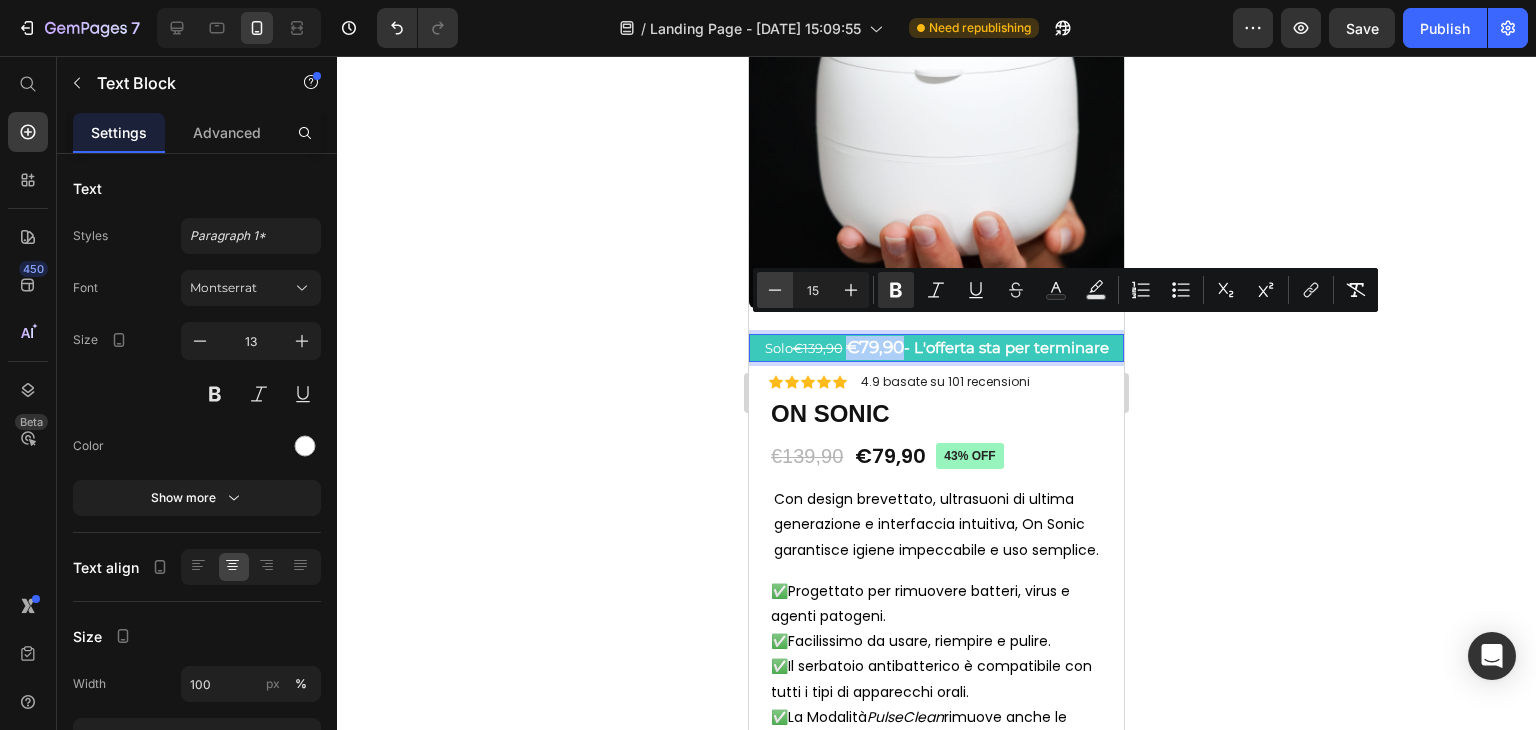 click 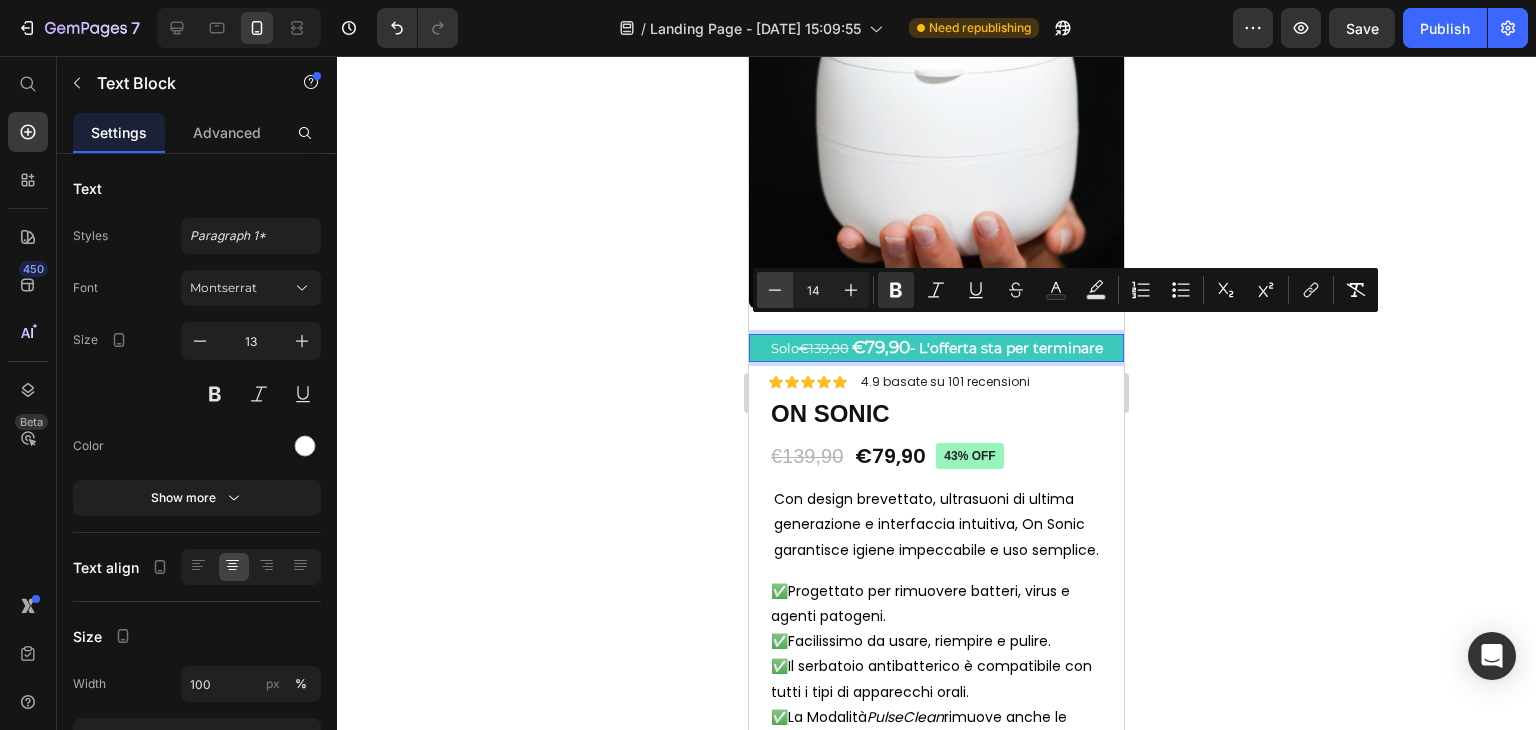 click 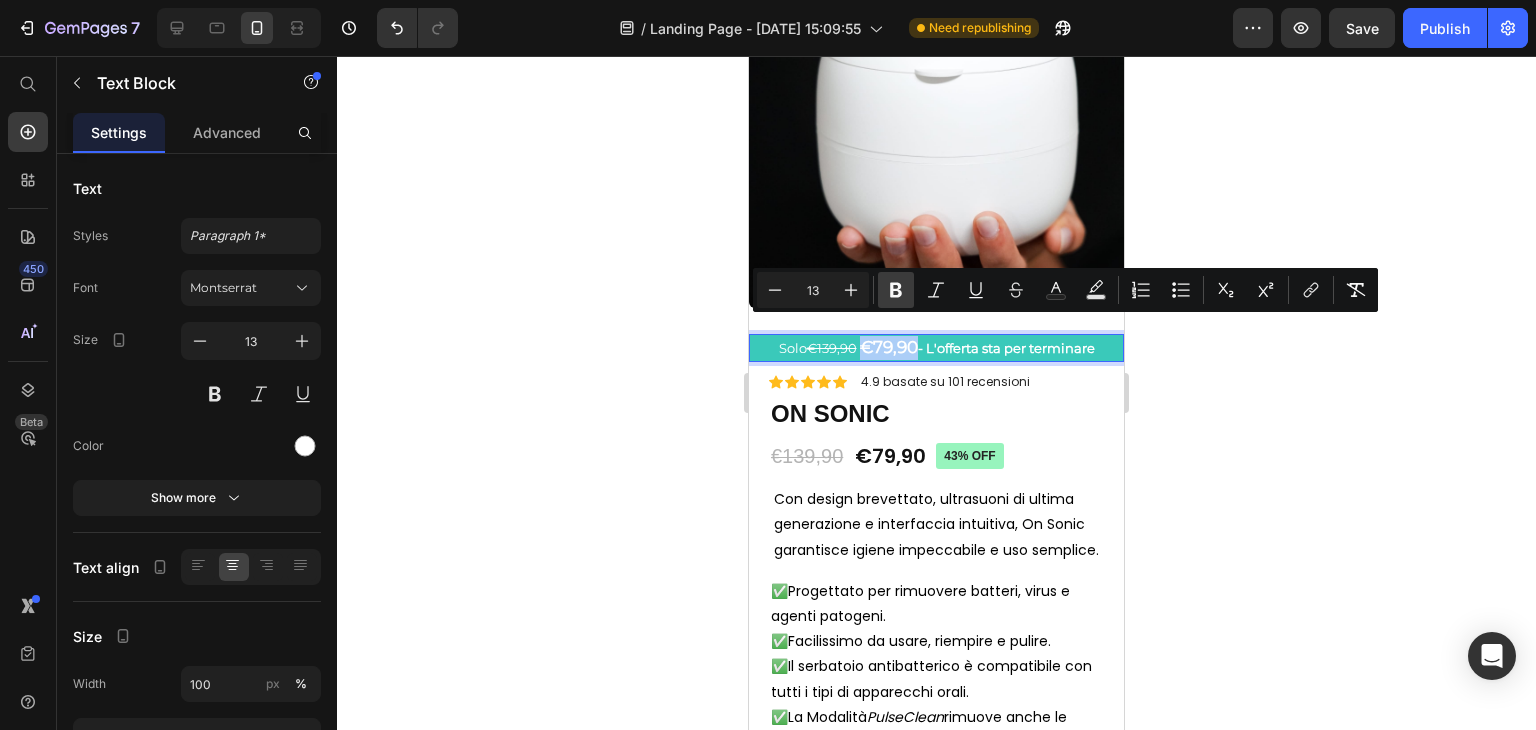 click 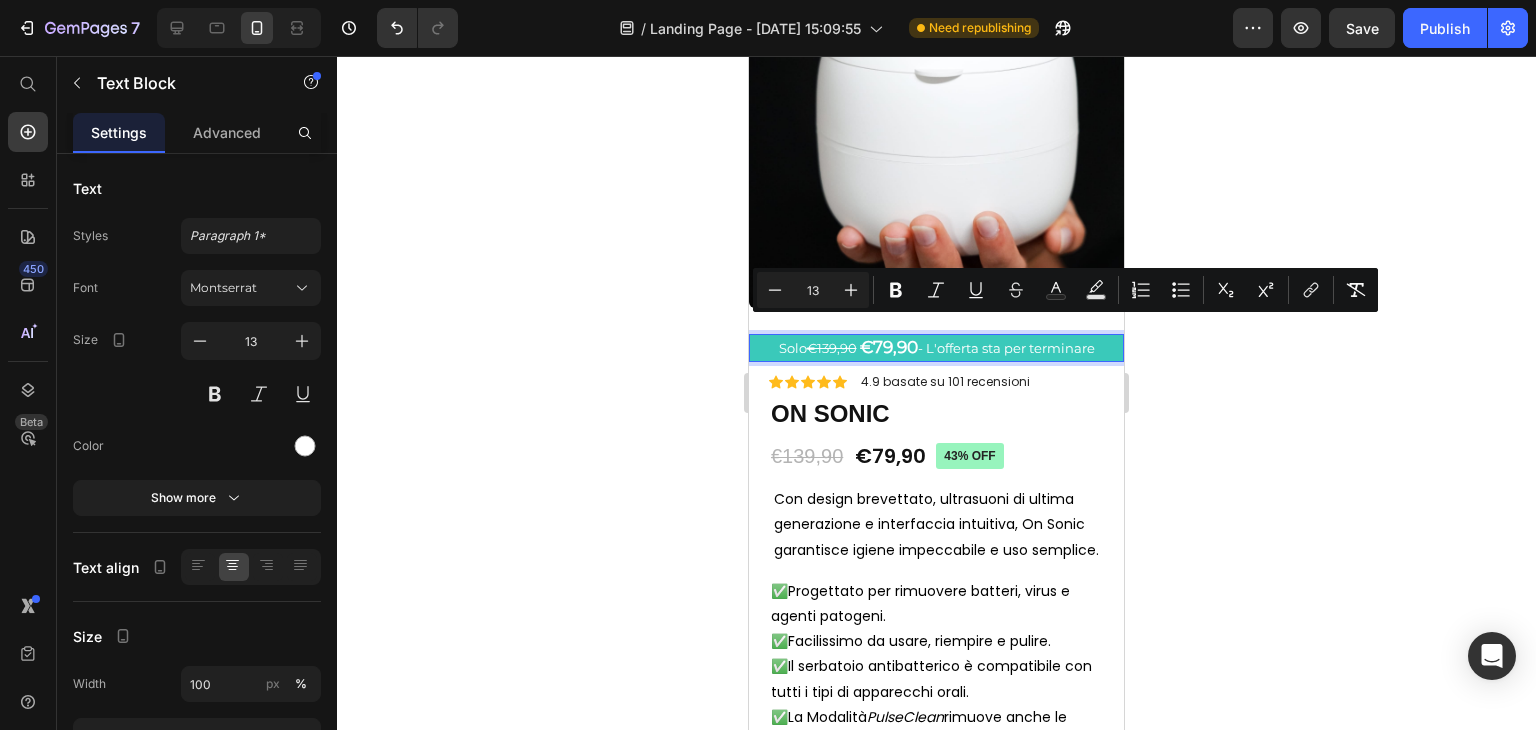 click 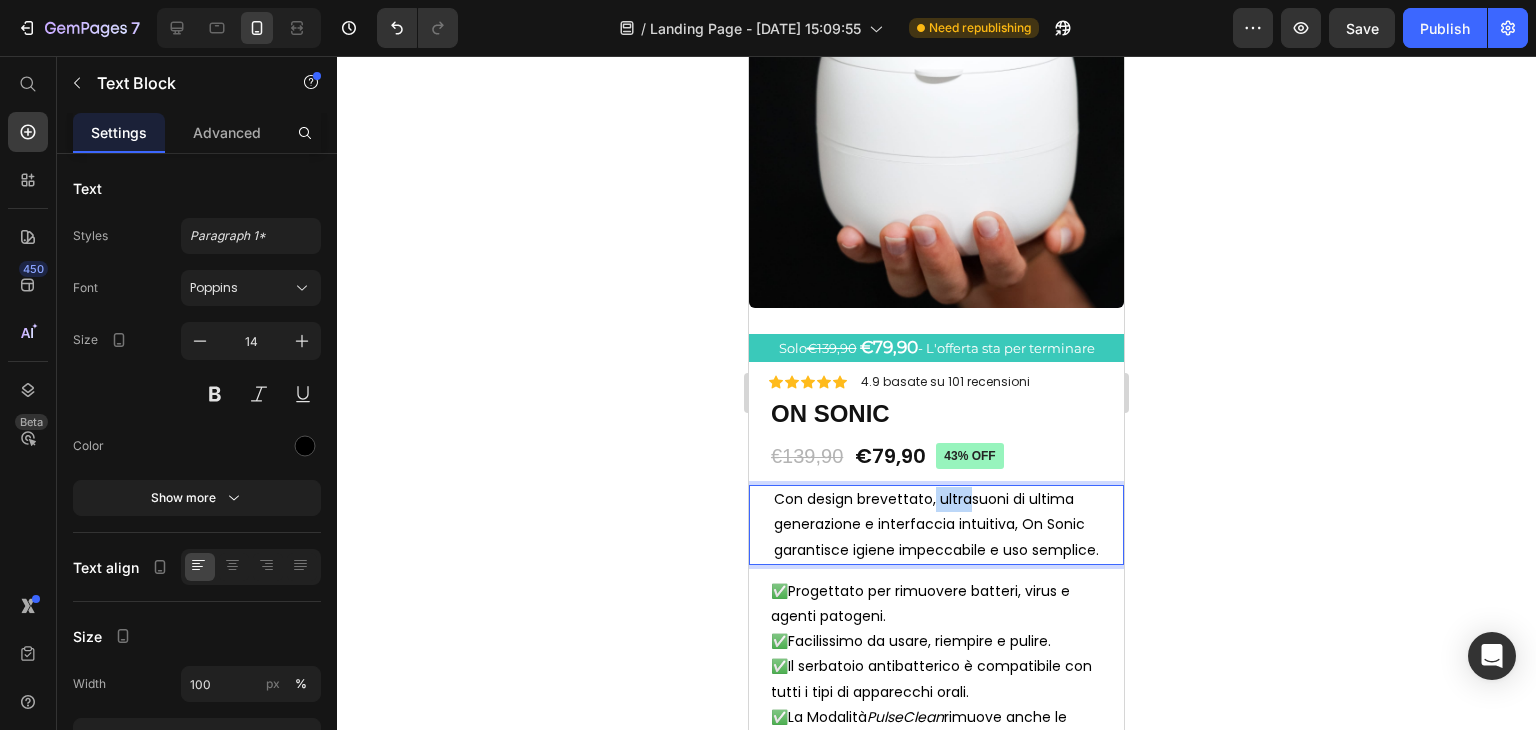 drag, startPoint x: 935, startPoint y: 492, endPoint x: 965, endPoint y: 485, distance: 30.805843 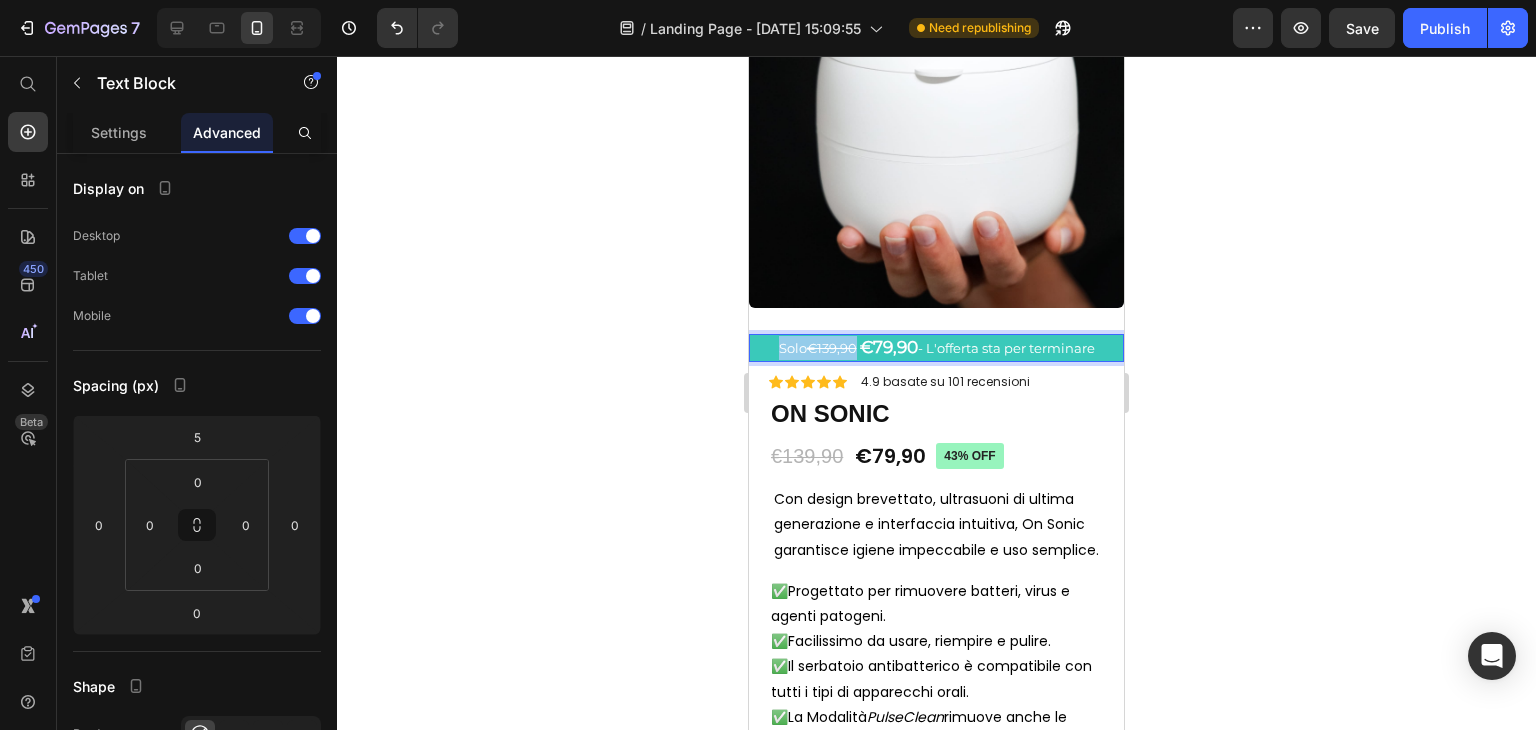 drag, startPoint x: 767, startPoint y: 333, endPoint x: 848, endPoint y: 335, distance: 81.02469 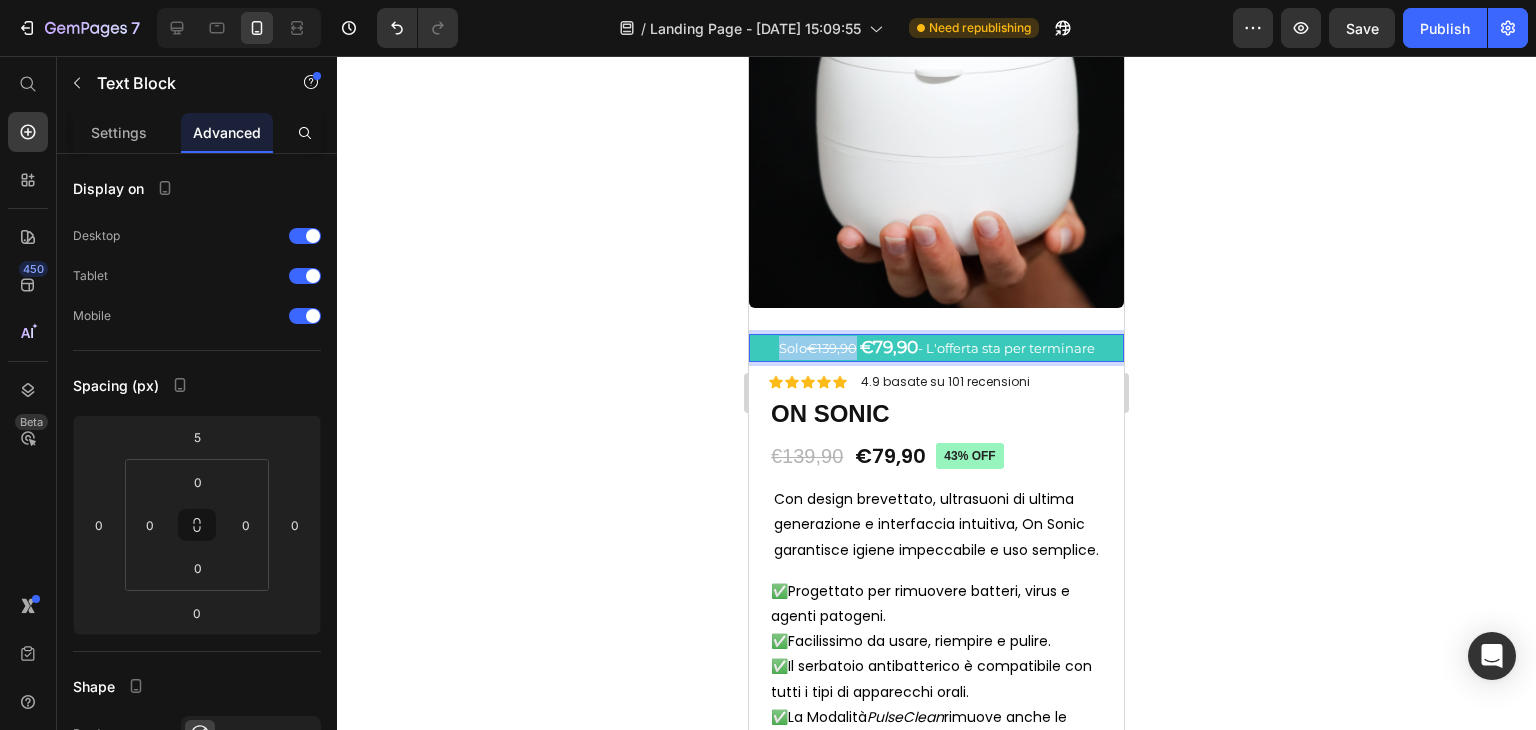 click on "Solo  €139,90   €79,90  - L'offerta sta per terminare" at bounding box center [936, 348] 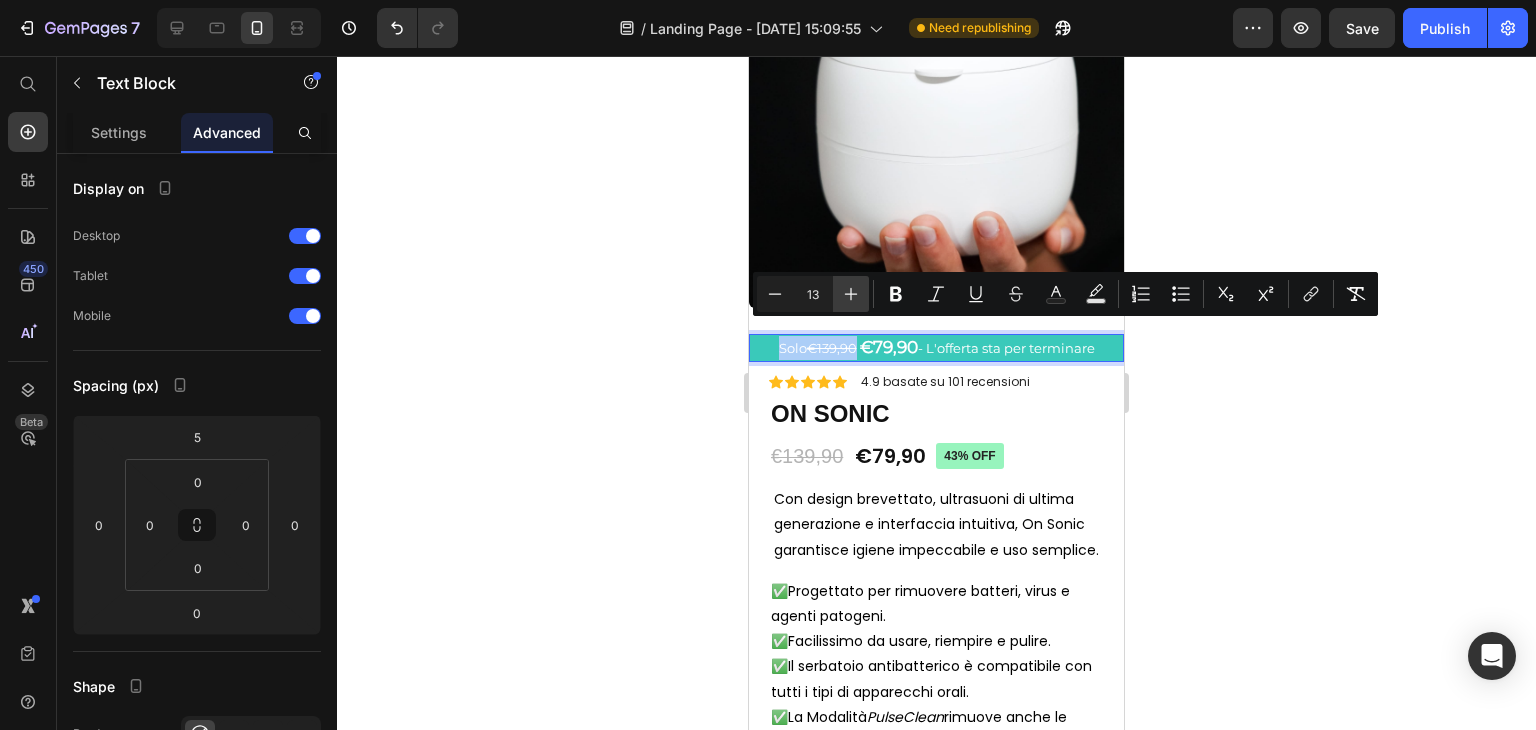 click 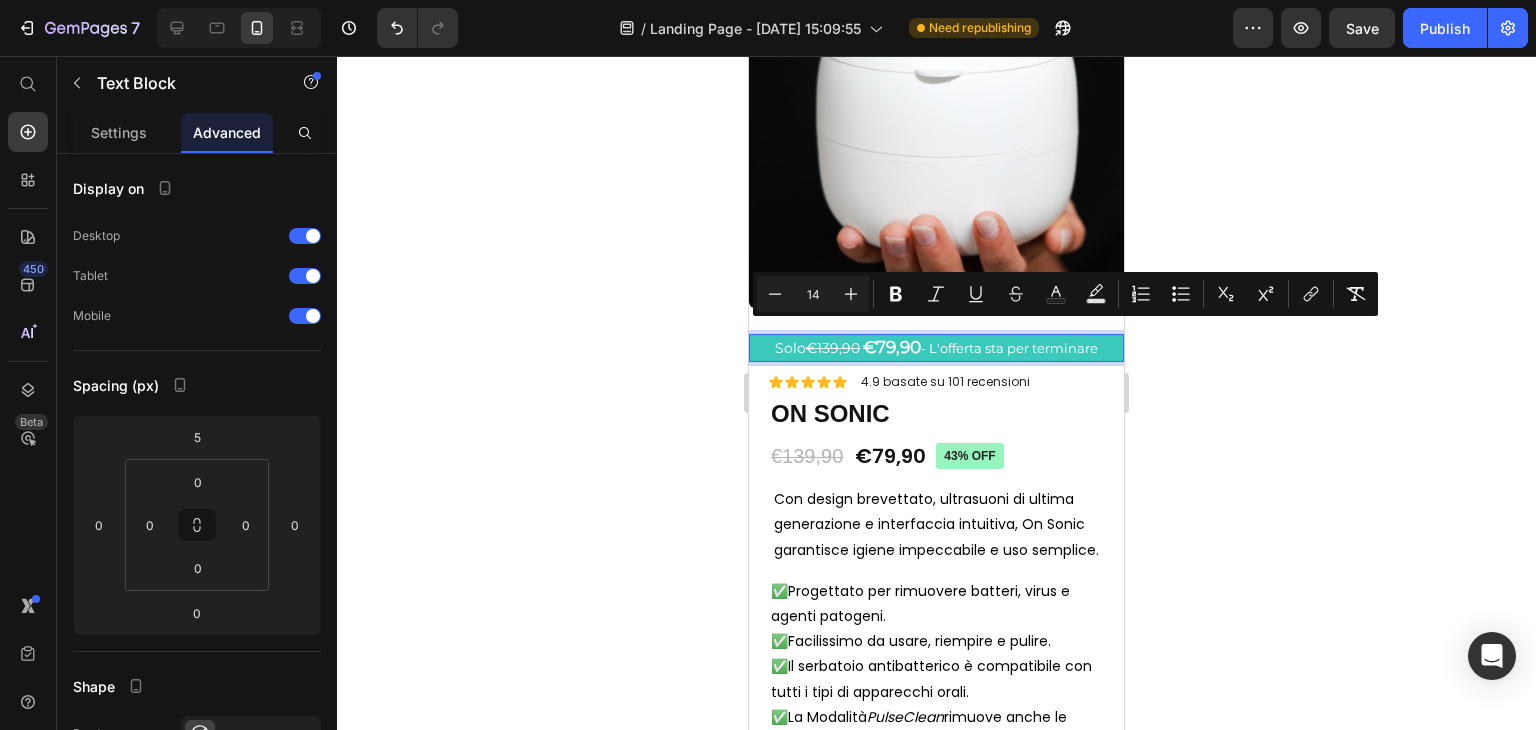 type on "17" 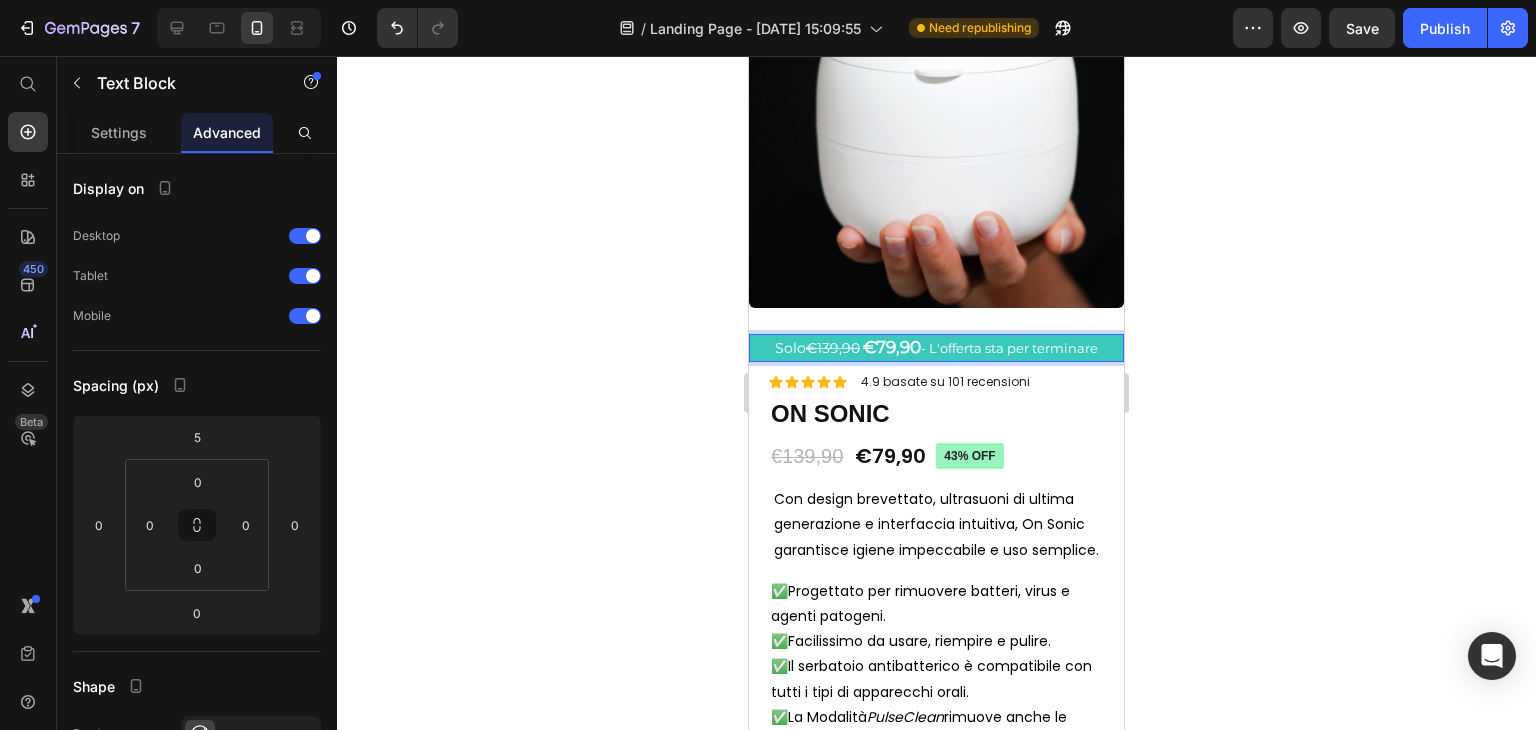 click on "- L'offerta sta per terminare" at bounding box center (1009, 348) 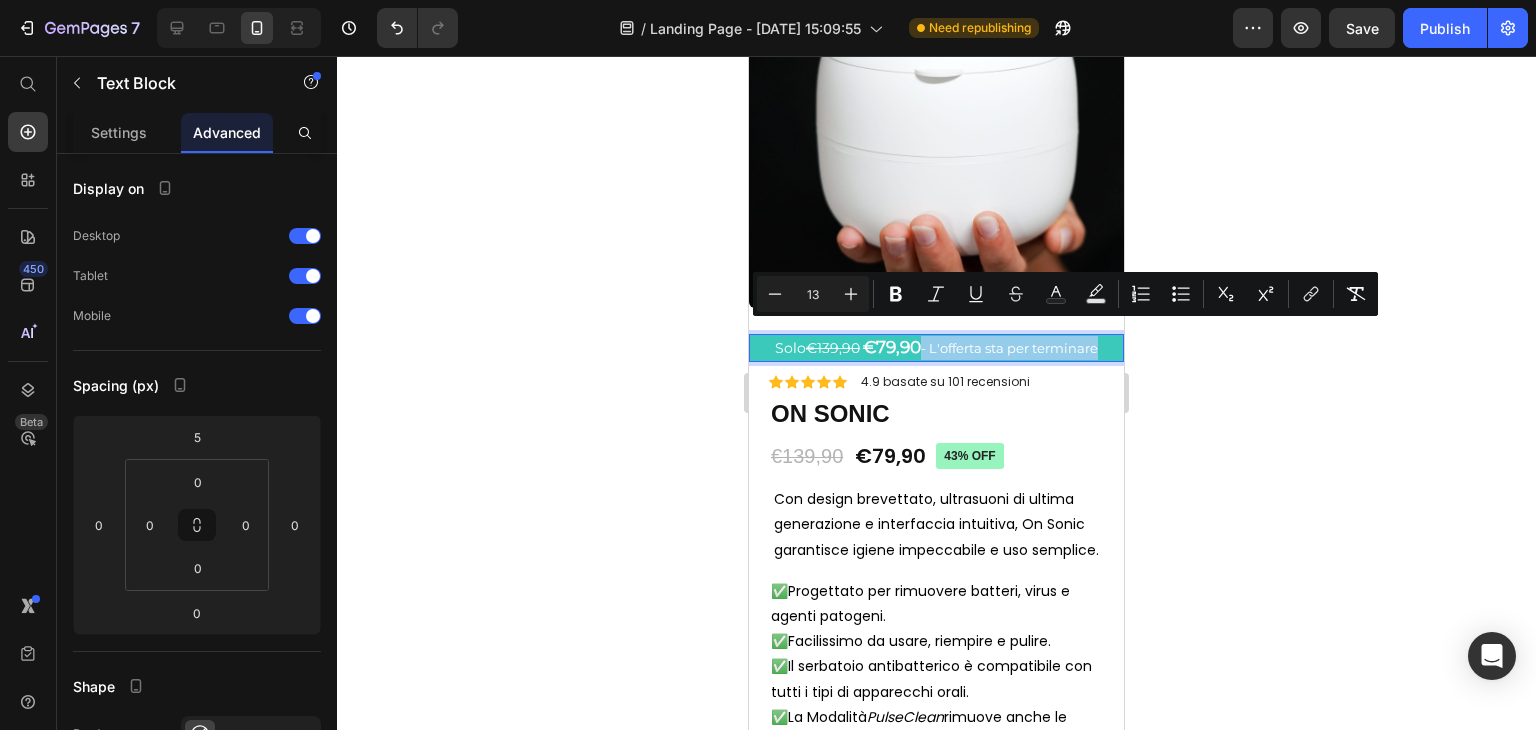 drag, startPoint x: 917, startPoint y: 335, endPoint x: 1071, endPoint y: 336, distance: 154.00325 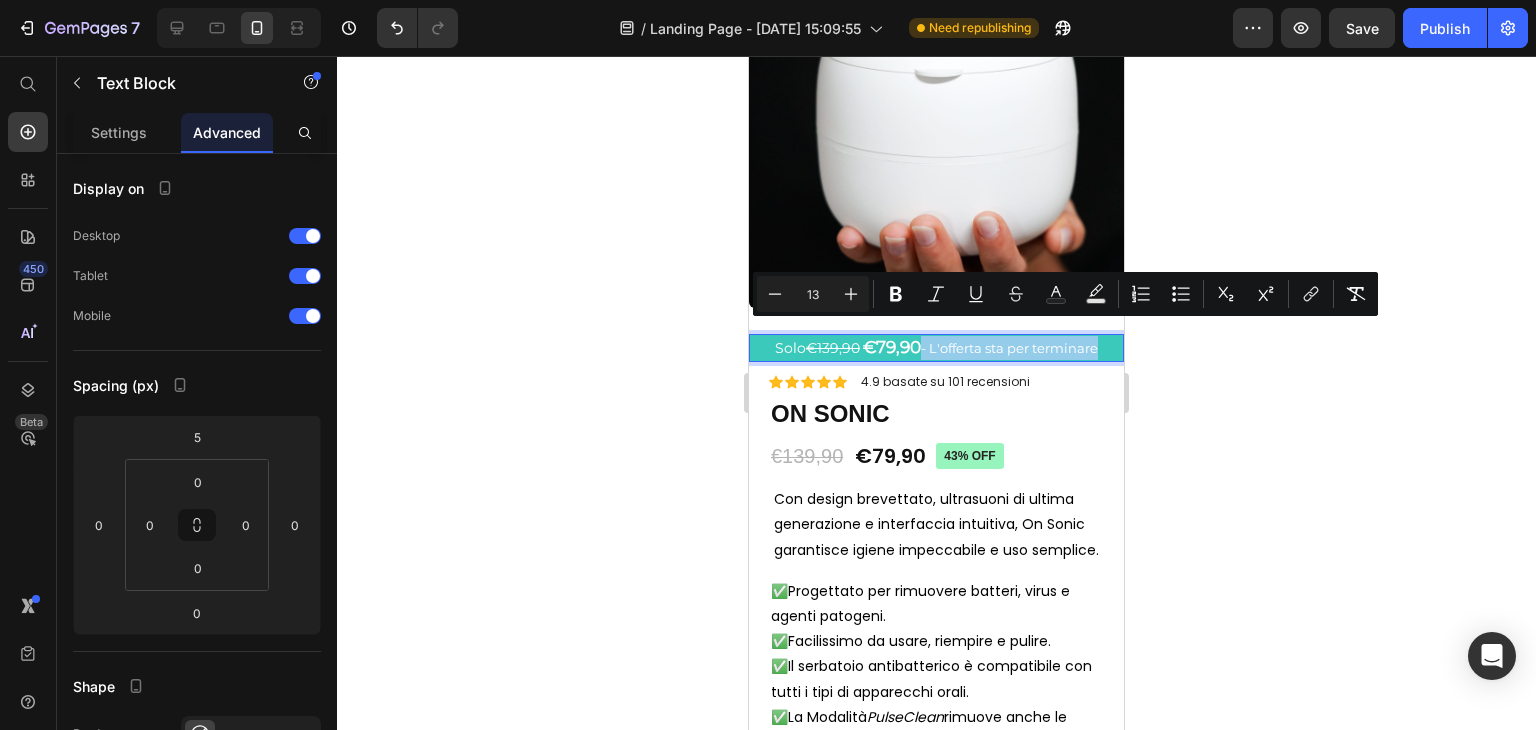 click on "- L'offerta sta per terminare" at bounding box center (1009, 348) 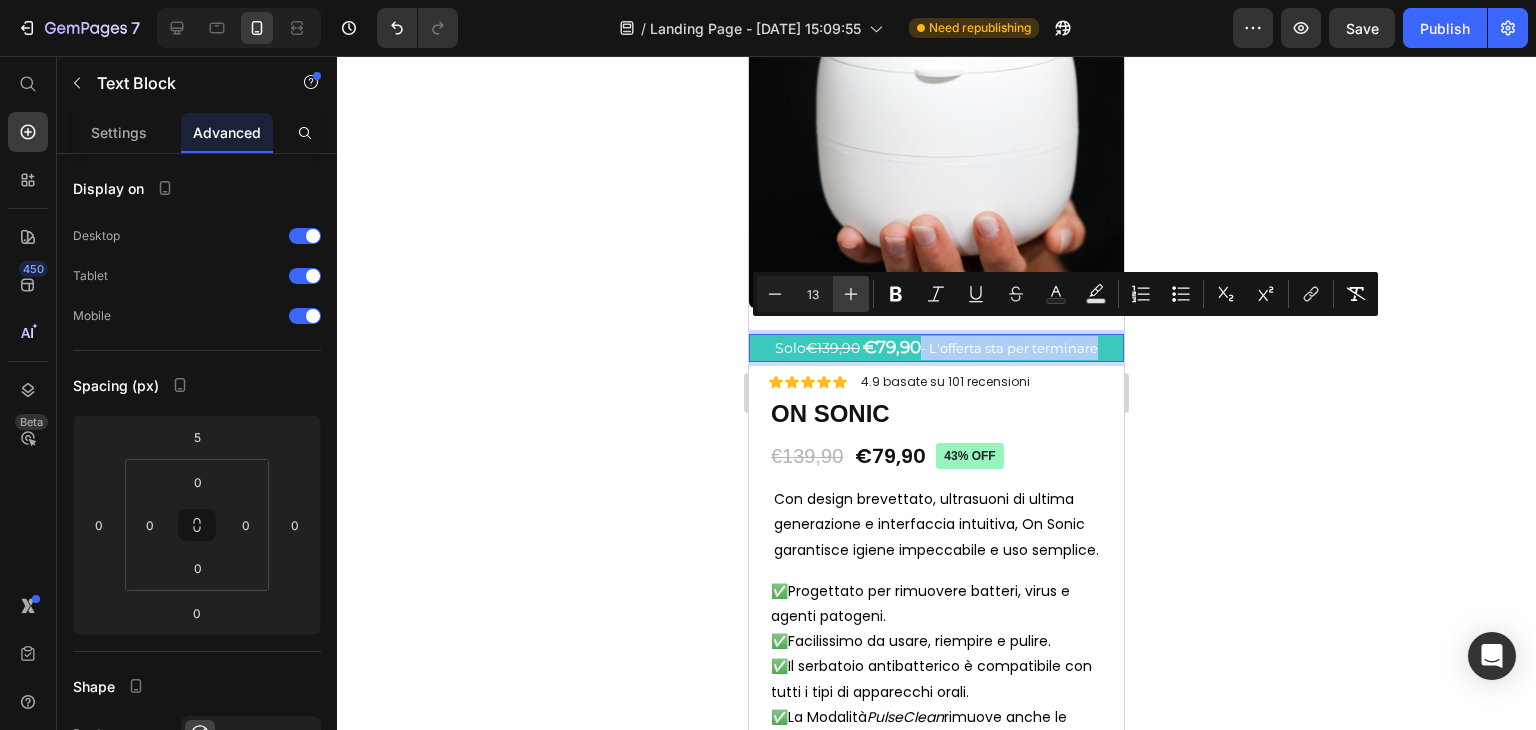 click 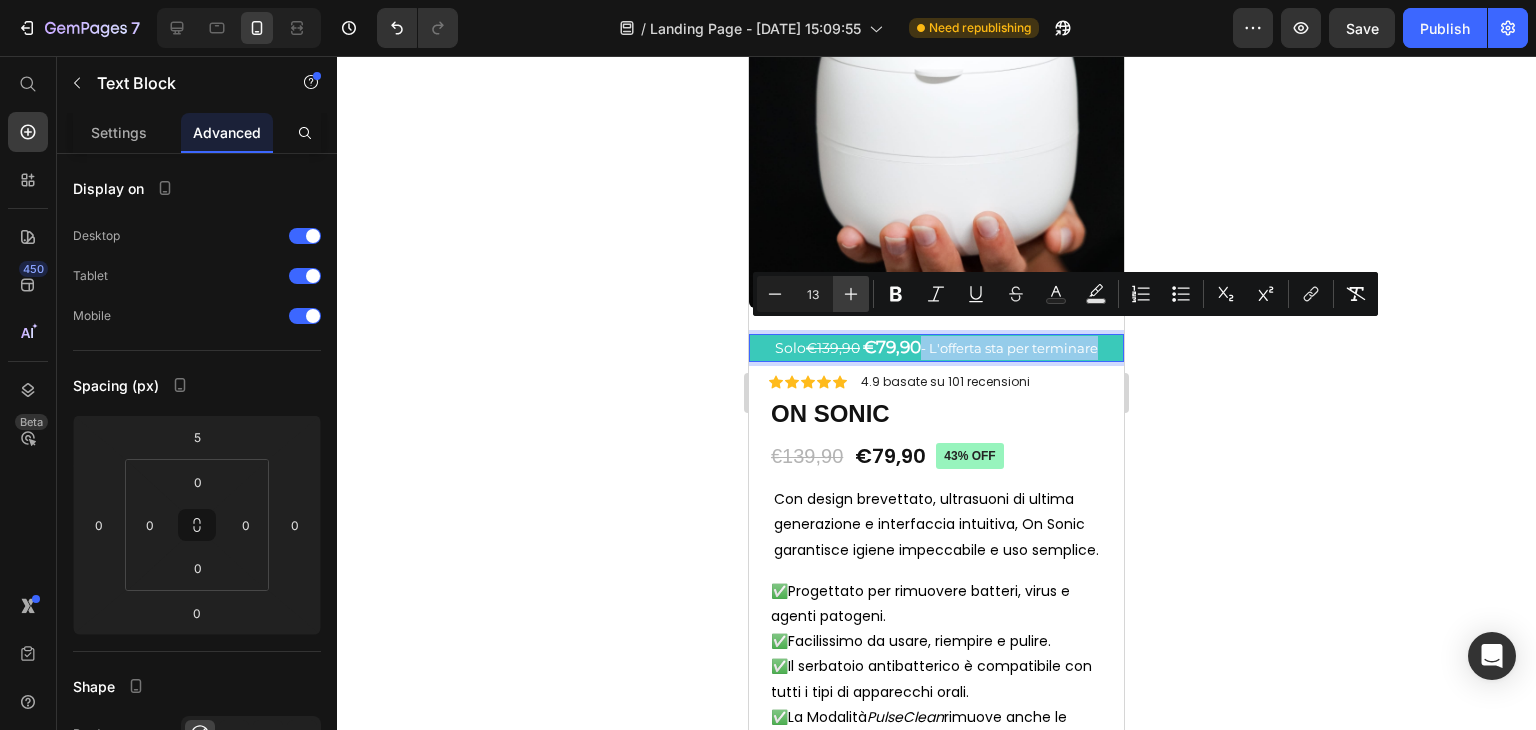 type on "14" 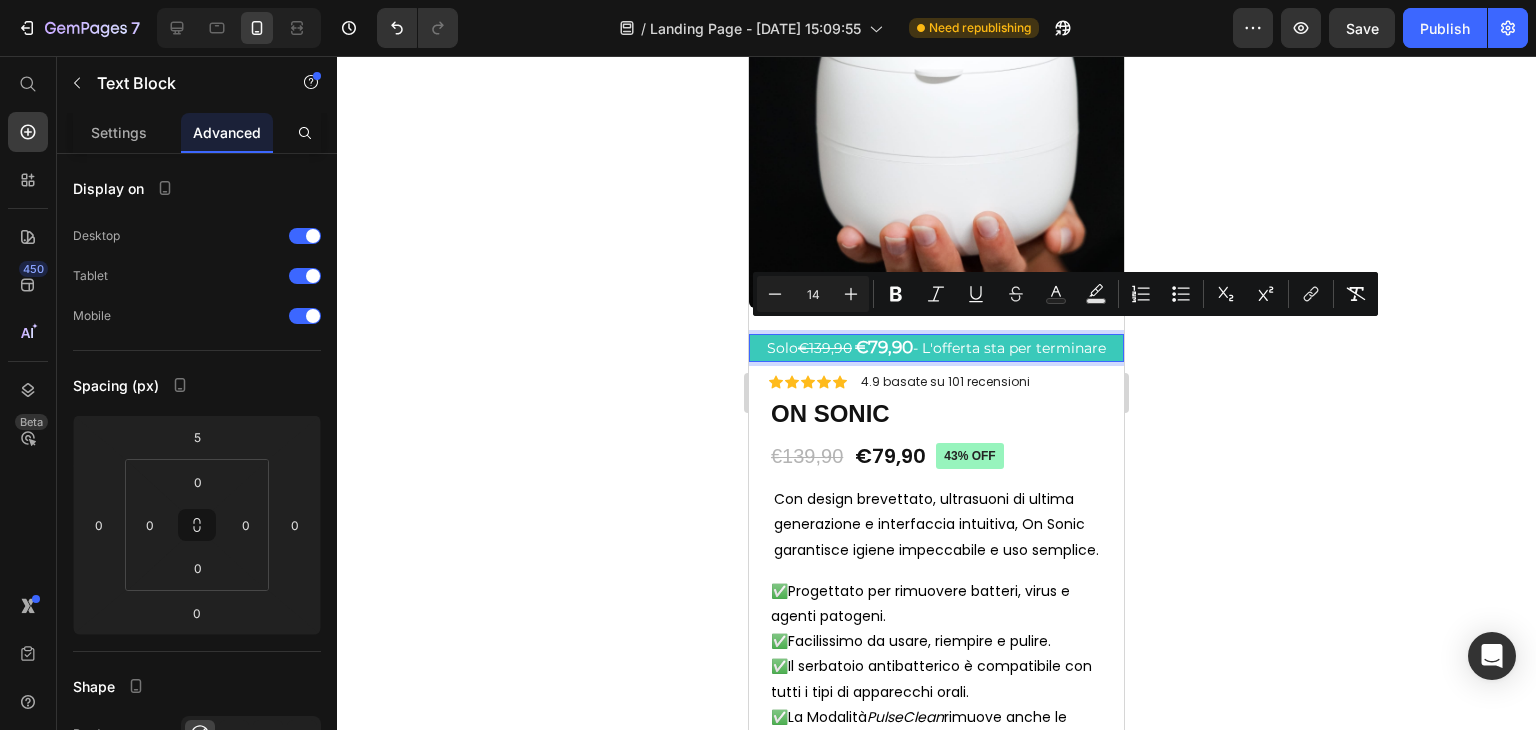 click 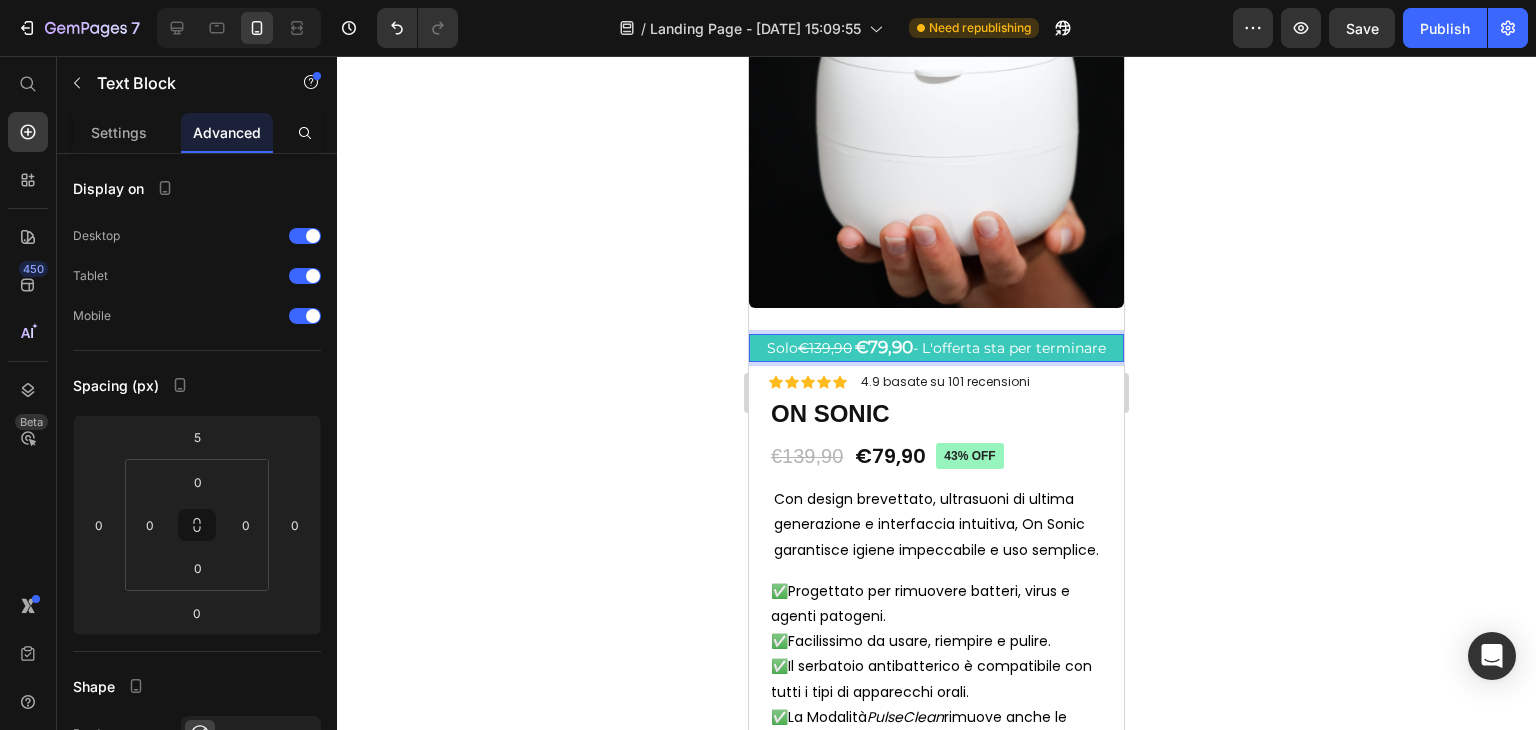 click on "- L'offerta sta per terminare" at bounding box center [1009, 348] 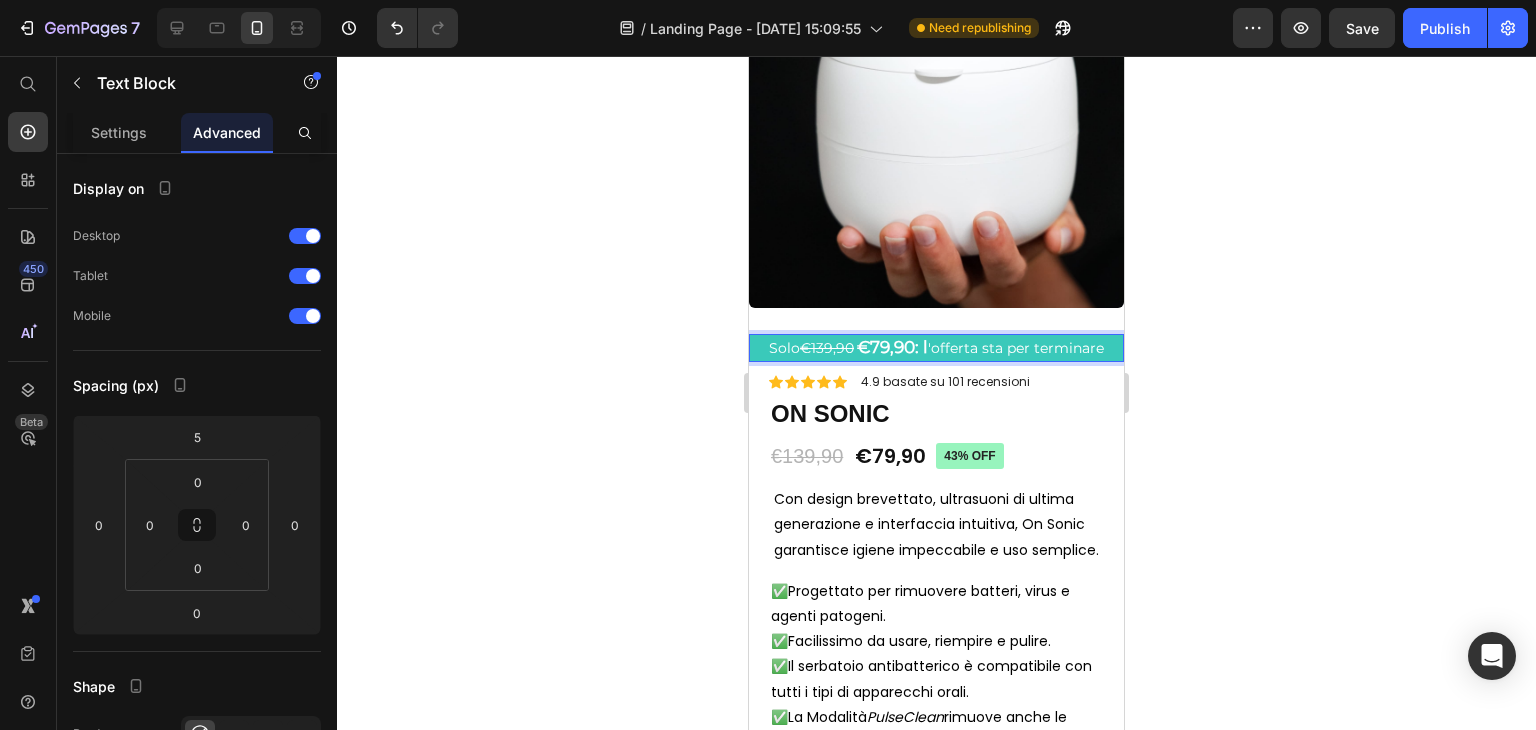 click on "€79,90: l" at bounding box center (892, 347) 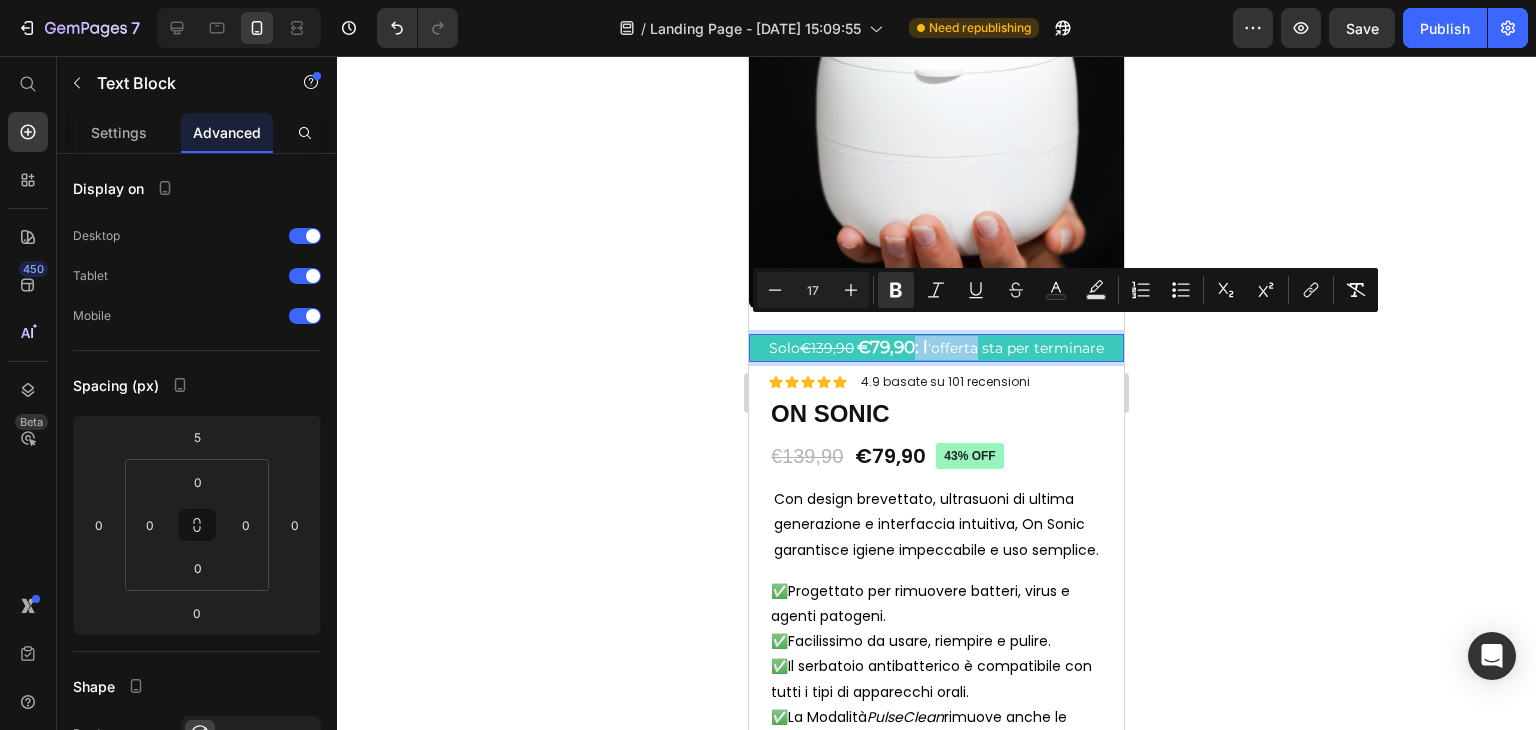 click on "€79,90: l" at bounding box center [892, 347] 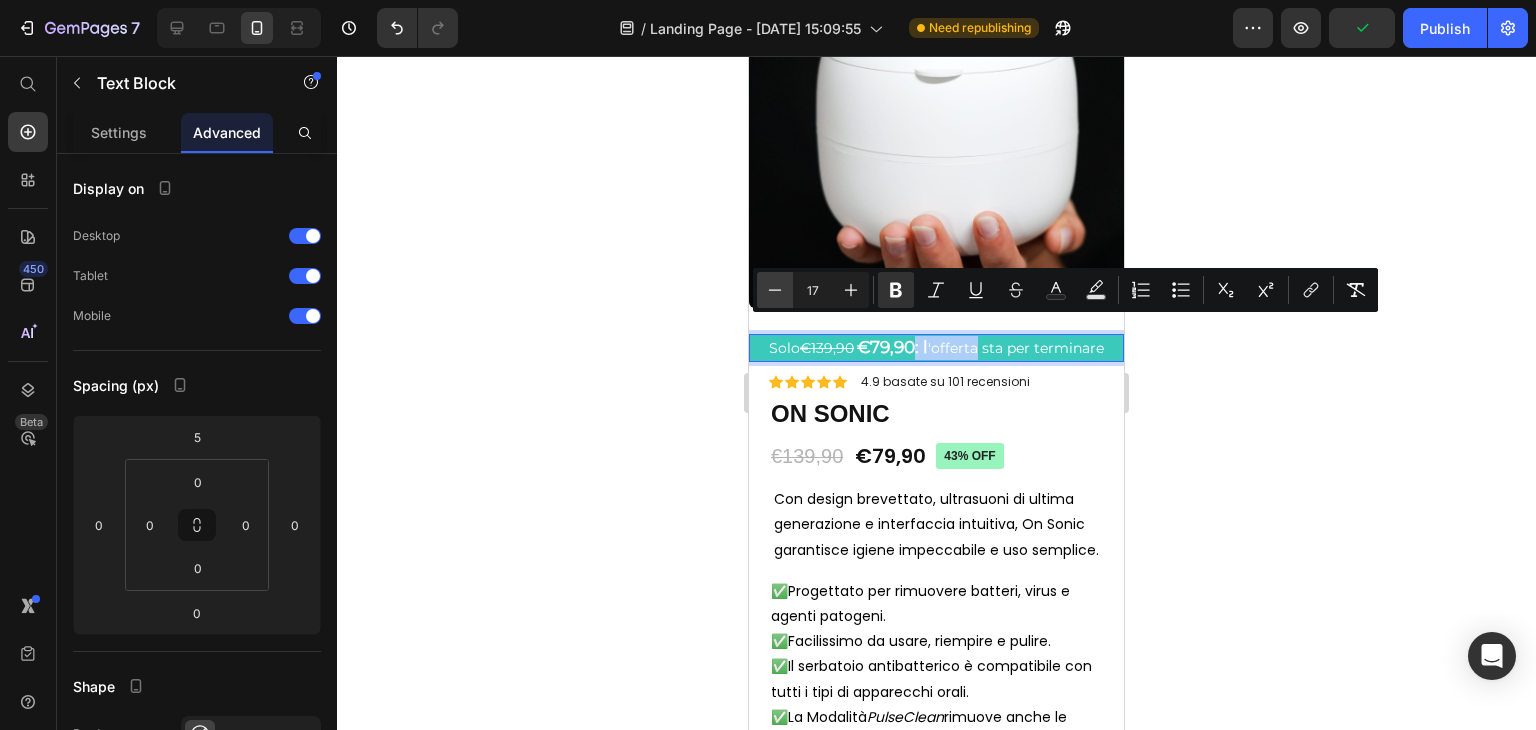 click 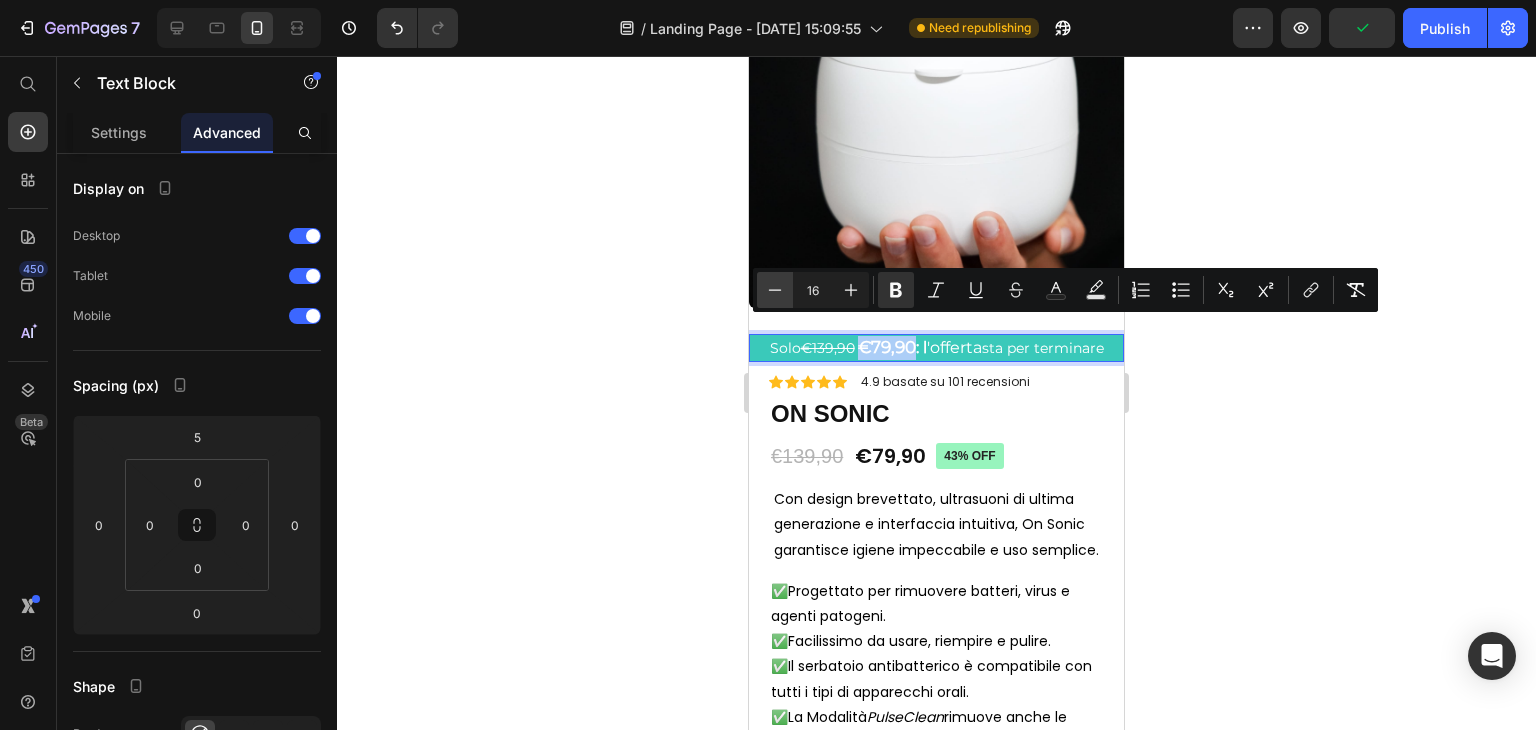 click 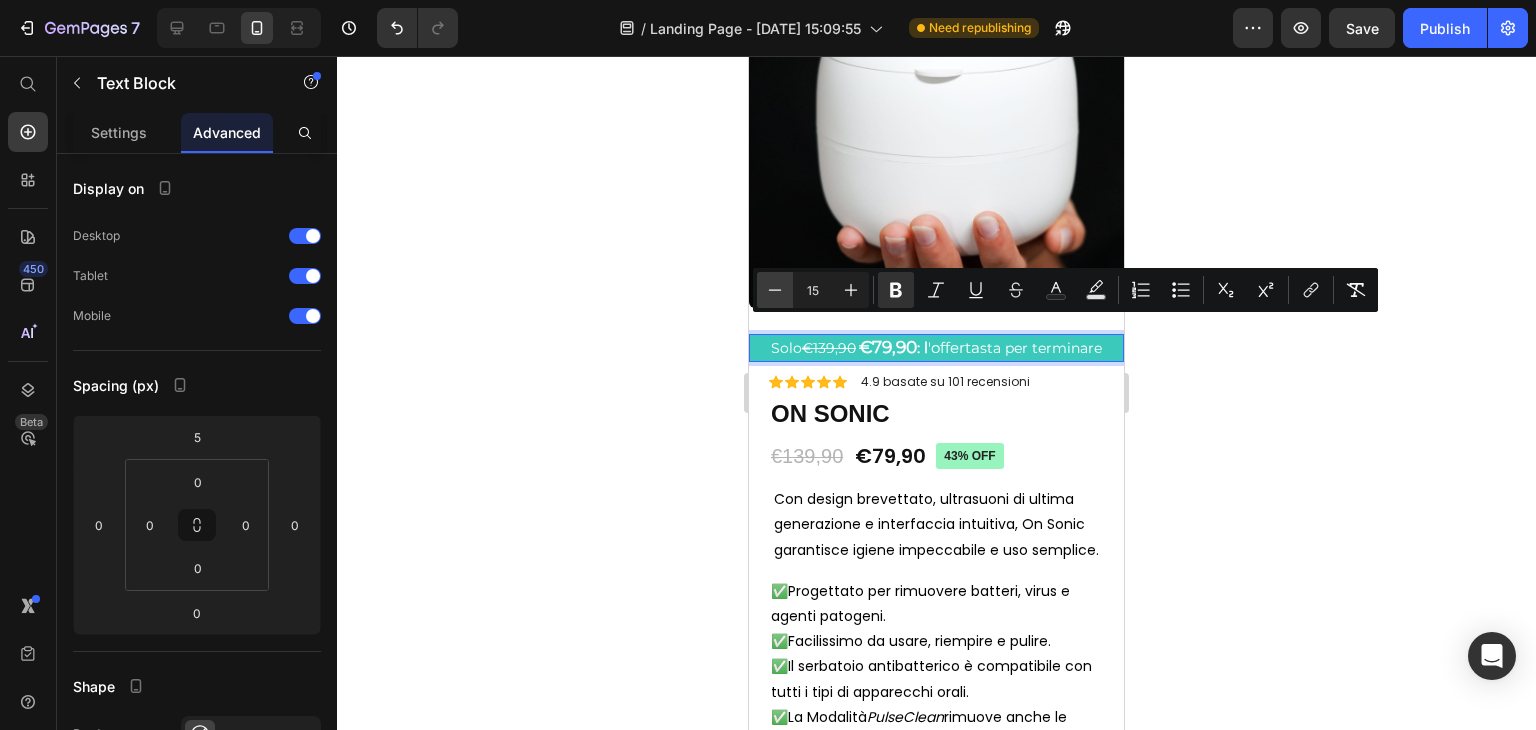 click 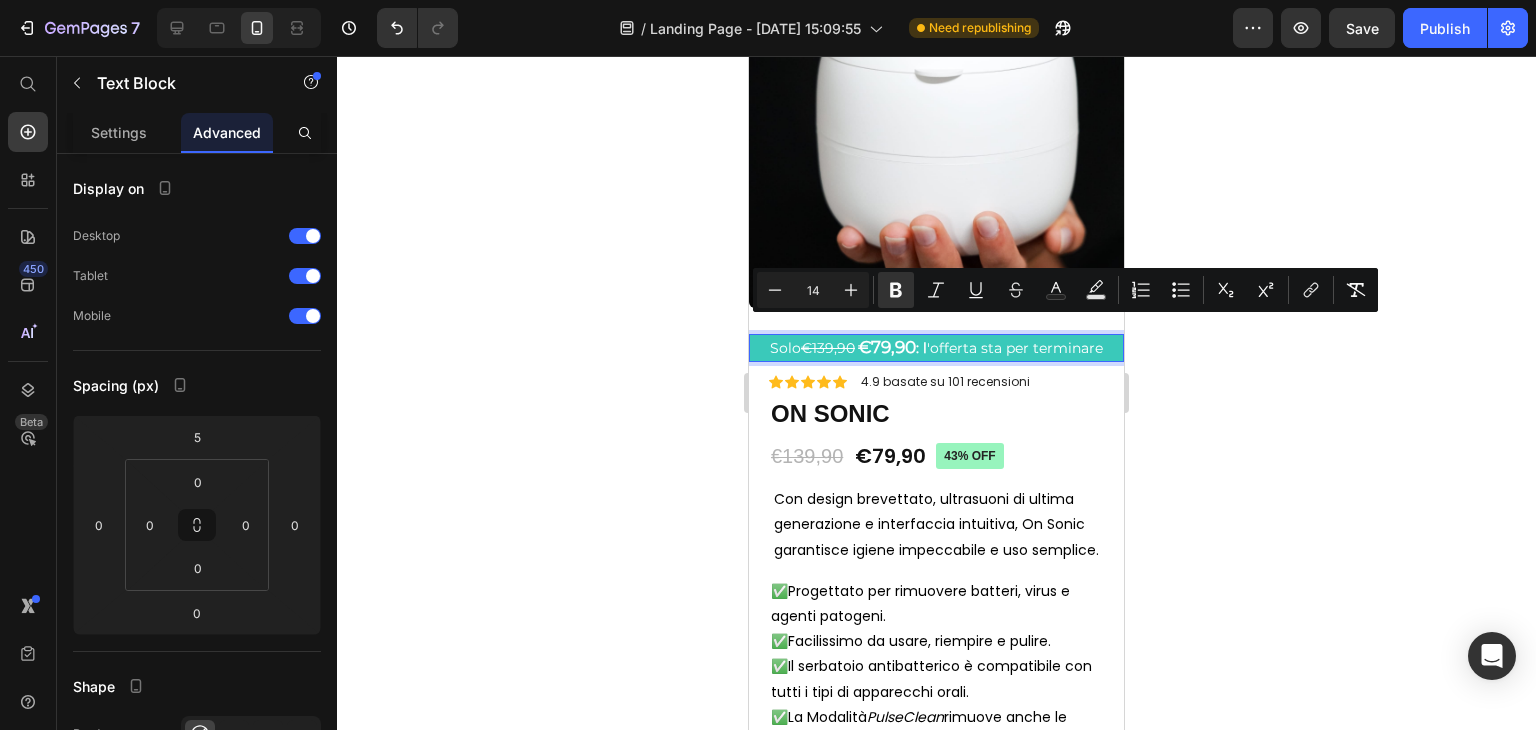 click 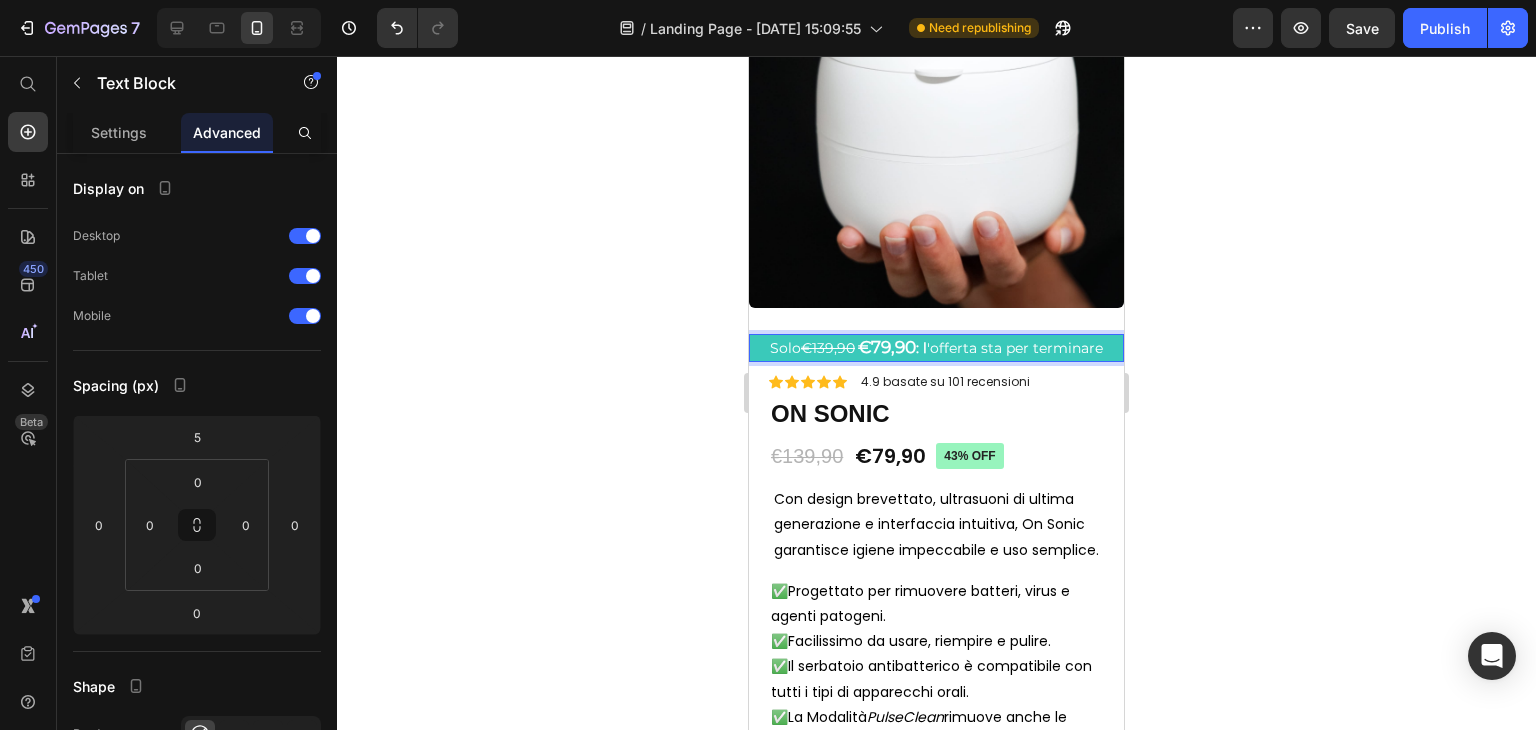 click on ": l 'offerta sta per terminare" at bounding box center [1009, 348] 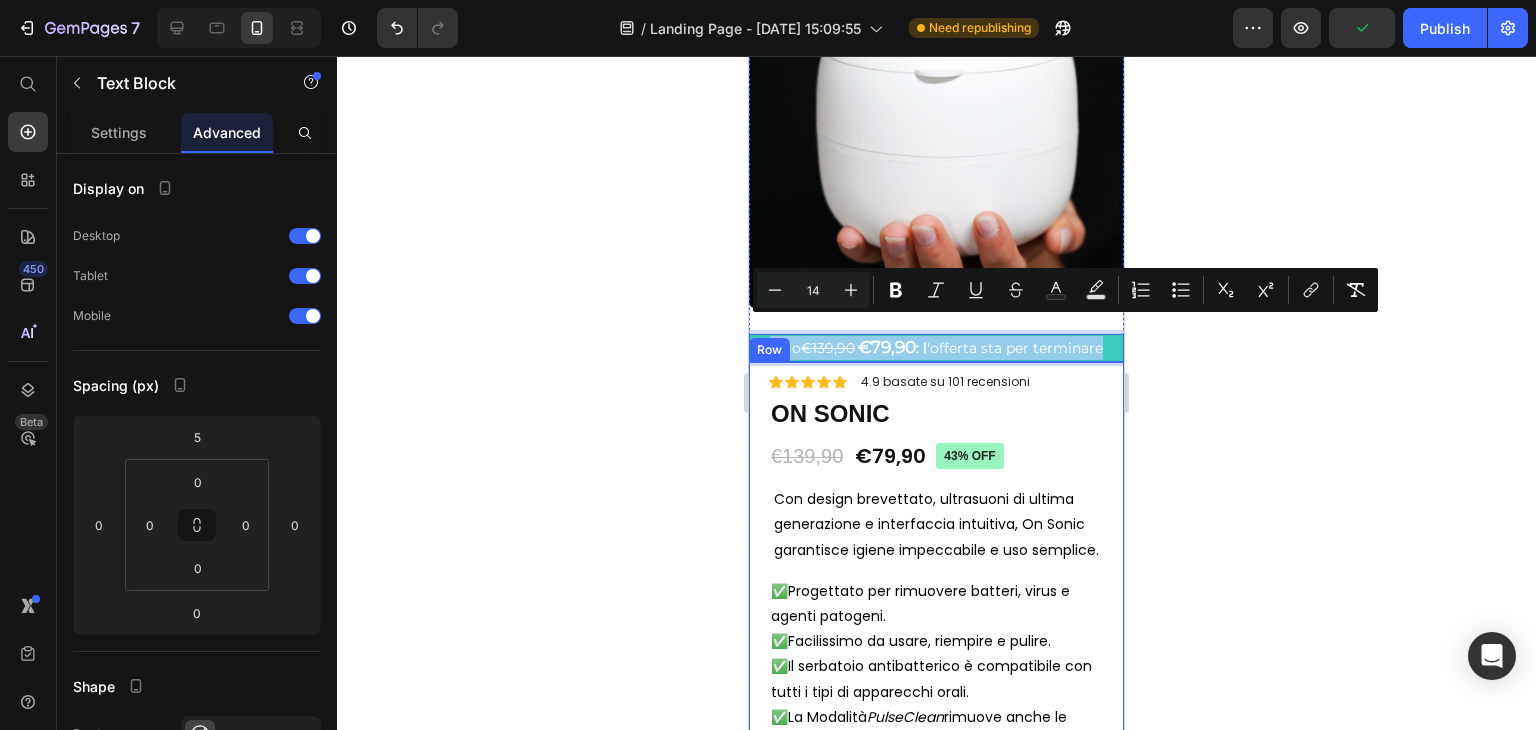 drag, startPoint x: 762, startPoint y: 337, endPoint x: 1068, endPoint y: 351, distance: 306.3201 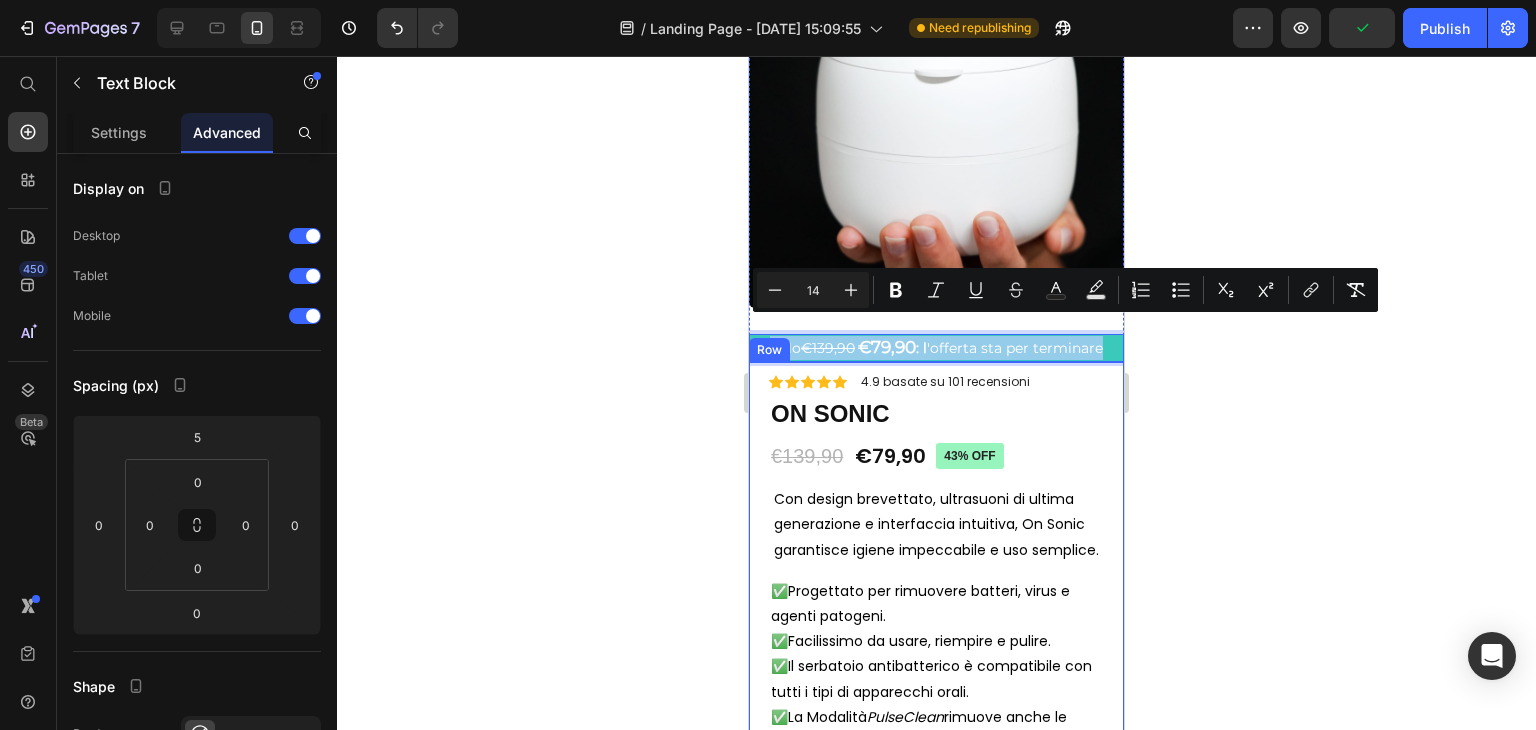 click on "Product Images Solo  €139,90   €79,90 : l 'offerta sta per terminare Text Block   0
Material
Shipping
Care instruction Accordion Icon Icon Icon Icon Icon Icon List 4.9 basate su 101 recensioni Text Block Row 43% off Product Badge ON SONIC Product Title Icon Icon Icon Icon Icon Icon List 2,500+ Verified Reviews! Text Block Row €139,90 Product Price €79,90 Product Price 43% off Product Badge Row This product has only default variant Product Variants & Swatches Con design brevettato, ultrasuoni di ultima generazione e interfaccia intuitiva, On Sonic garantisce igiene impeccabile e uso semplice. Text Block ✅Progettato per rimuovere batteri, virus e agenti patogeni. ✅Facilissimo da usare, riempire e pulire. ✅Il serbatoio antibatterico è compatibile con tutti i tipi di apparecchi orali. ✅La Modalità  PulseClean  rimuove anche le macchie più ostinate e i residui più difficili. Text Block
Icon Pagamento sicuro, protetto e garantito 1" at bounding box center [936, 474] 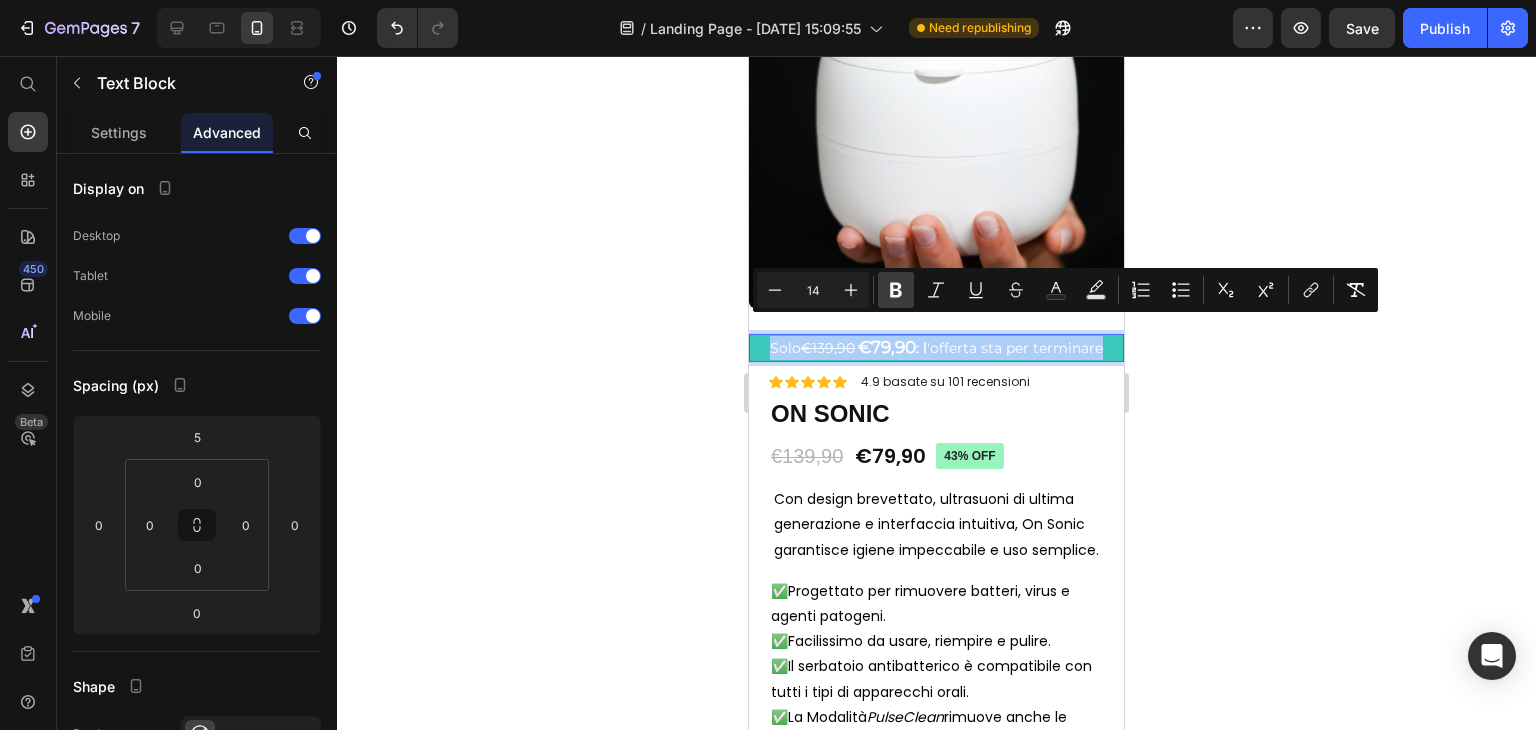 click 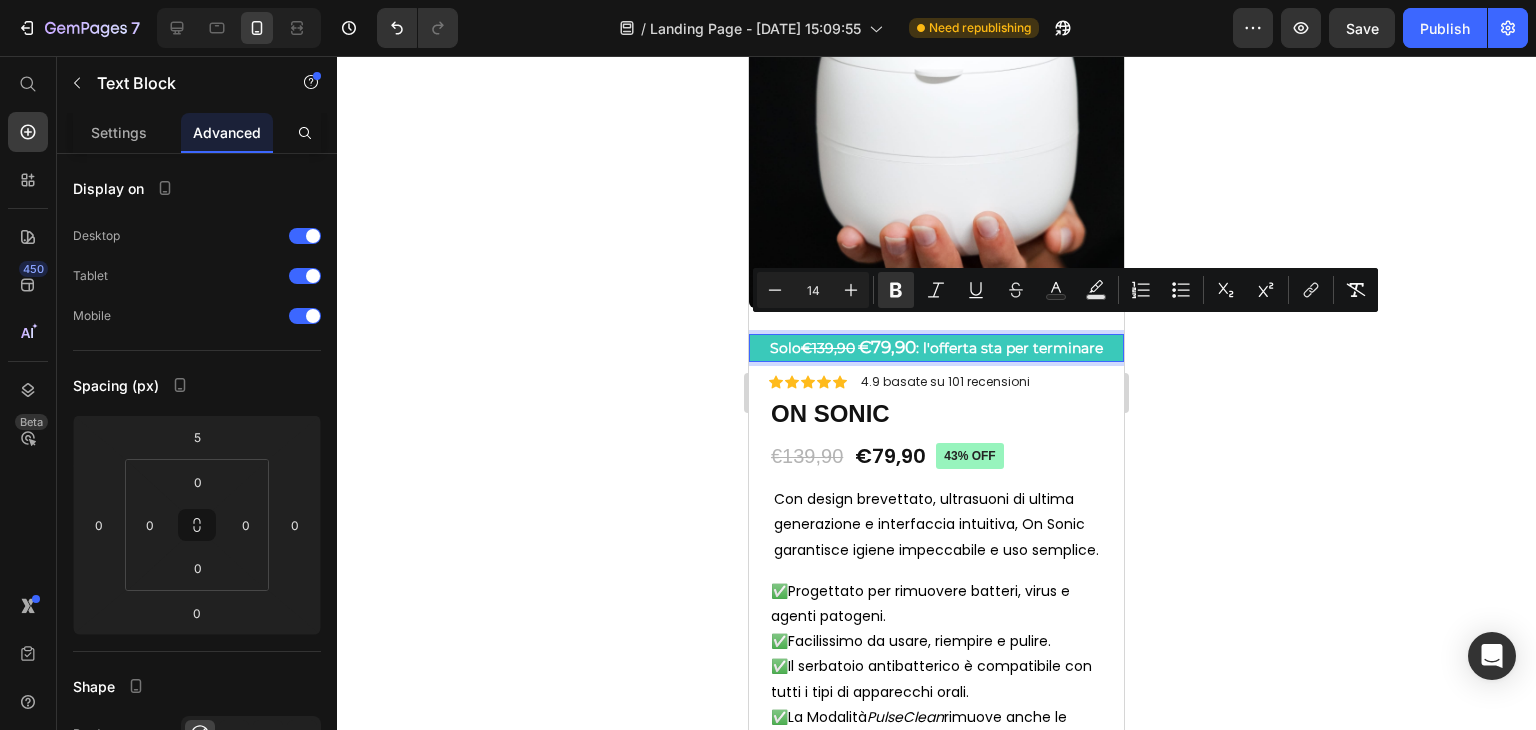 click 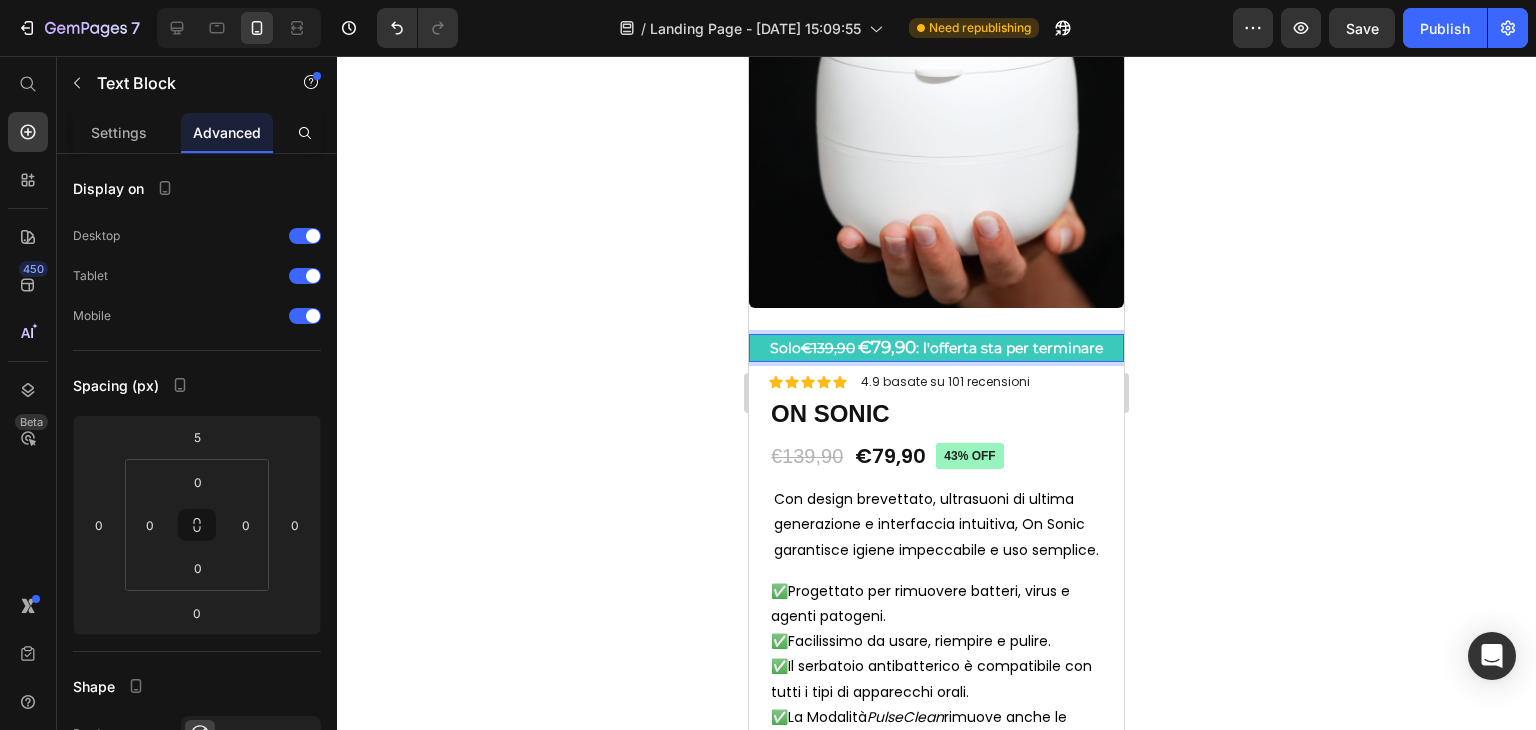 click on "€79,90" at bounding box center (887, 347) 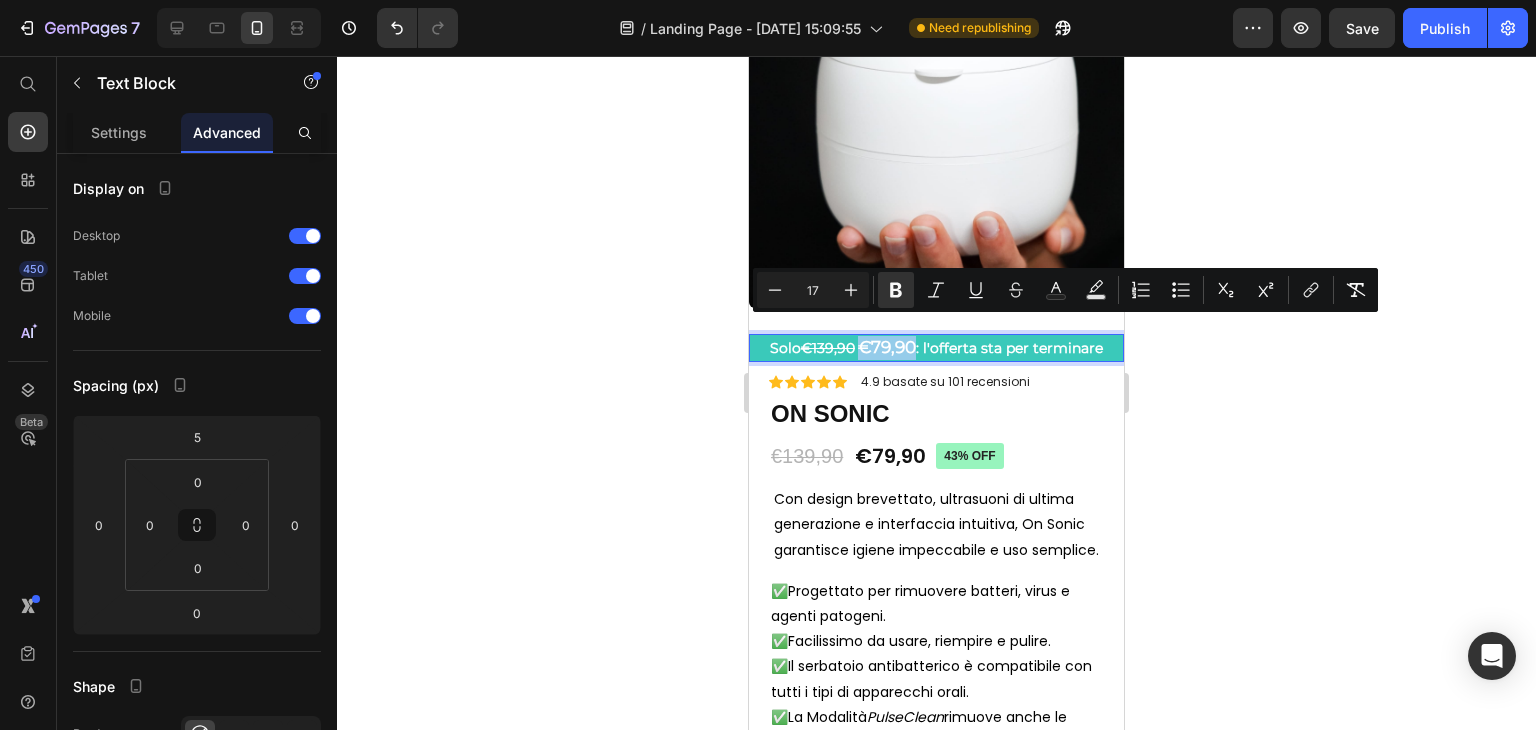 drag, startPoint x: 855, startPoint y: 332, endPoint x: 908, endPoint y: 331, distance: 53.009434 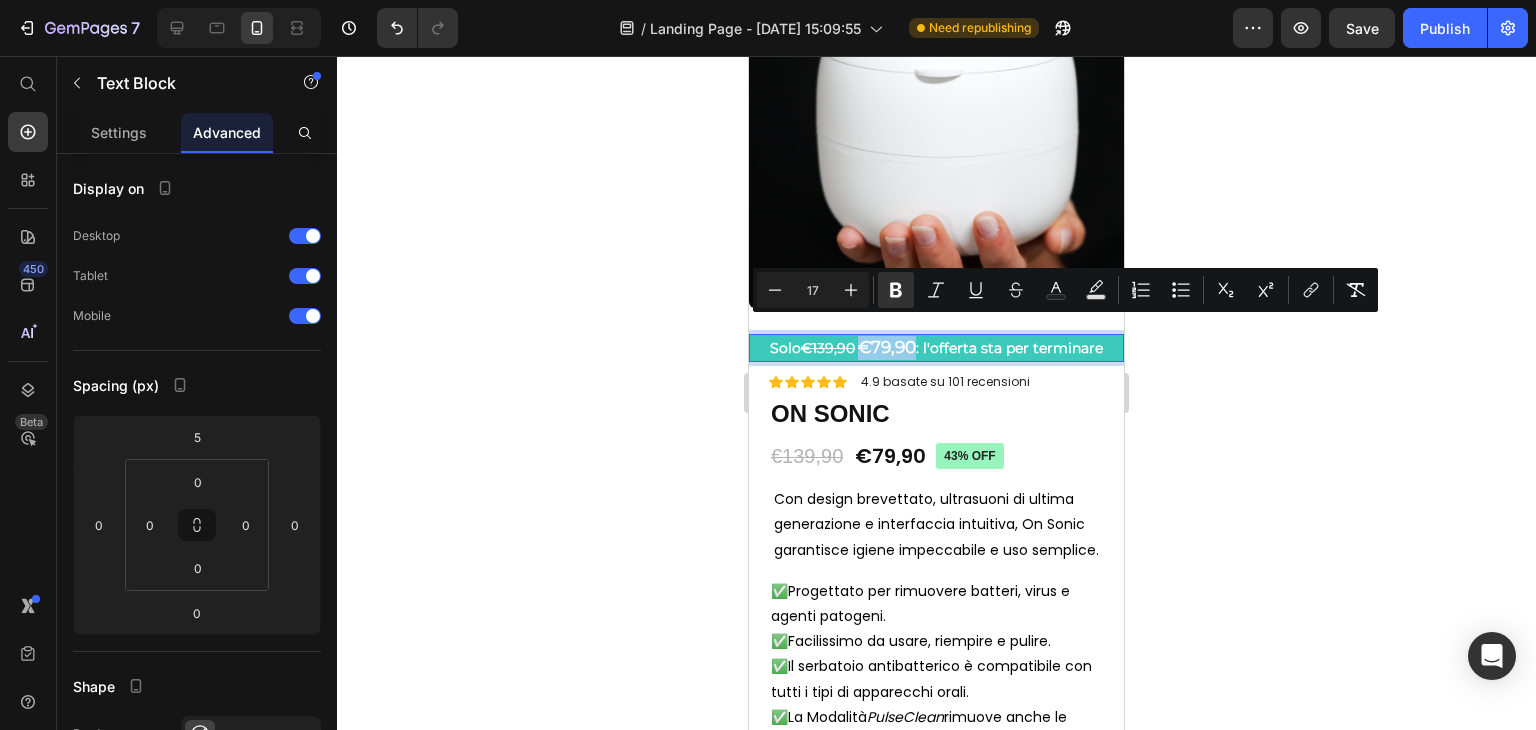 click on "€79,90" at bounding box center [887, 347] 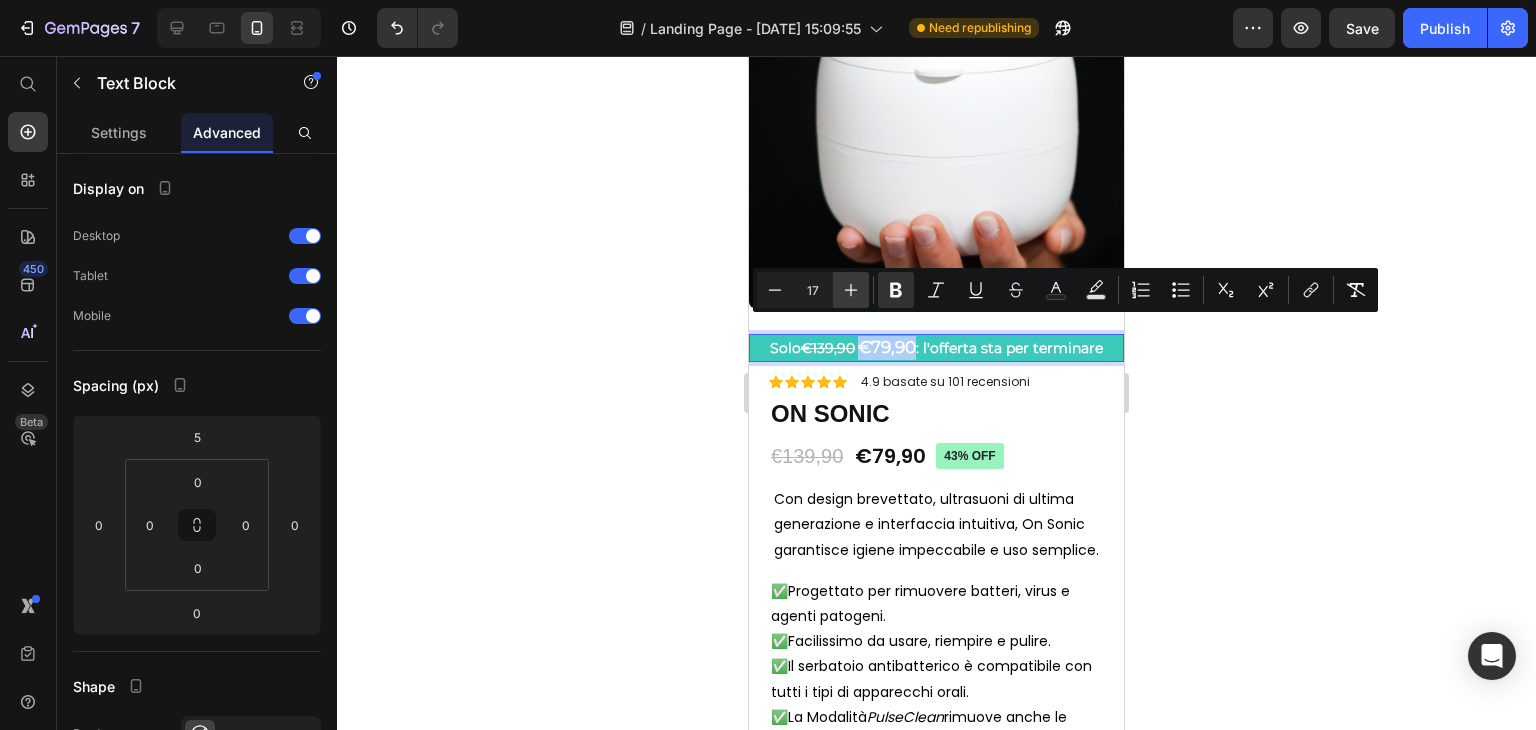 click 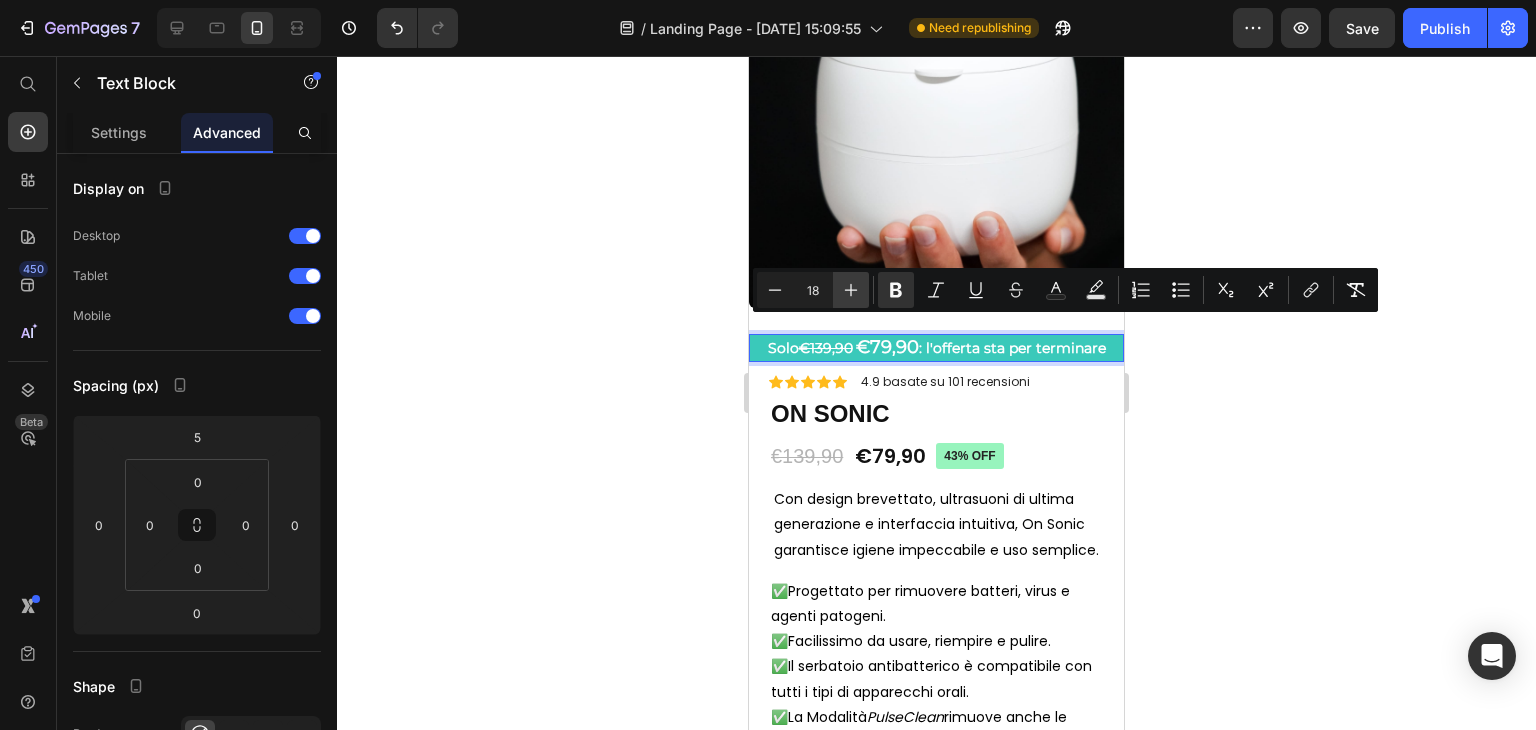 click 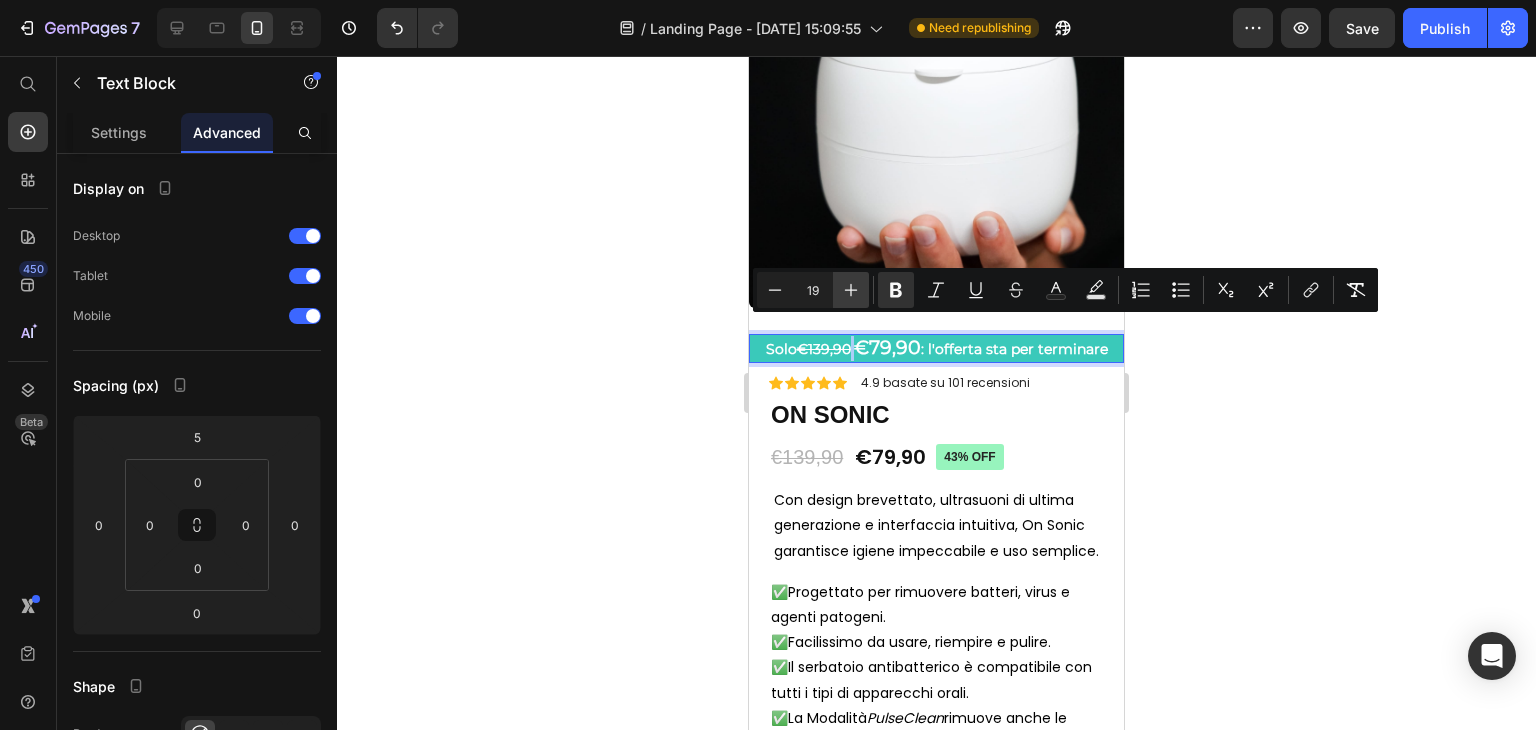 click 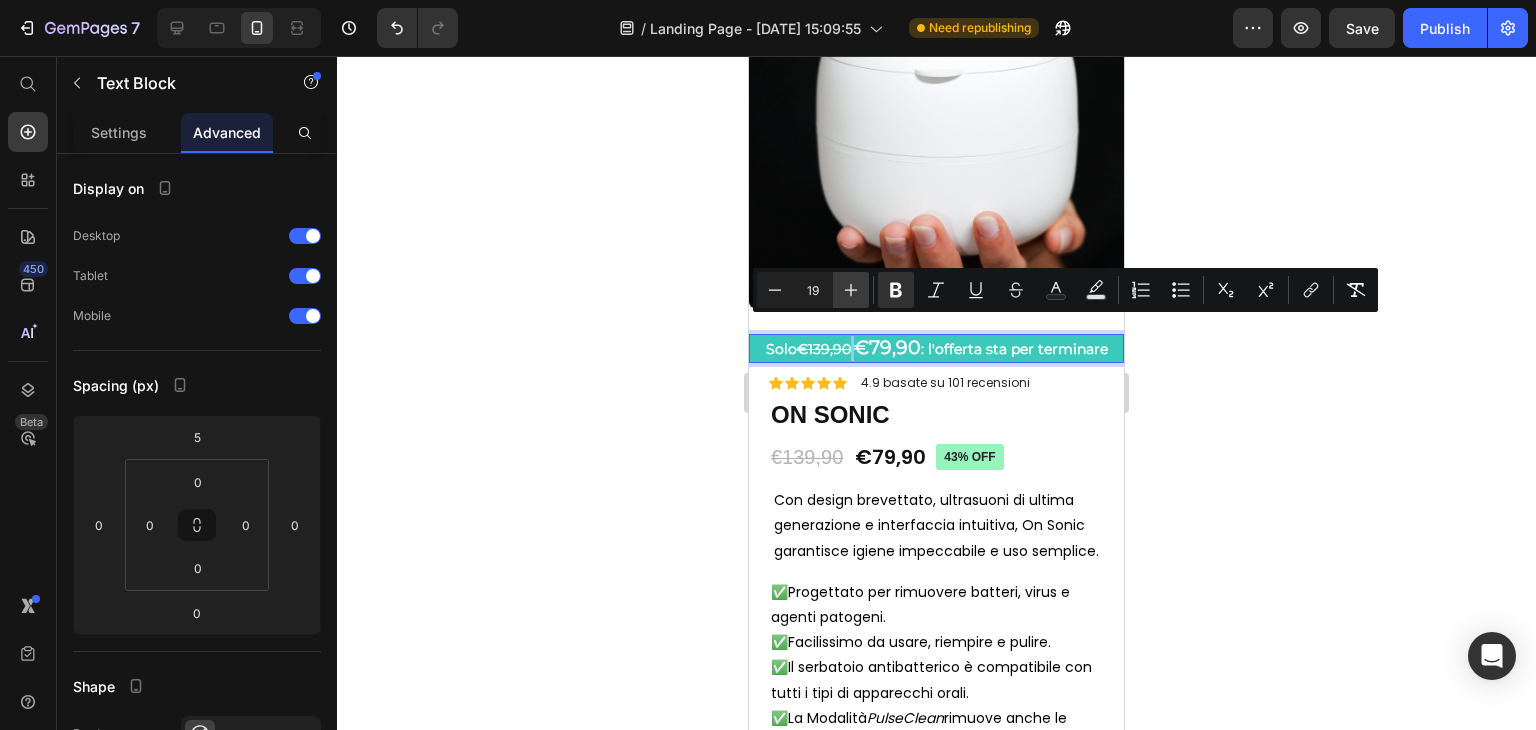 type on "20" 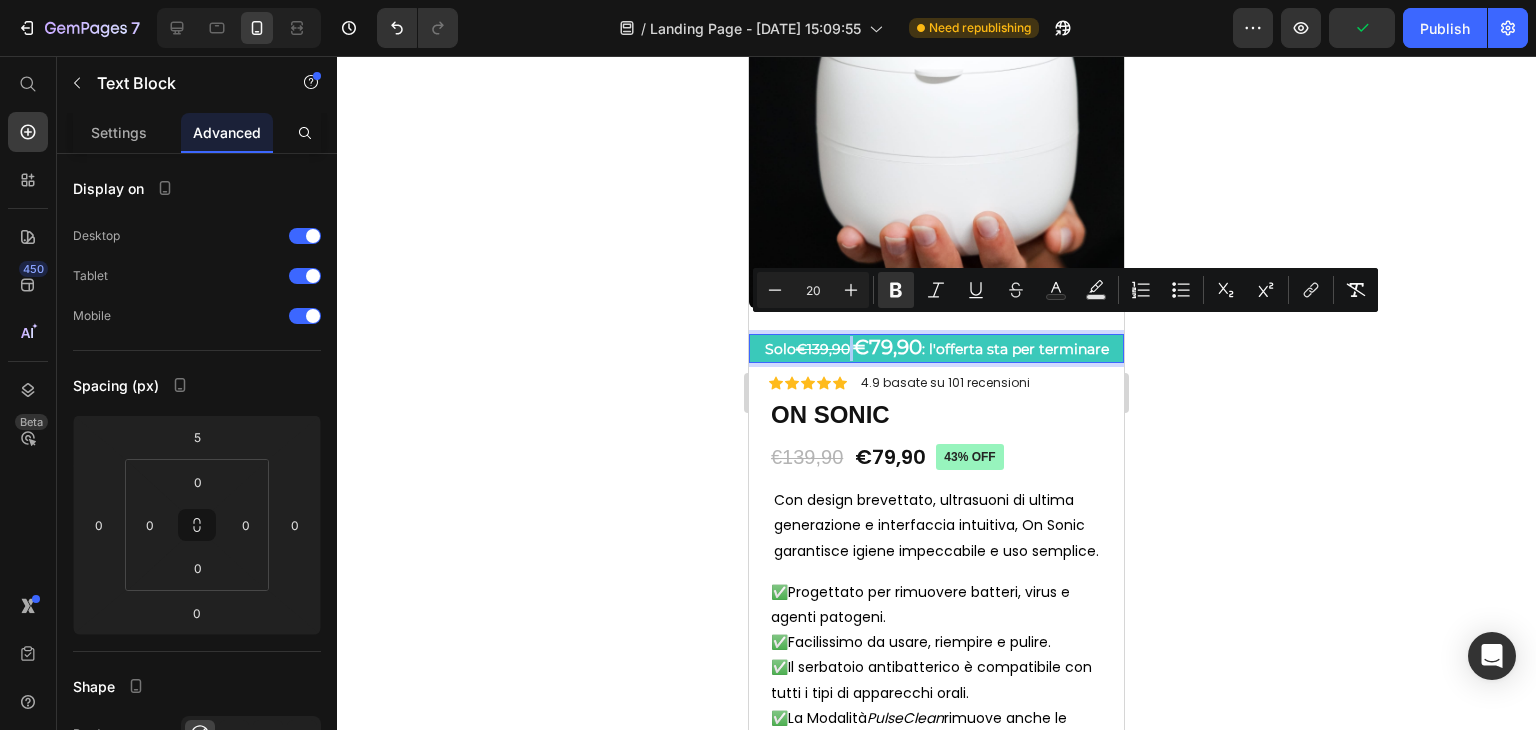 click 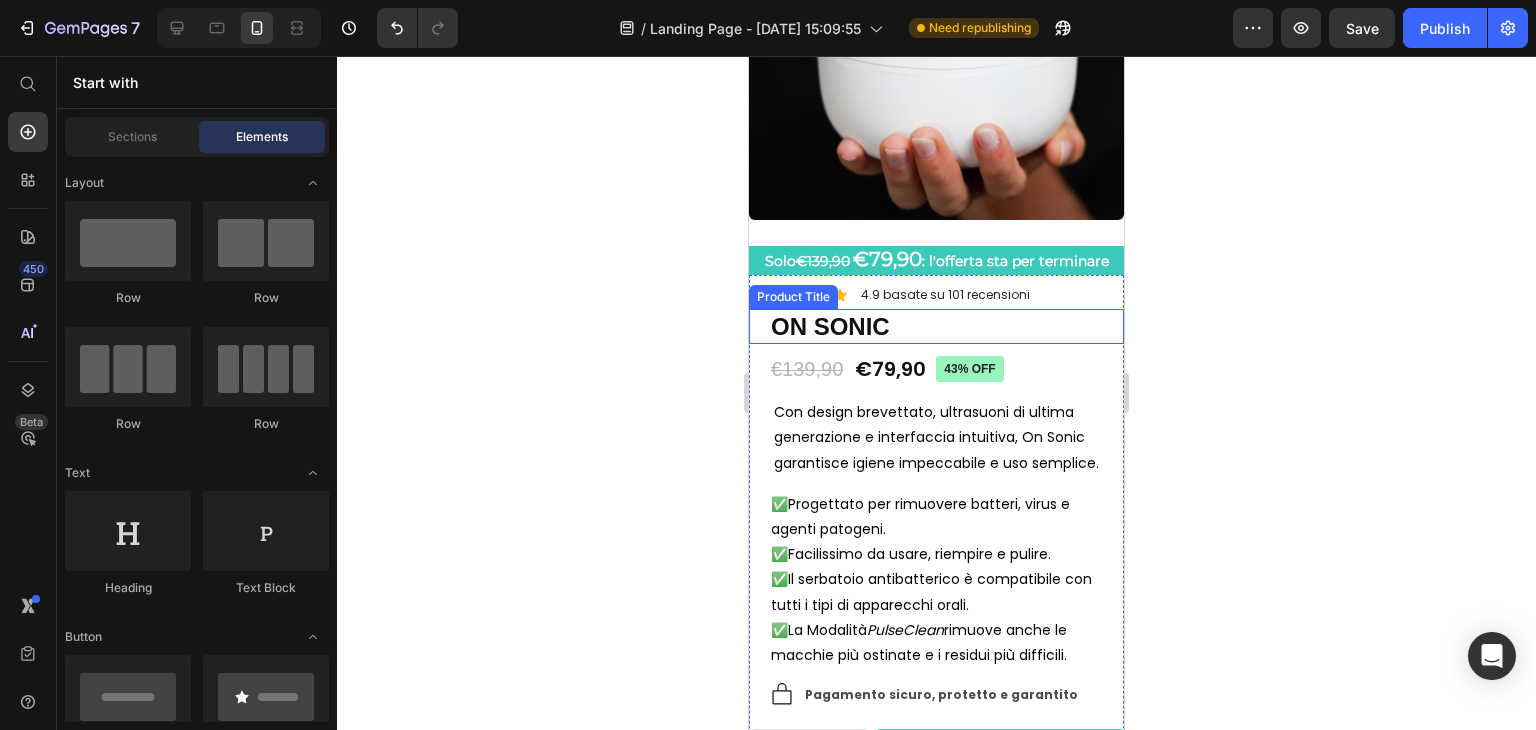 scroll, scrollTop: 286, scrollLeft: 0, axis: vertical 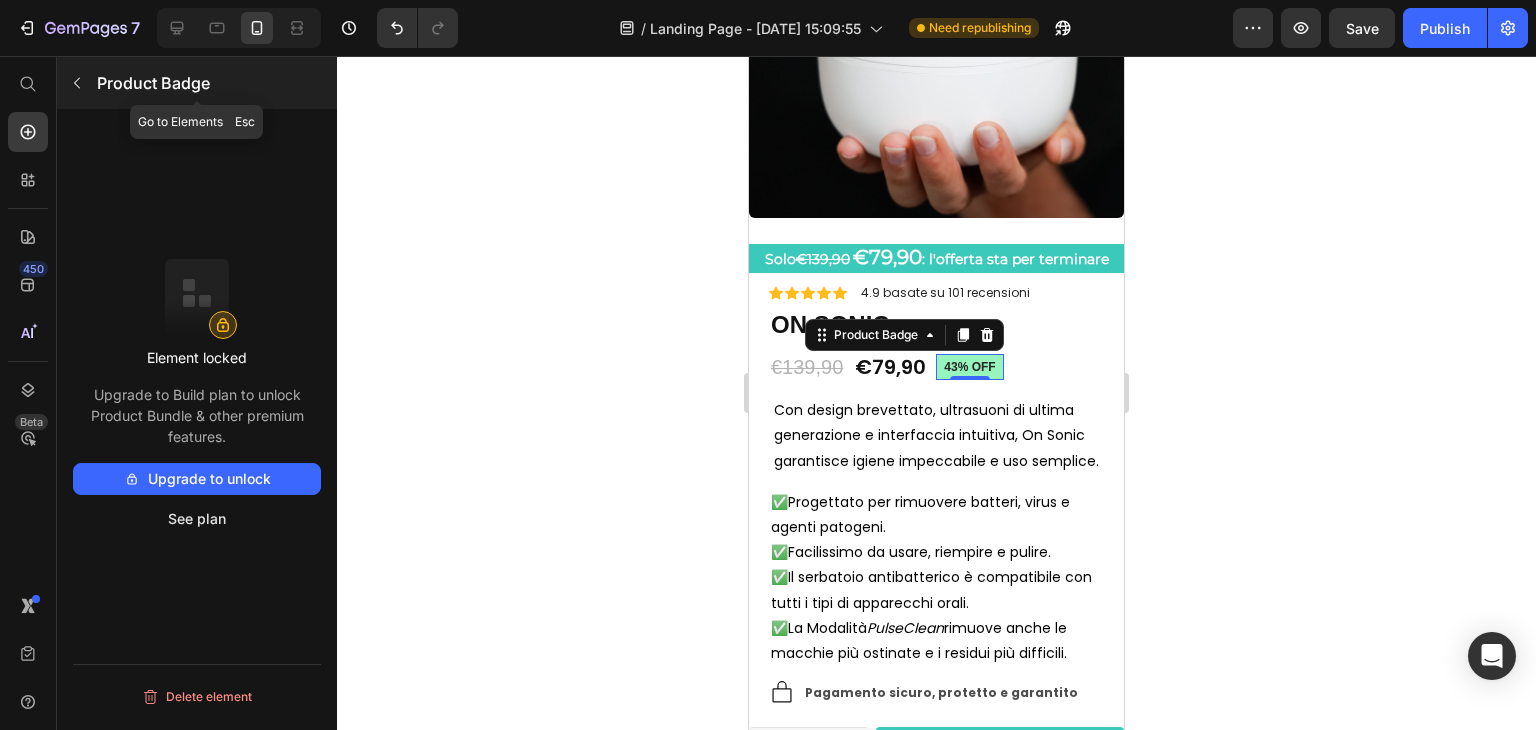 click 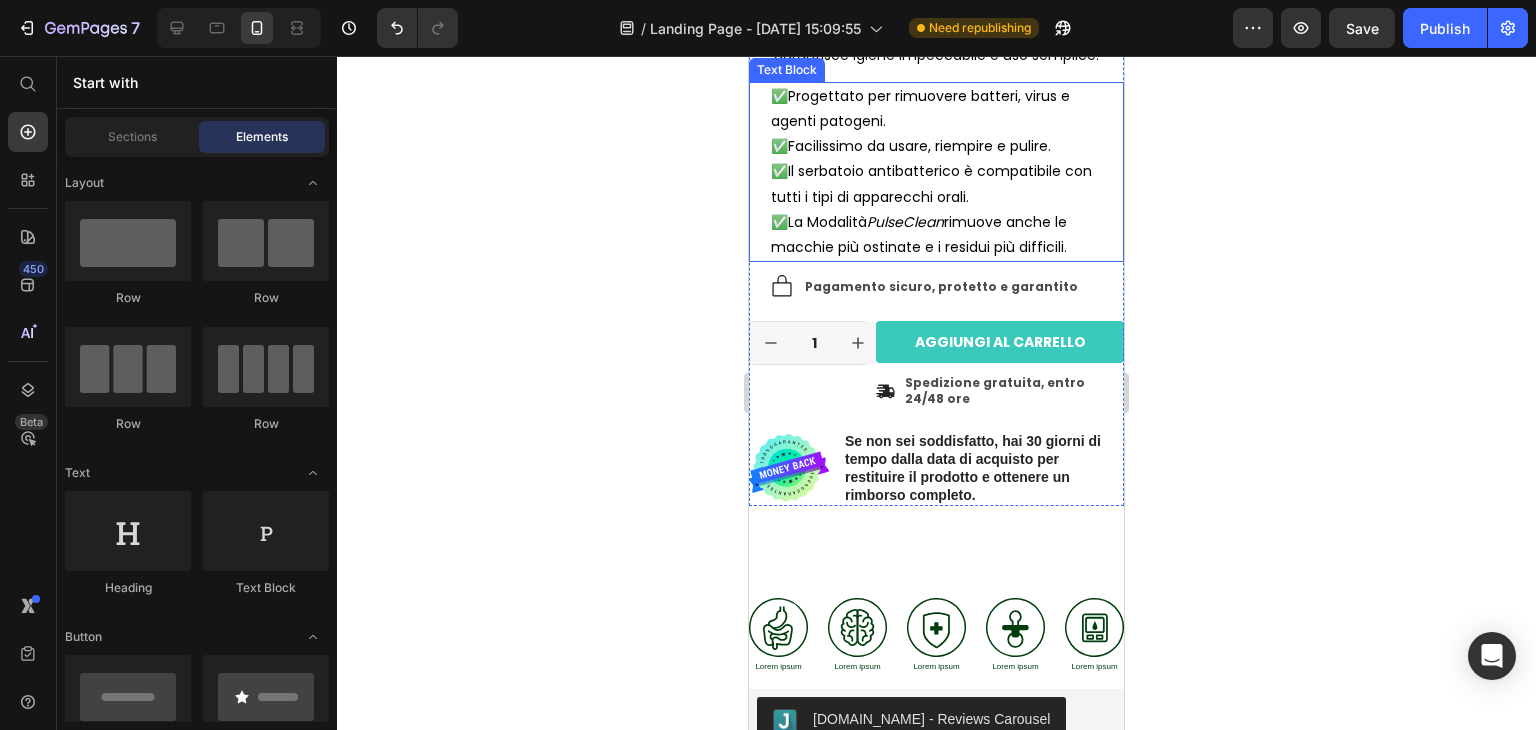 scroll, scrollTop: 694, scrollLeft: 0, axis: vertical 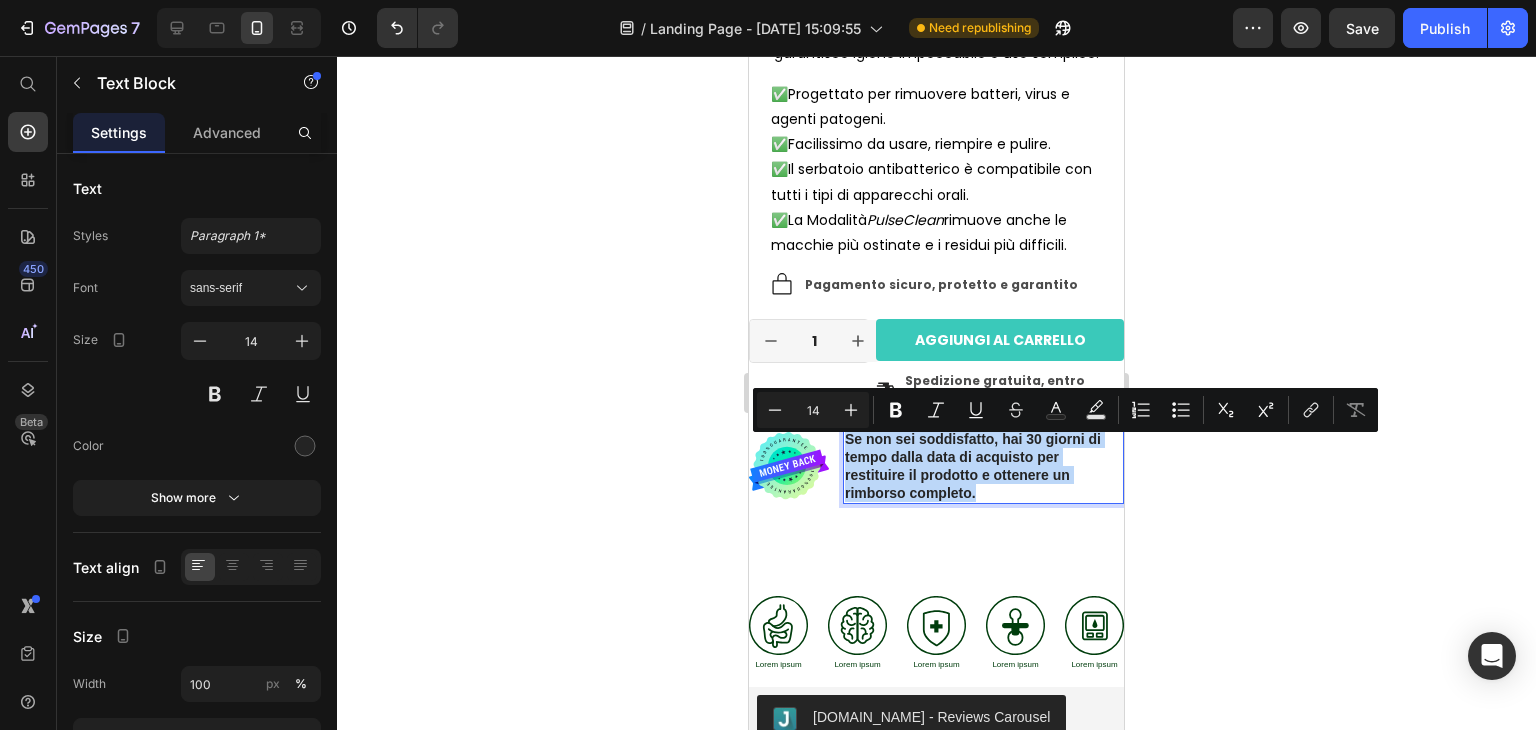 drag, startPoint x: 844, startPoint y: 446, endPoint x: 996, endPoint y: 499, distance: 160.97516 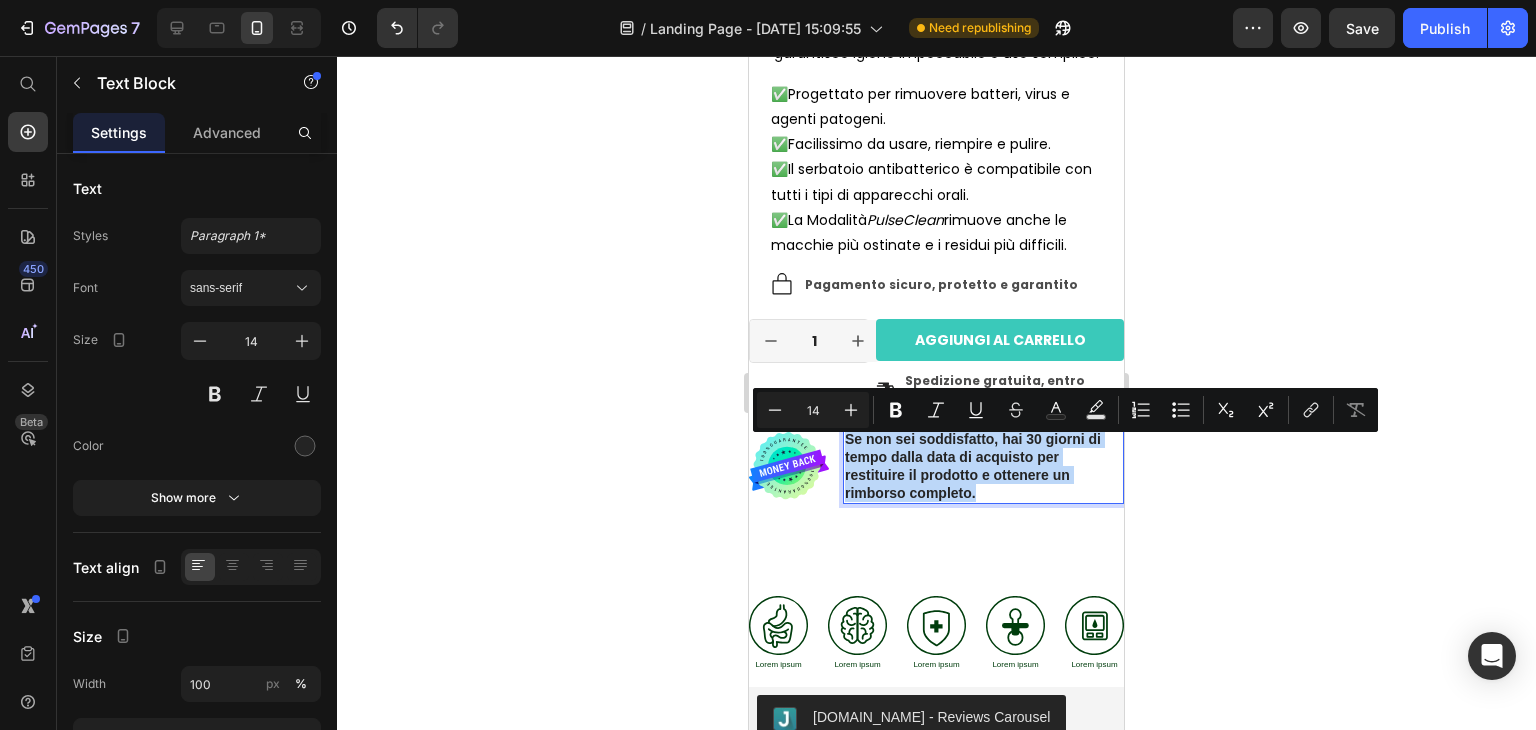 click on "Se non sei soddisfatto, hai 30 giorni di tempo dalla data di acquisto per restituire il prodotto e ottenere un rimborso completo." at bounding box center (983, 466) 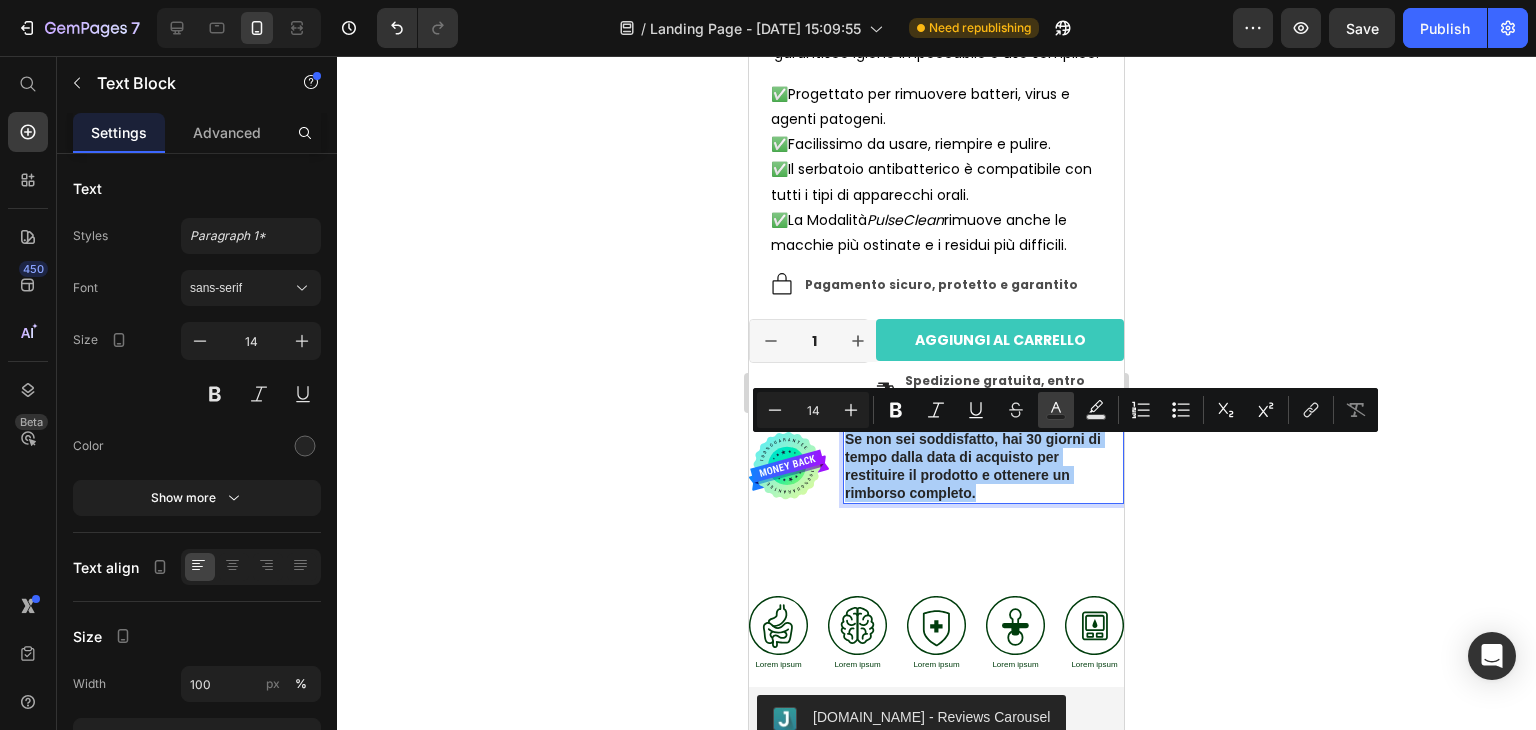 click 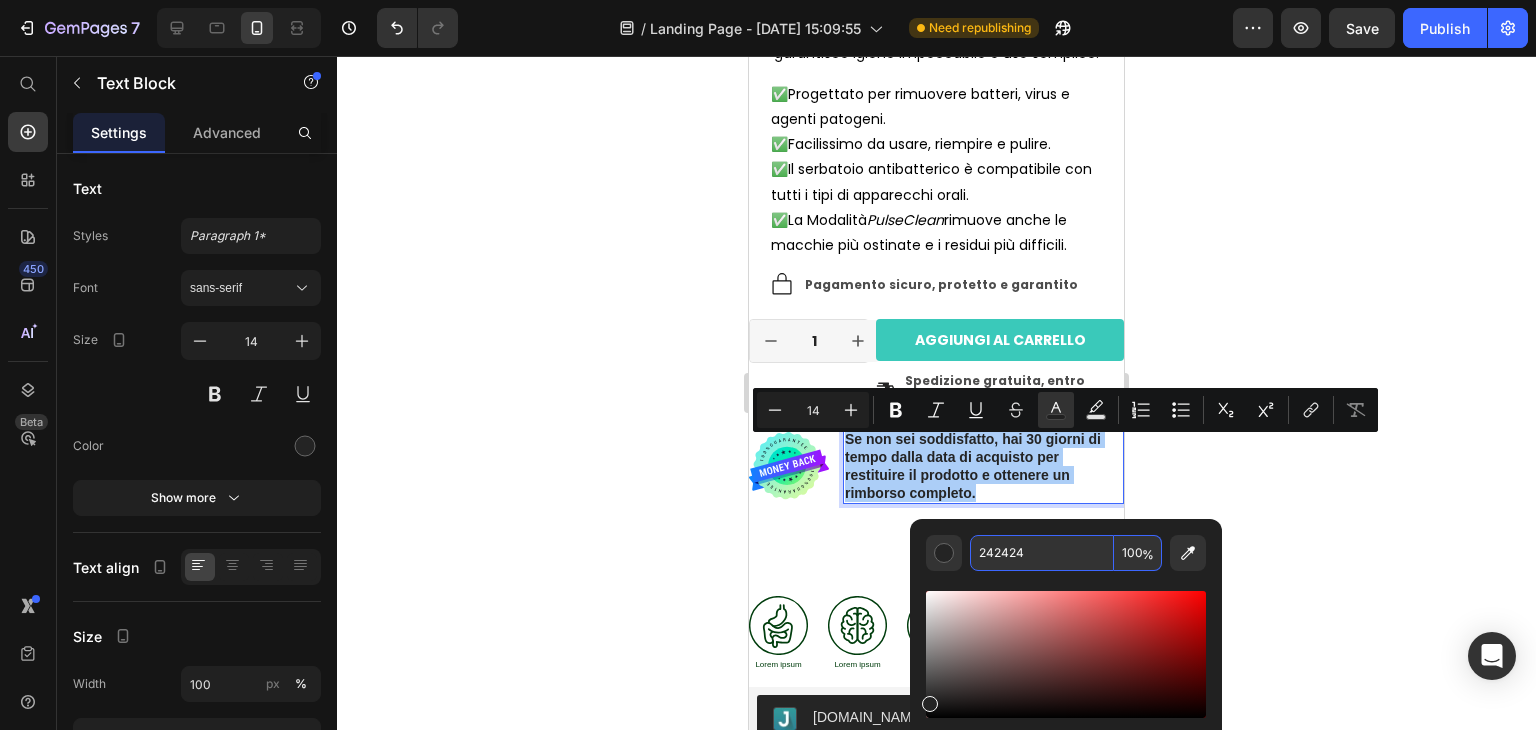 click on "242424" at bounding box center [1042, 553] 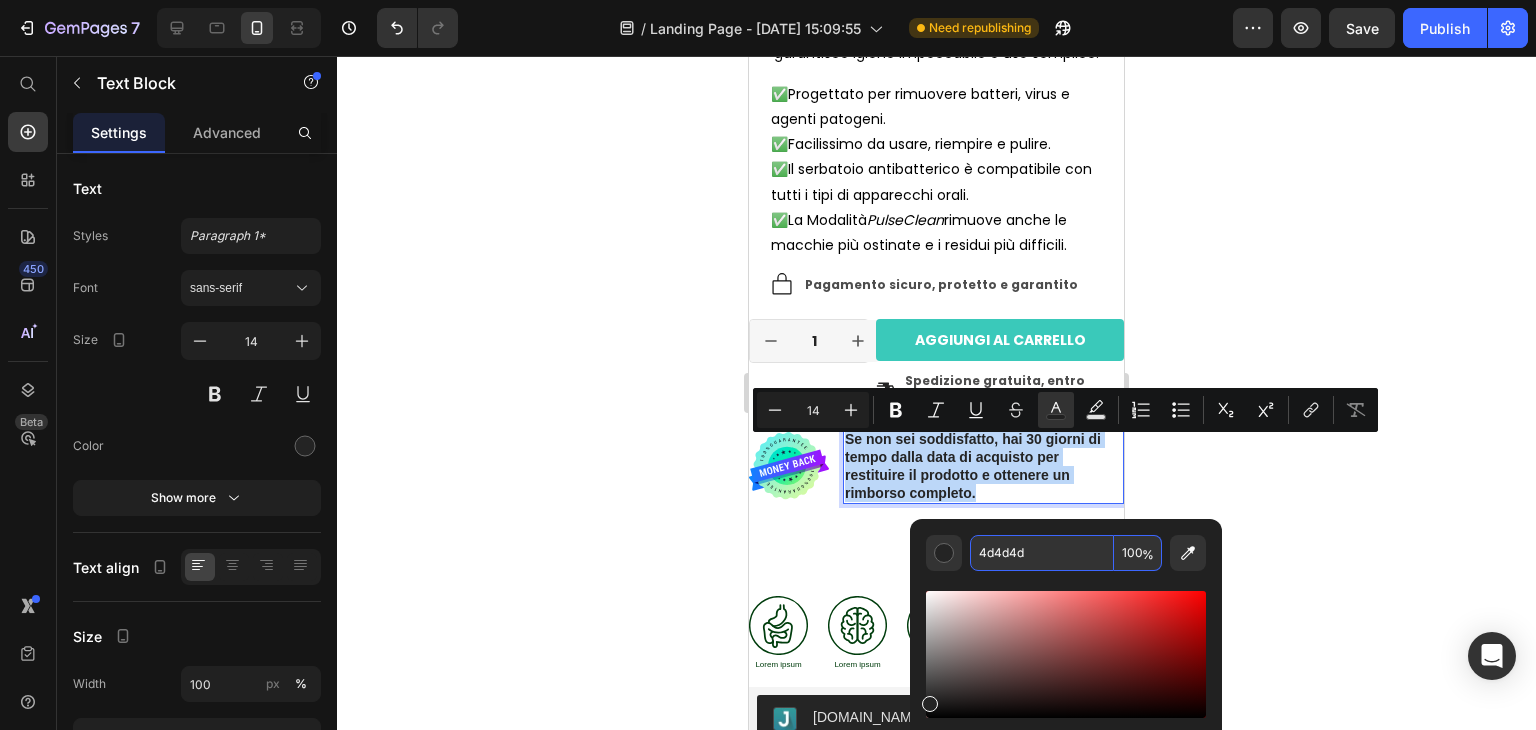type on "4D4D4D" 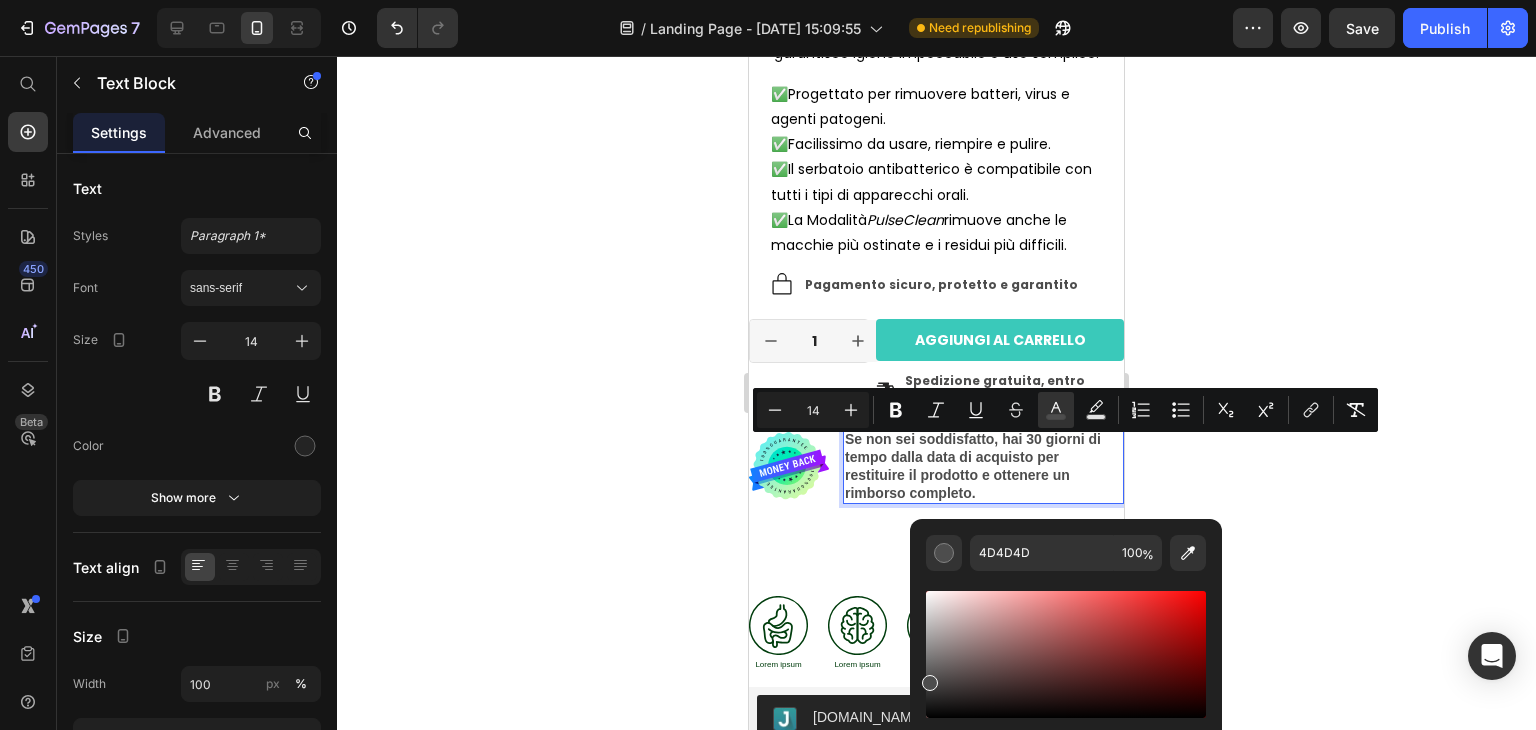 click 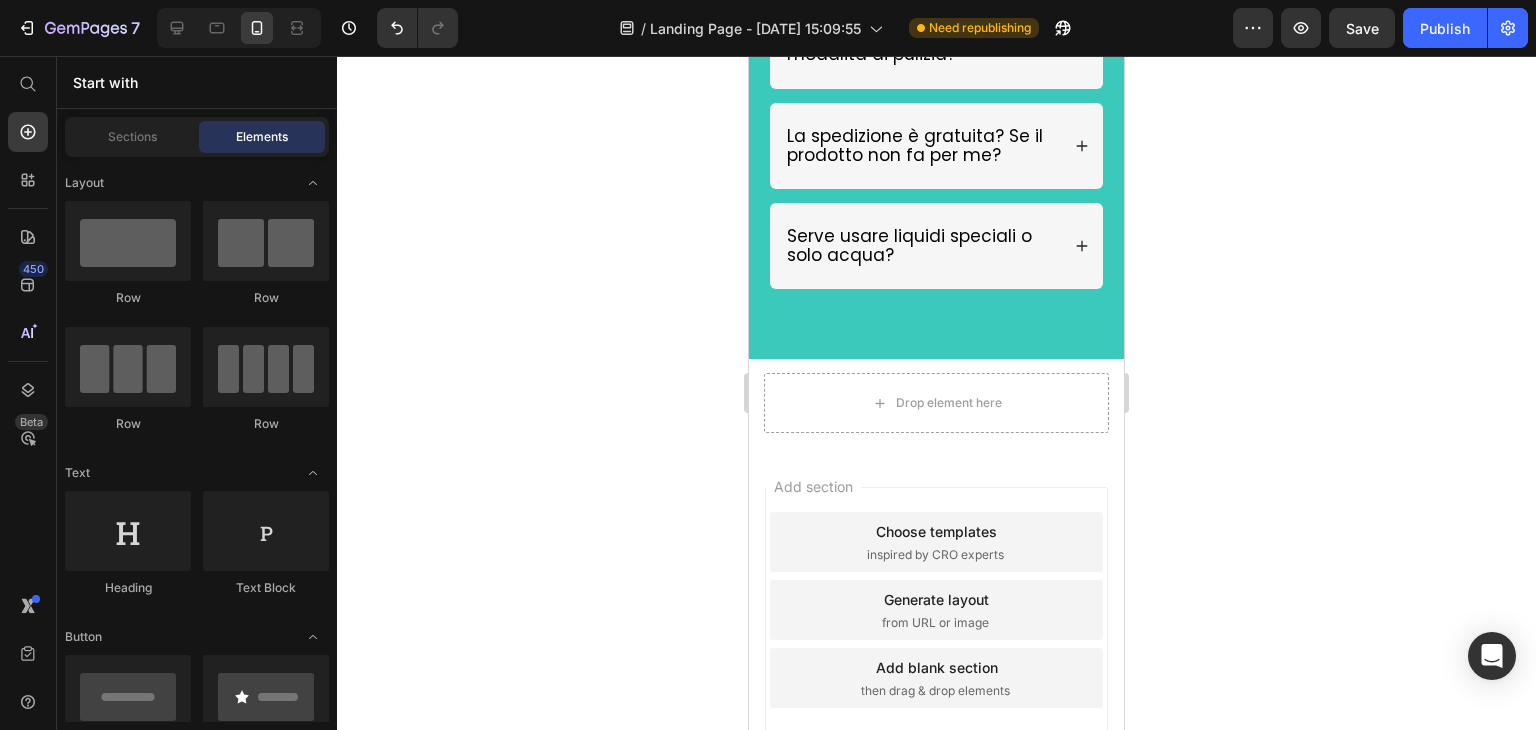 scroll, scrollTop: 7632, scrollLeft: 0, axis: vertical 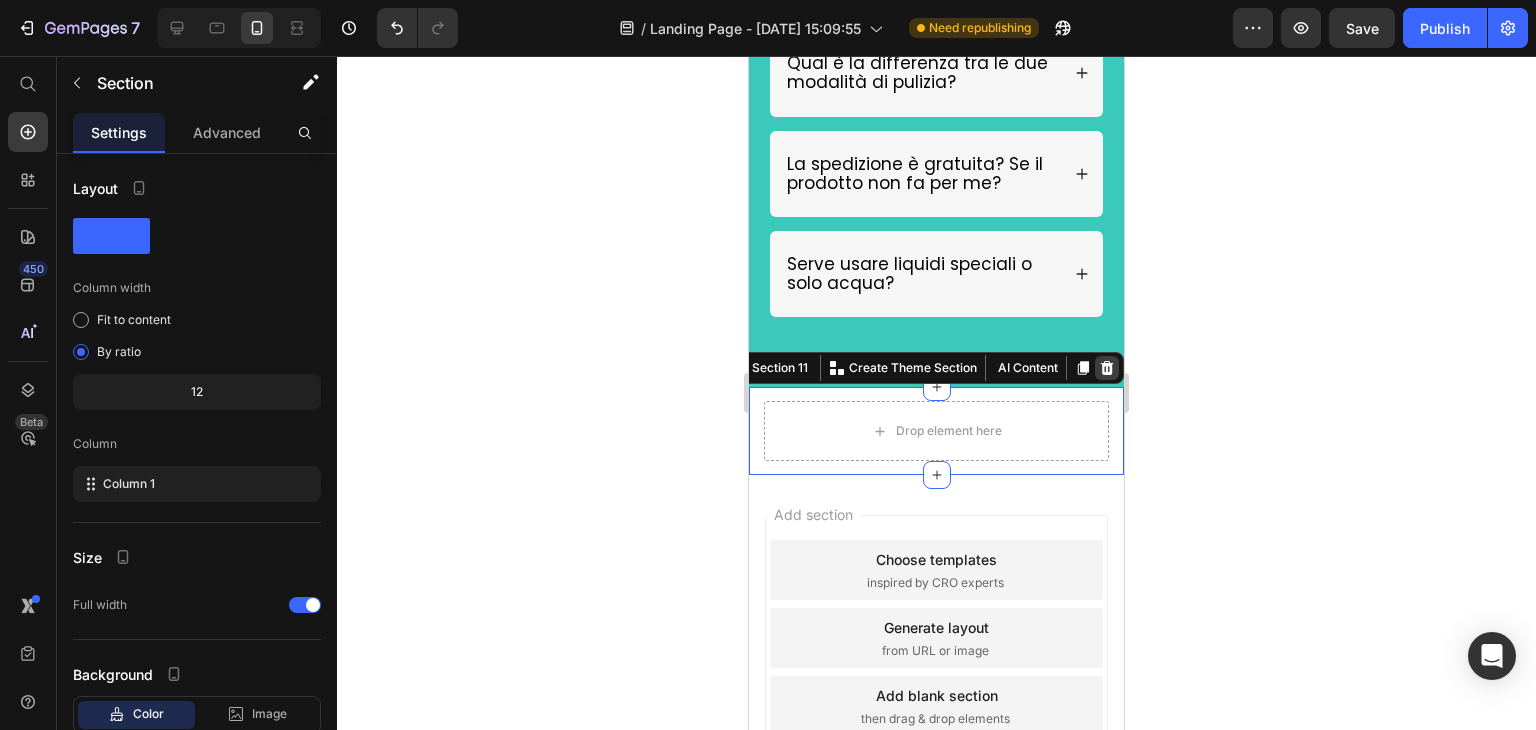 click 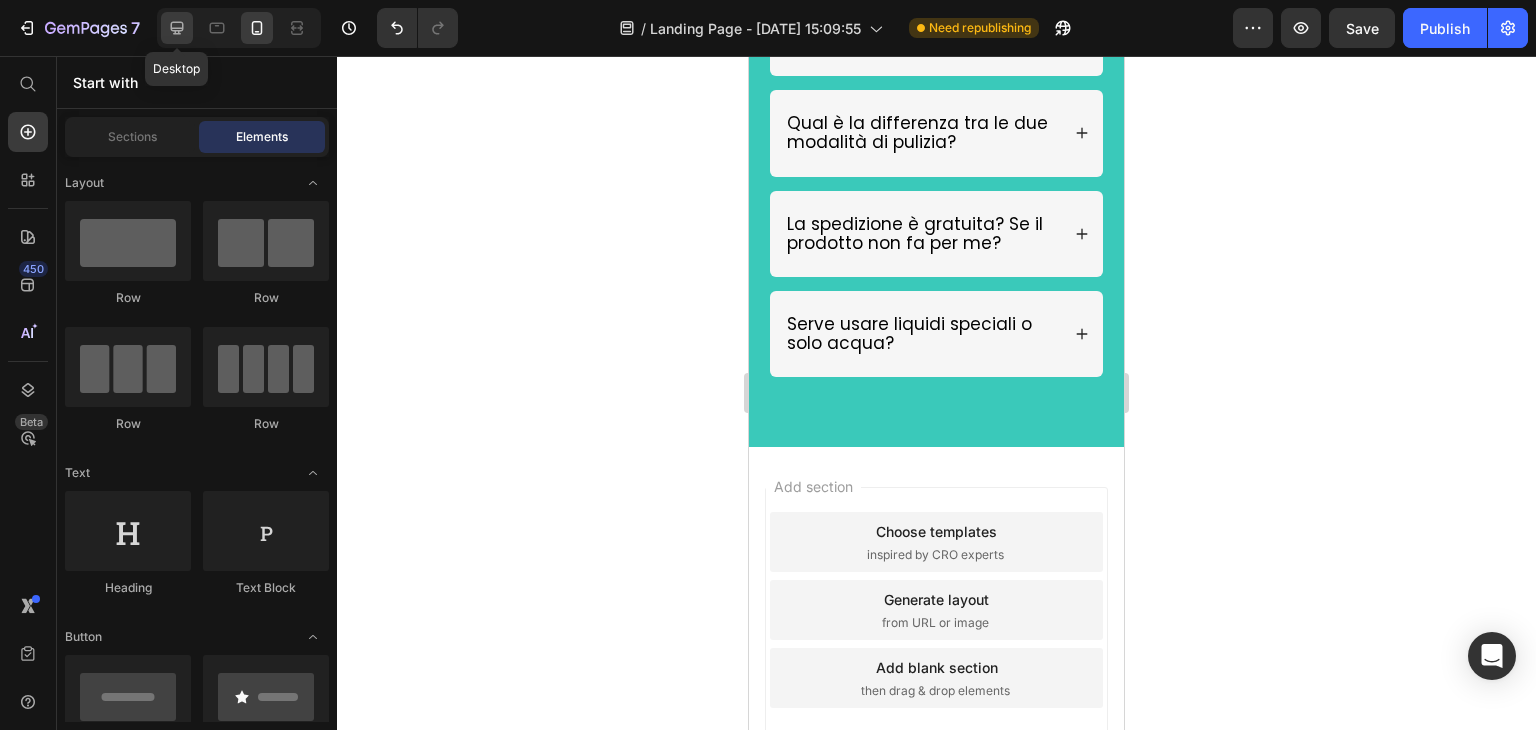 click 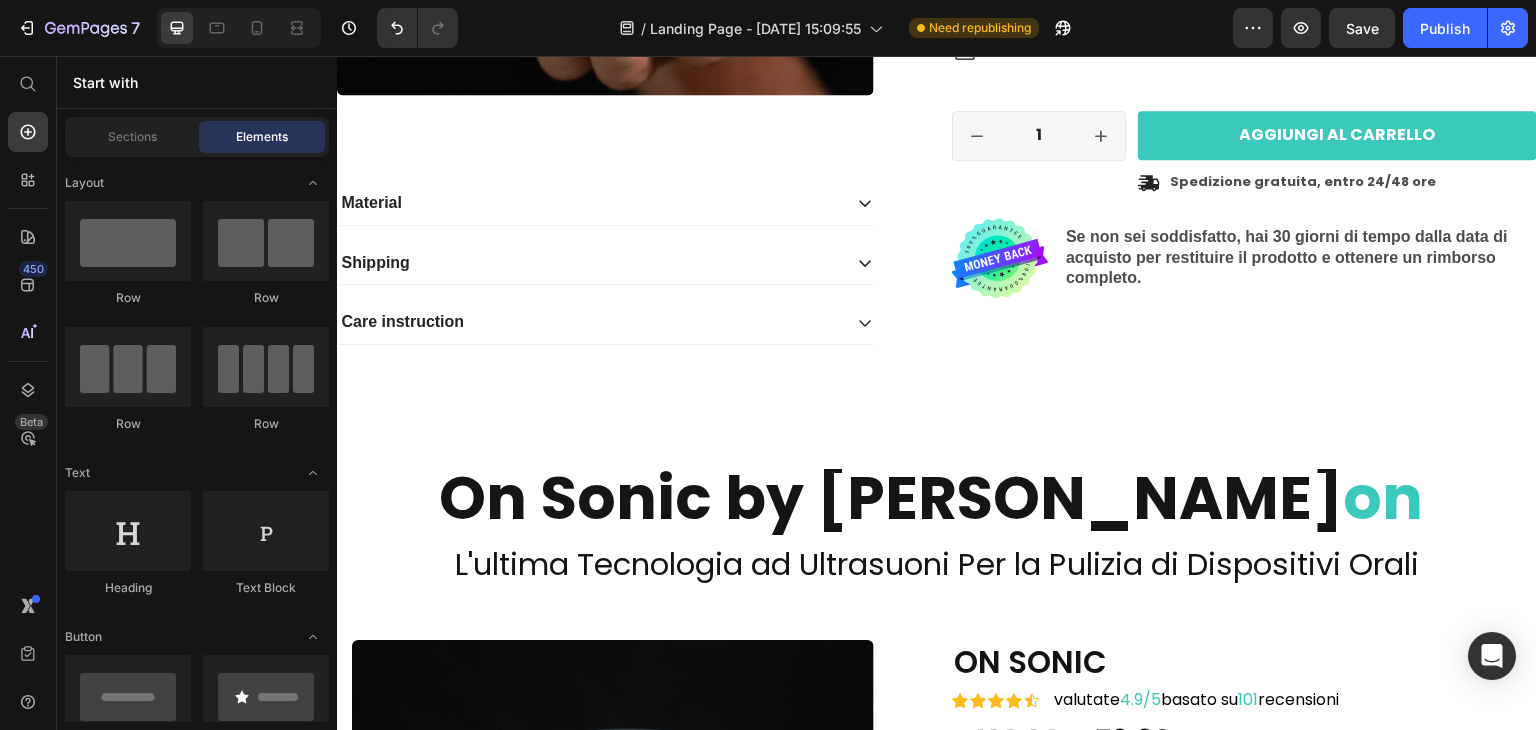 scroll, scrollTop: 0, scrollLeft: 0, axis: both 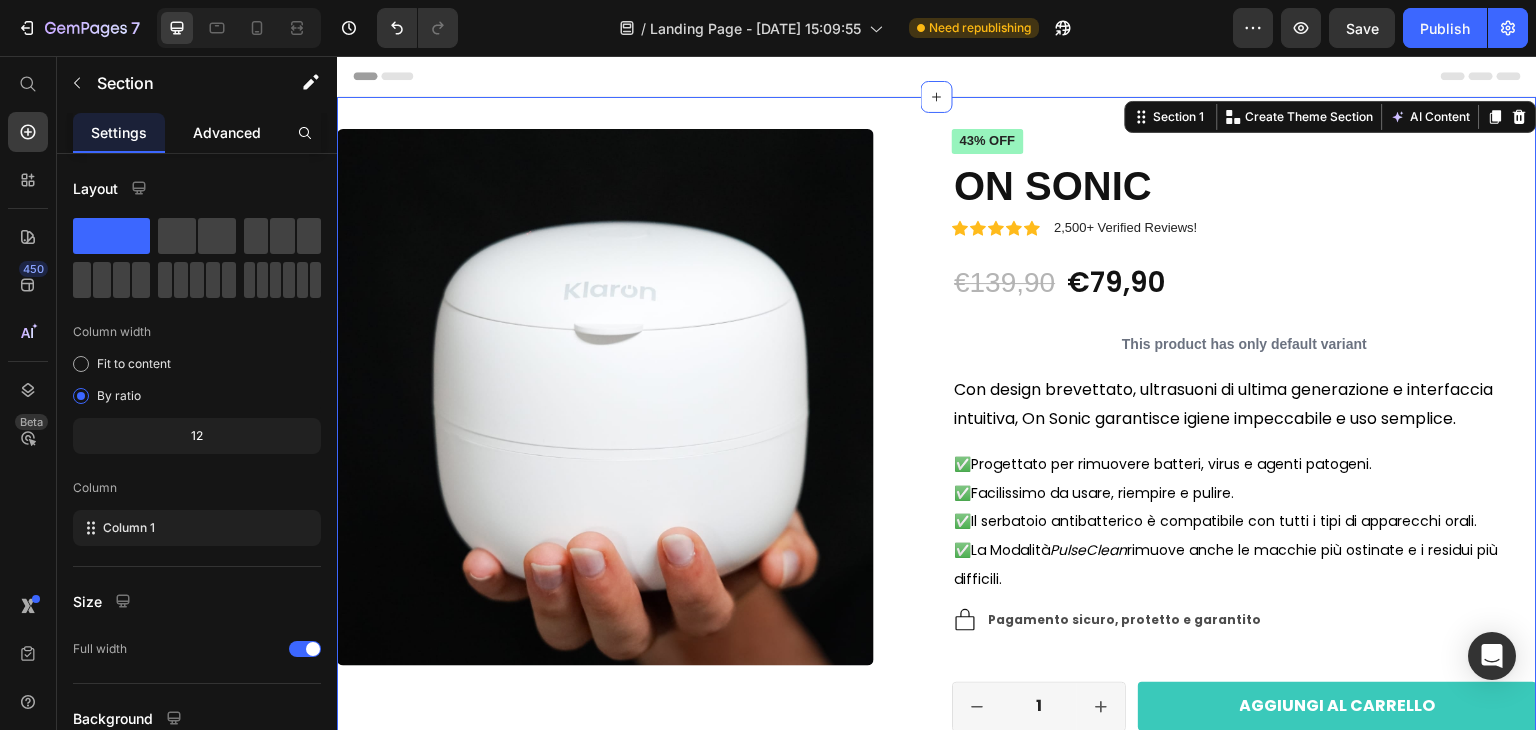 click on "Advanced" at bounding box center (227, 132) 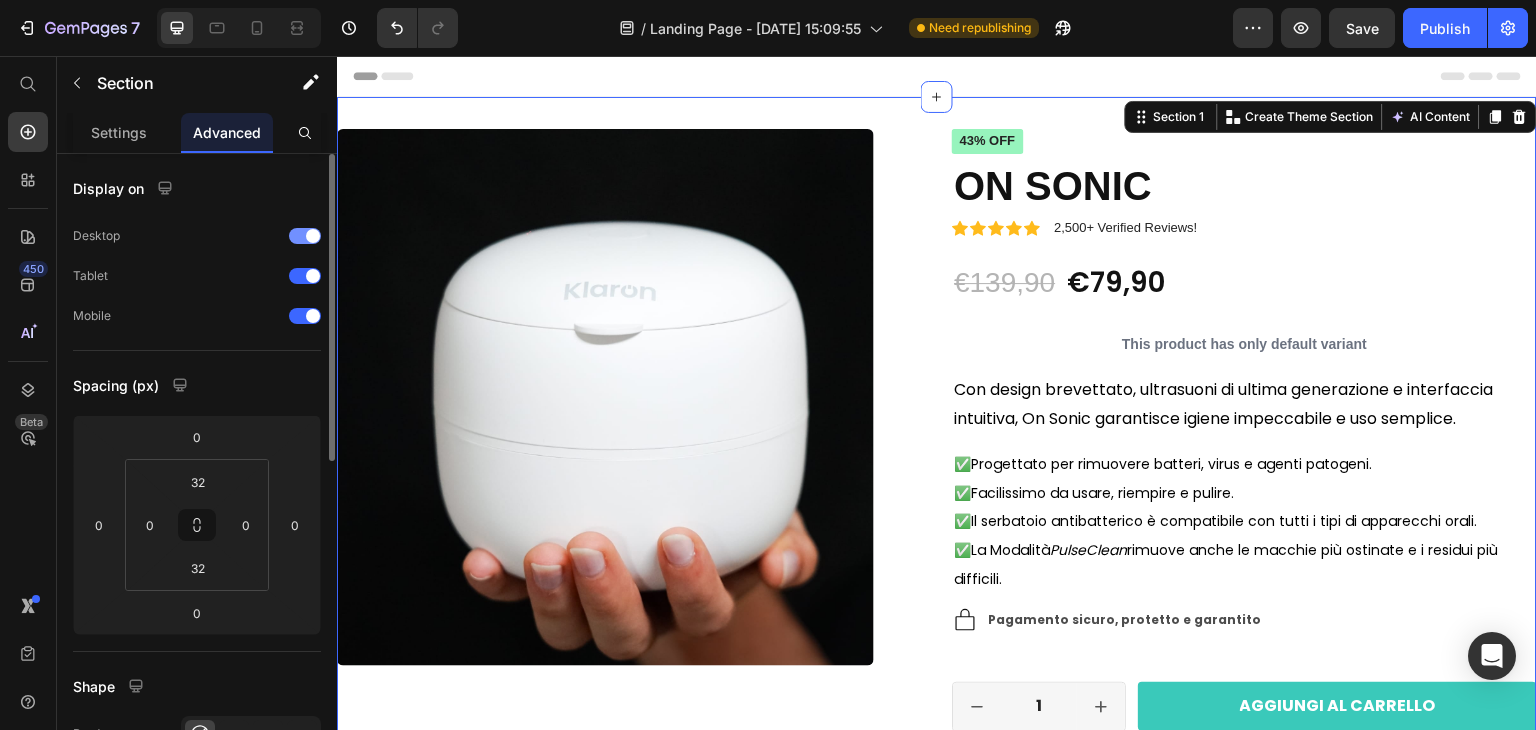 click at bounding box center (313, 236) 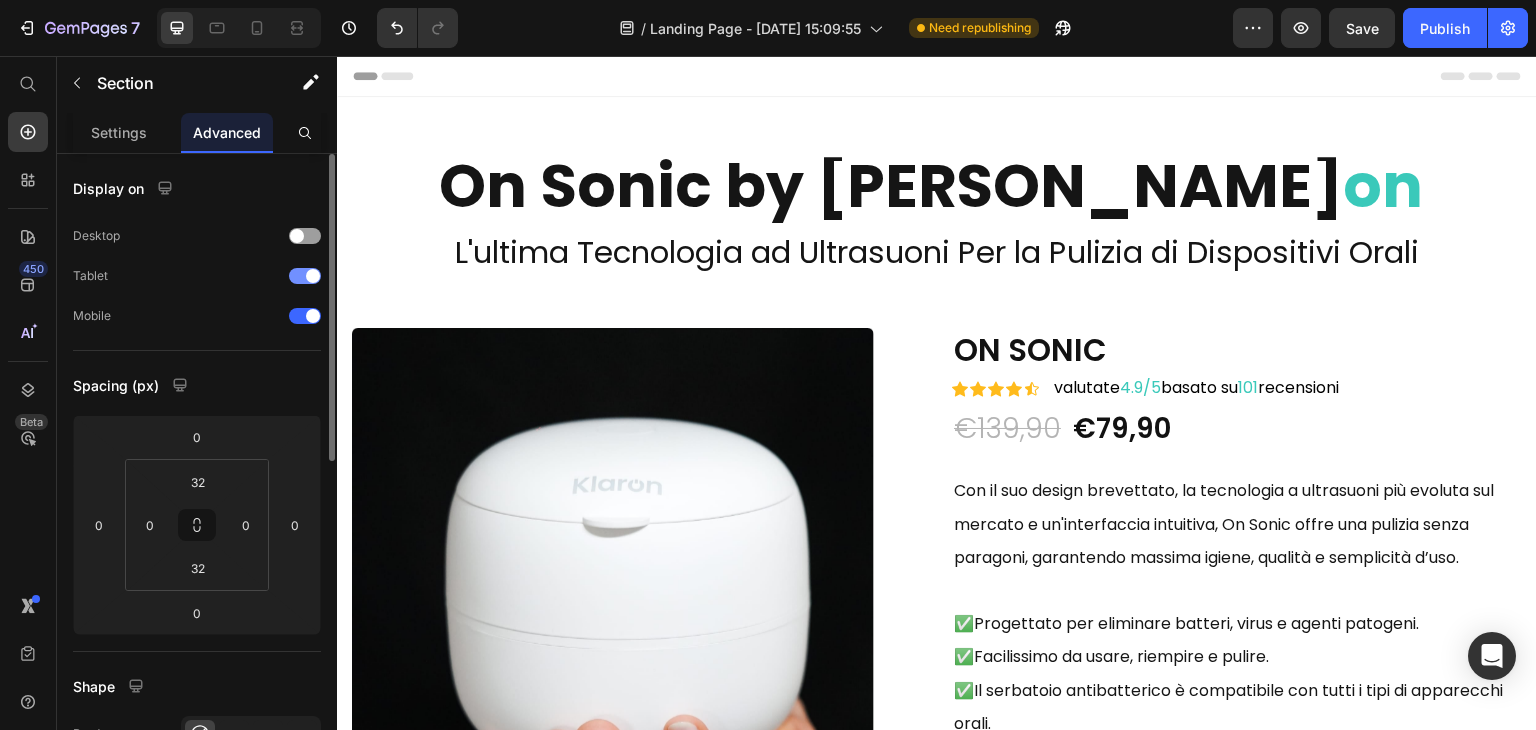 click at bounding box center [313, 276] 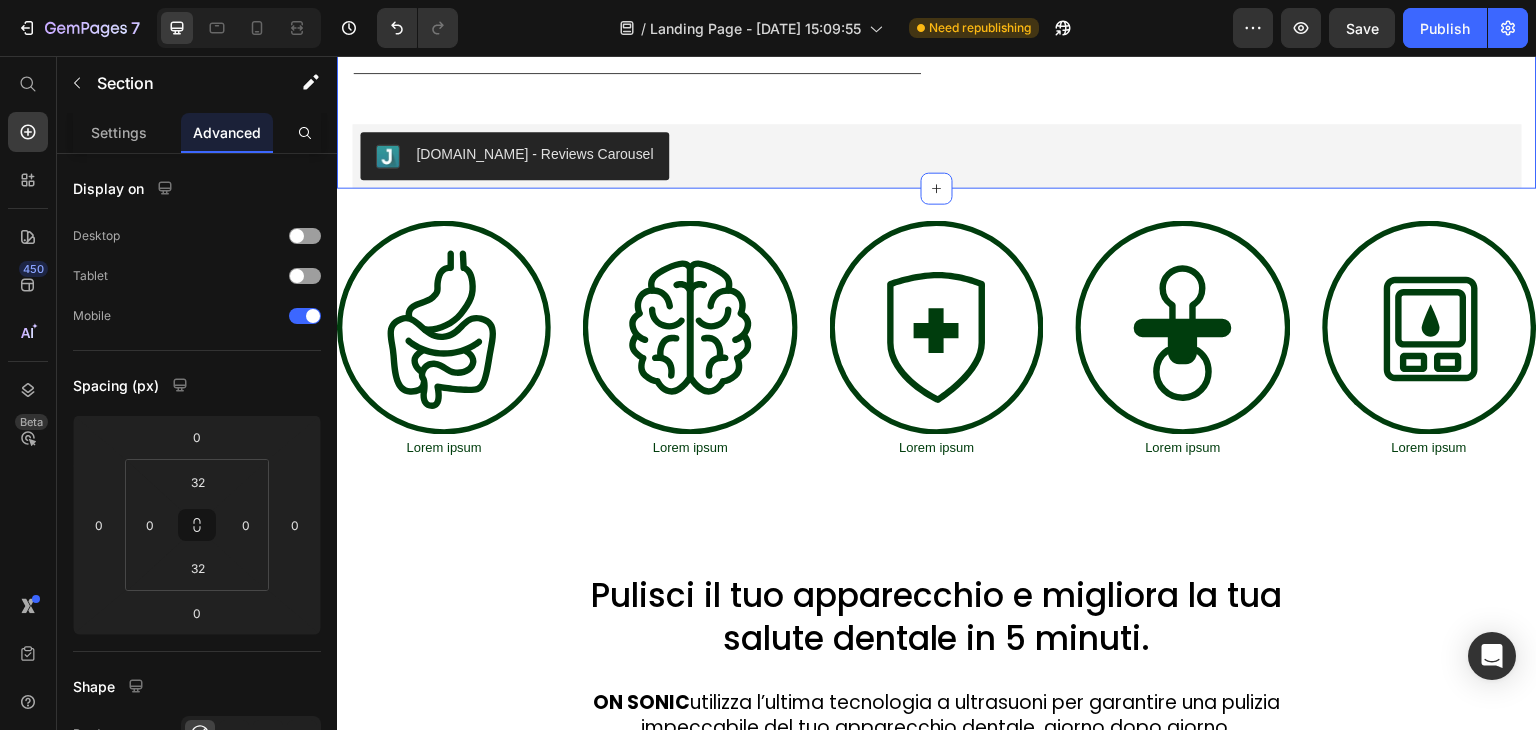 scroll, scrollTop: 1482, scrollLeft: 0, axis: vertical 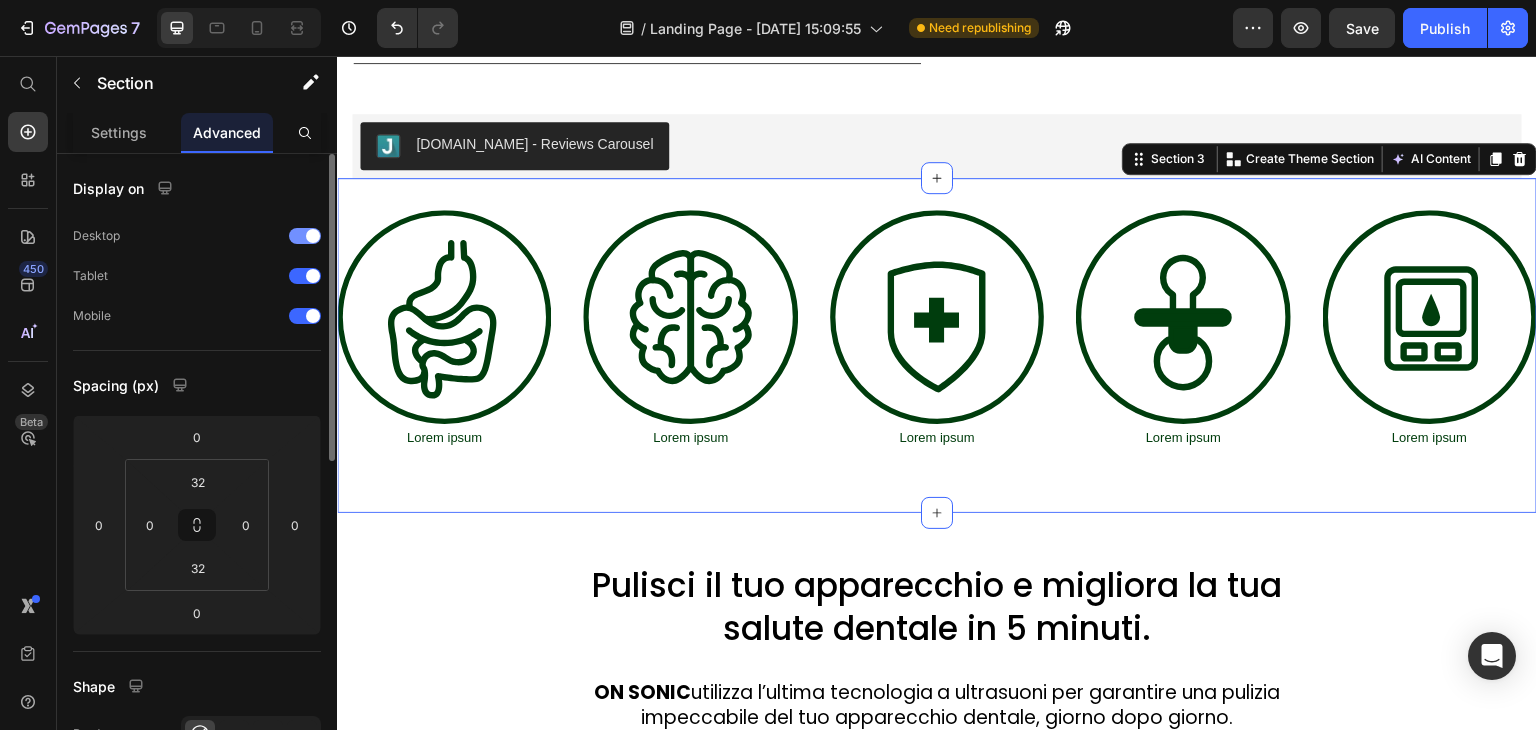 click at bounding box center [313, 236] 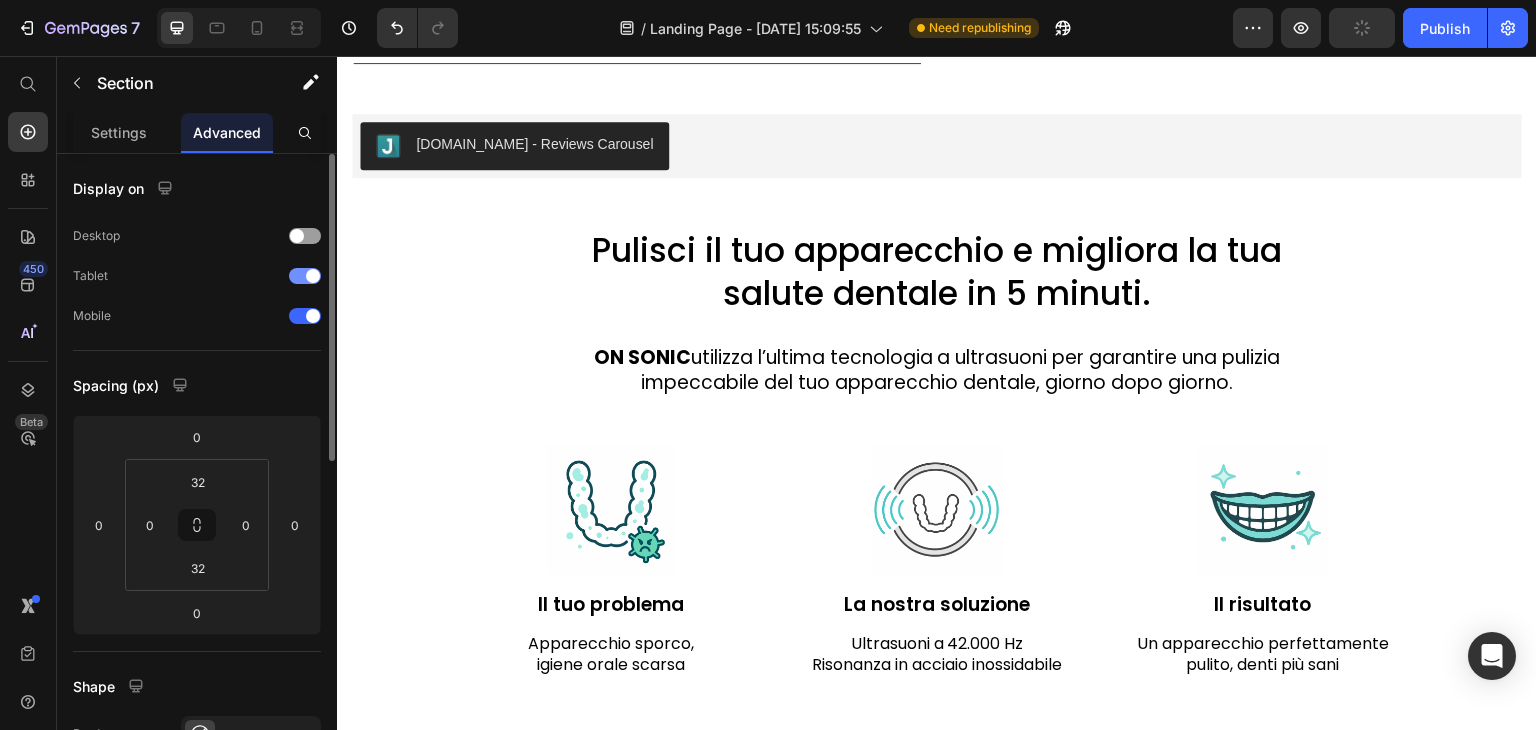 click at bounding box center [313, 276] 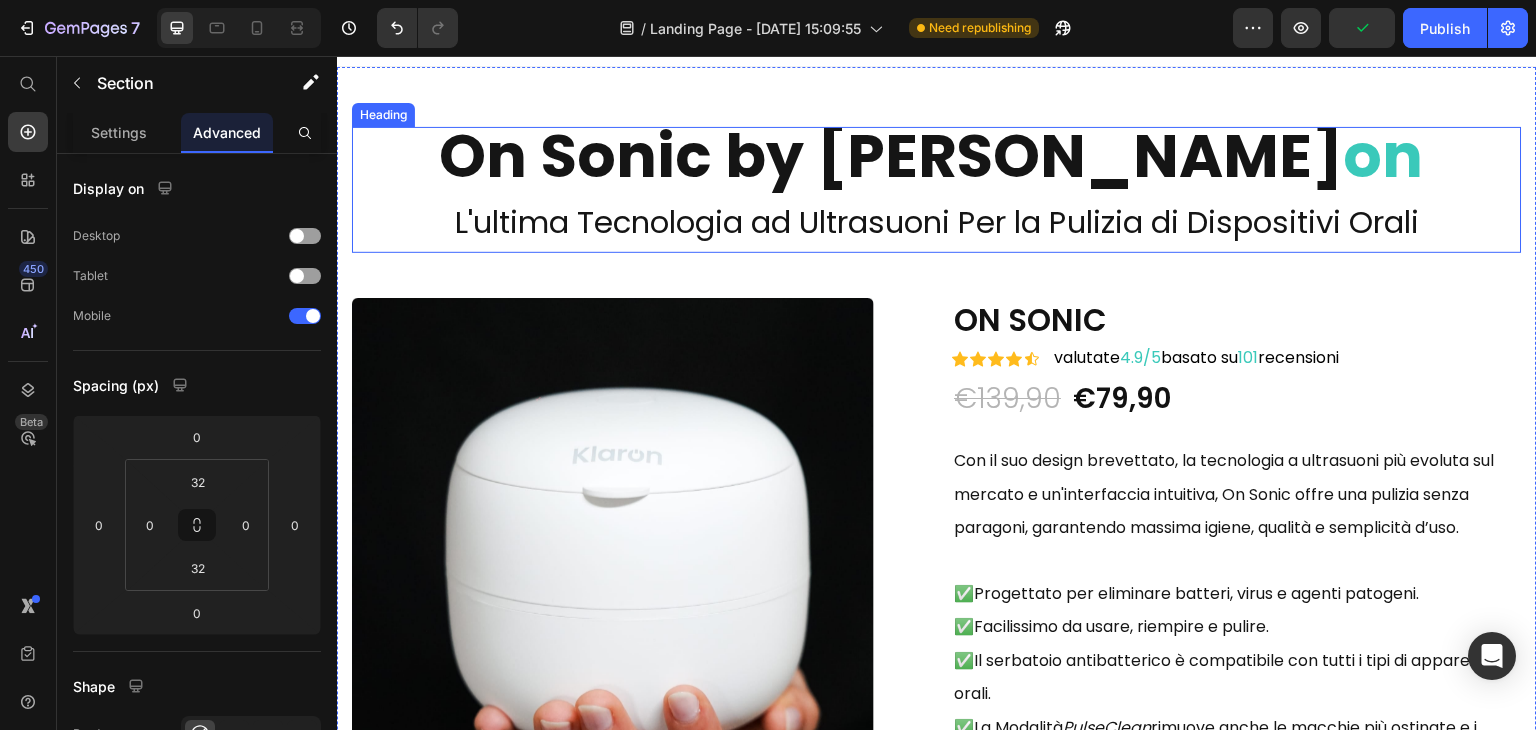 scroll, scrollTop: 0, scrollLeft: 0, axis: both 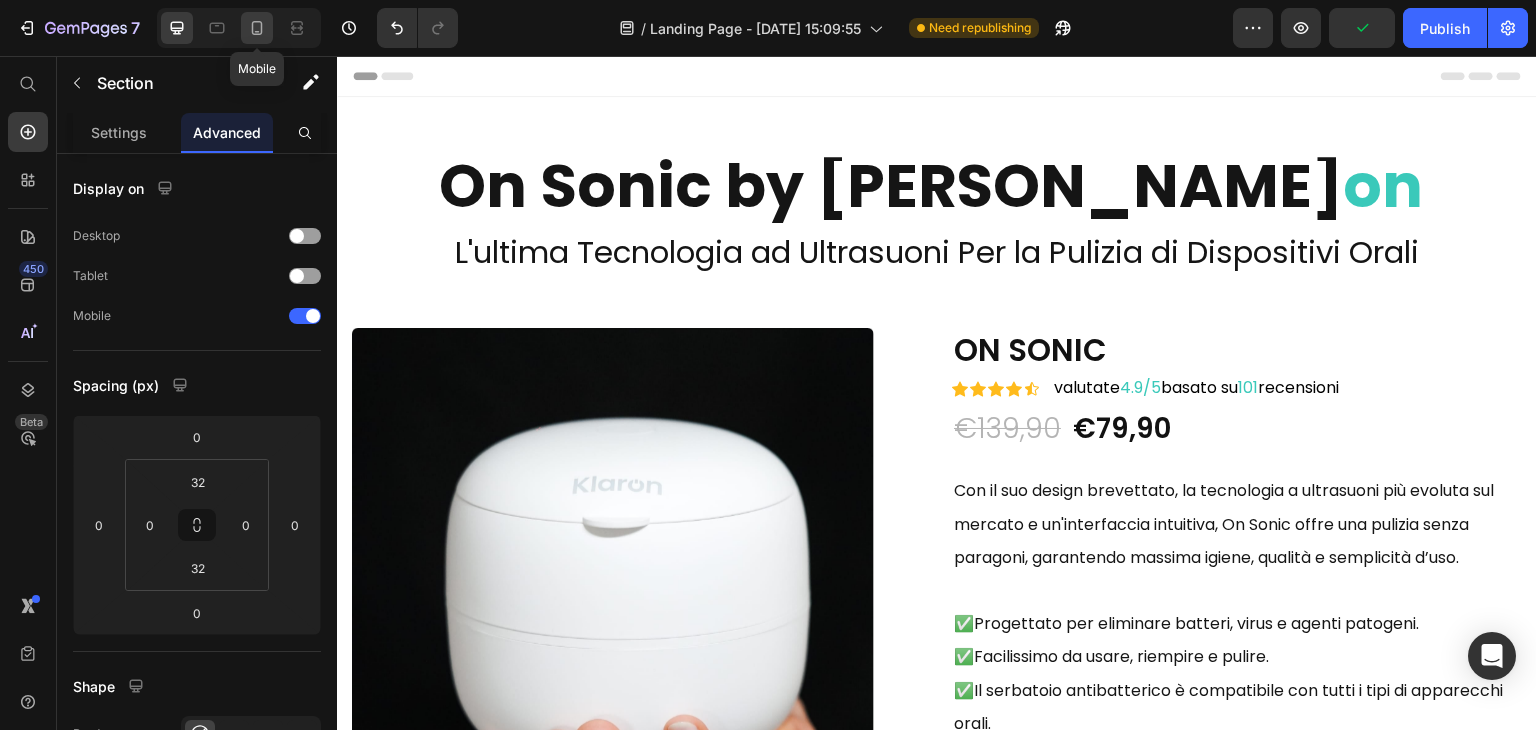 click 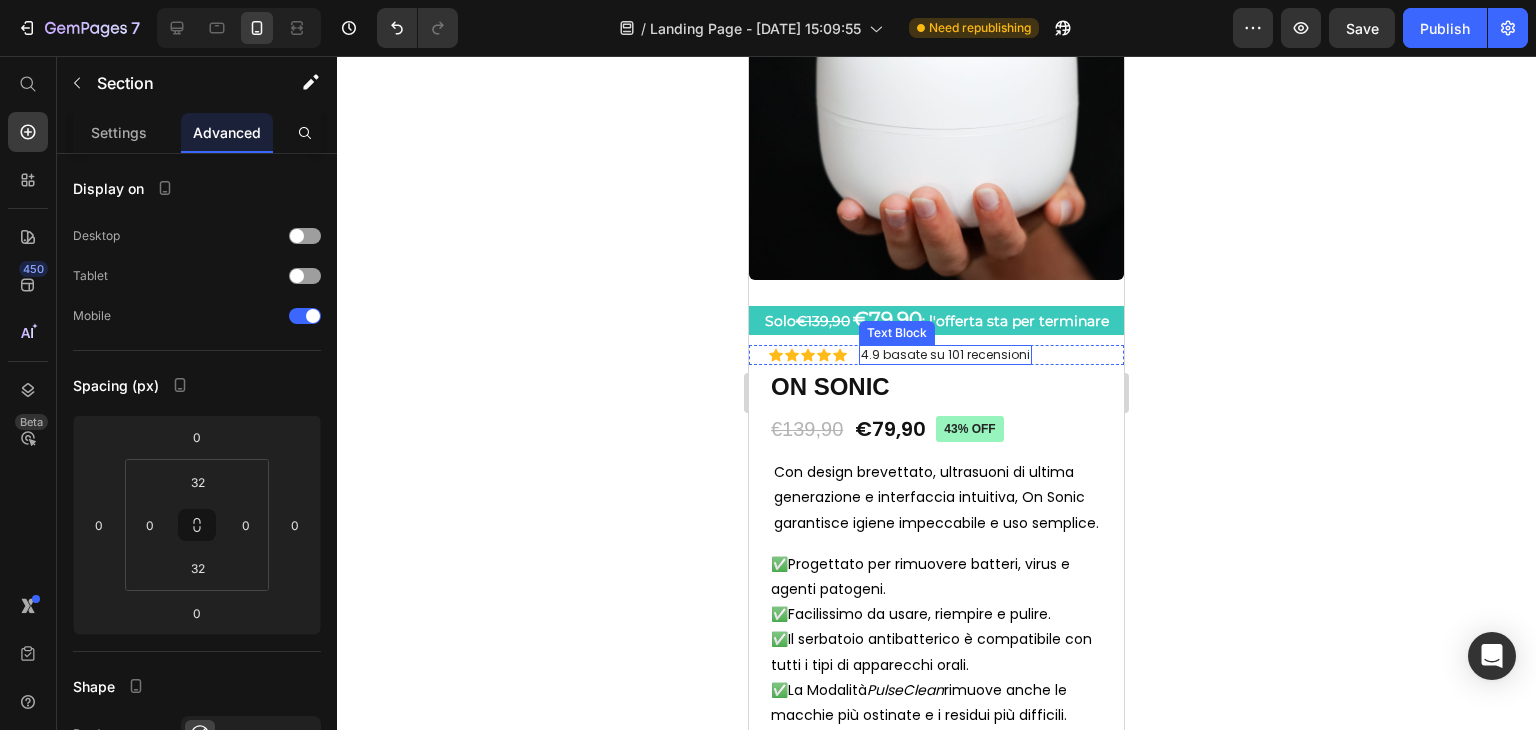 scroll, scrollTop: 227, scrollLeft: 0, axis: vertical 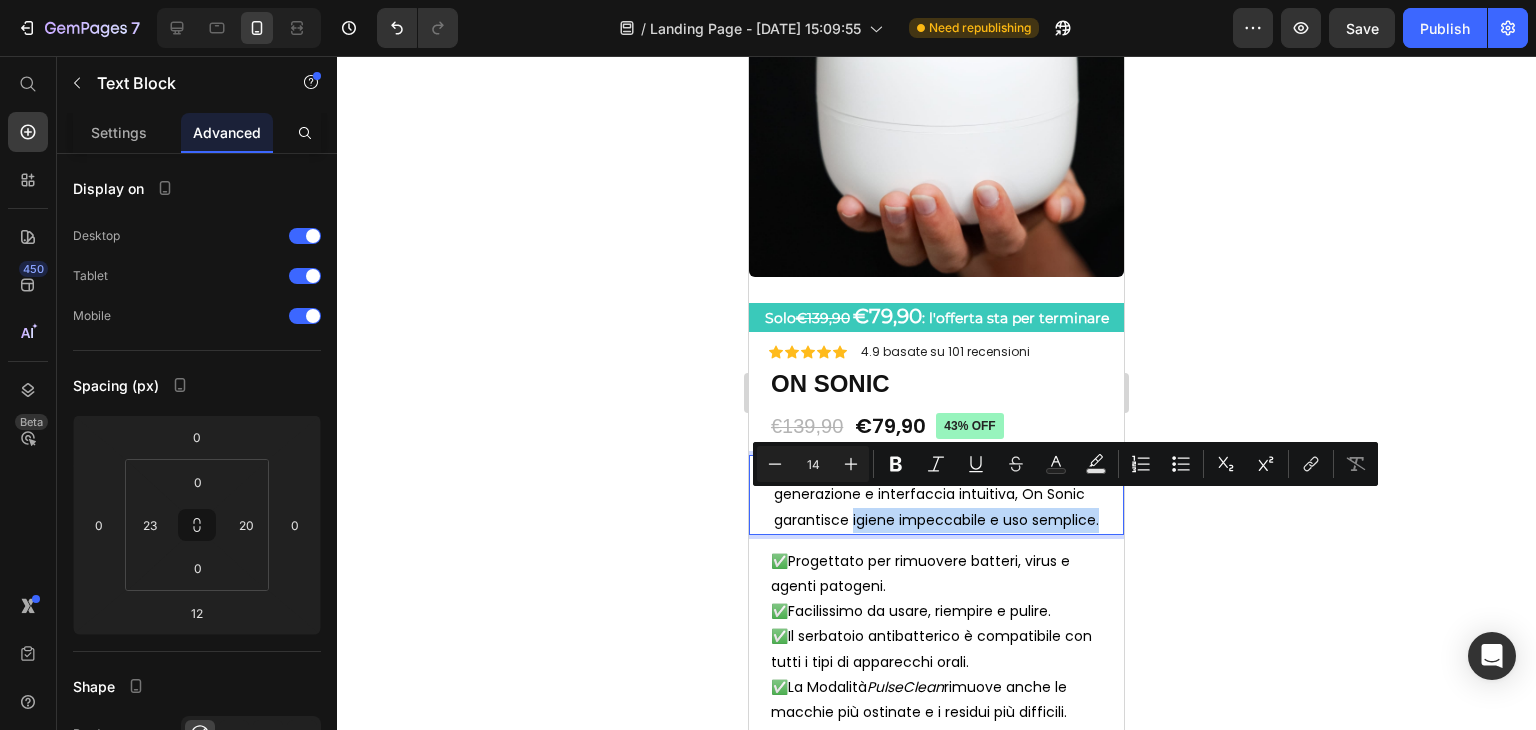 drag, startPoint x: 852, startPoint y: 503, endPoint x: 1007, endPoint y: 527, distance: 156.84706 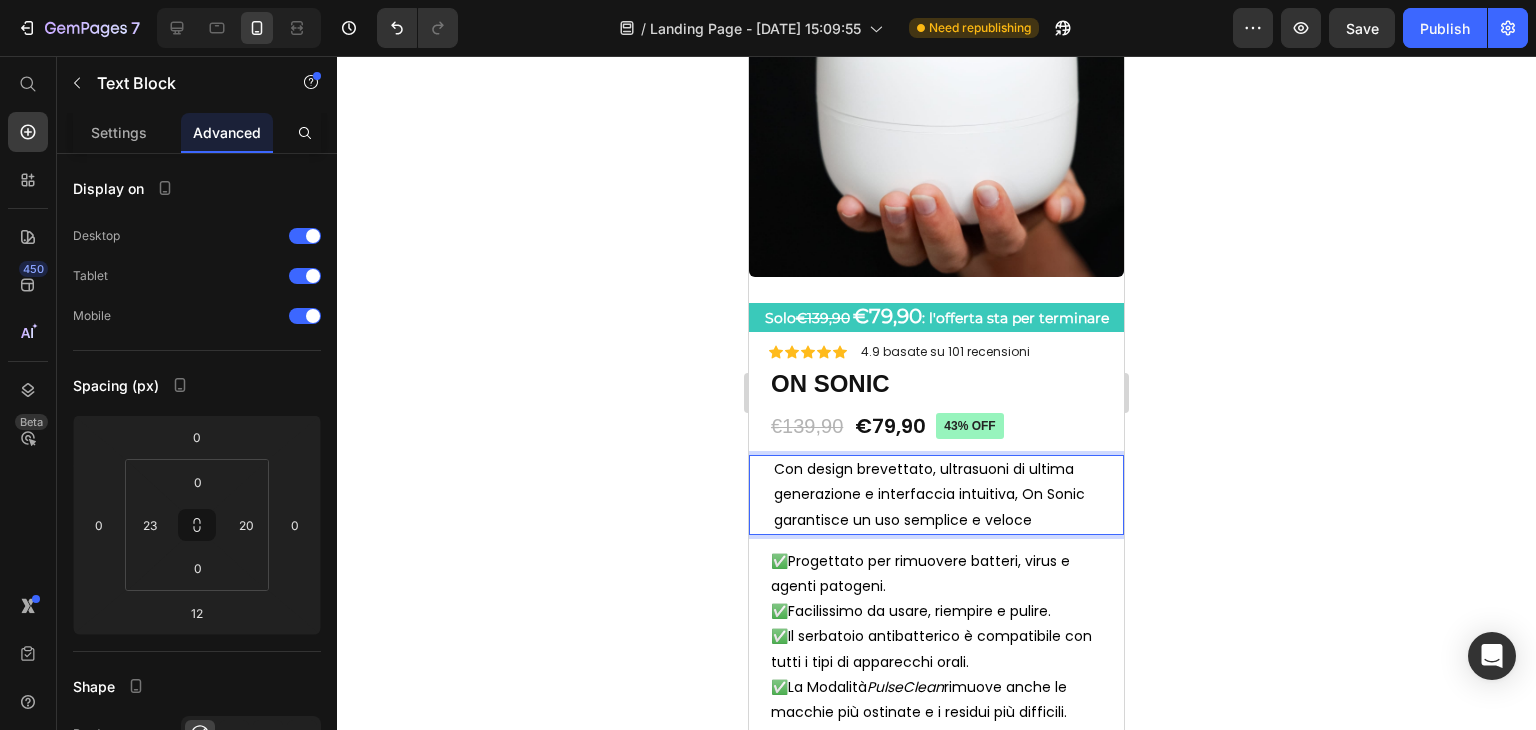 click on "Con design brevettato, ultrasuoni di ultima generazione e interfaccia intuitiva, On Sonic garantisce un uso semplice e veloce" at bounding box center [938, 495] 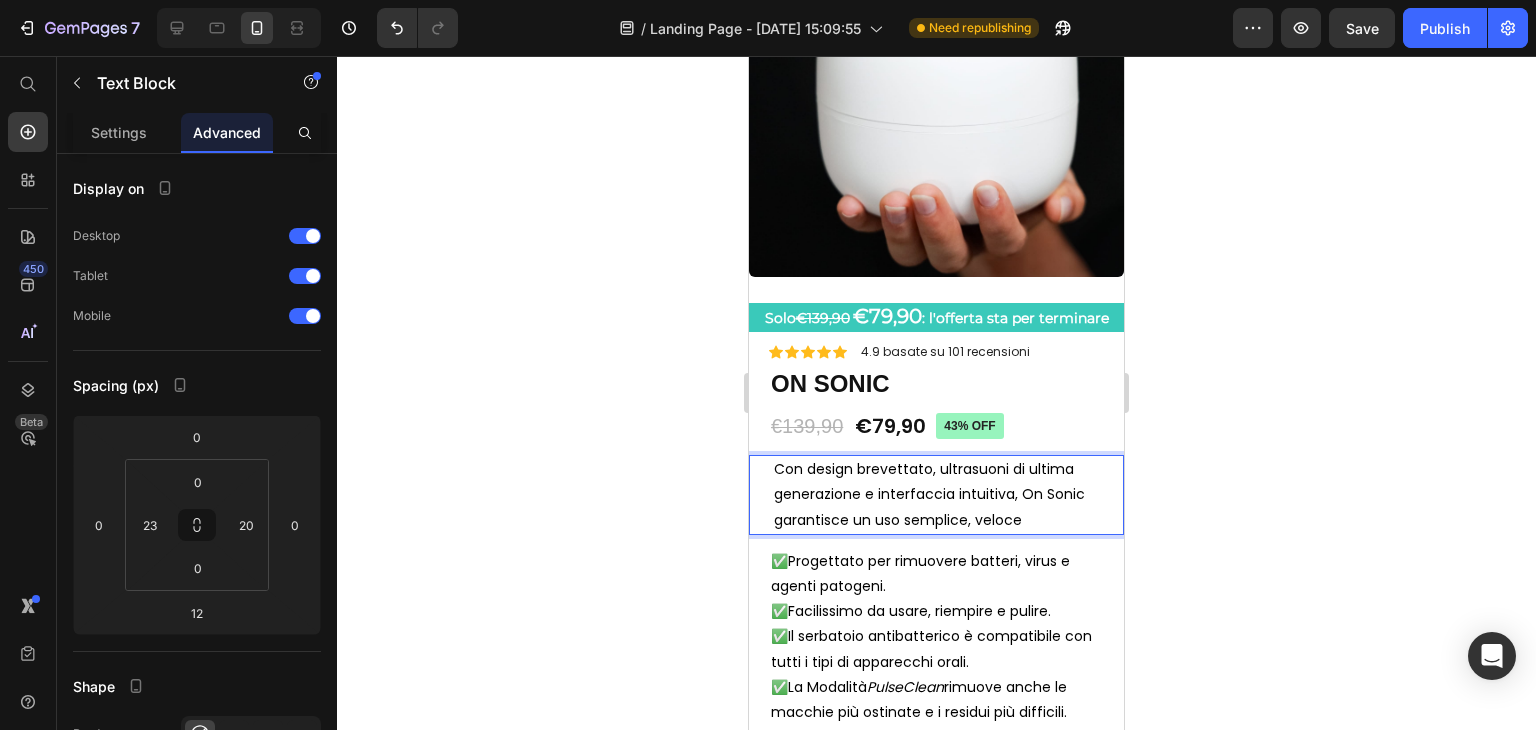 click on "Con design brevettato, ultrasuoni di ultima generazione e interfaccia intuitiva, On Sonic garantisce un uso semplice, veloce" at bounding box center (938, 495) 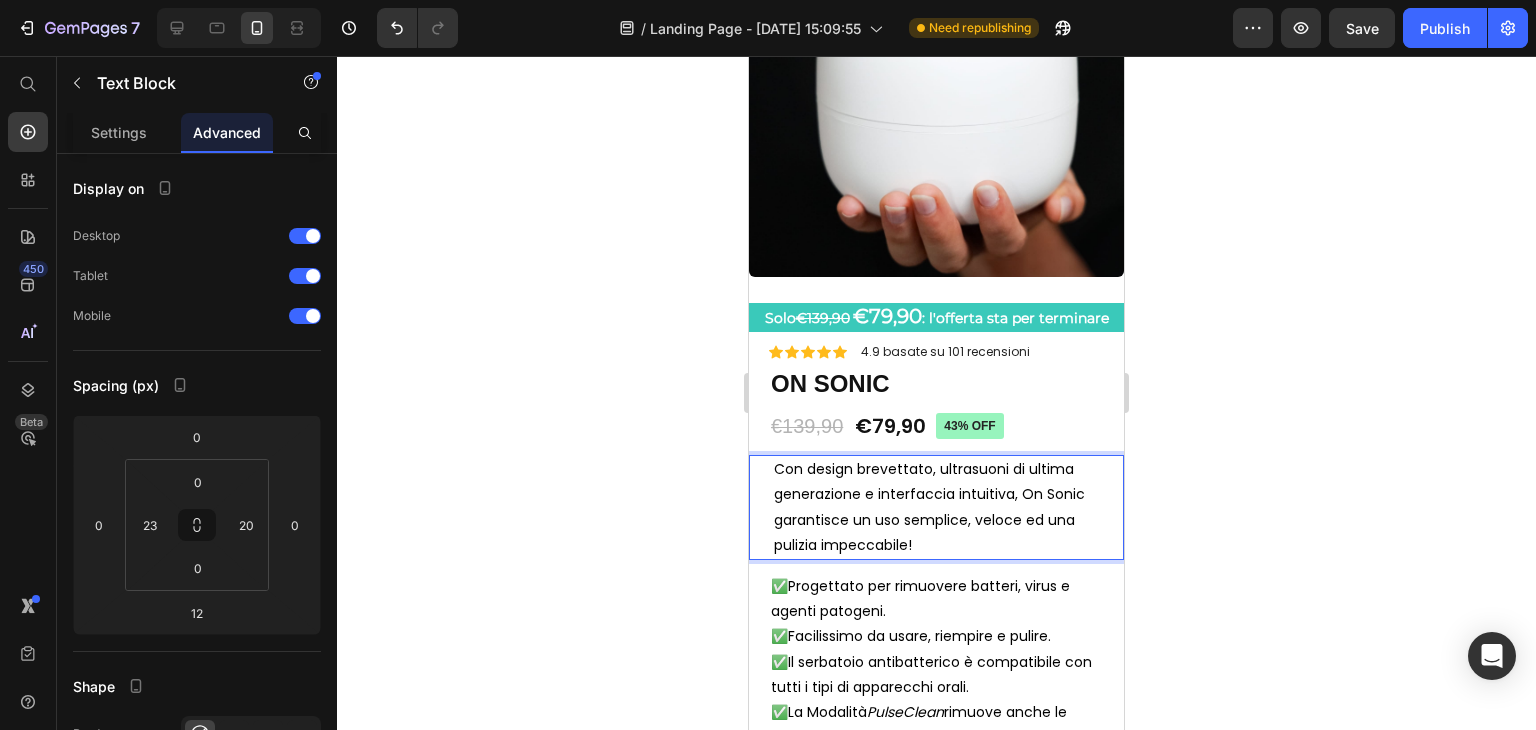click 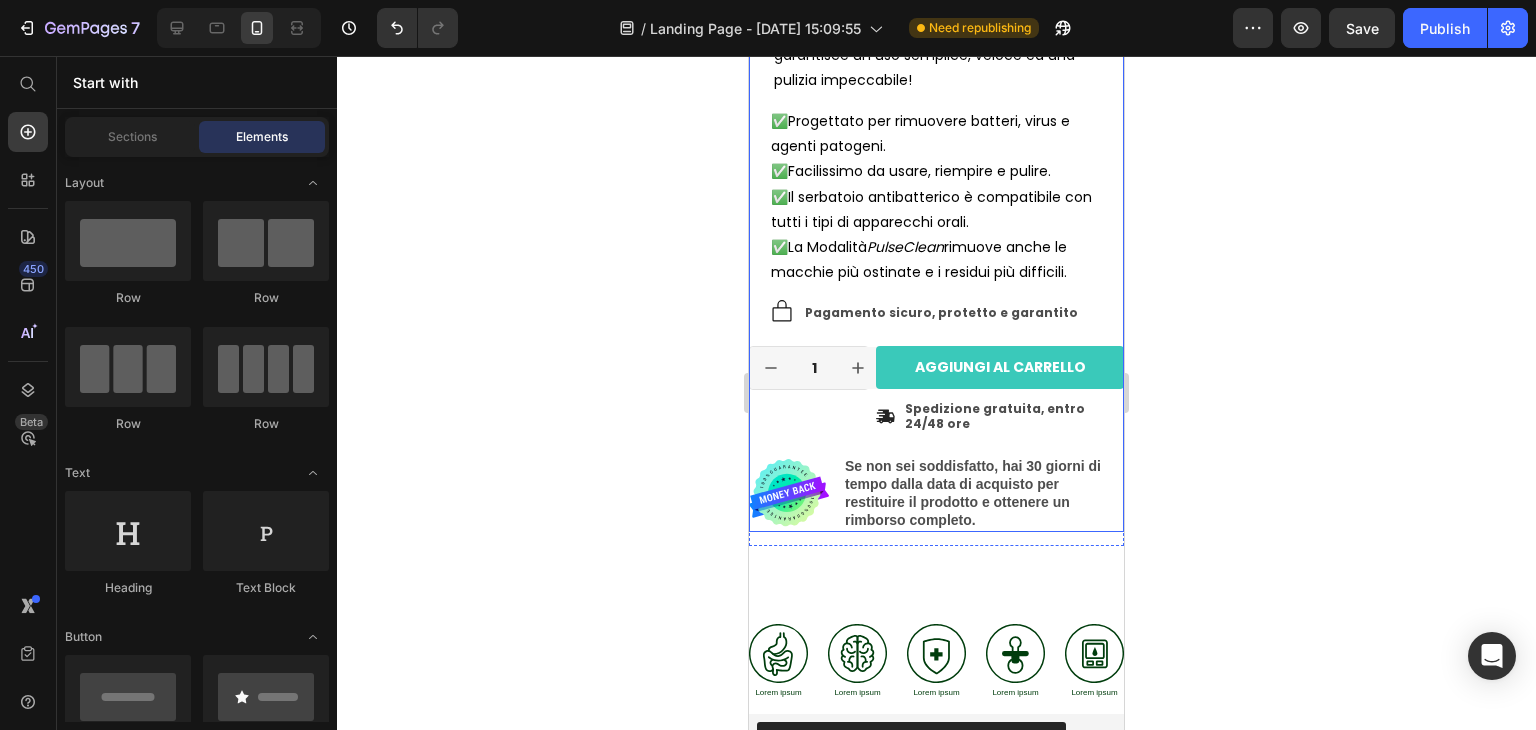 scroll, scrollTop: 691, scrollLeft: 0, axis: vertical 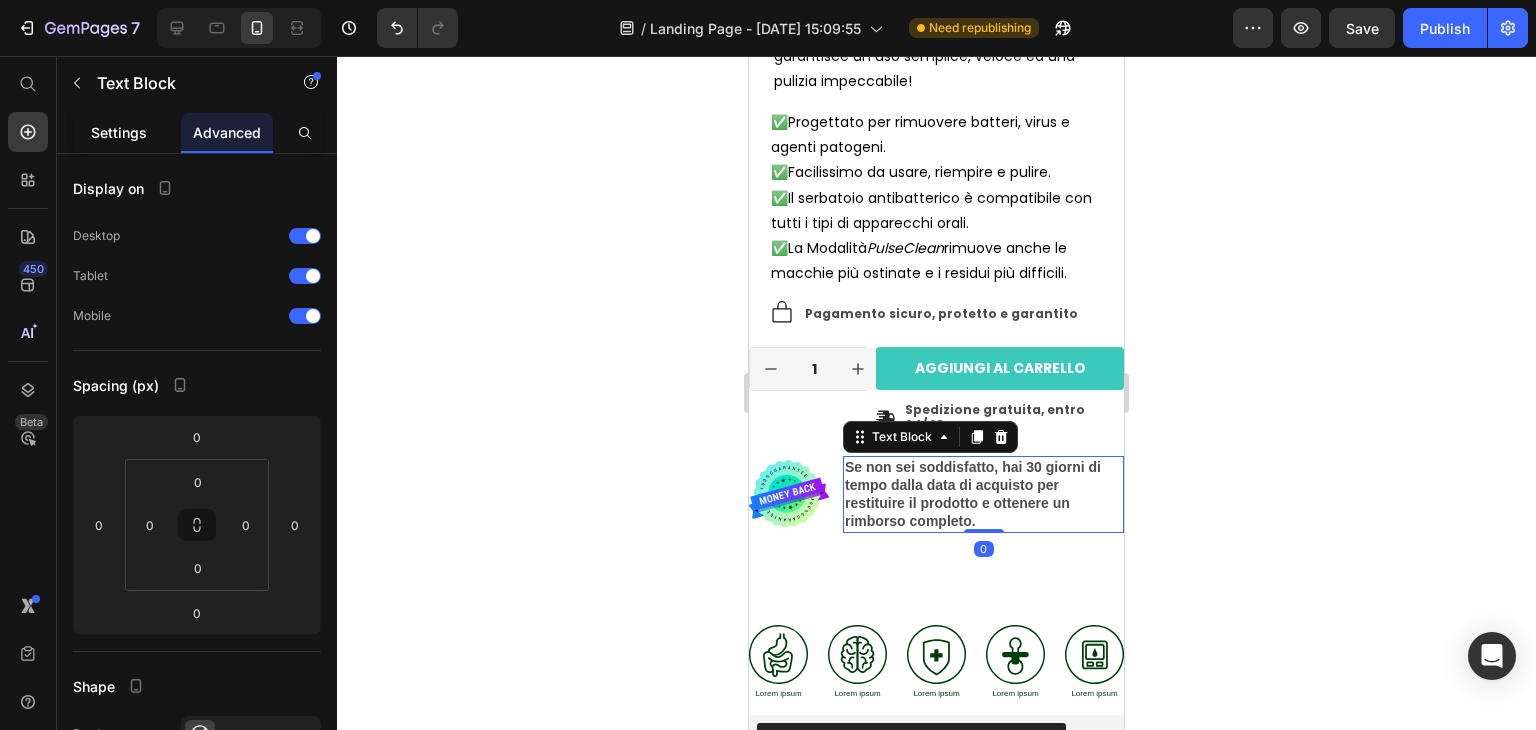 click on "Settings" at bounding box center (119, 132) 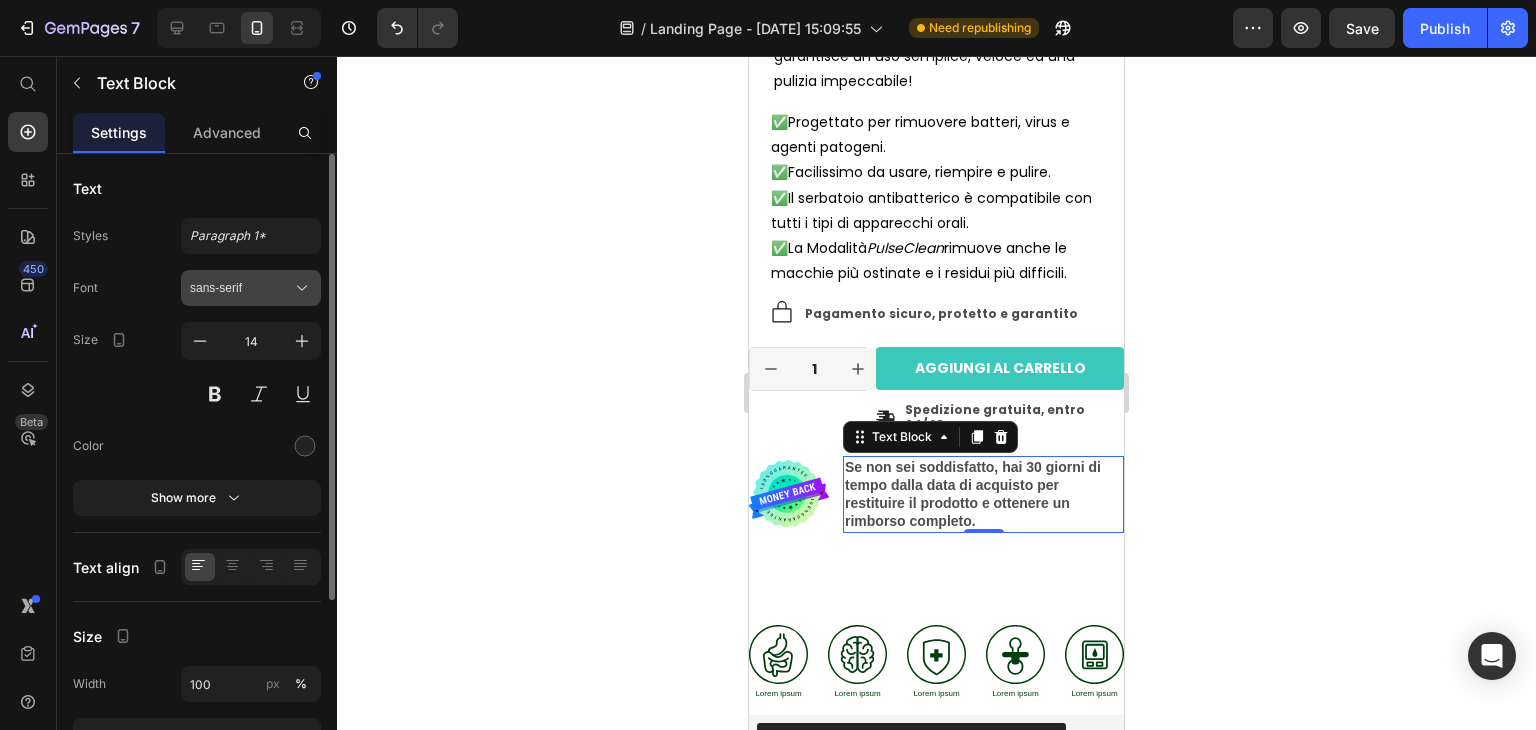 click on "sans-serif" at bounding box center (241, 288) 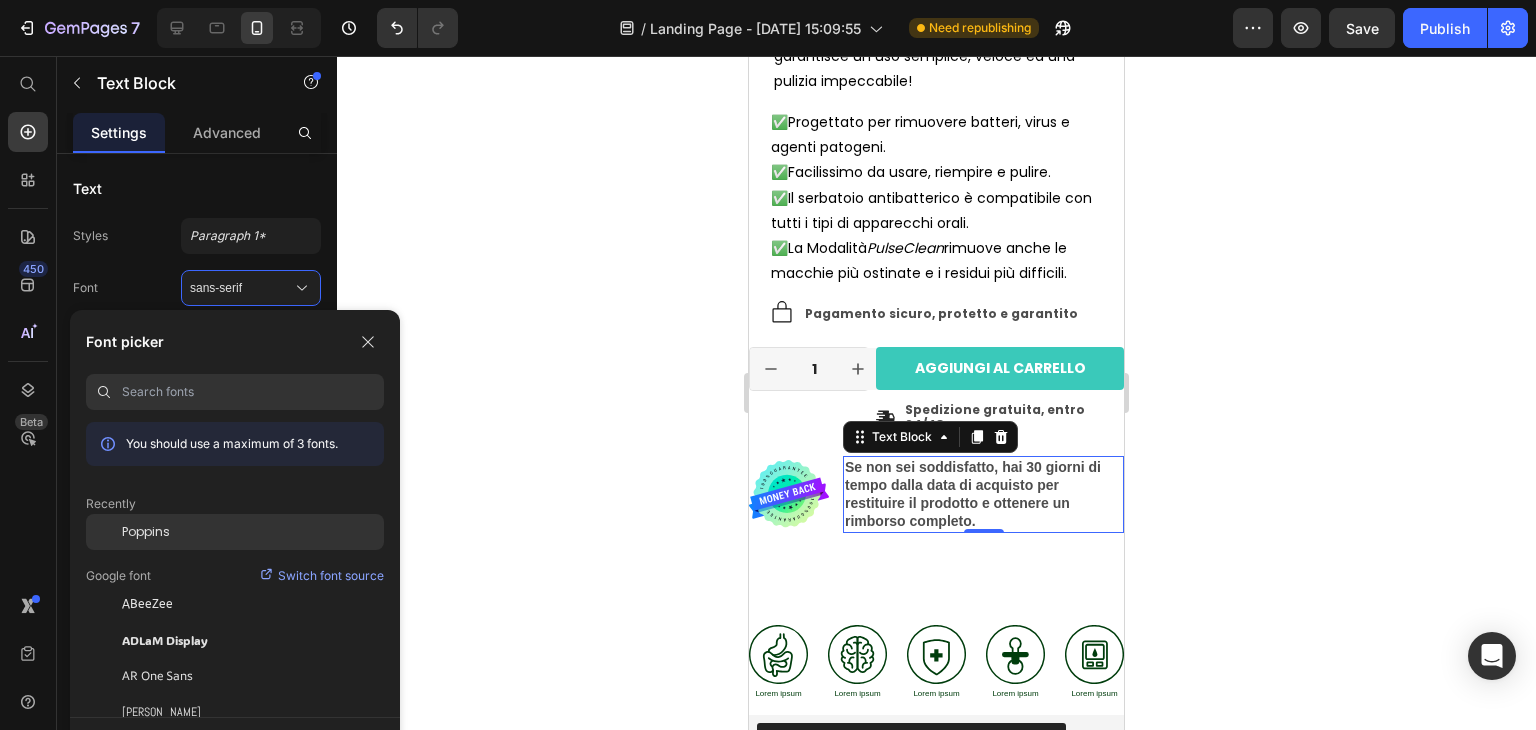 click on "Poppins" 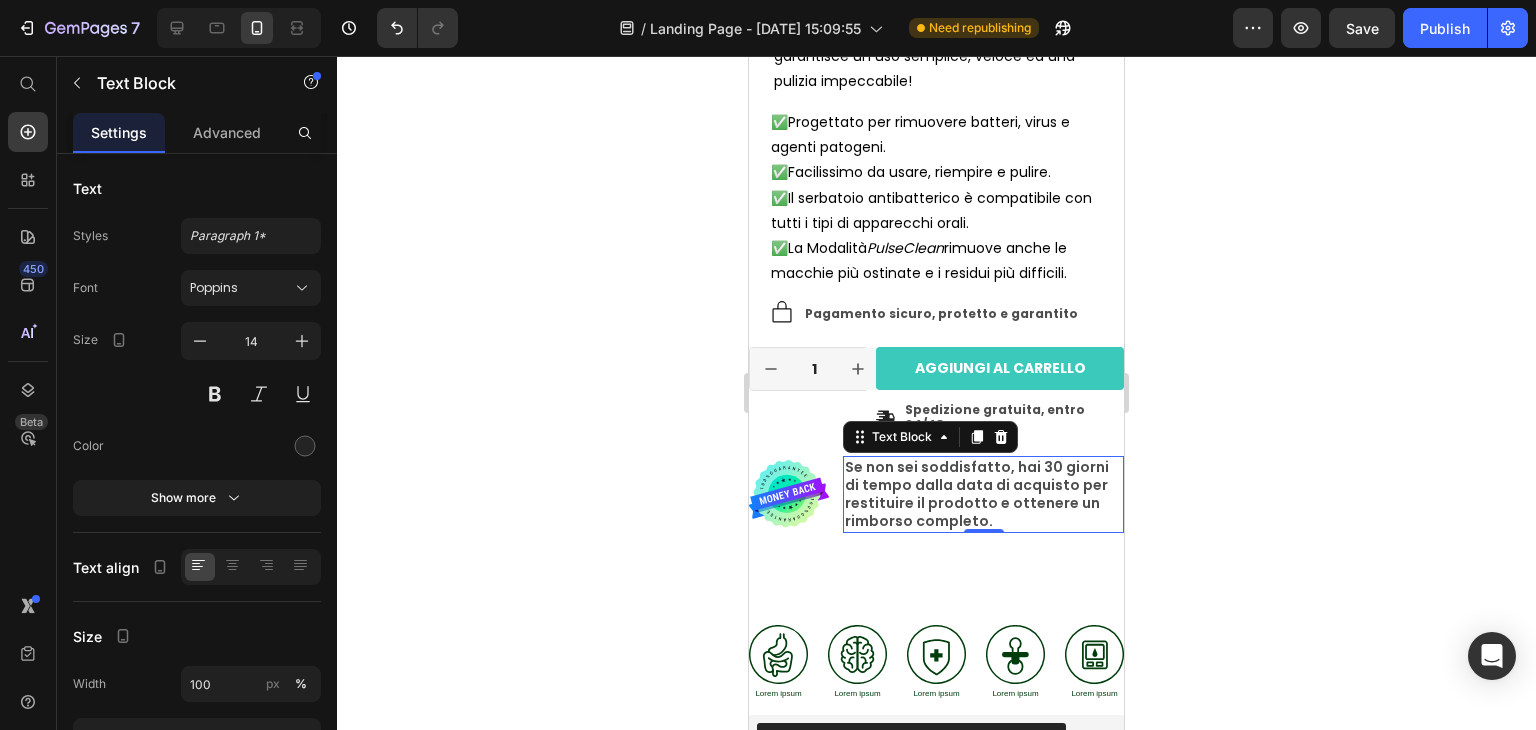 click 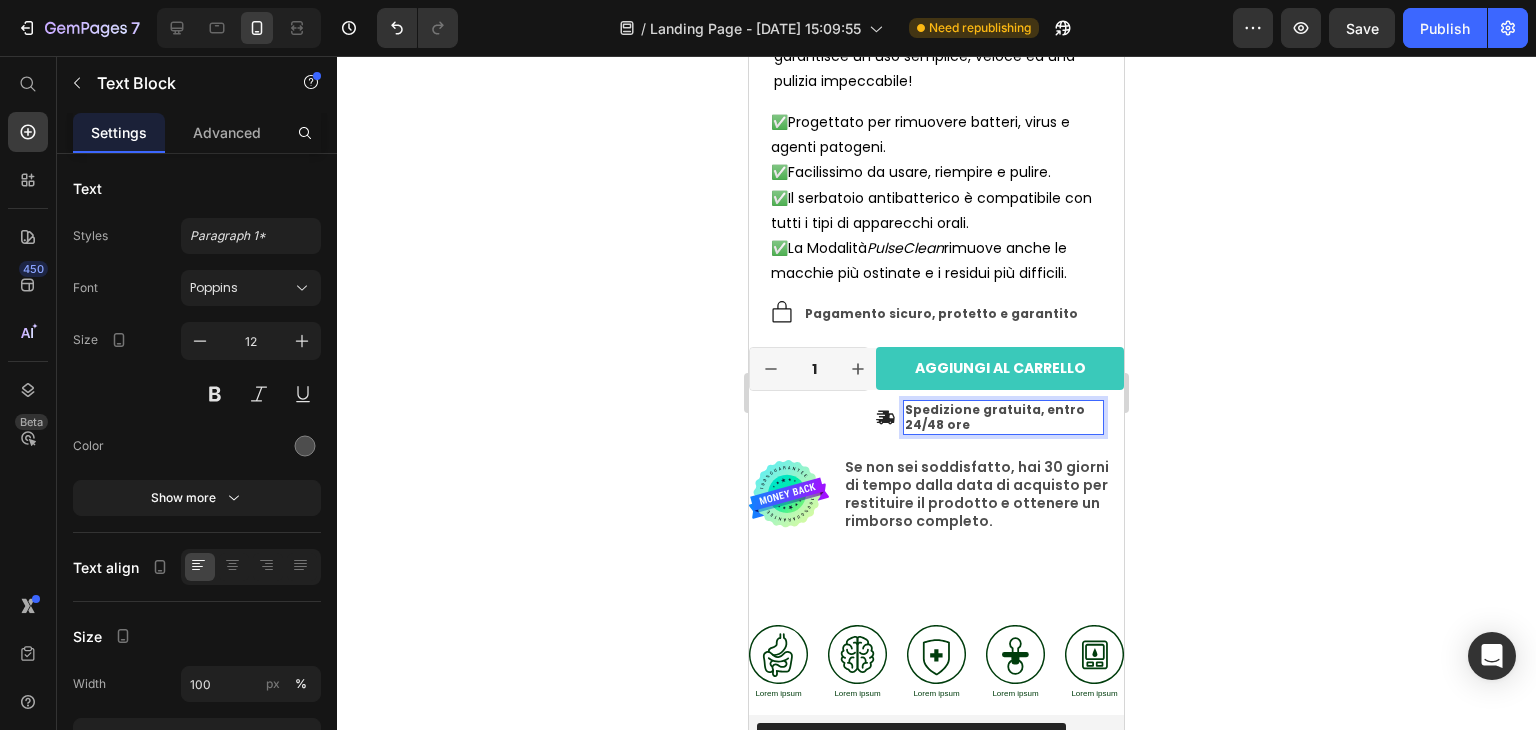 click on "Spedizione gratuita, entro 24/48 ore" at bounding box center [1003, 417] 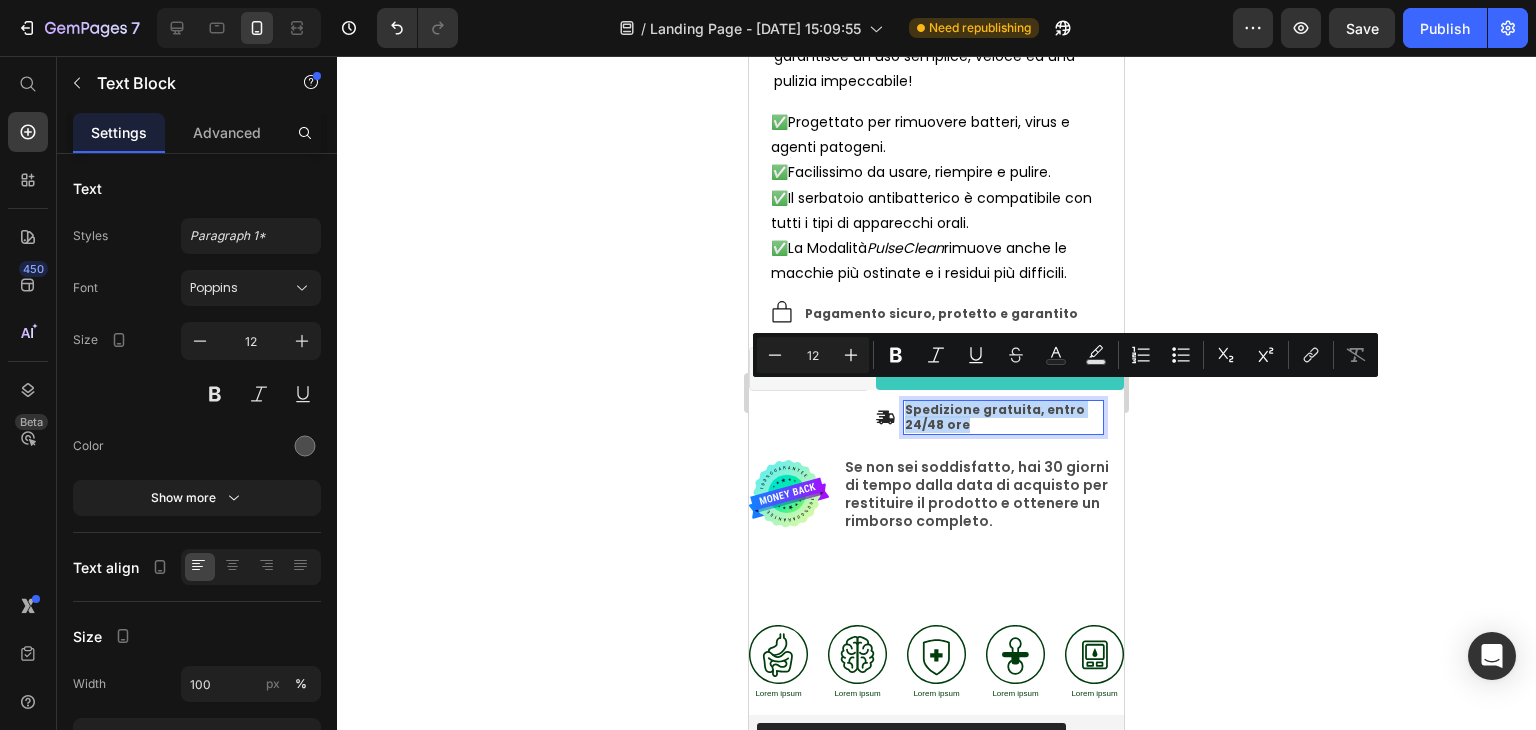 drag, startPoint x: 908, startPoint y: 393, endPoint x: 962, endPoint y: 406, distance: 55.542778 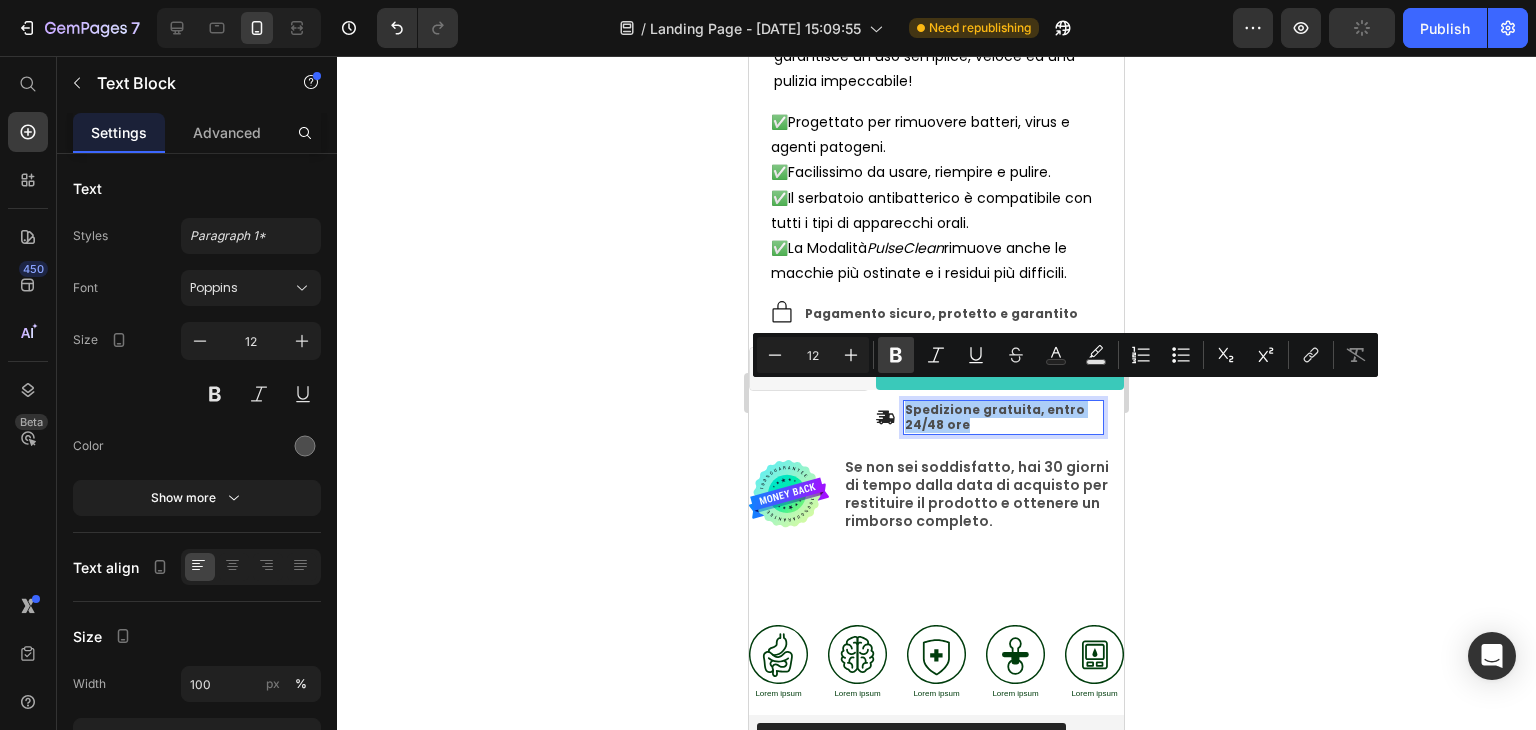 click 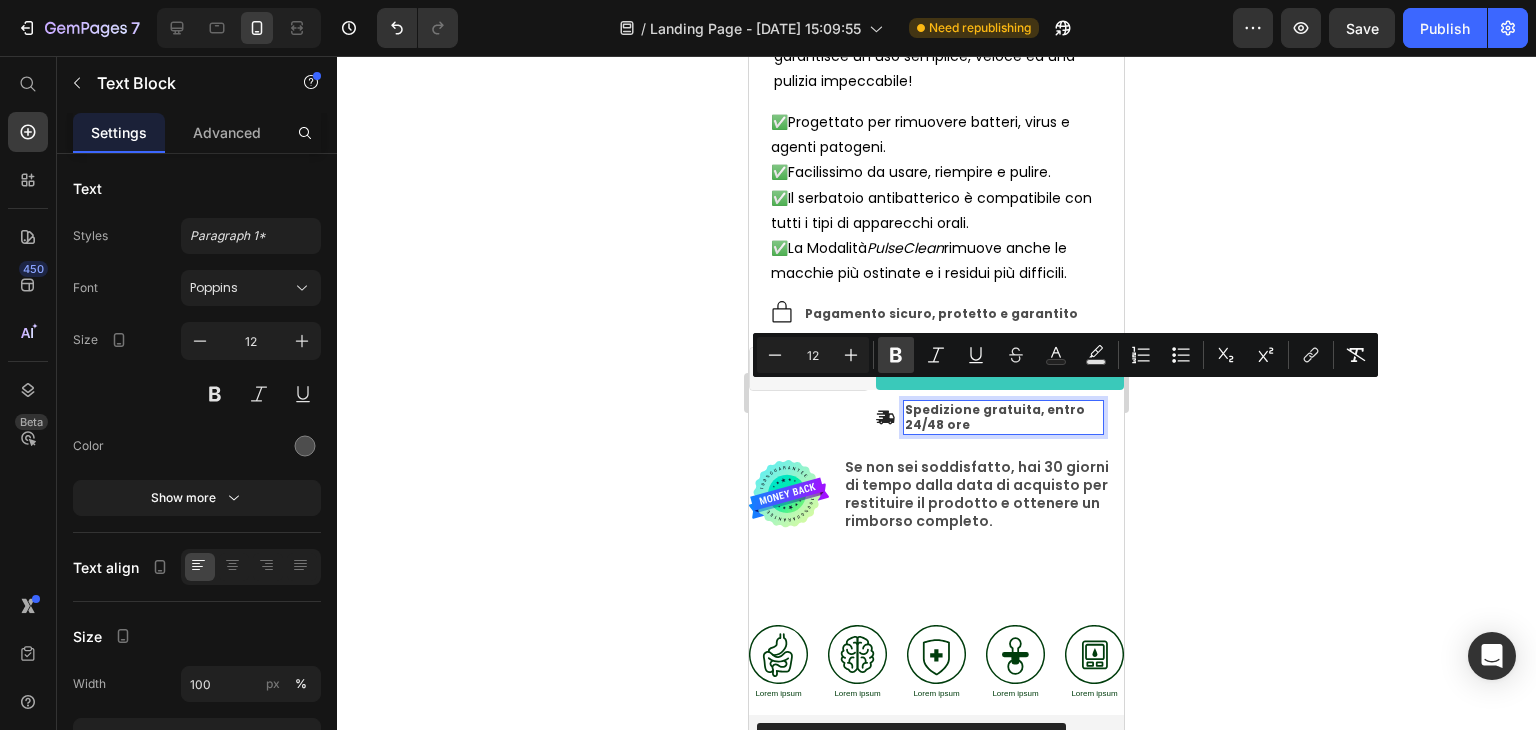 click 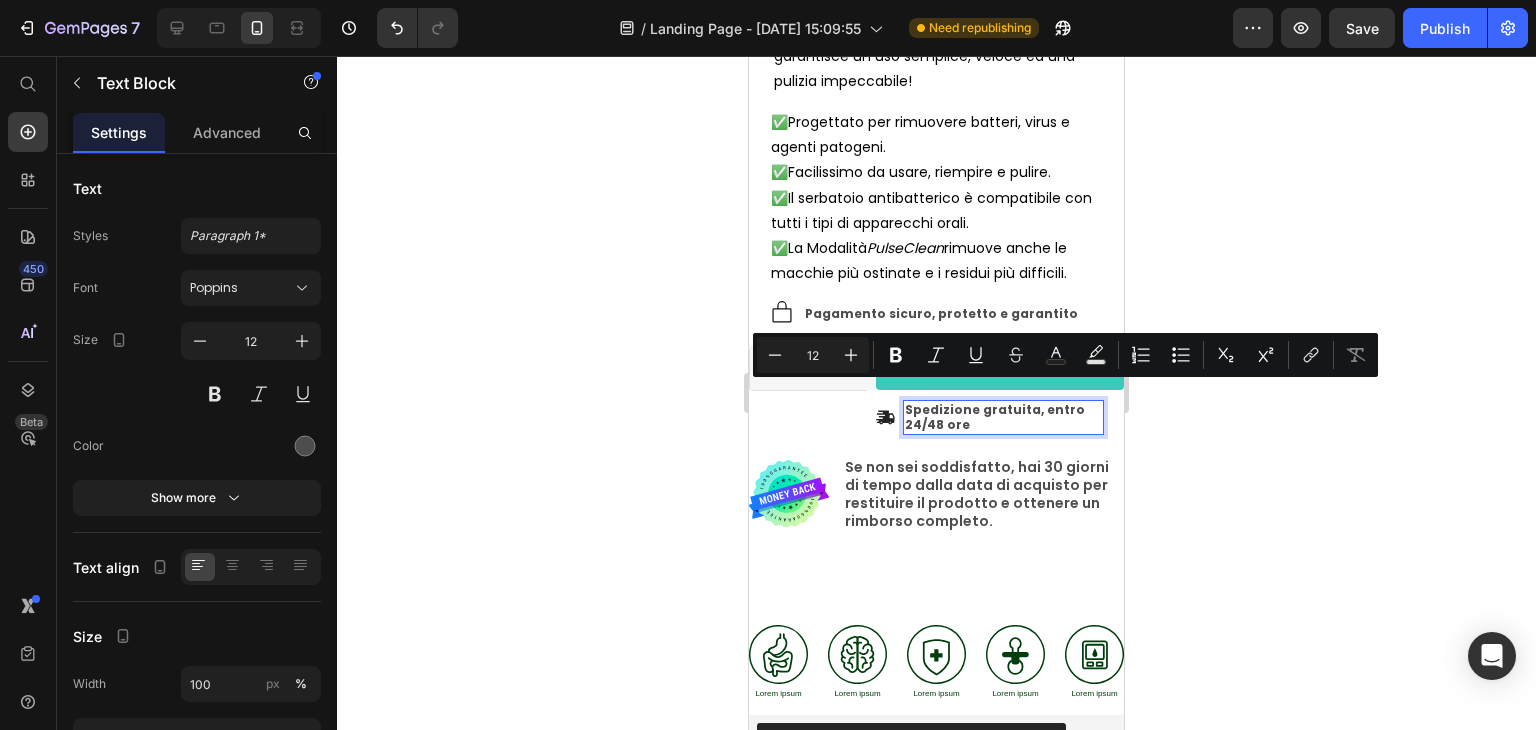 click 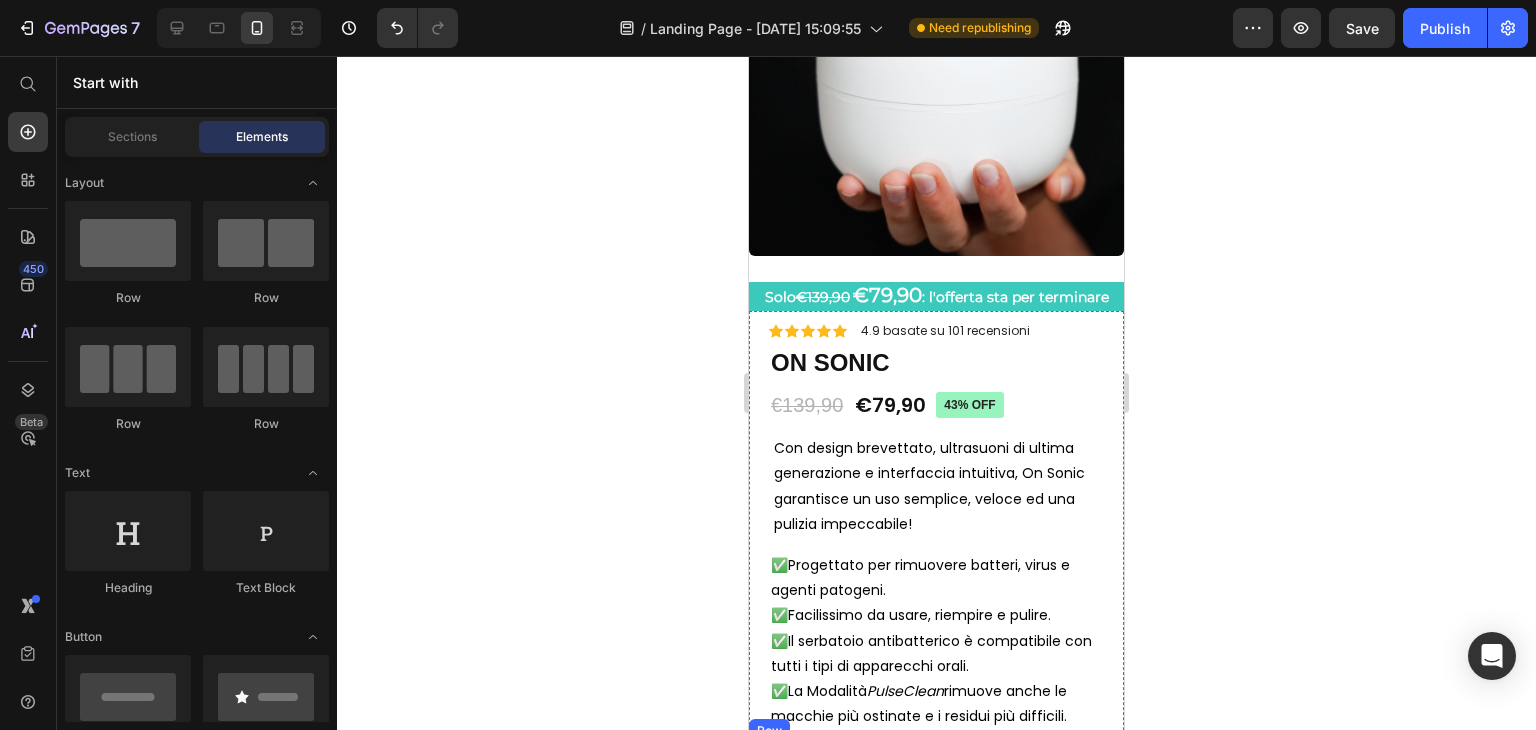scroll, scrollTop: 338, scrollLeft: 0, axis: vertical 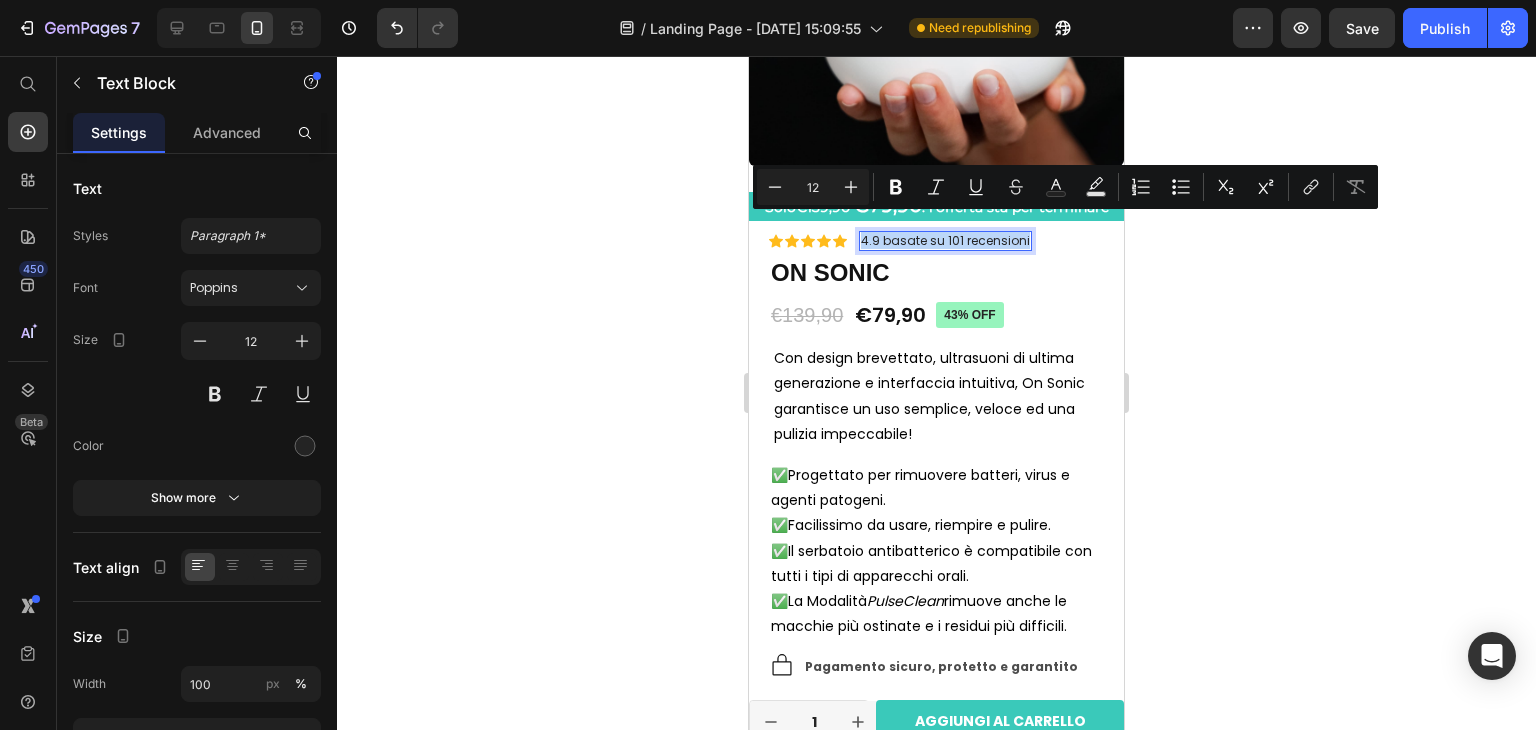 drag, startPoint x: 860, startPoint y: 226, endPoint x: 1026, endPoint y: 227, distance: 166.003 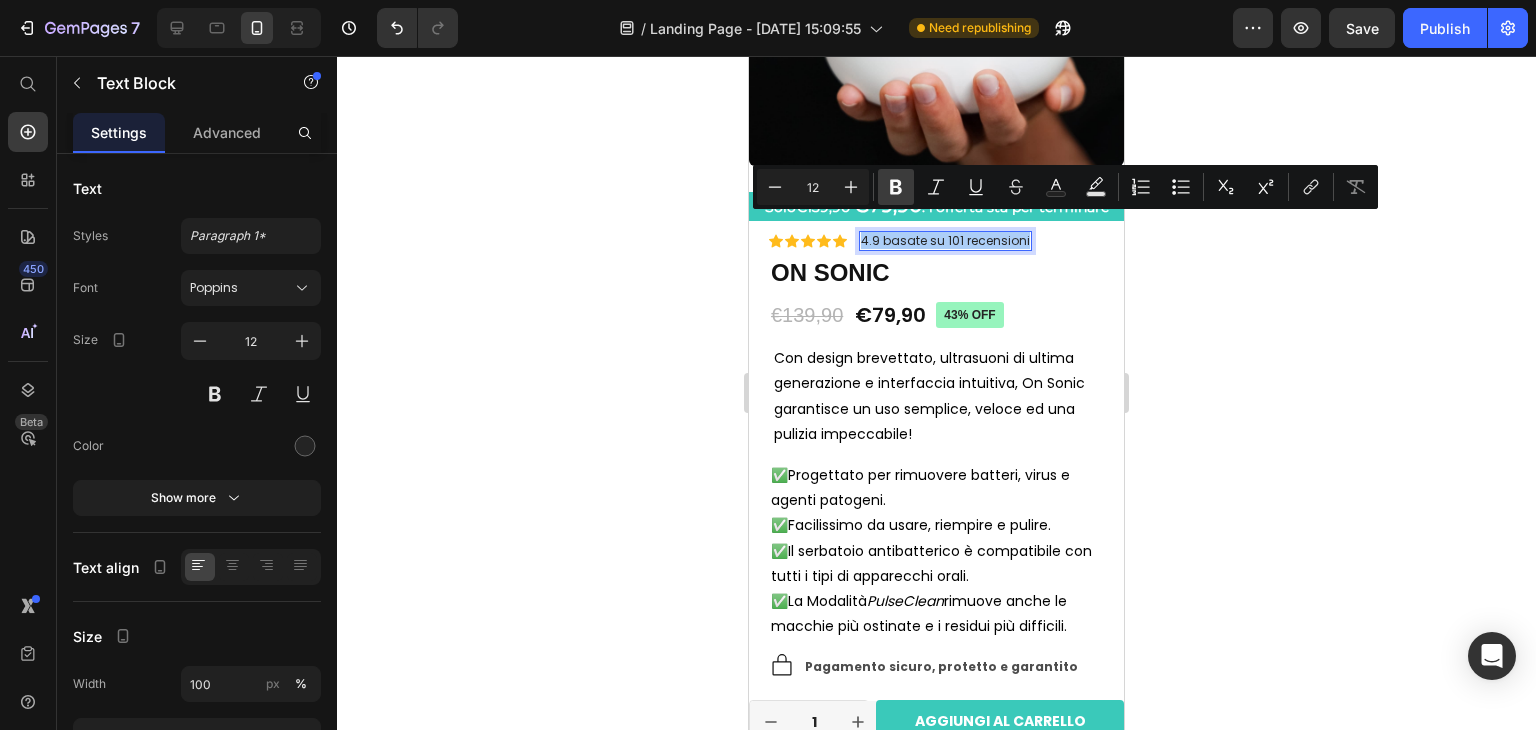 click 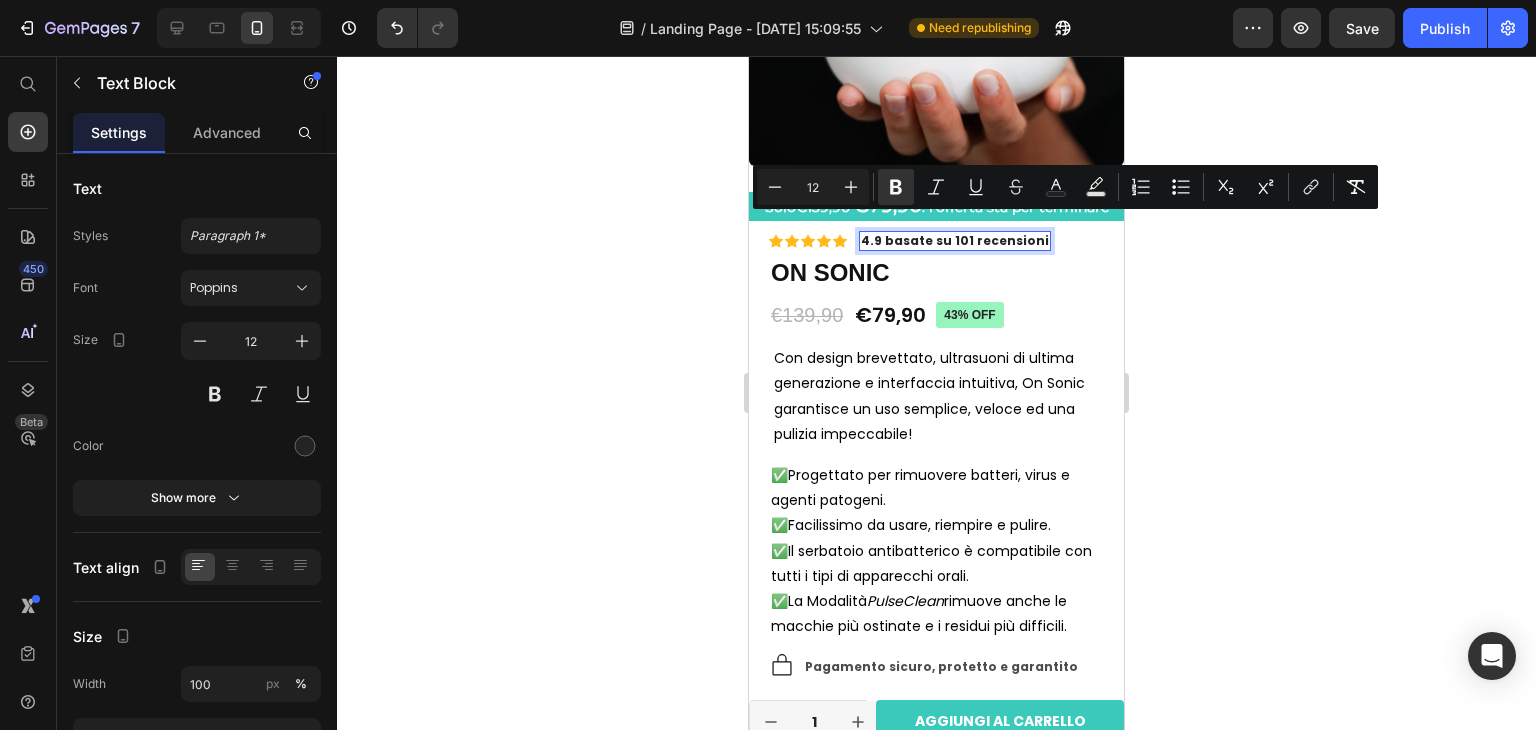 click on "4.9 basate su 101 recensioni" at bounding box center (955, 240) 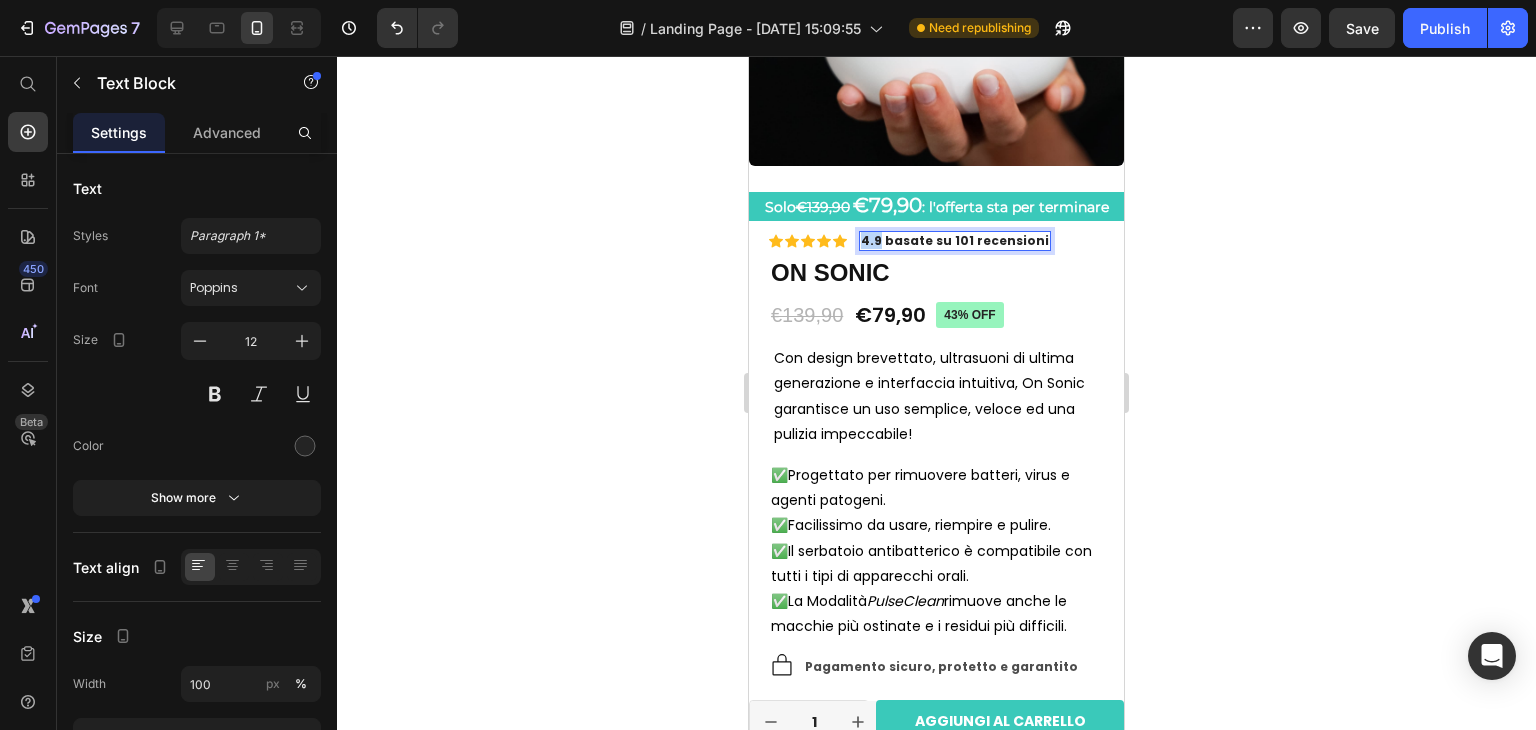 drag, startPoint x: 878, startPoint y: 225, endPoint x: 863, endPoint y: 225, distance: 15 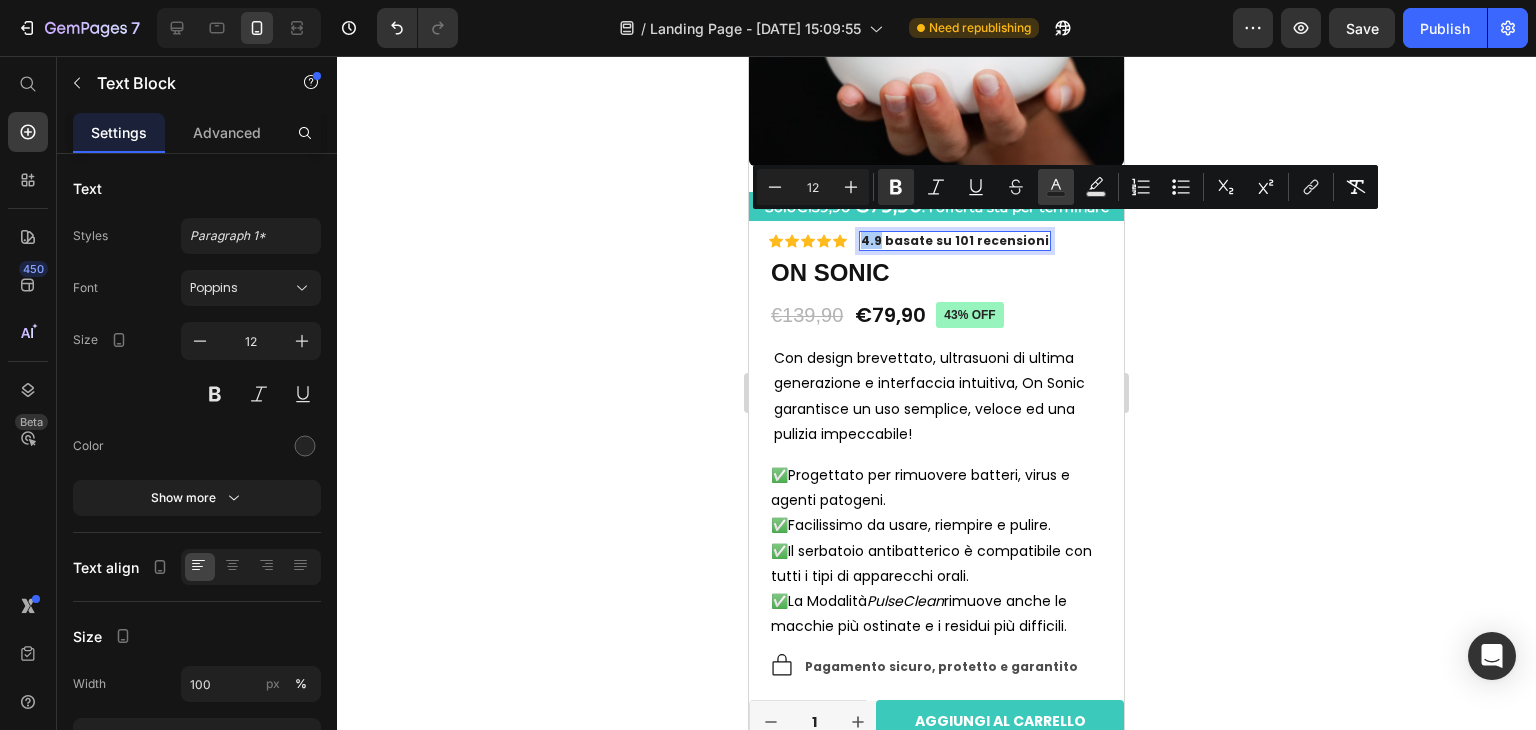 click 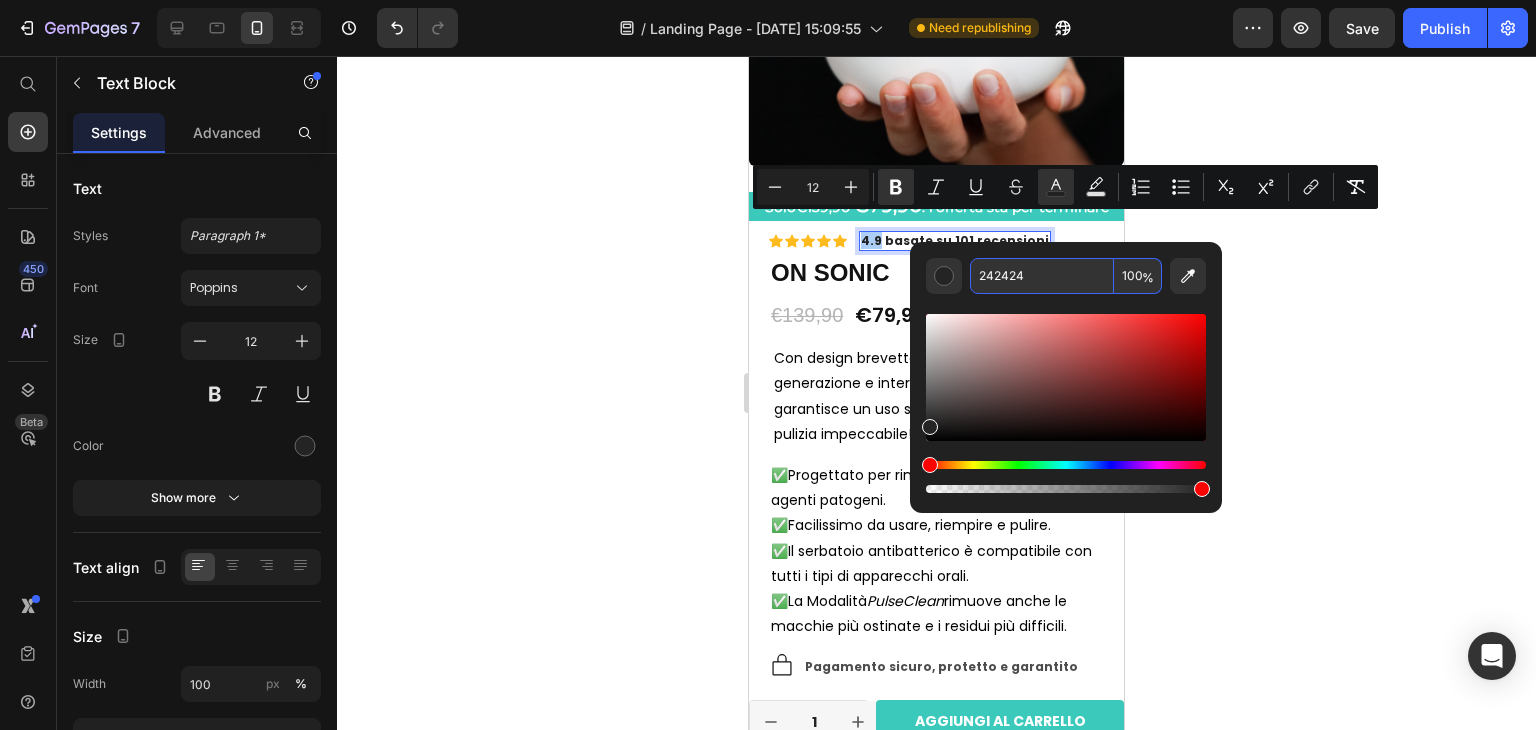click on "242424" at bounding box center (1042, 276) 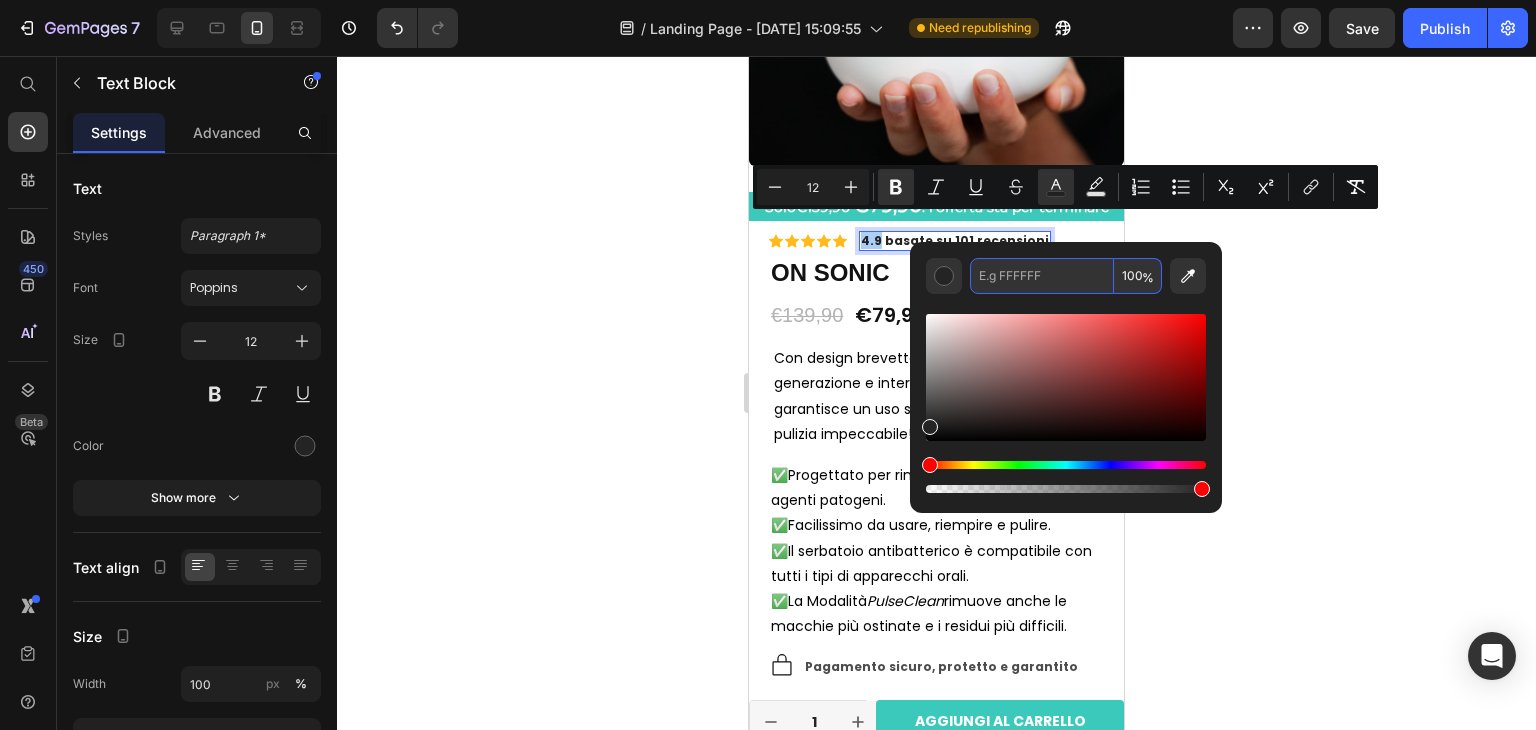 paste on "JUST $99,00 $39,00 SALE ENDS SOON!" 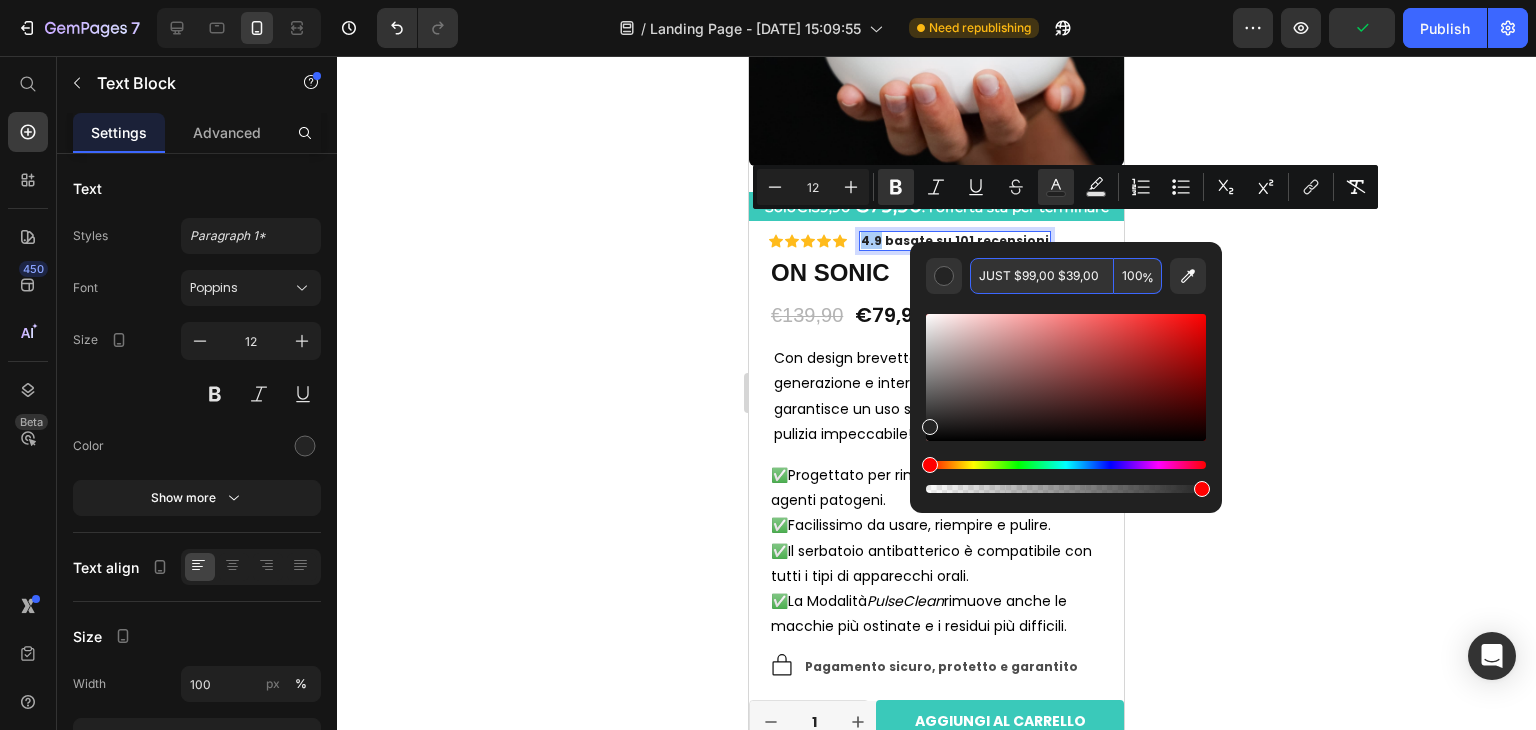 scroll, scrollTop: 0, scrollLeft: 0, axis: both 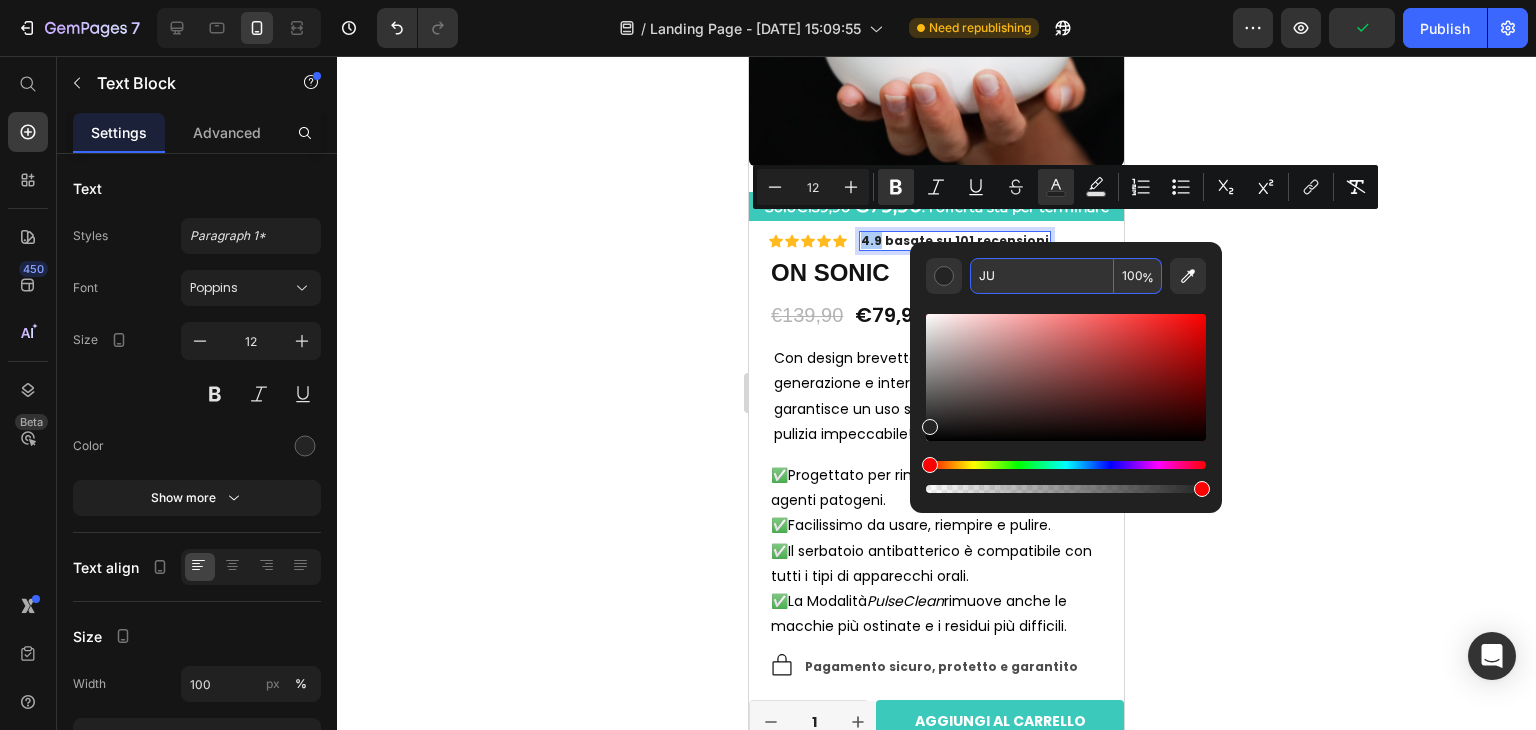 type on "J" 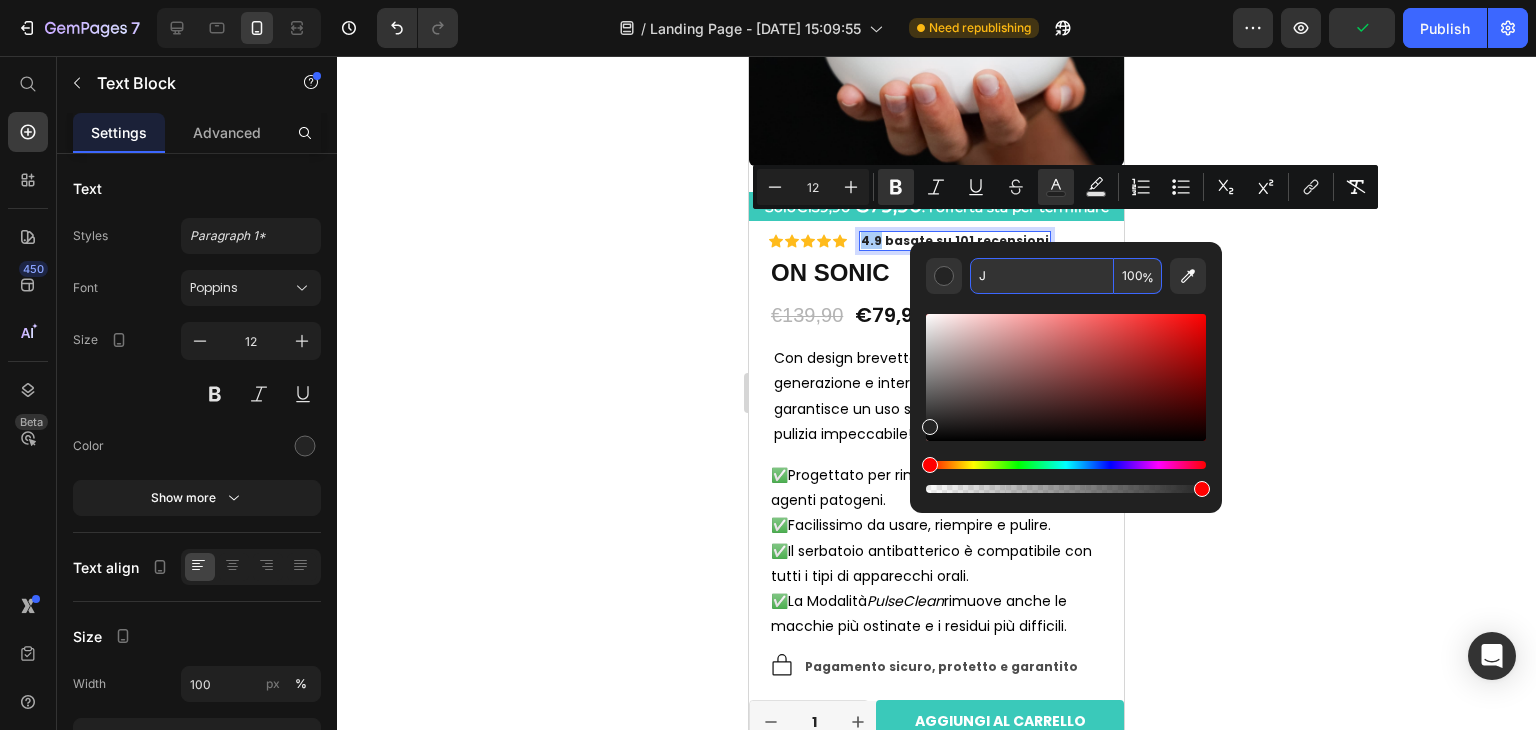 type 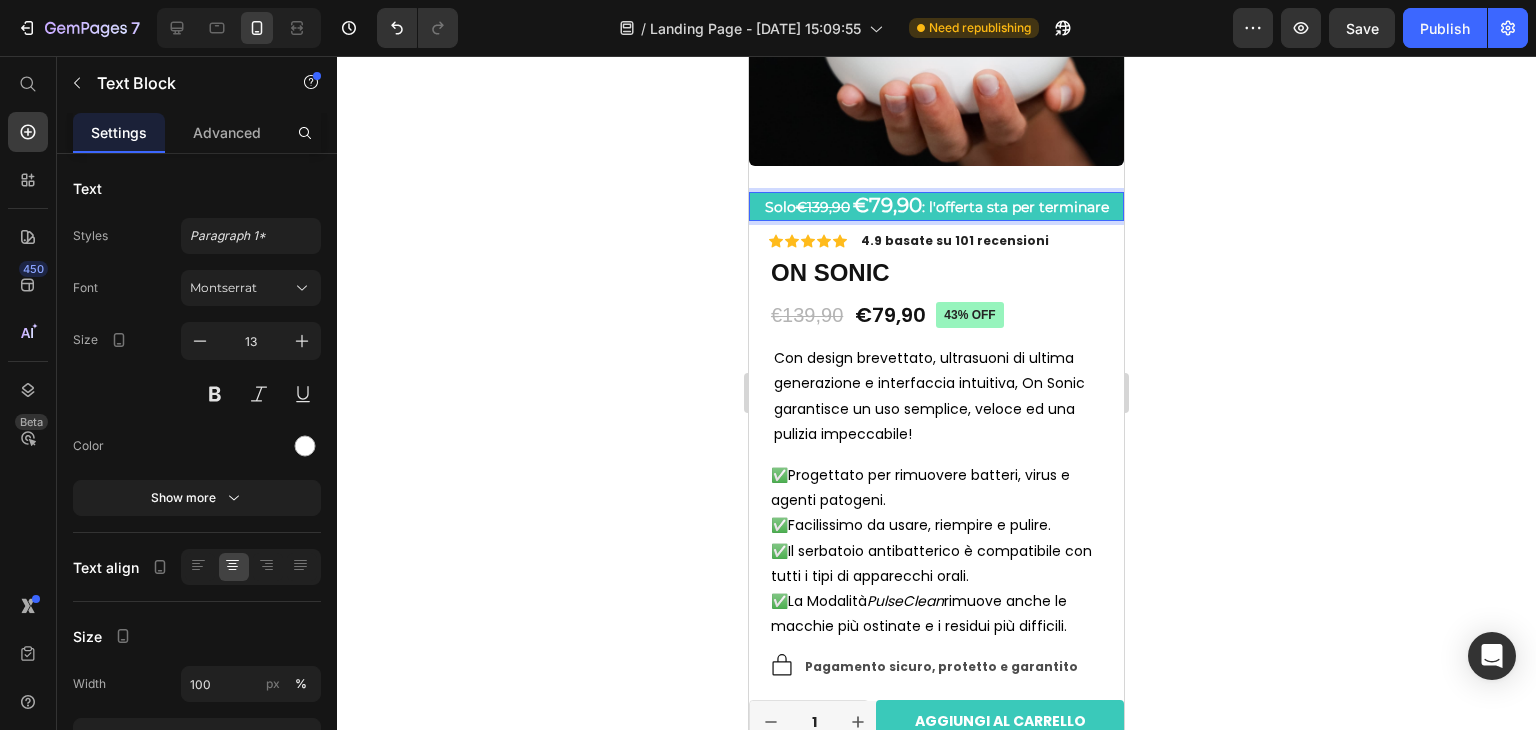 click on "€139,90" at bounding box center [823, 207] 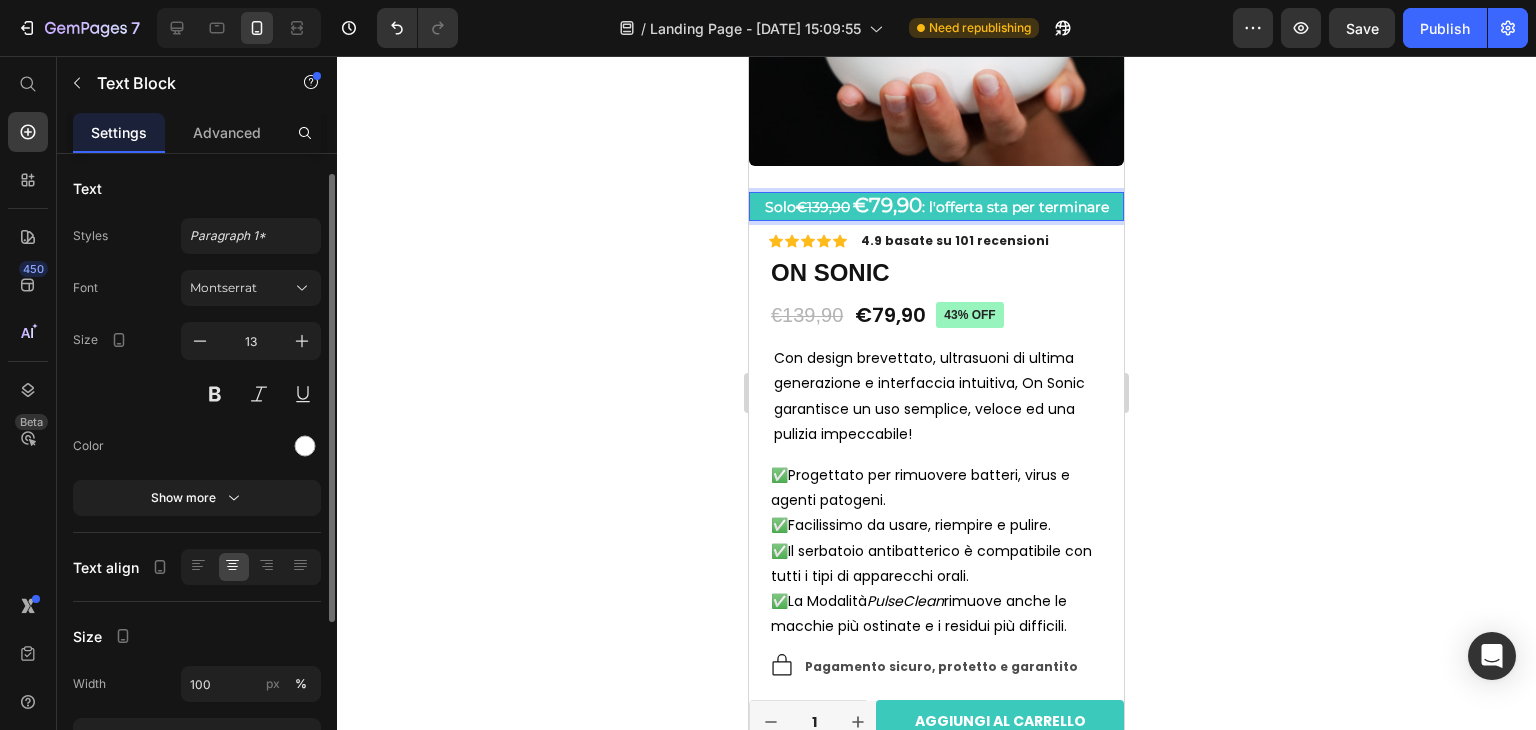 scroll, scrollTop: 260, scrollLeft: 0, axis: vertical 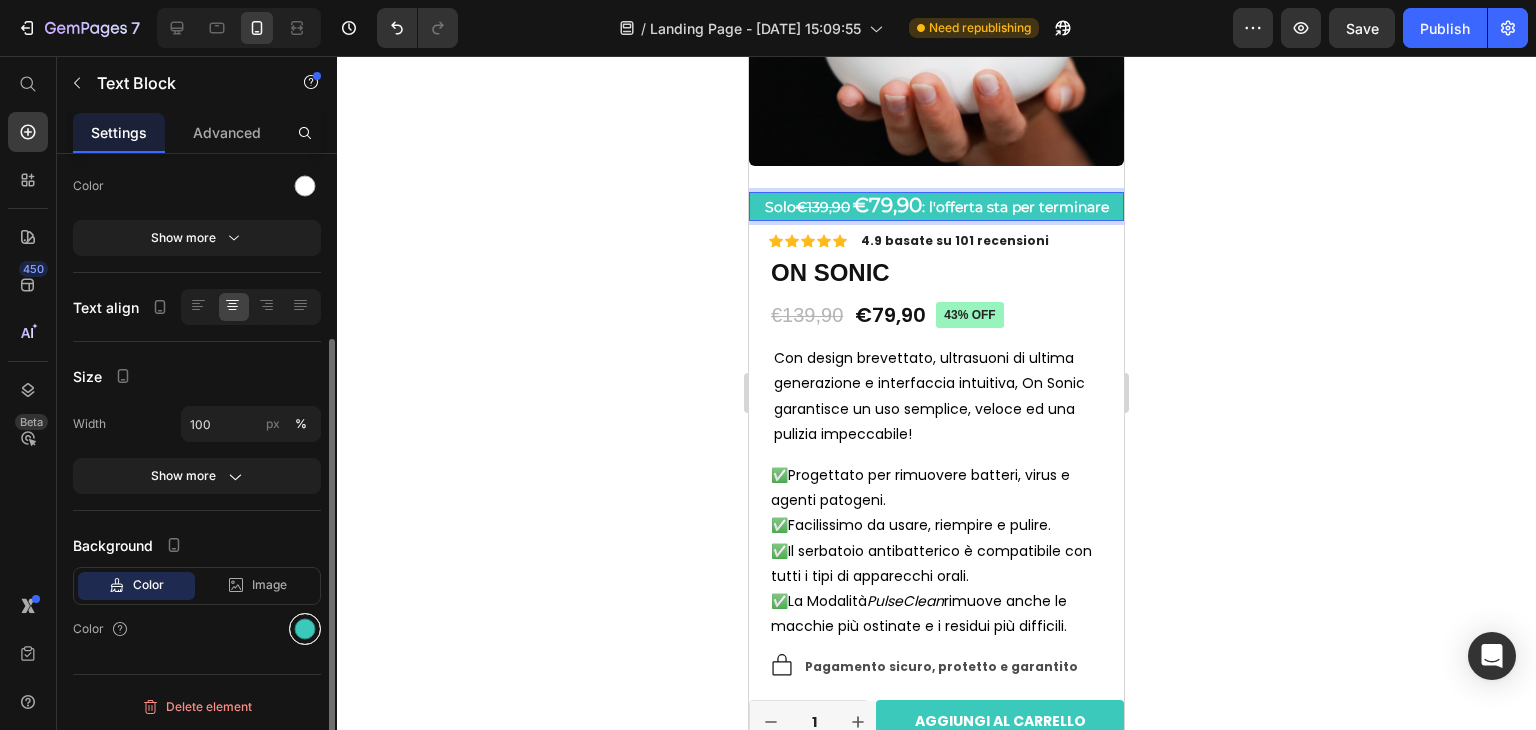 click at bounding box center [305, 629] 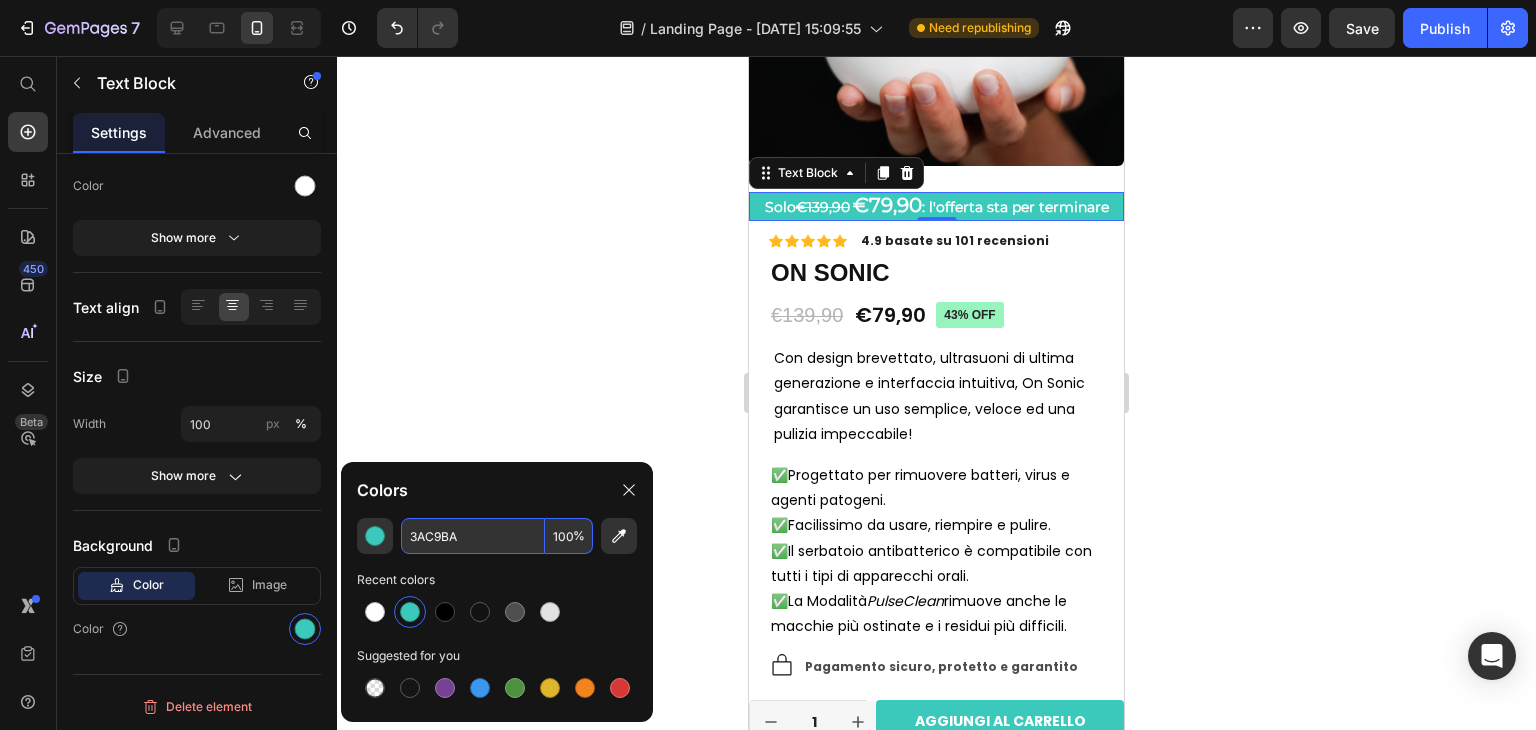 click on "3AC9BA" at bounding box center [473, 536] 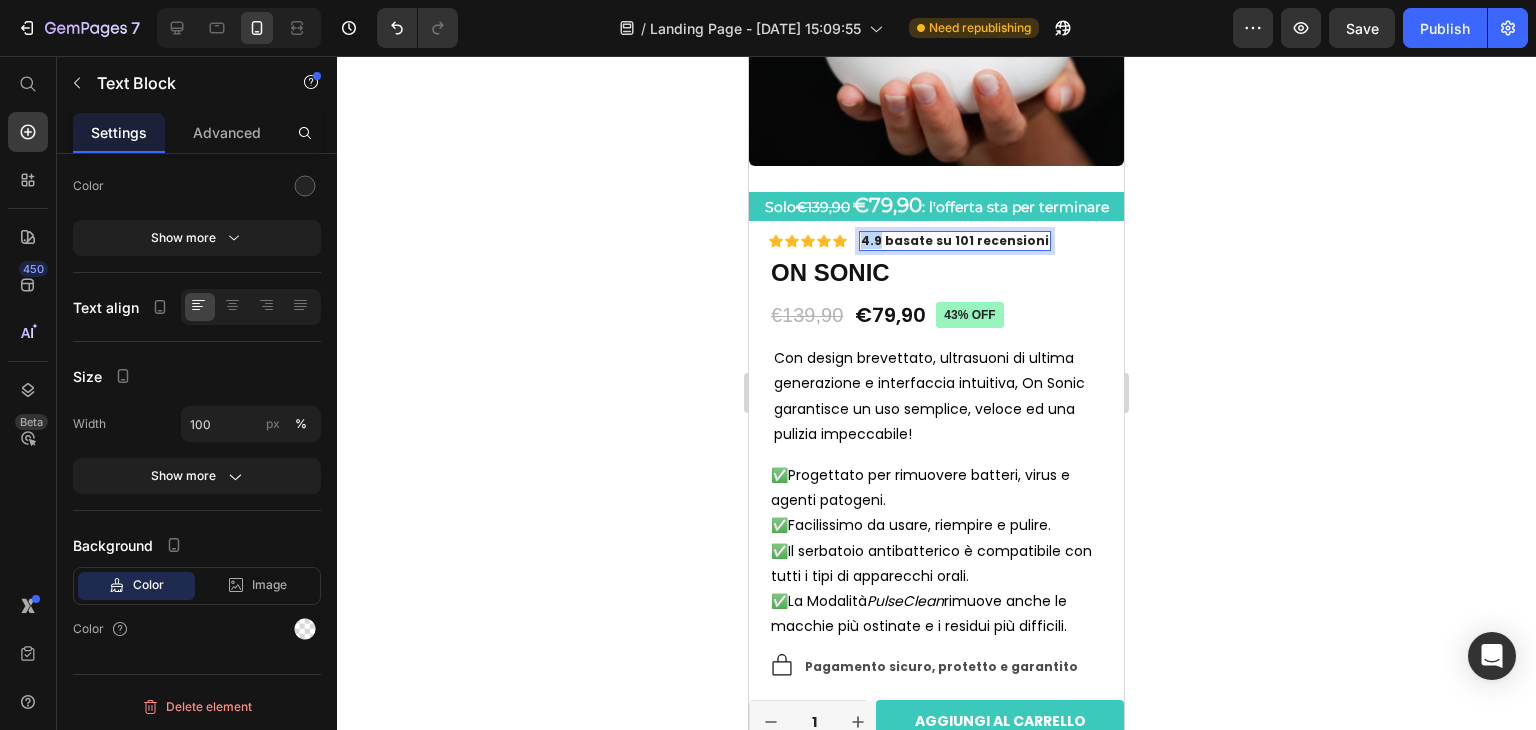 drag, startPoint x: 863, startPoint y: 227, endPoint x: 877, endPoint y: 225, distance: 14.142136 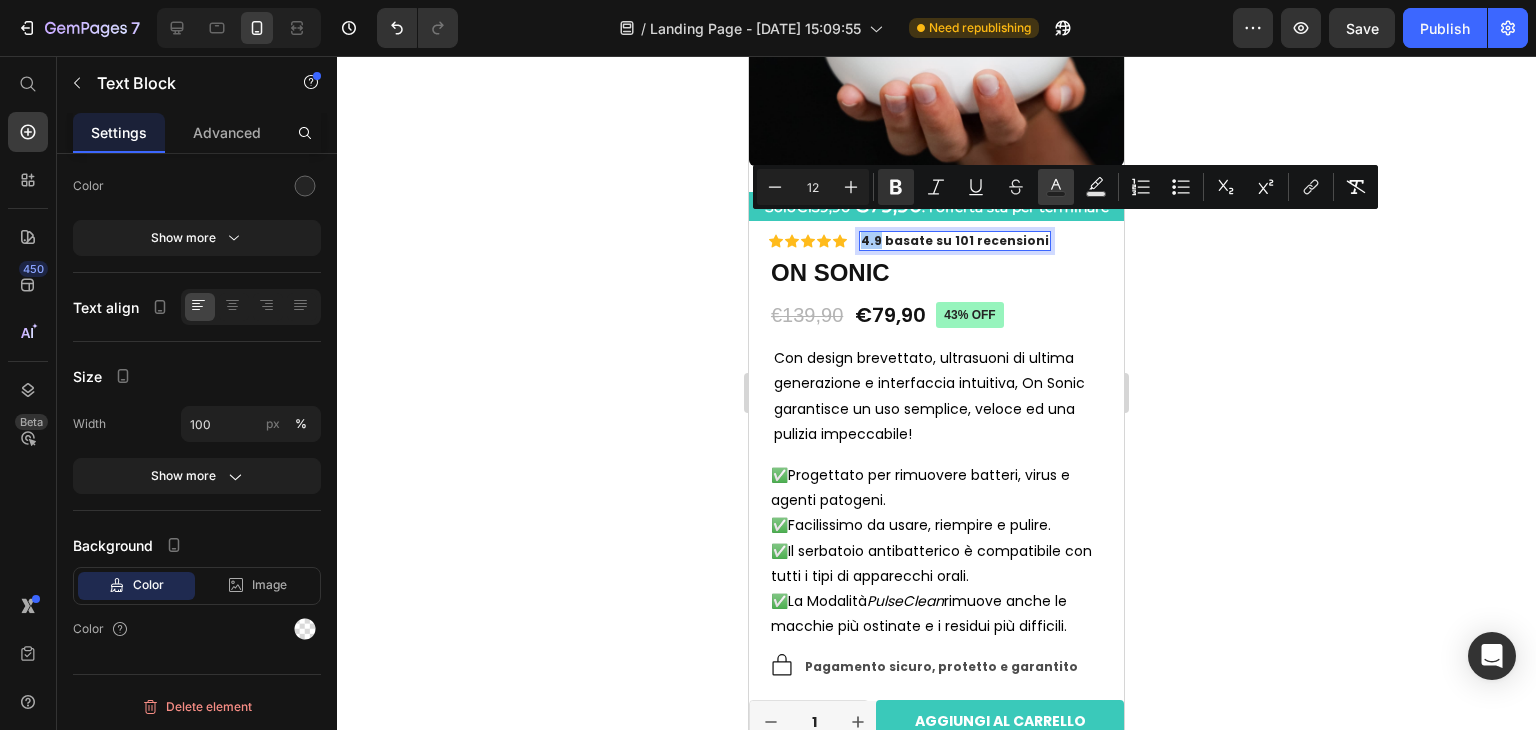 click 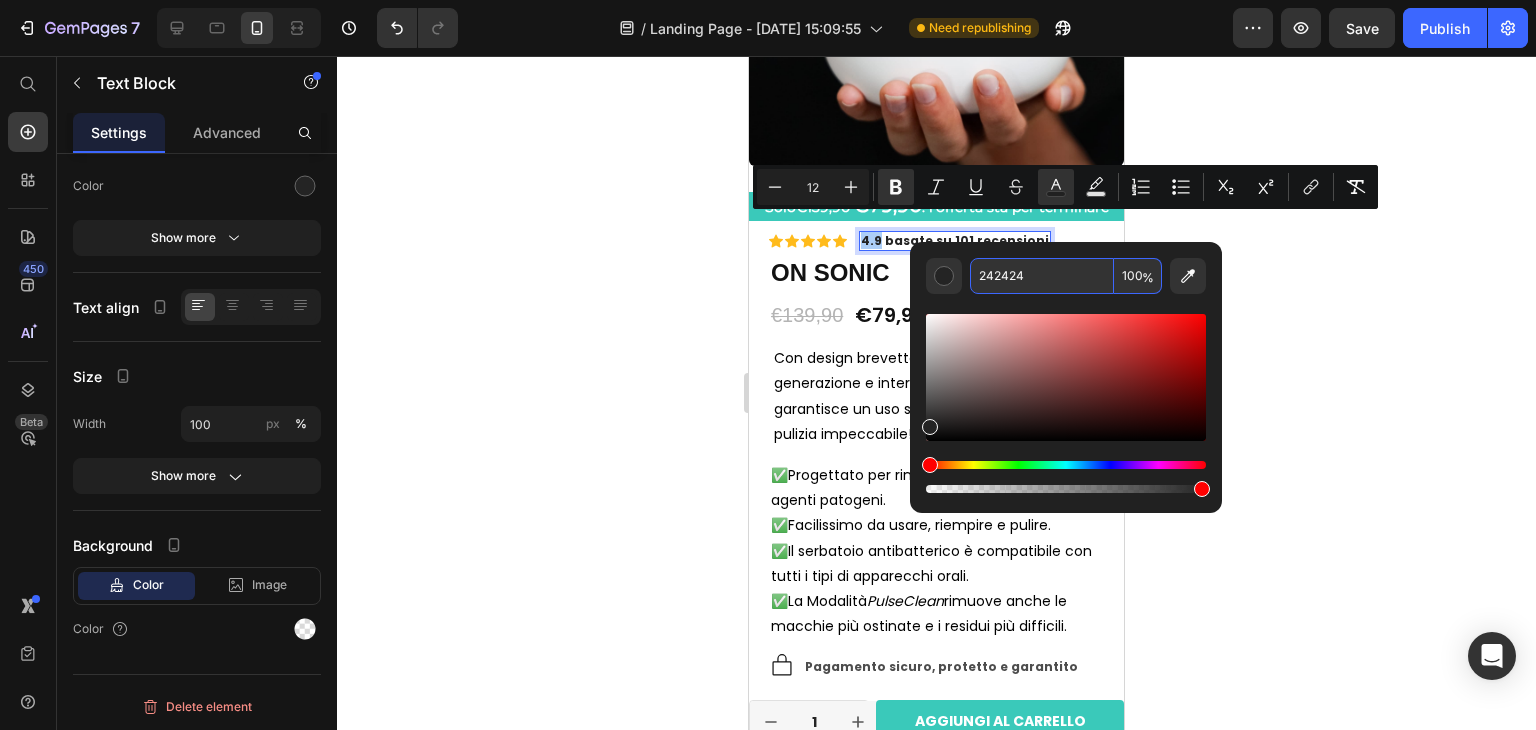 click on "242424" at bounding box center (1042, 276) 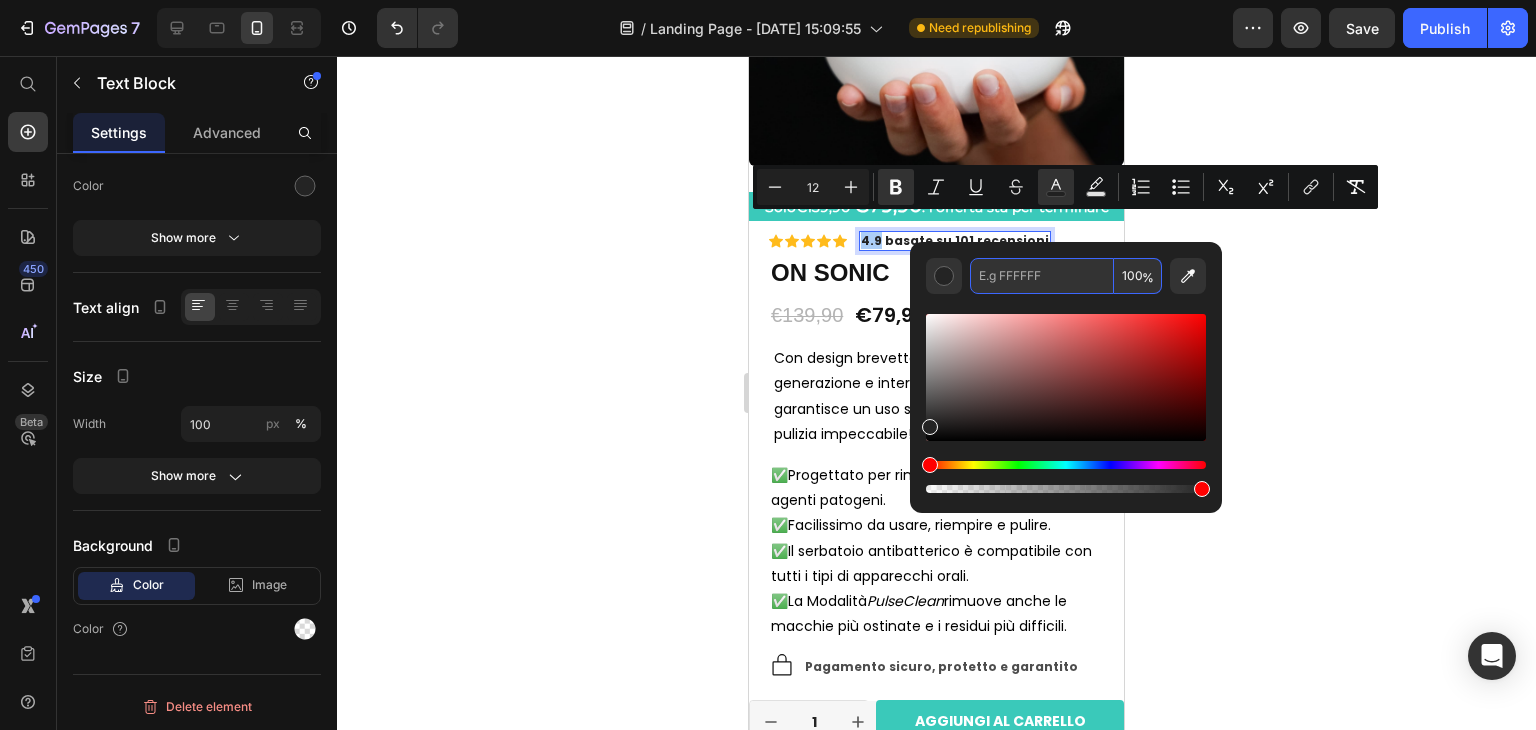 paste on "3AC9BA" 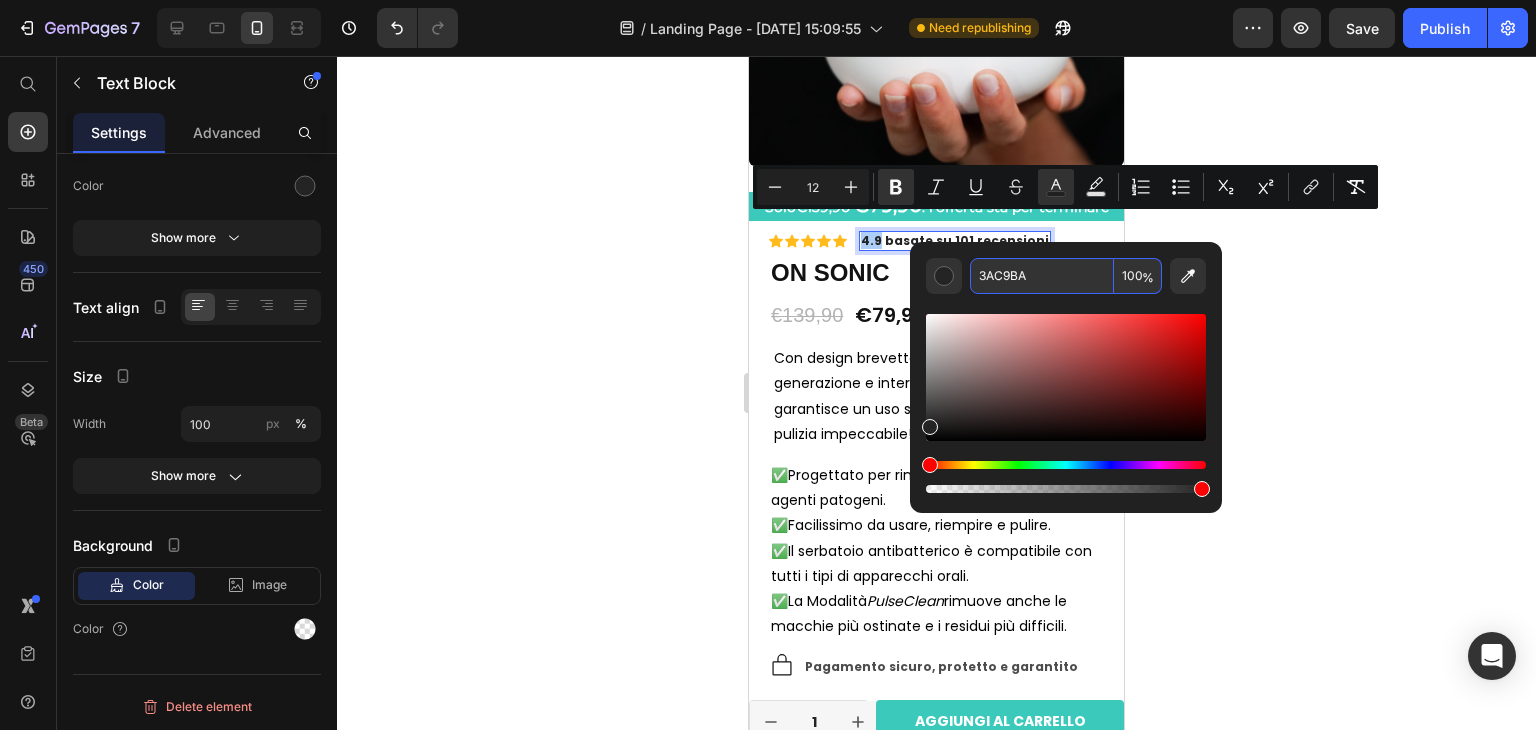 type on "3AC9BA" 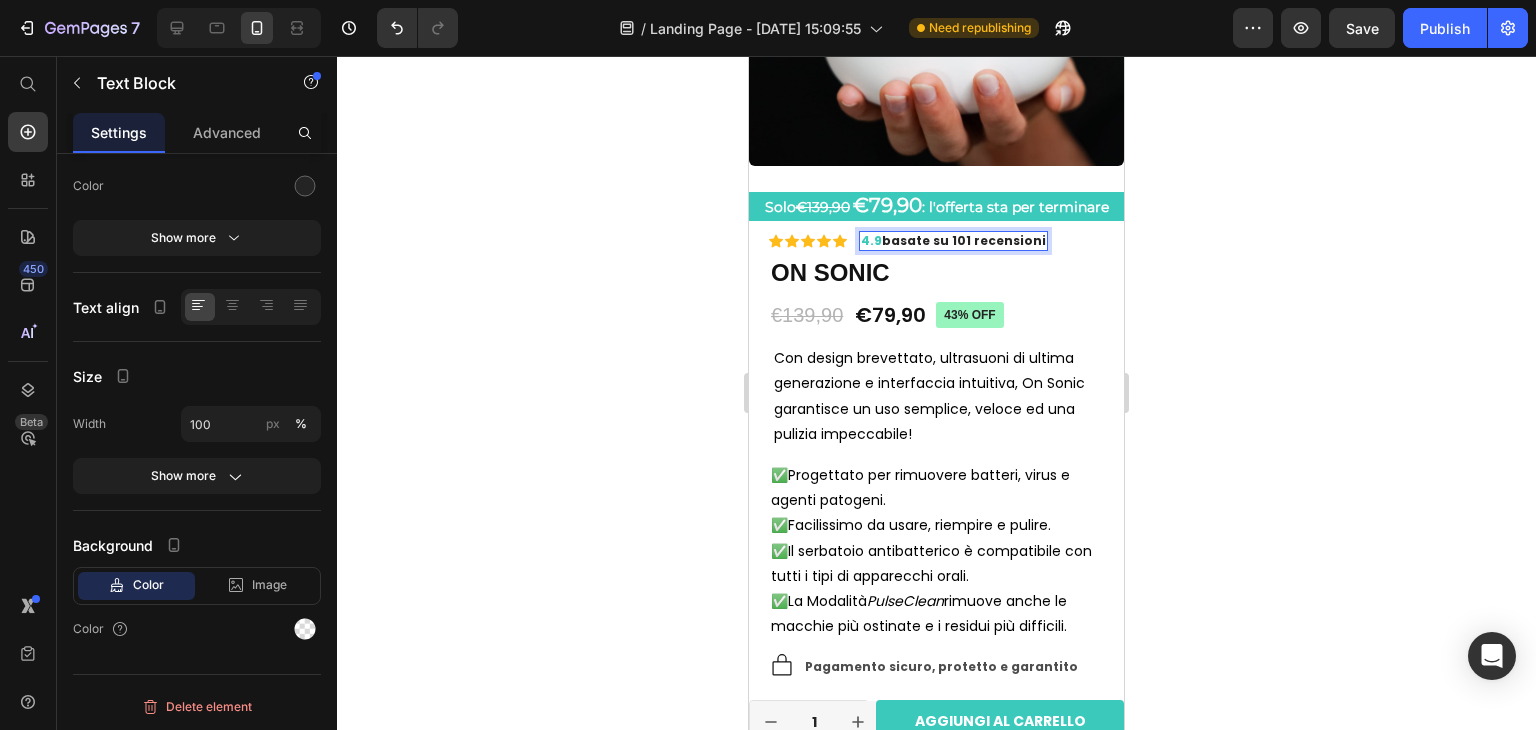click on "basate su 101 recensioni" at bounding box center [964, 240] 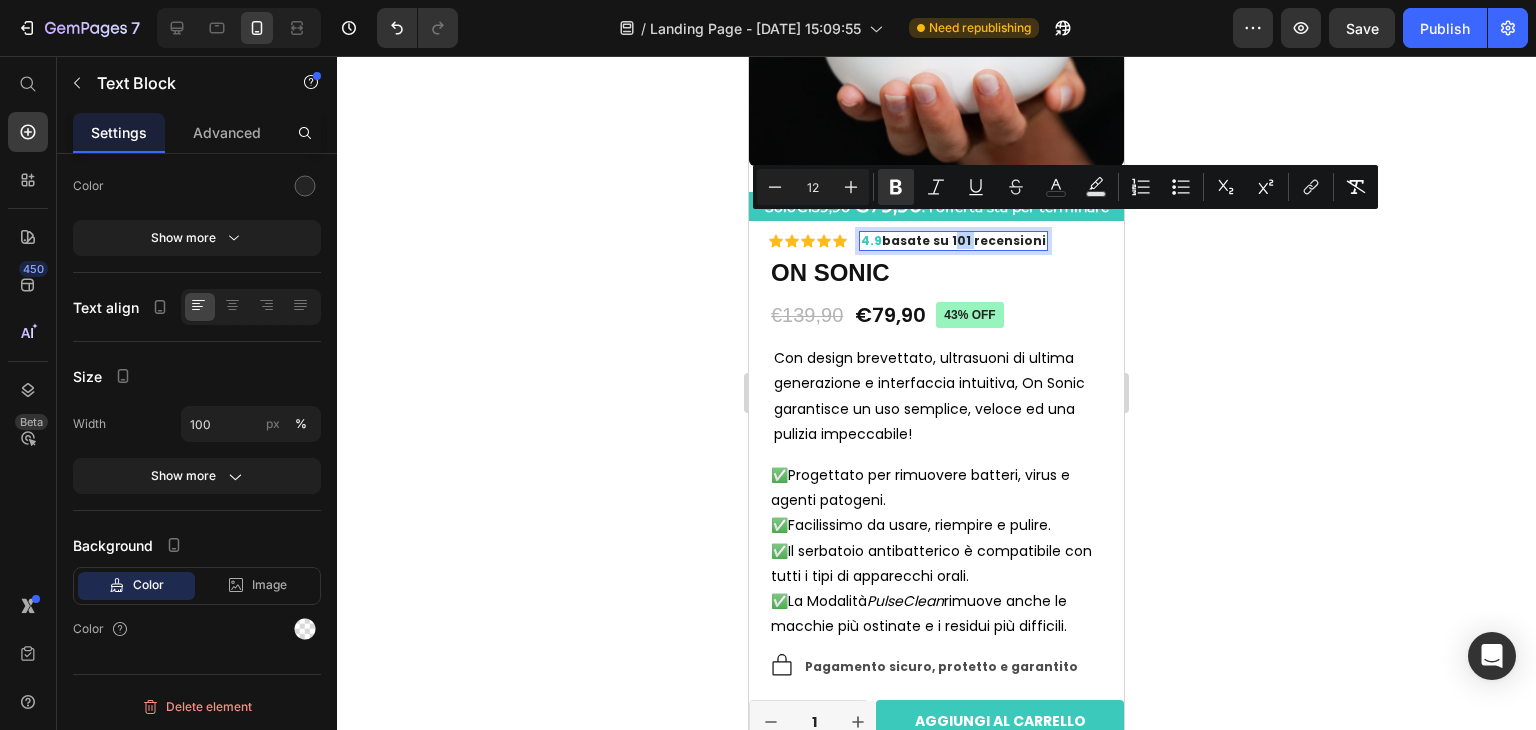 drag, startPoint x: 944, startPoint y: 223, endPoint x: 962, endPoint y: 224, distance: 18.027756 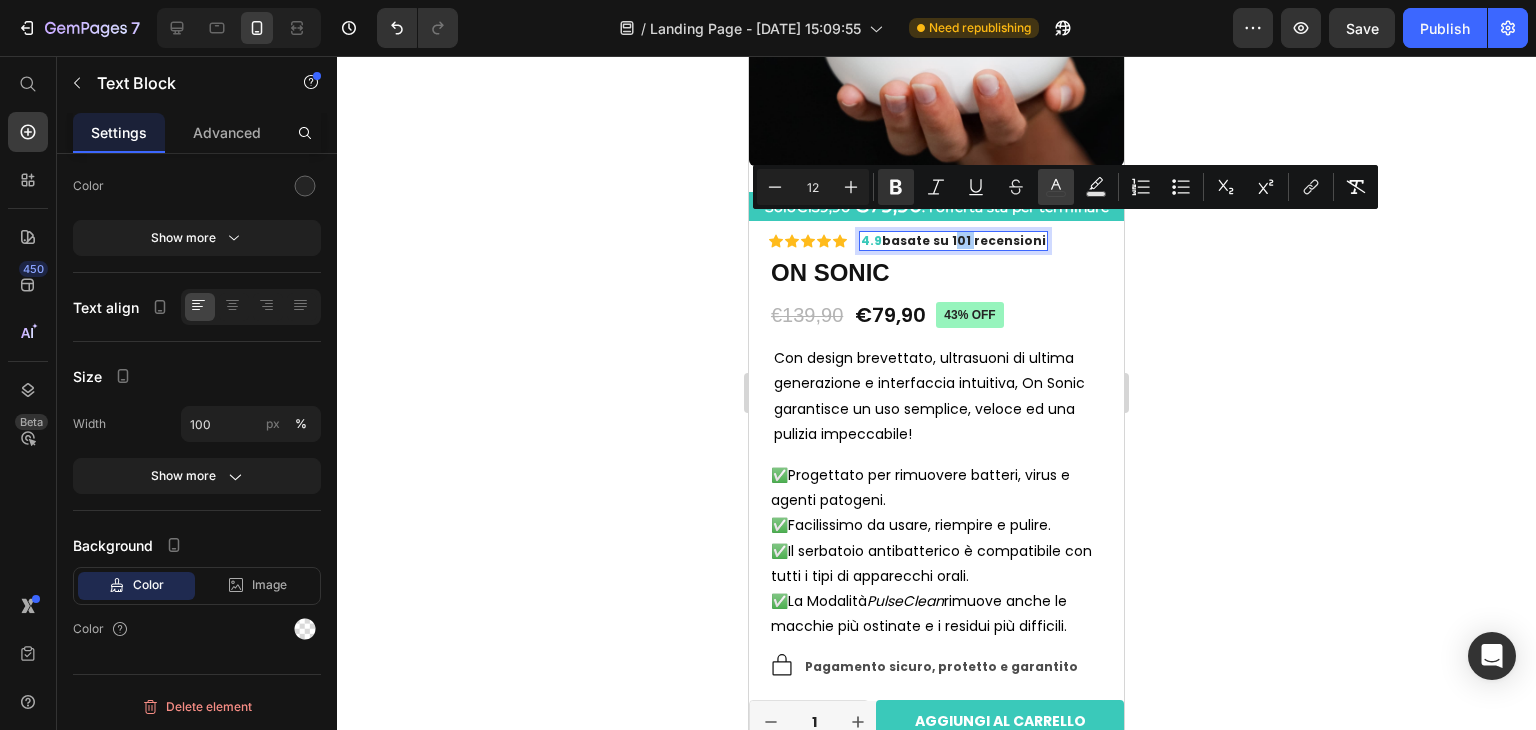 click 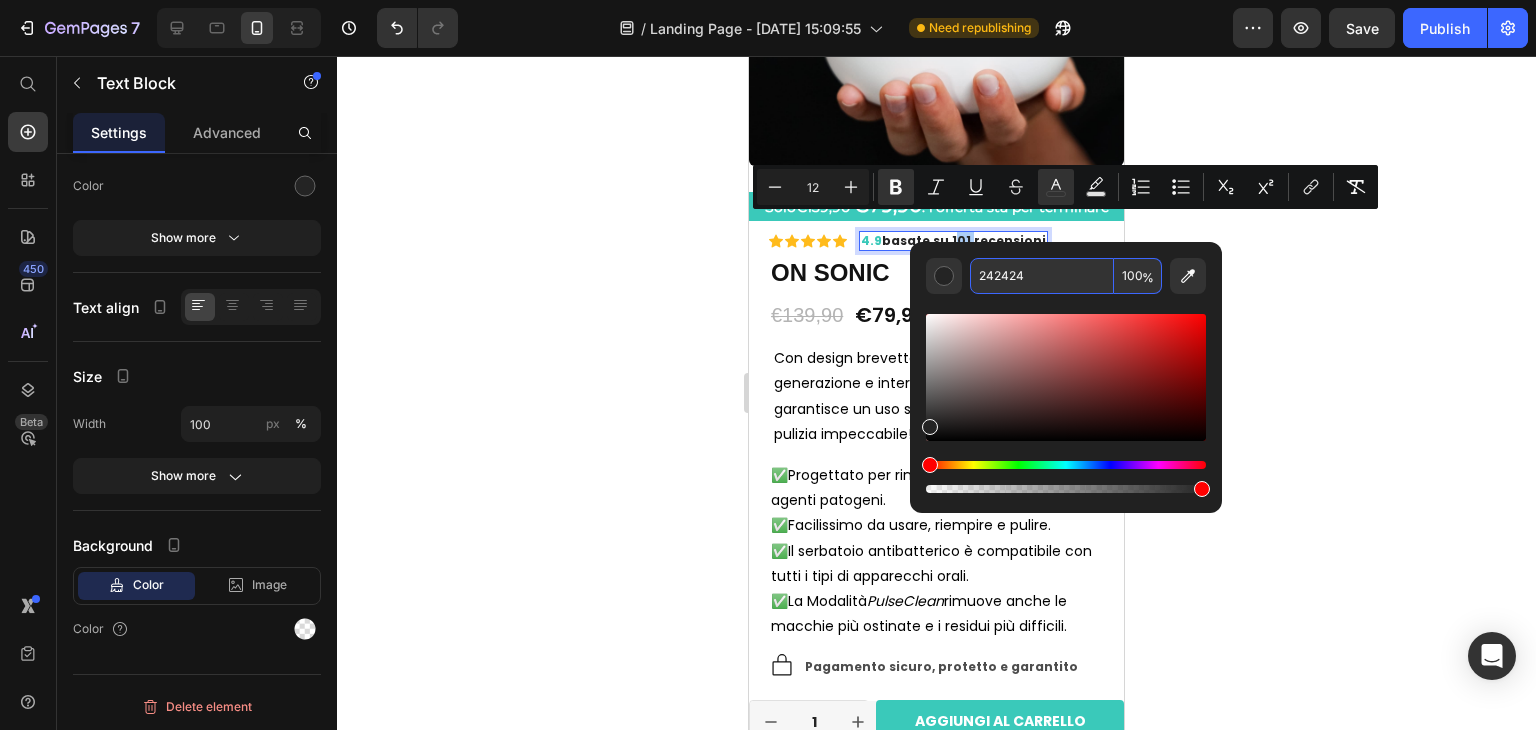 click on "242424" at bounding box center (1042, 276) 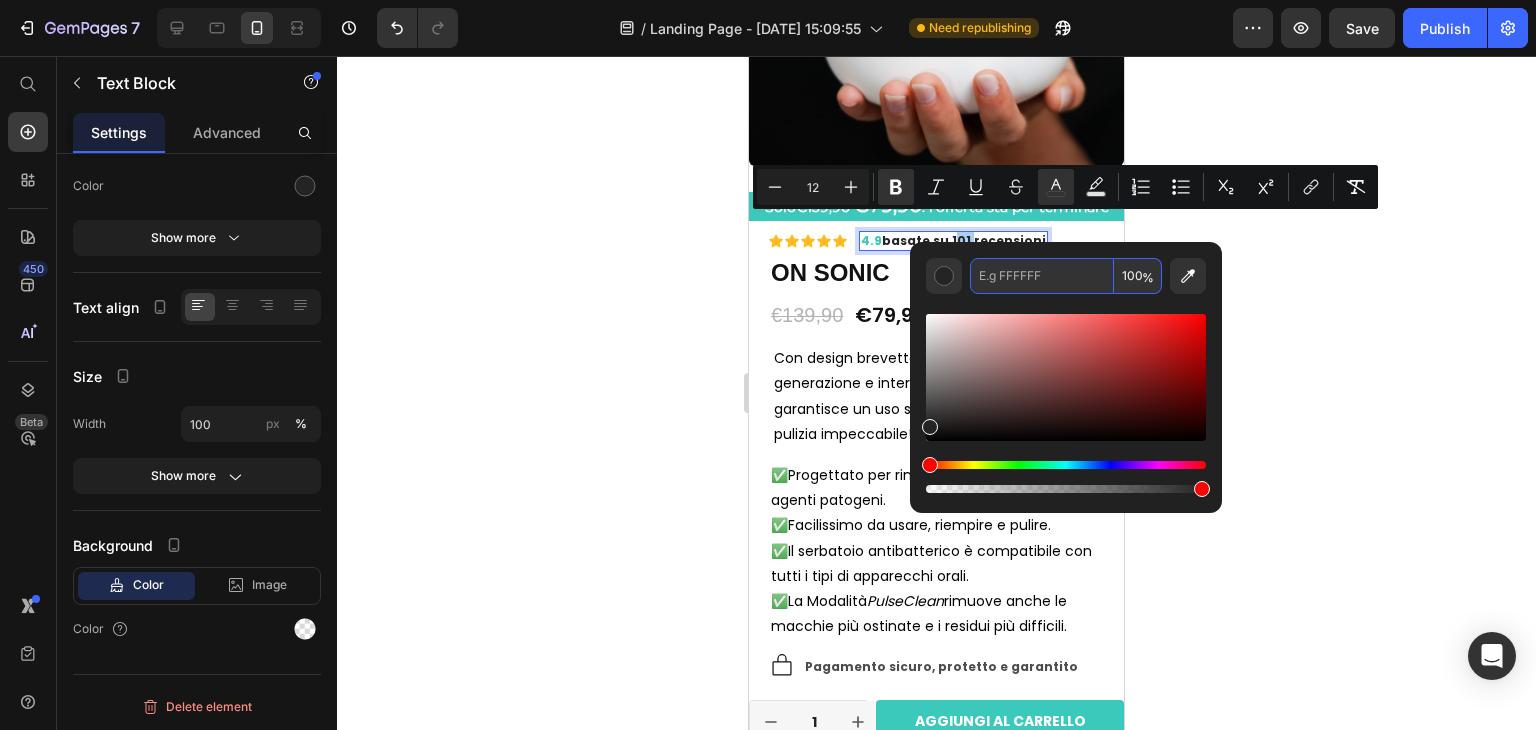paste on "3AC9BA" 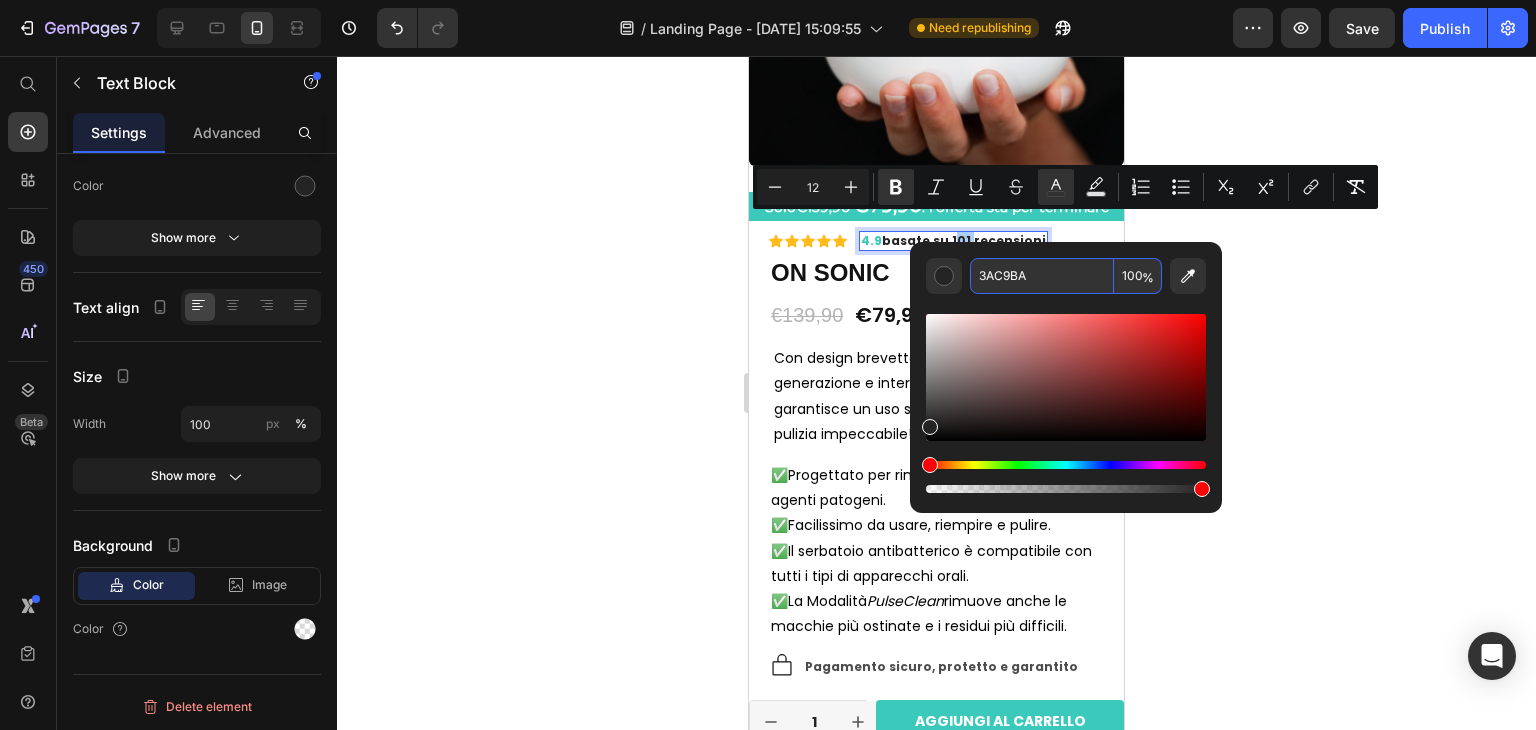 type on "3AC9BA" 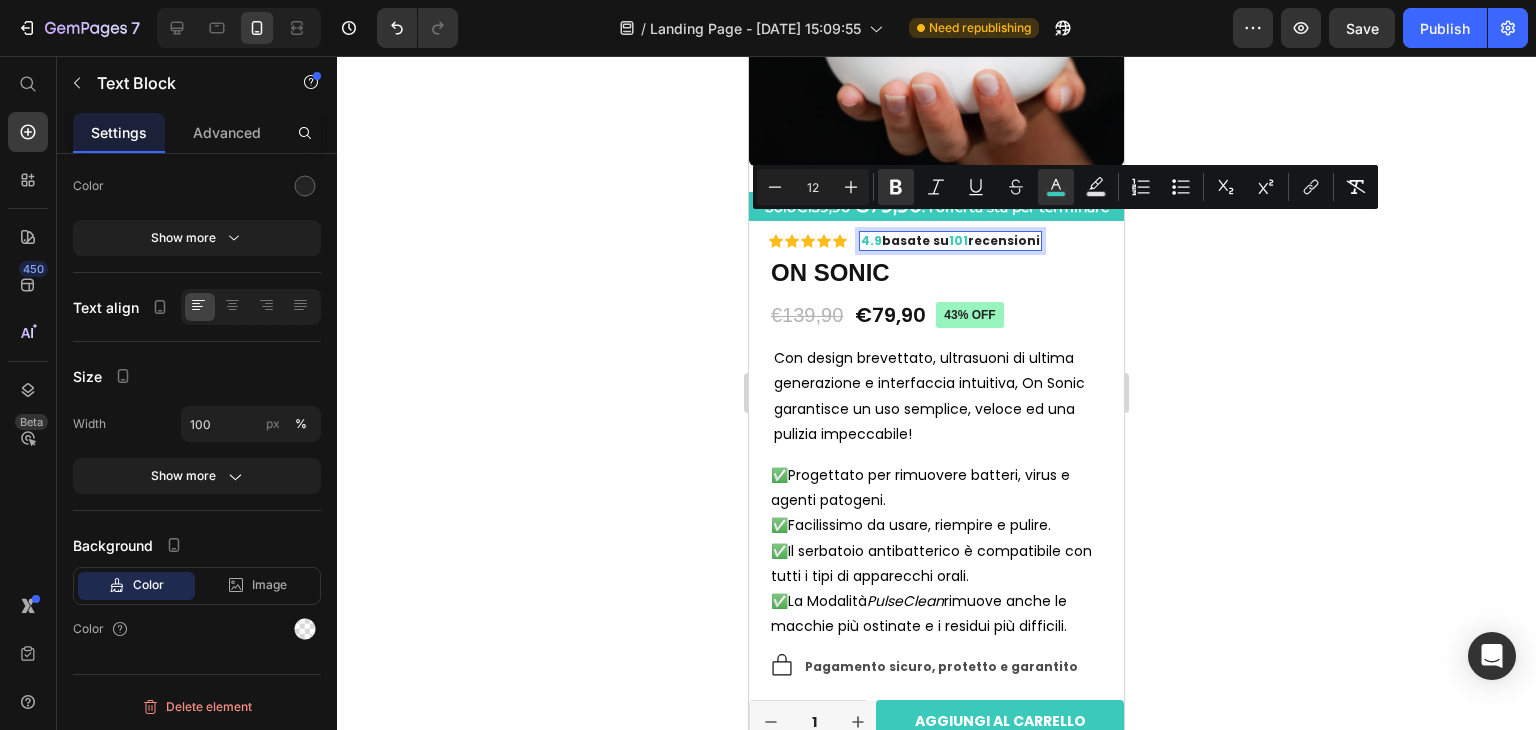 click 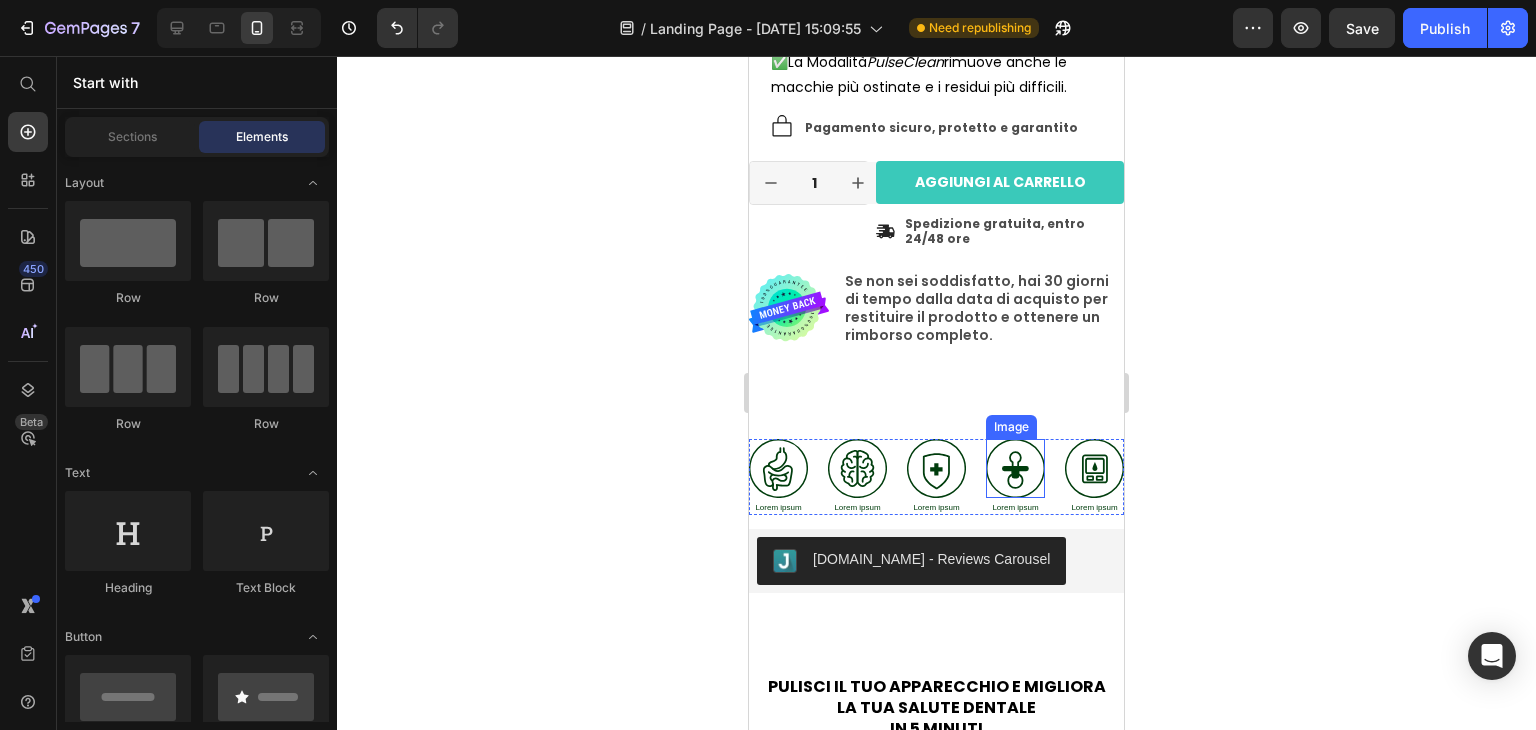 scroll, scrollTop: 884, scrollLeft: 0, axis: vertical 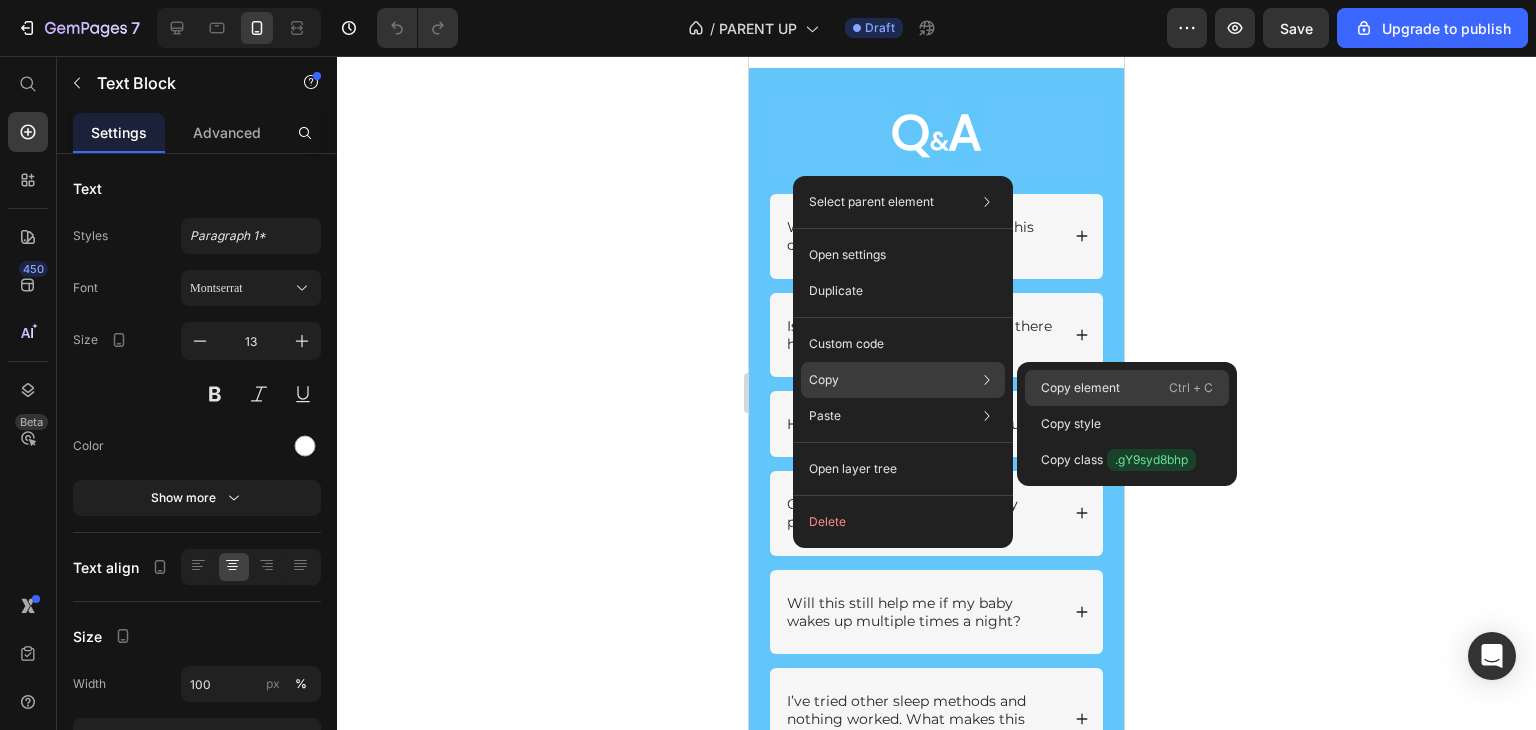 click on "Copy element" at bounding box center (1080, 388) 